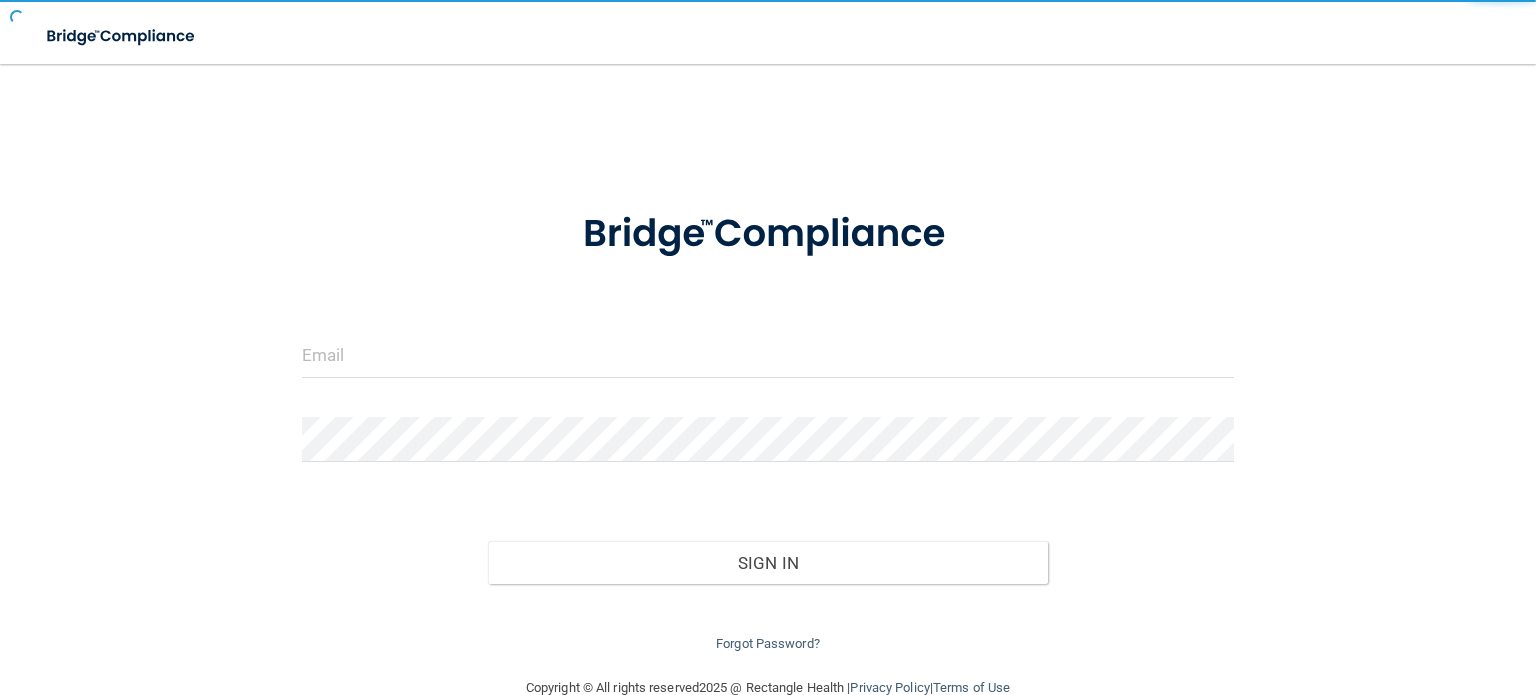 scroll, scrollTop: 0, scrollLeft: 0, axis: both 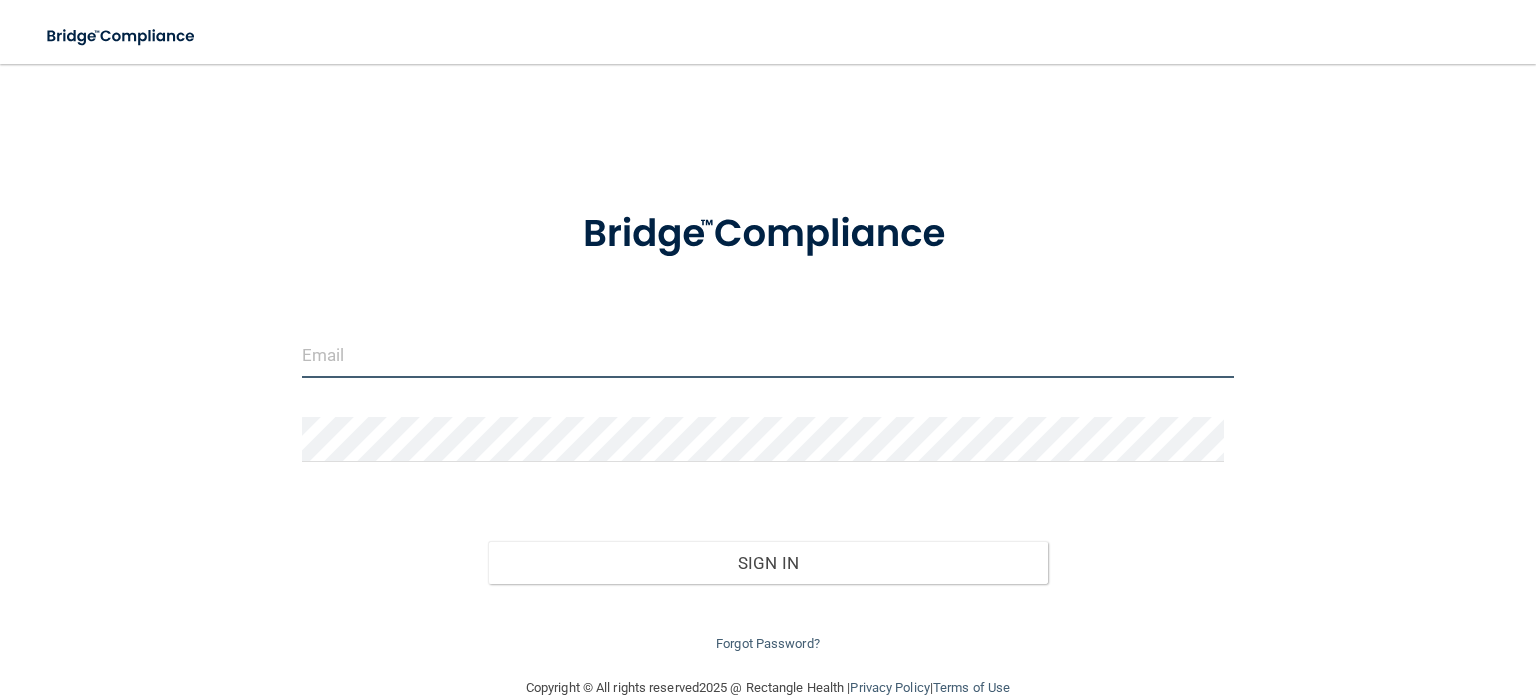 click at bounding box center (768, 355) 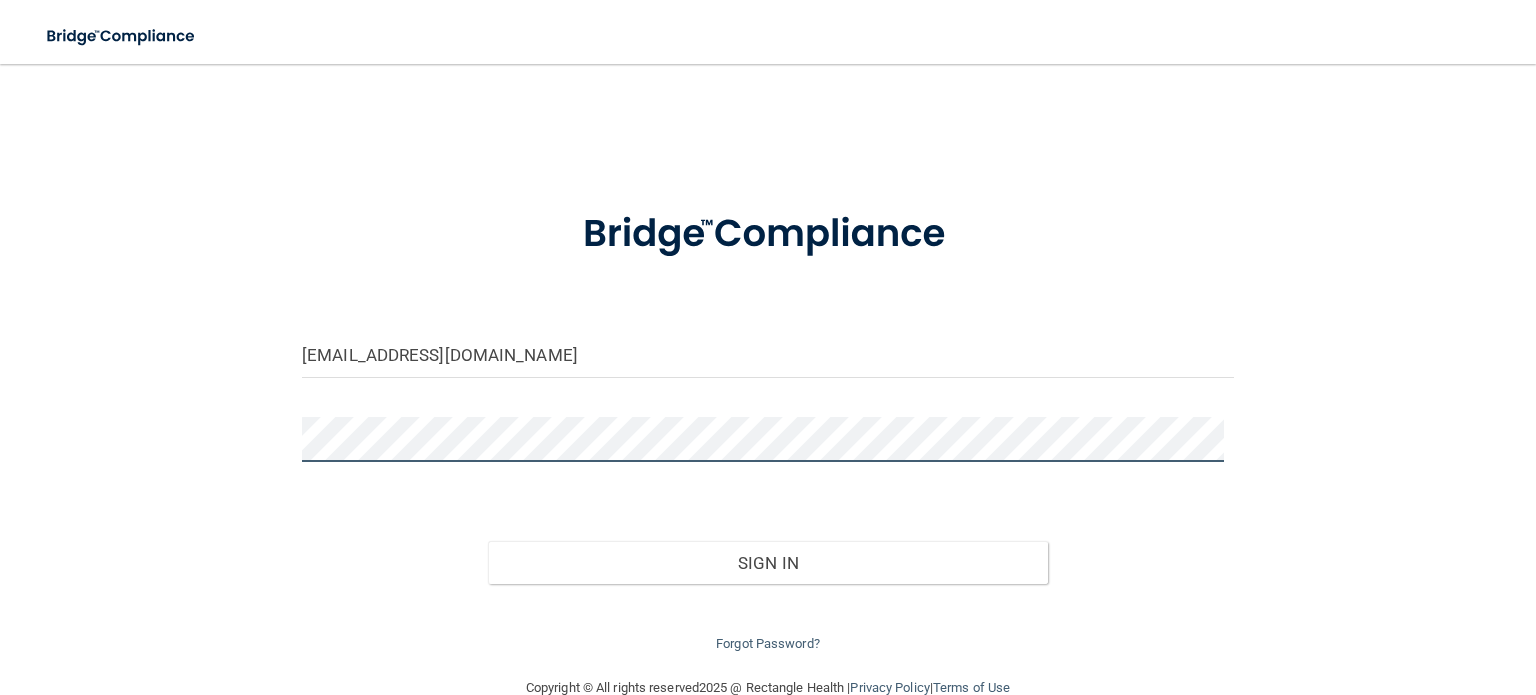 click on "Sign In" at bounding box center (767, 563) 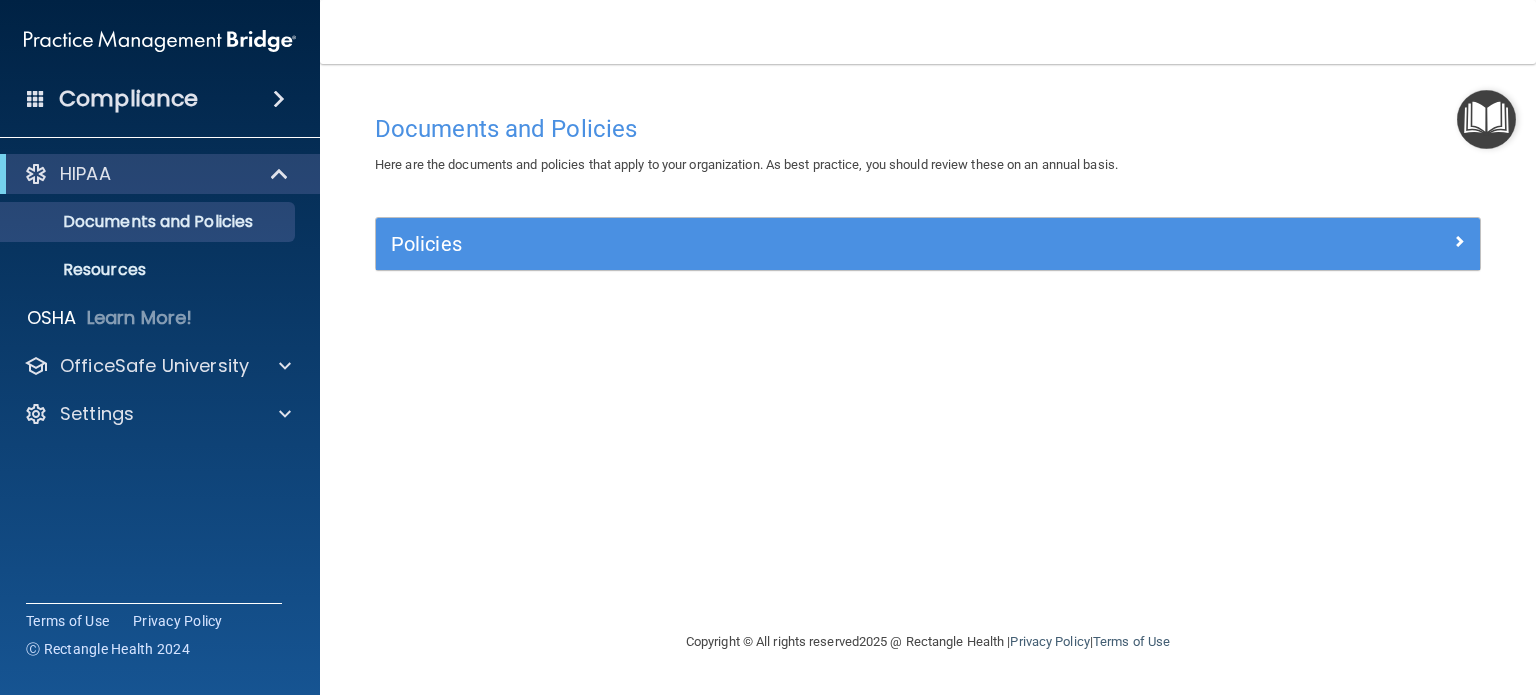 click on "Documents and Policies       Here are the documents and policies that apply to your organization. As best practice, you should review these on an annual basis.             There are no documents selected                Search Documents:                      Search Results            Name  Description        Acceptable Use Policy   Acceptable Use Policy     Policy that defines acceptable and unacceptable use of electronic devices and network resources in conjunction with its established culture of ethical and lawful behavior, openness, trust, and integrity.        Business Associates Policy   Business Associates Policy     Policy that describes the obligations of business associates and the requirements for contracting with business associates.        Complaint Process Policy   Complaint Process Policy     Policy to provide a process for patients and responsible parties to make complaints concerning privacy and security practices.        Document Destruction Policy   Document Destruction Policy" at bounding box center [928, 367] 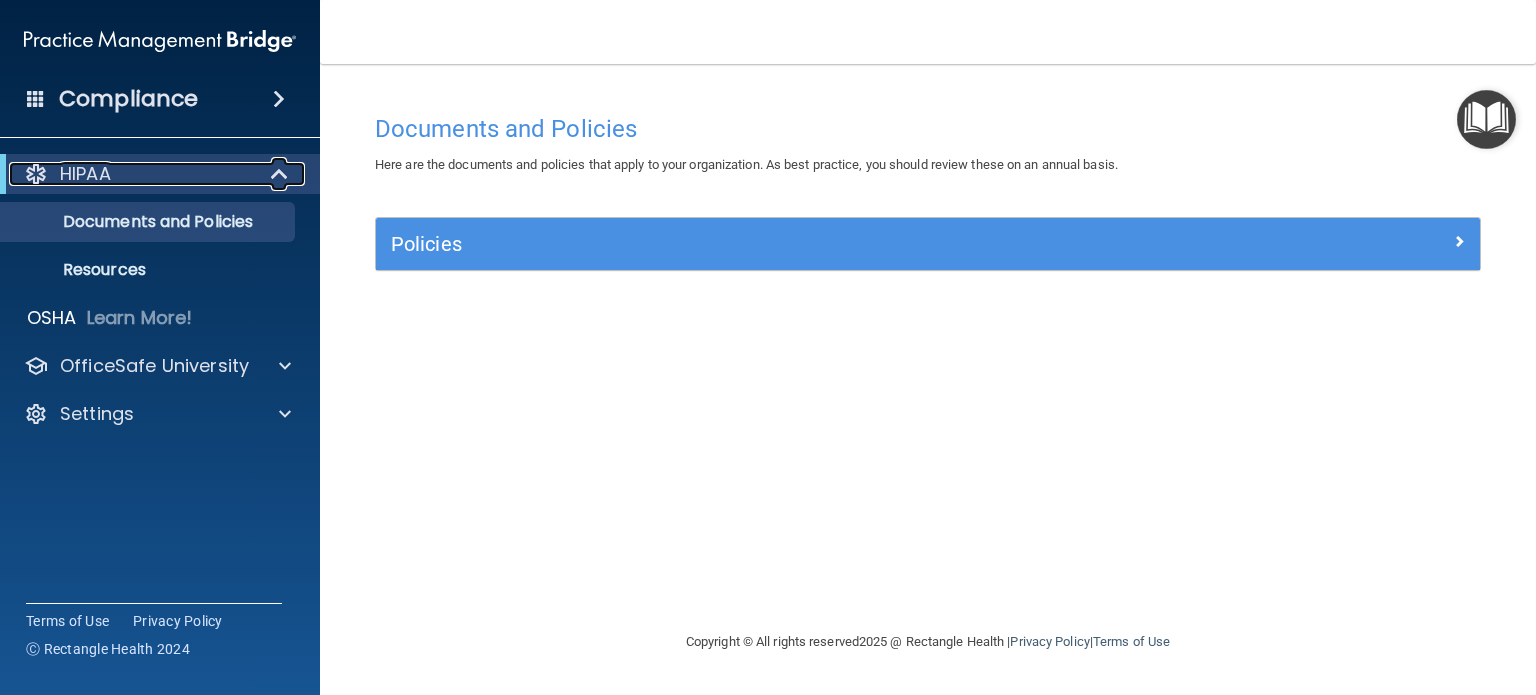 click at bounding box center [280, 174] 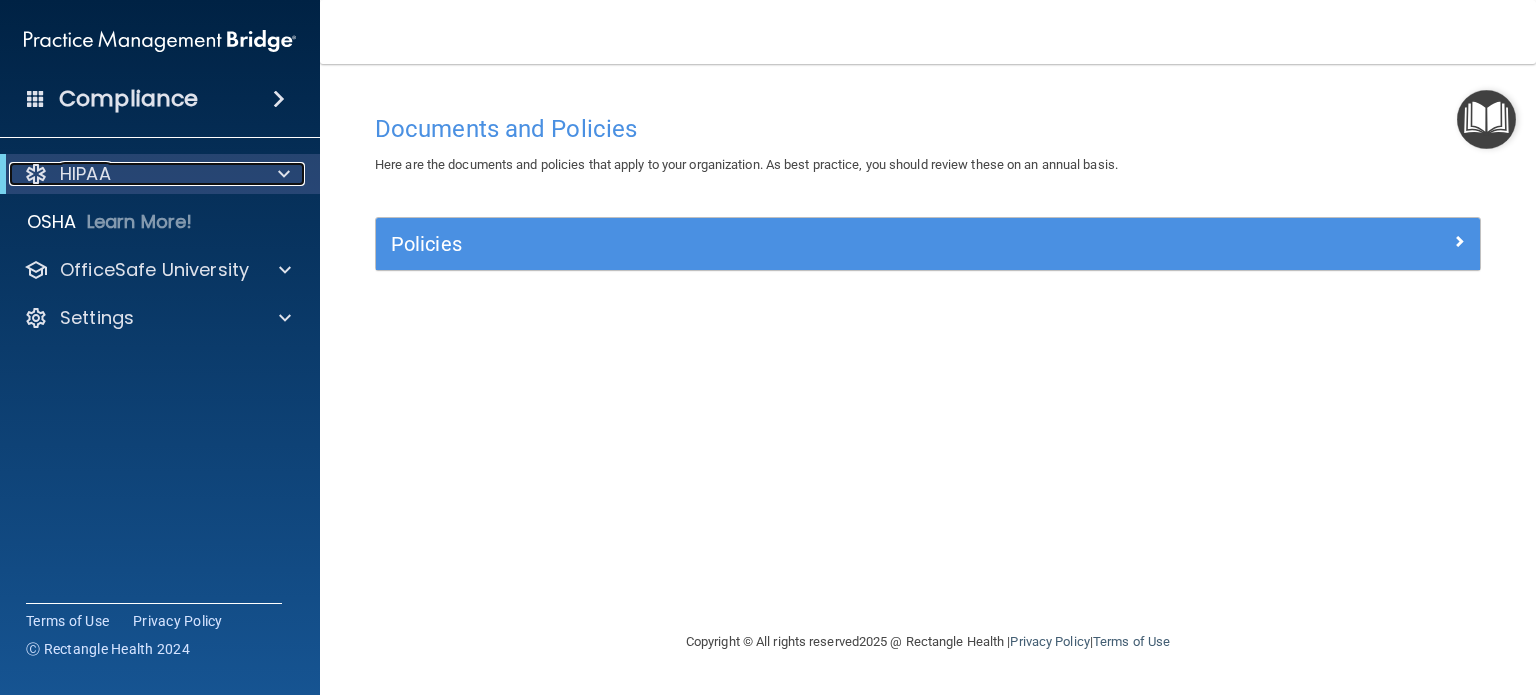 click at bounding box center (280, 174) 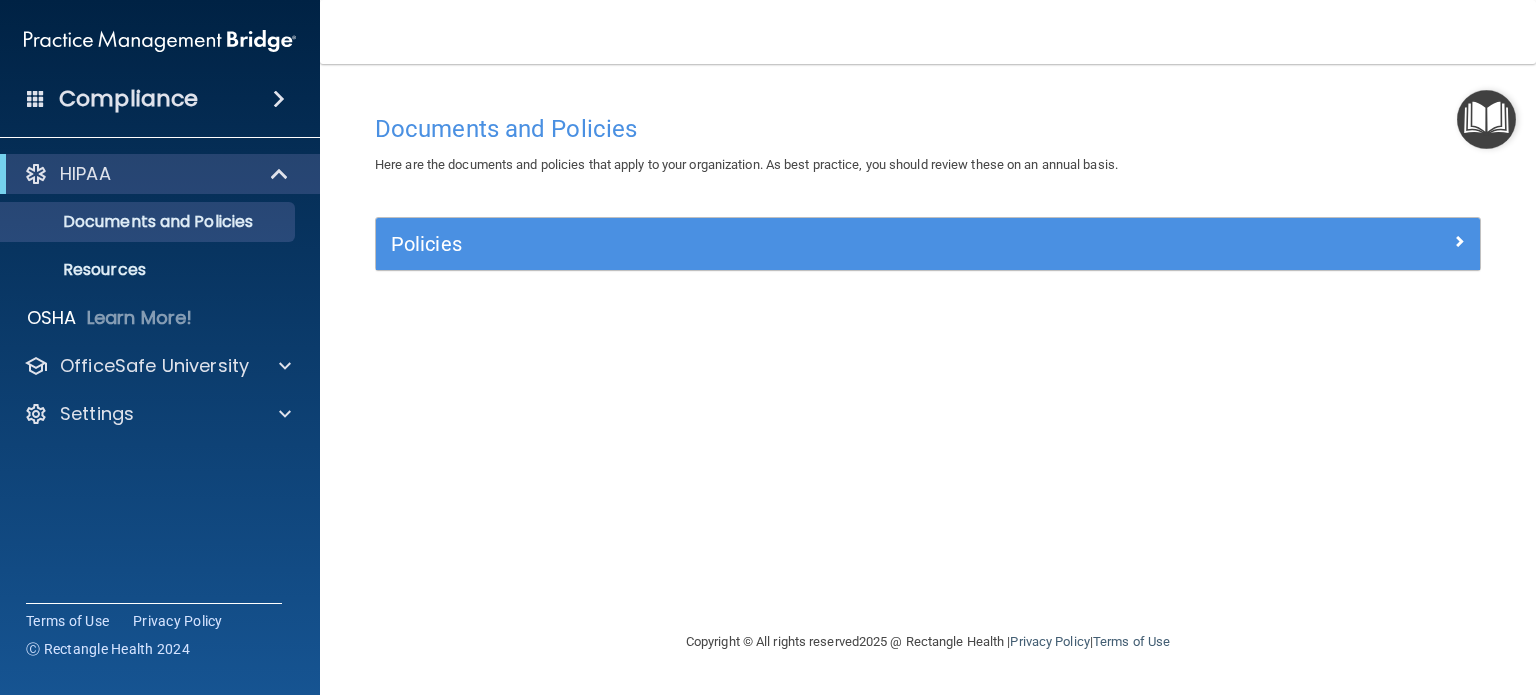 click at bounding box center [279, 99] 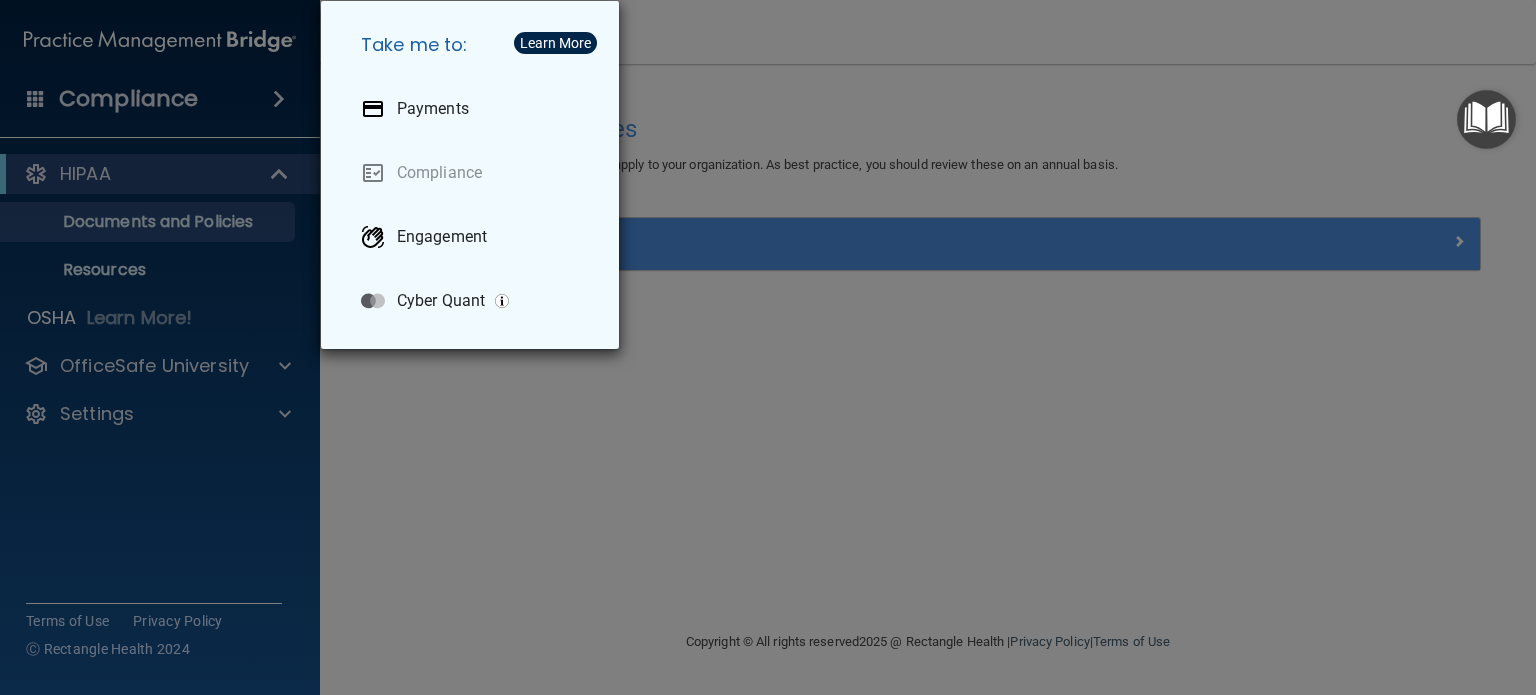 click on "Take me to:             Payments                   Compliance                     Engagement                     Cyber Quant" at bounding box center (768, 347) 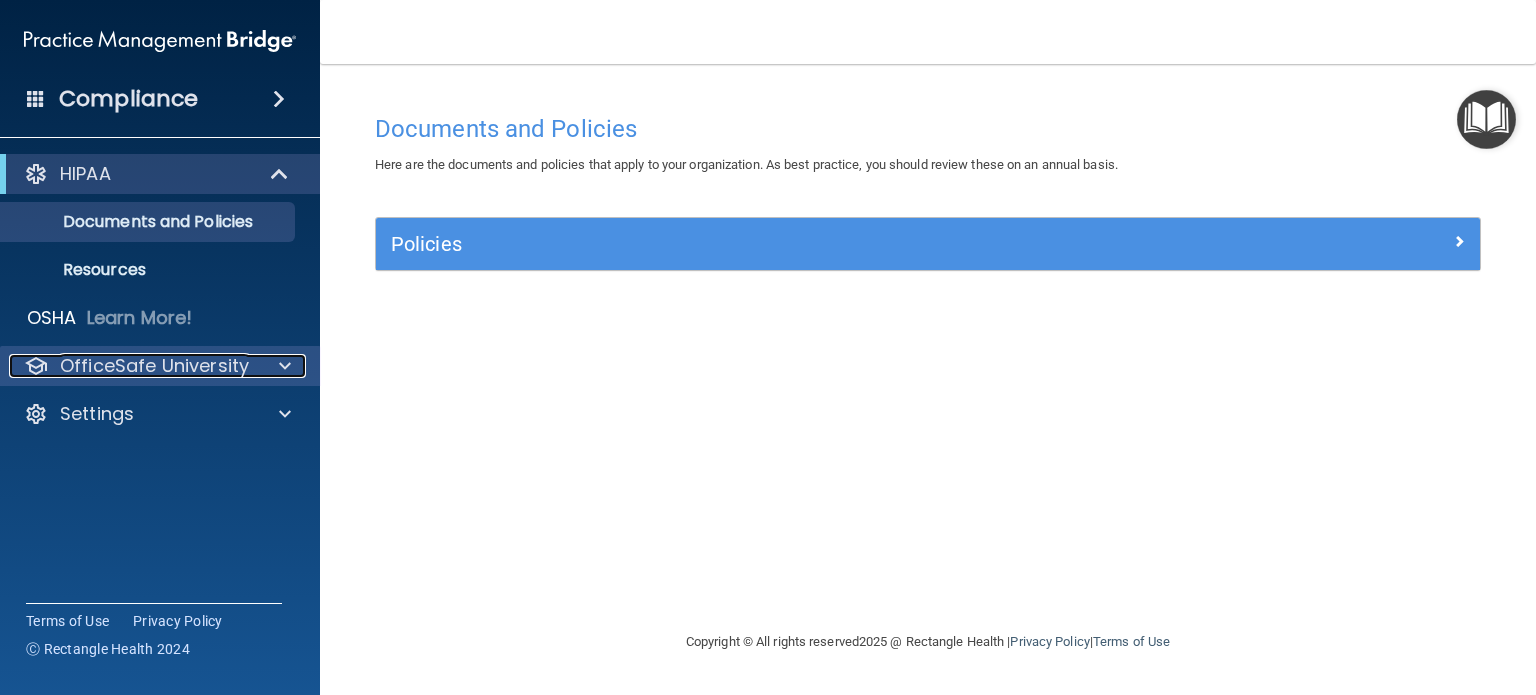 click on "OfficeSafe University" at bounding box center [154, 366] 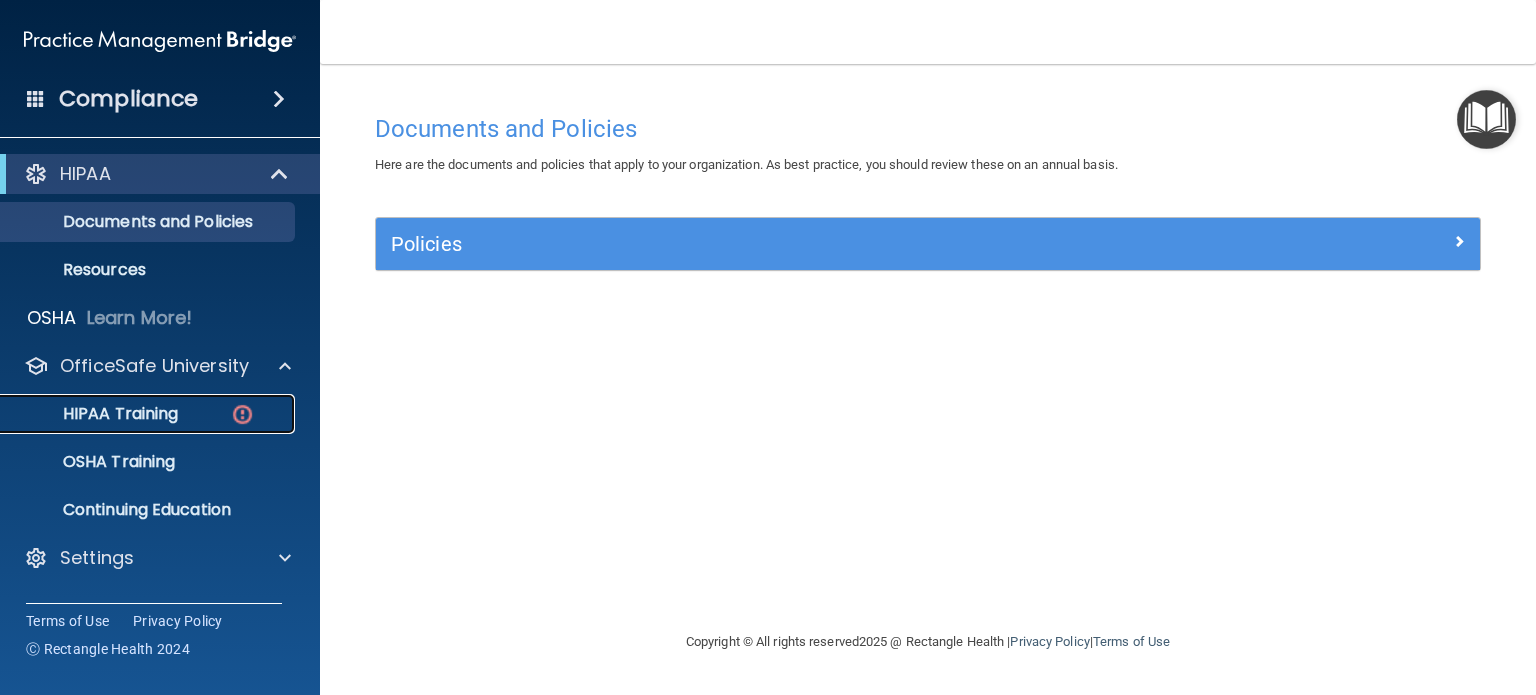 click on "HIPAA Training" at bounding box center [95, 414] 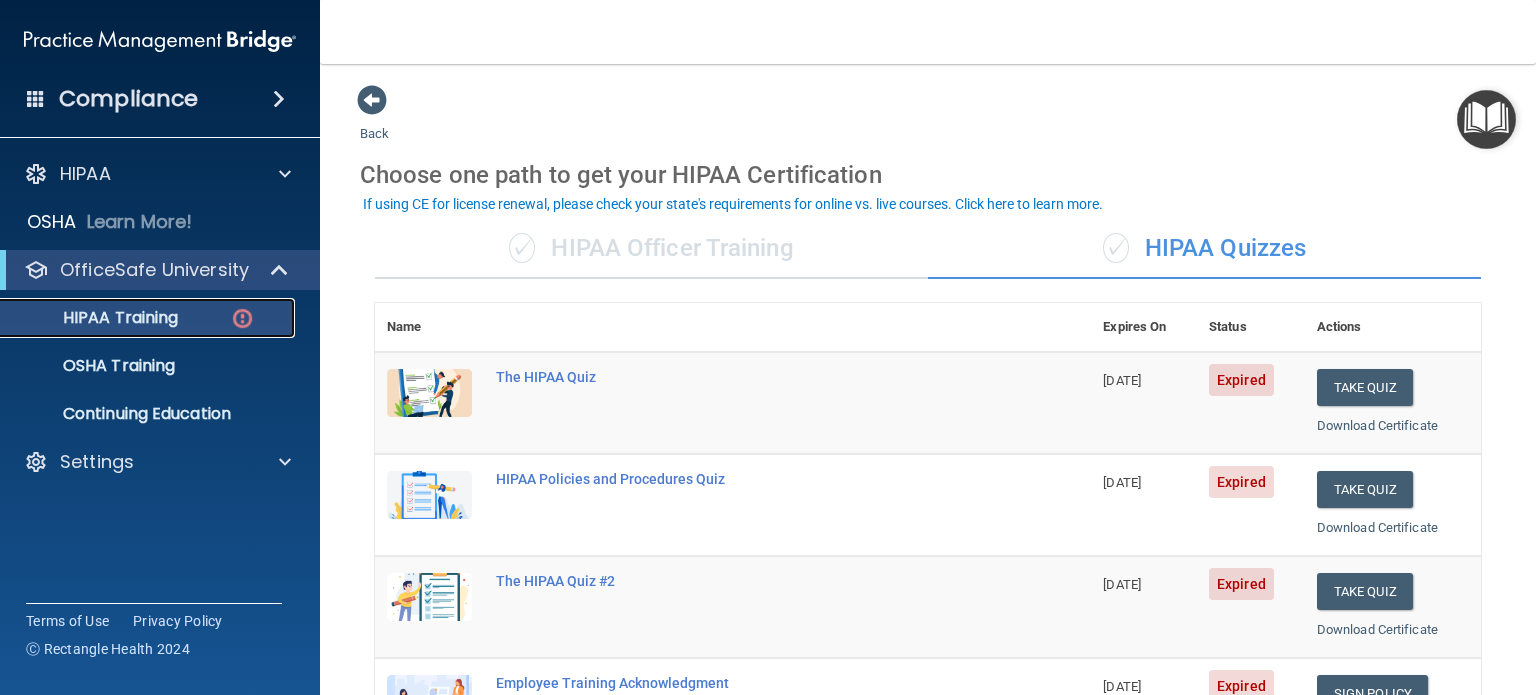 scroll, scrollTop: 100, scrollLeft: 0, axis: vertical 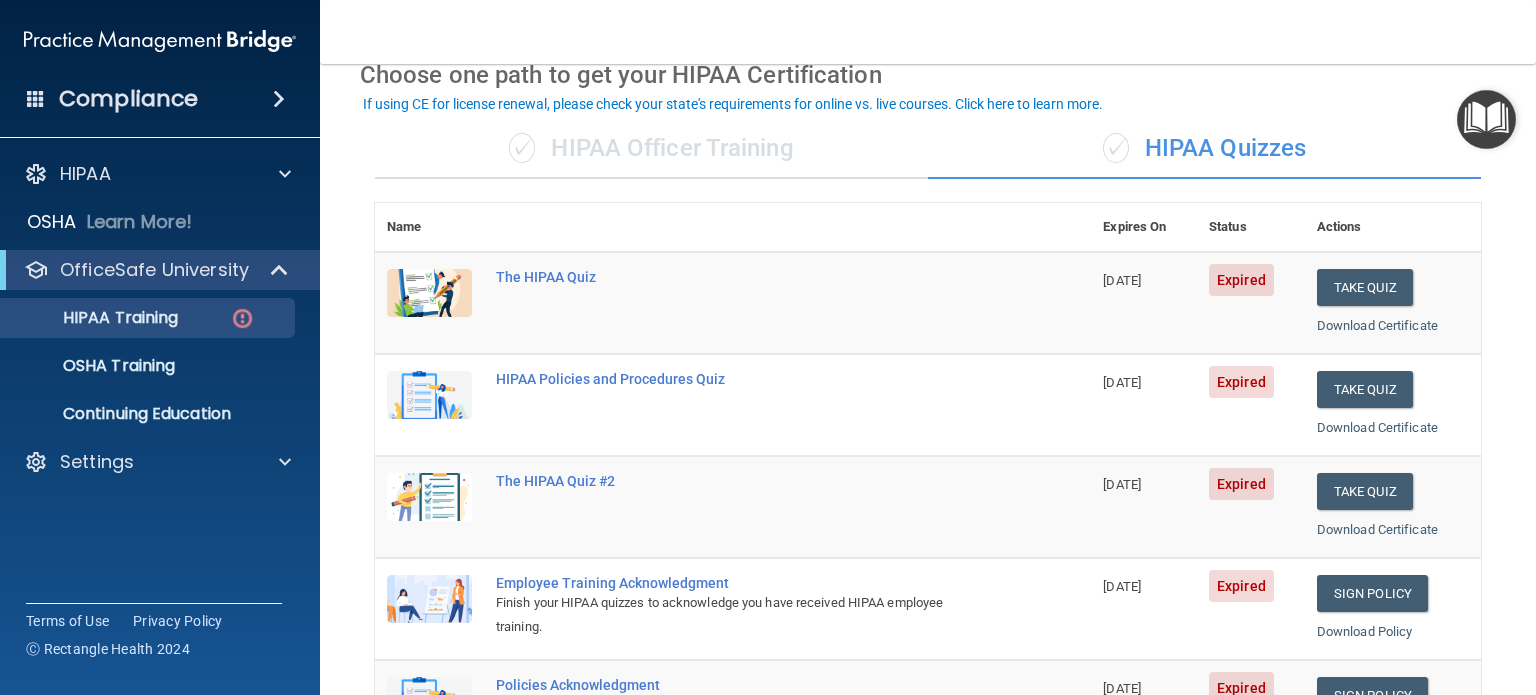 click on "The HIPAA Quiz" at bounding box center [787, 303] 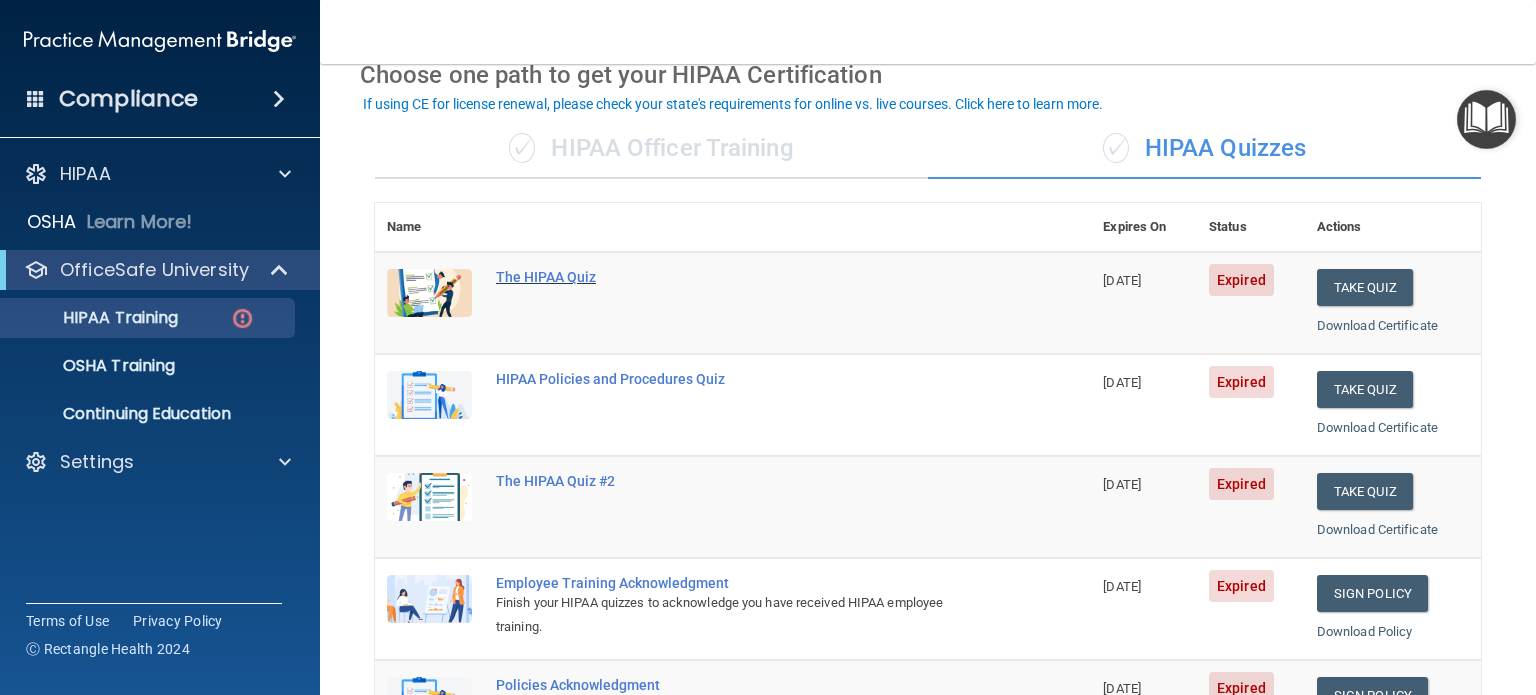 click on "The HIPAA Quiz" at bounding box center (743, 277) 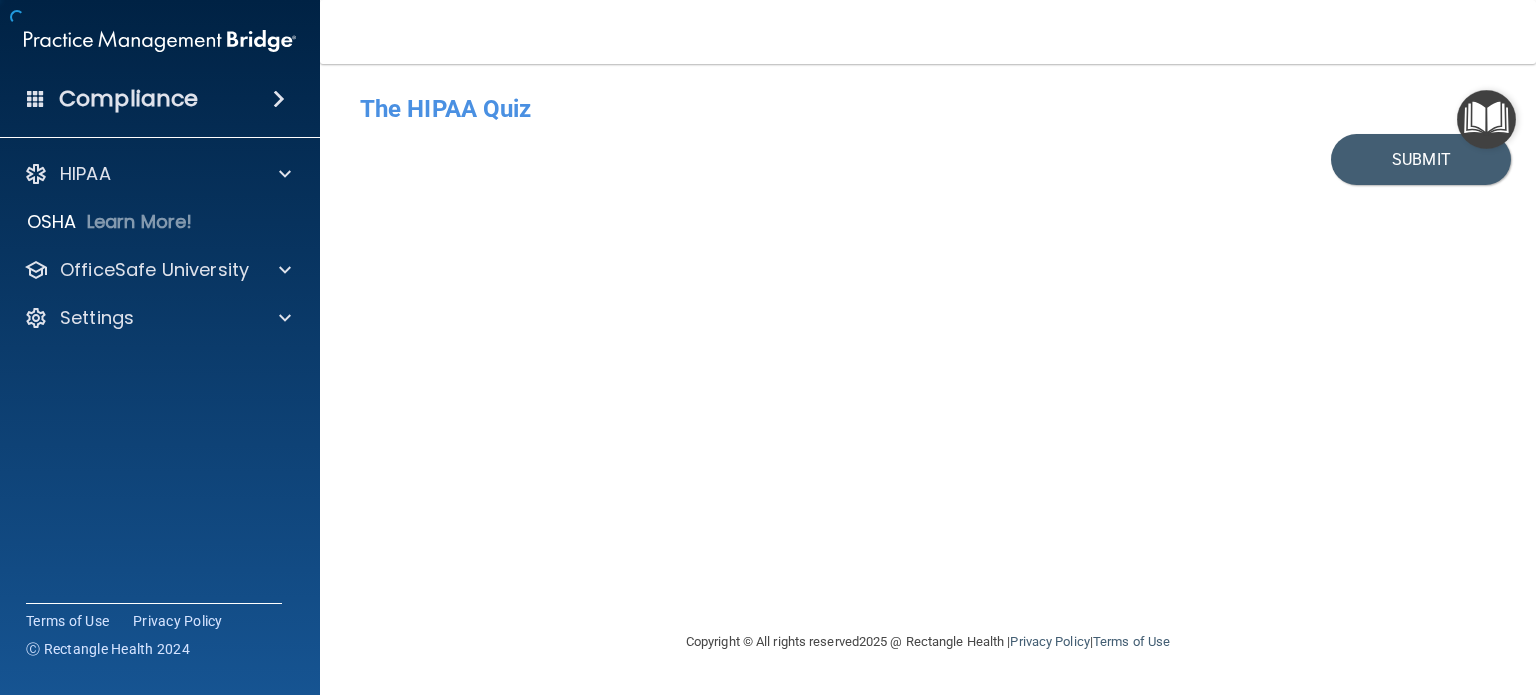 scroll, scrollTop: 0, scrollLeft: 0, axis: both 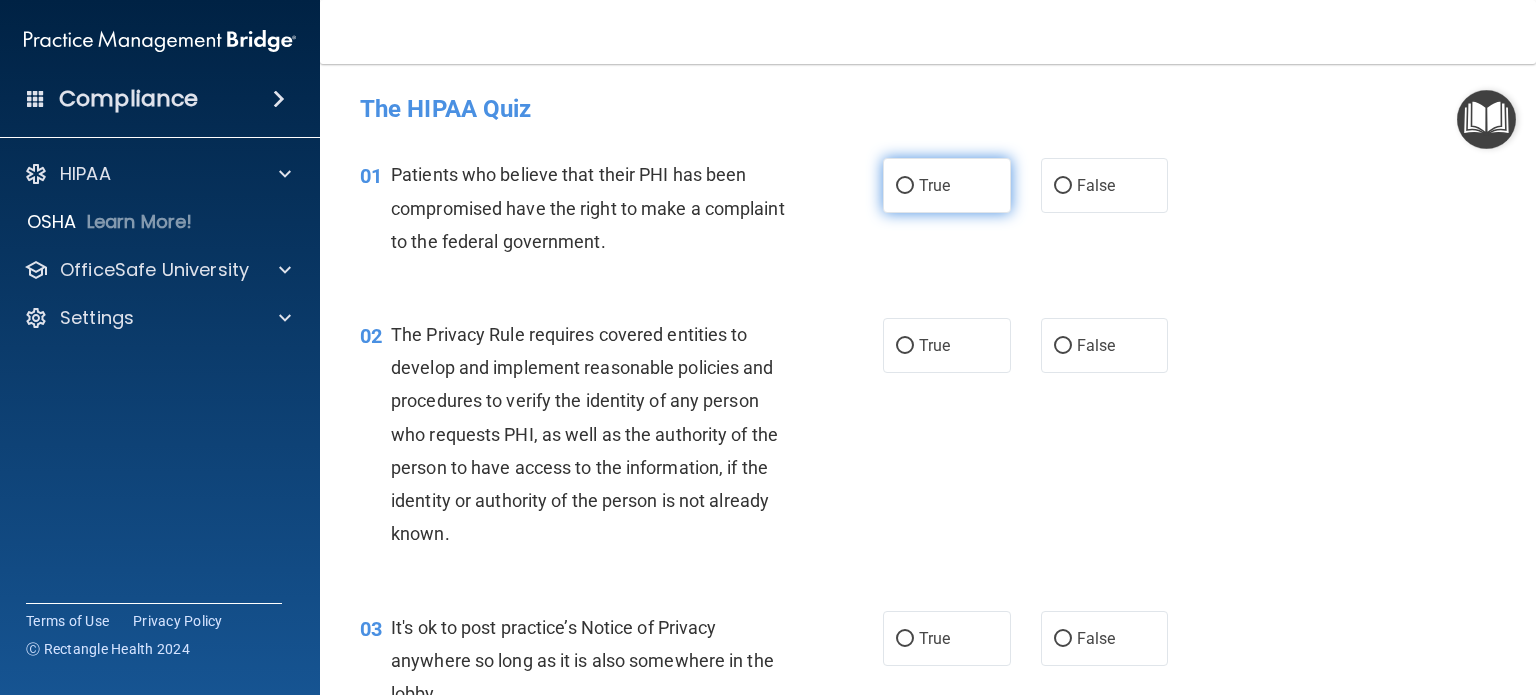 click on "True" at bounding box center [947, 185] 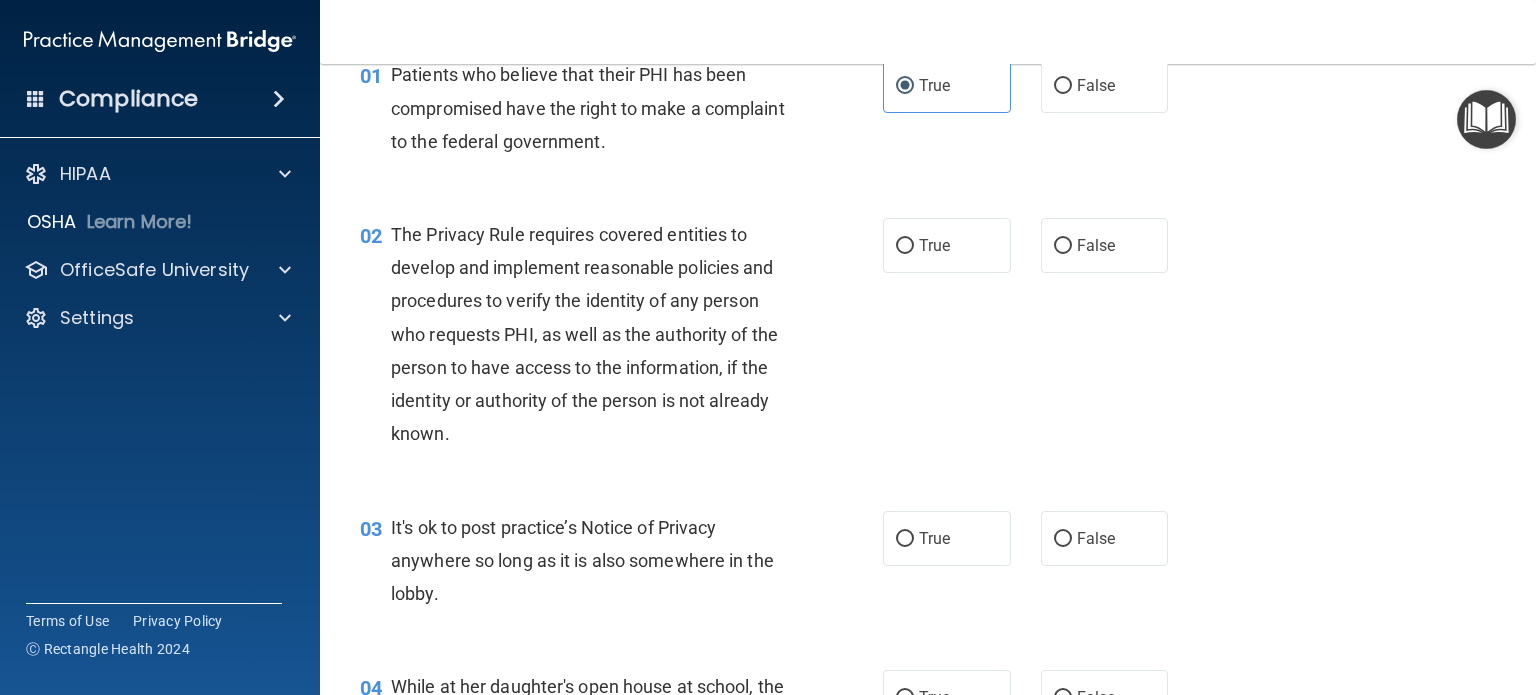 scroll, scrollTop: 200, scrollLeft: 0, axis: vertical 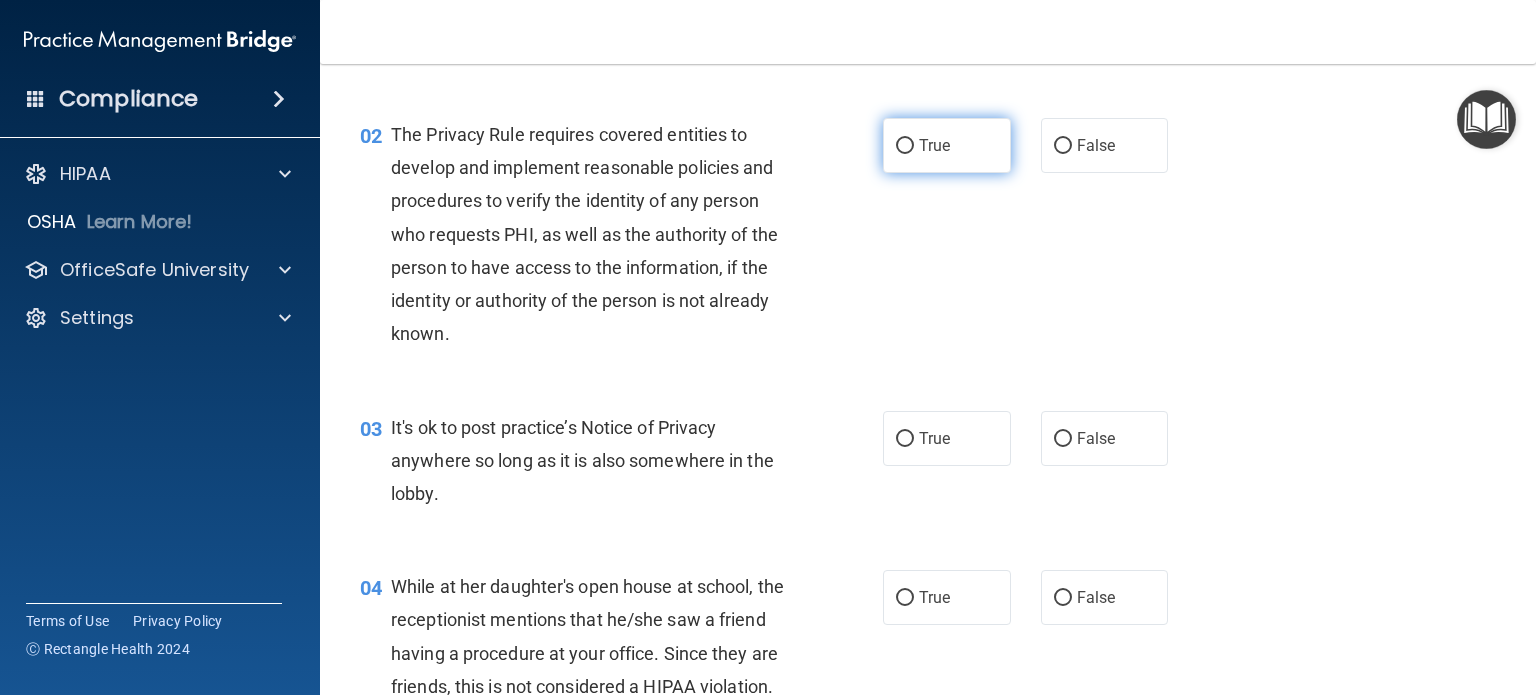 click on "True" at bounding box center (905, 146) 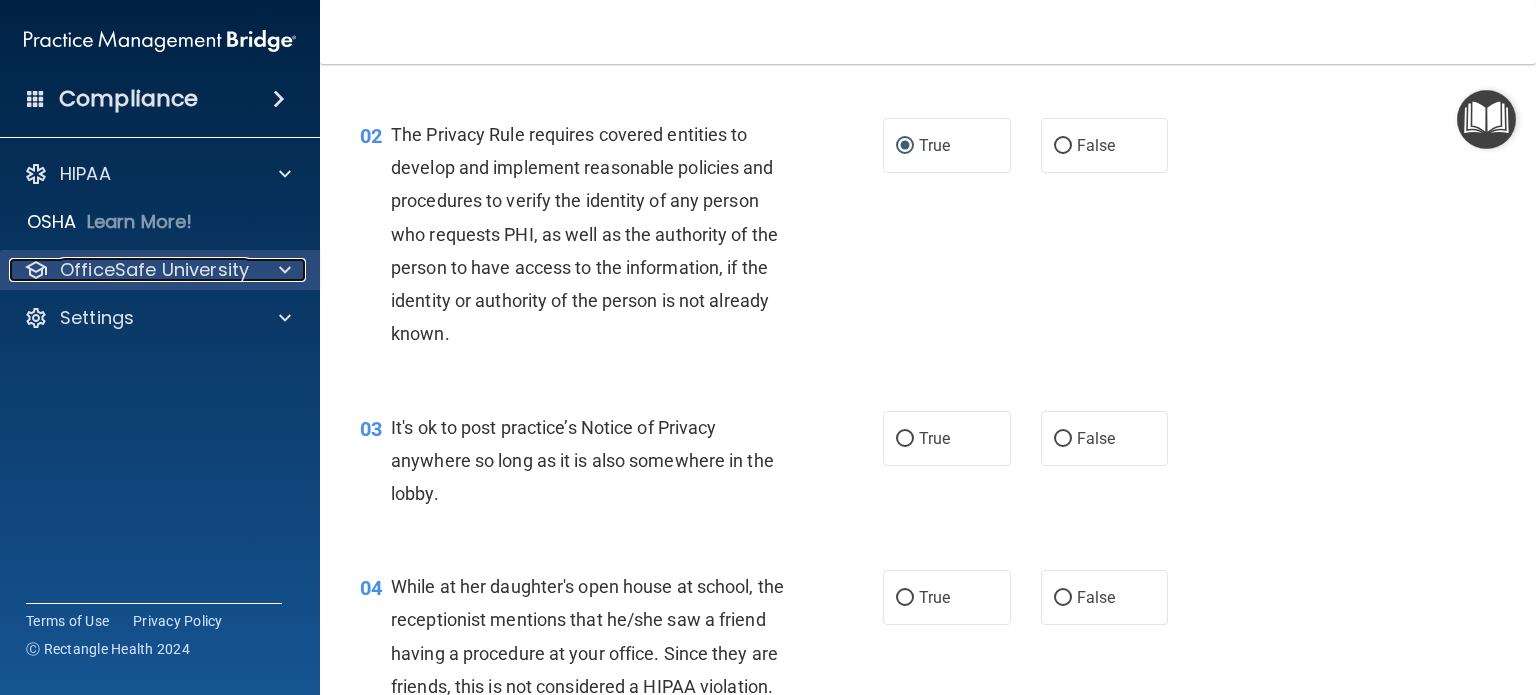 click on "OfficeSafe University" at bounding box center (154, 270) 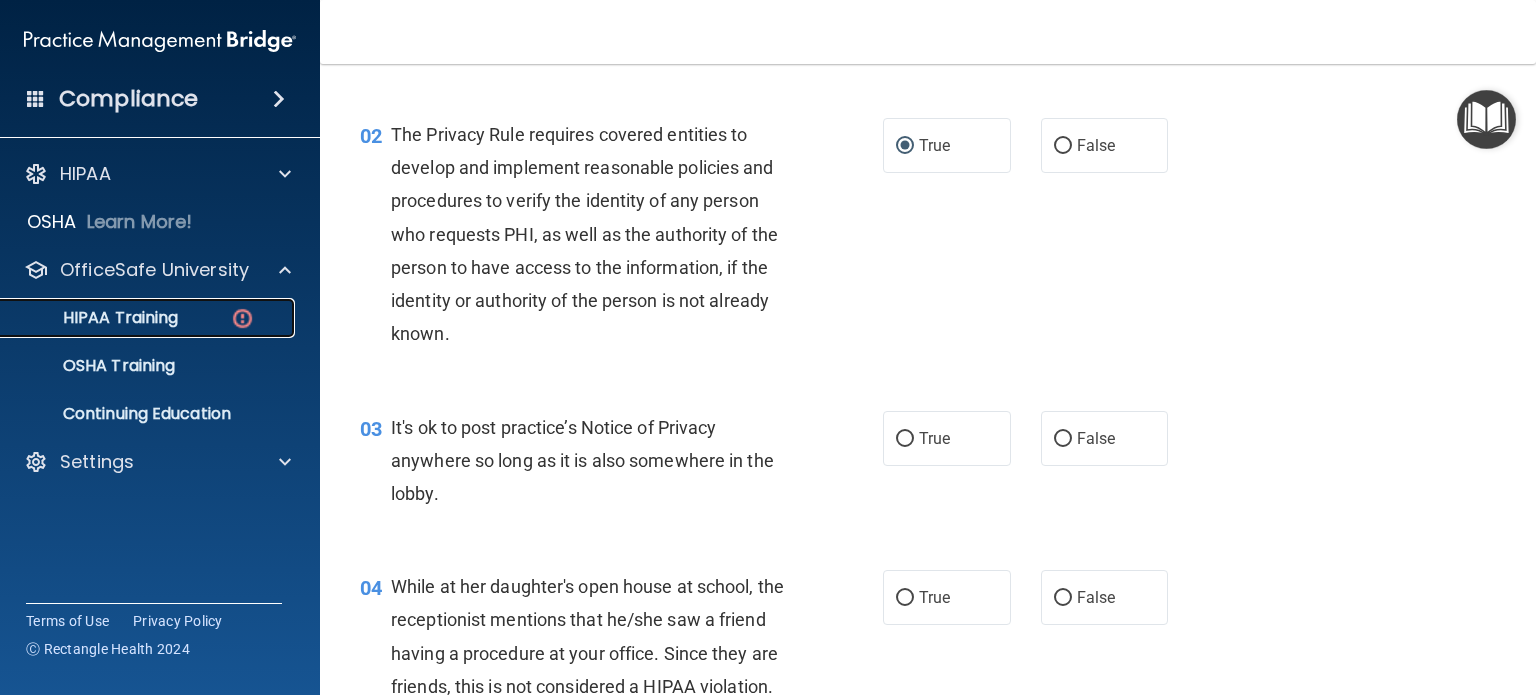 click on "HIPAA Training" at bounding box center (95, 318) 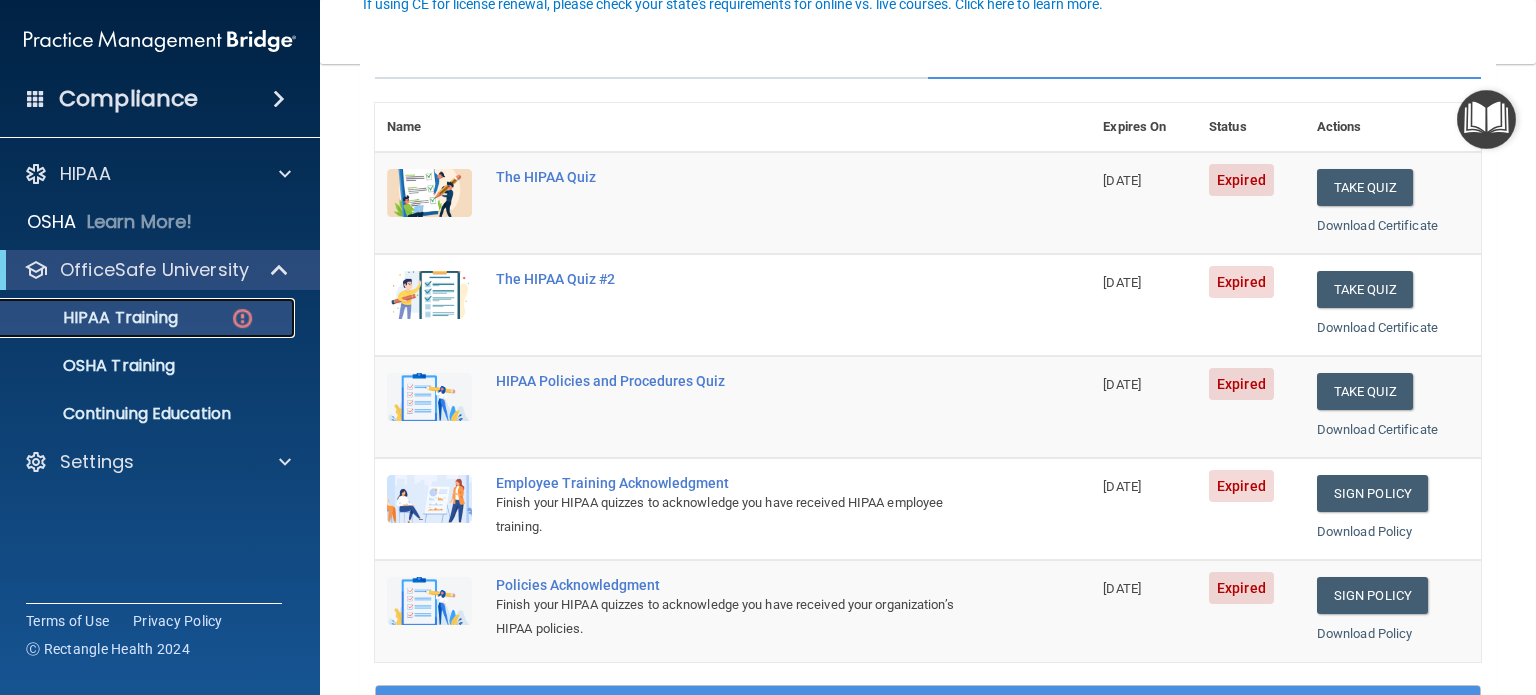 scroll, scrollTop: 0, scrollLeft: 0, axis: both 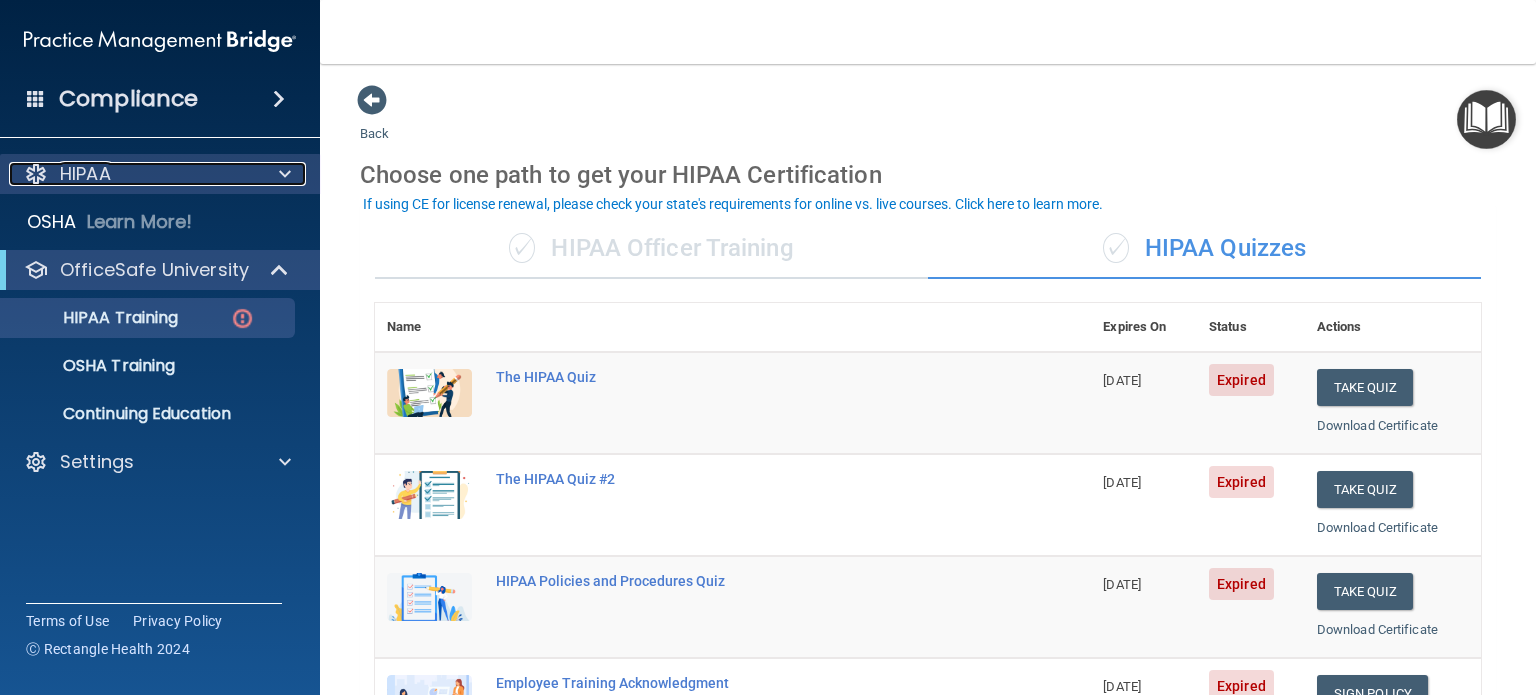 click on "HIPAA" at bounding box center [85, 174] 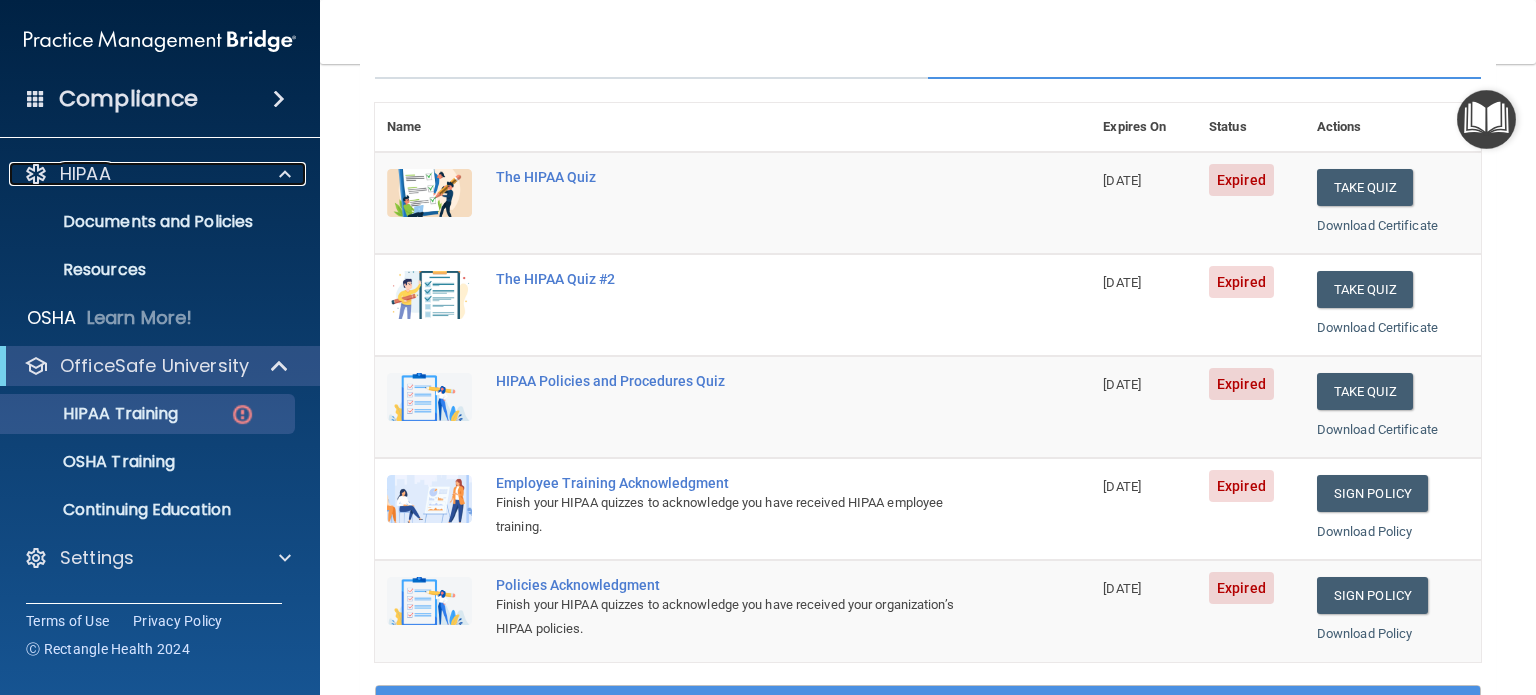 scroll, scrollTop: 100, scrollLeft: 0, axis: vertical 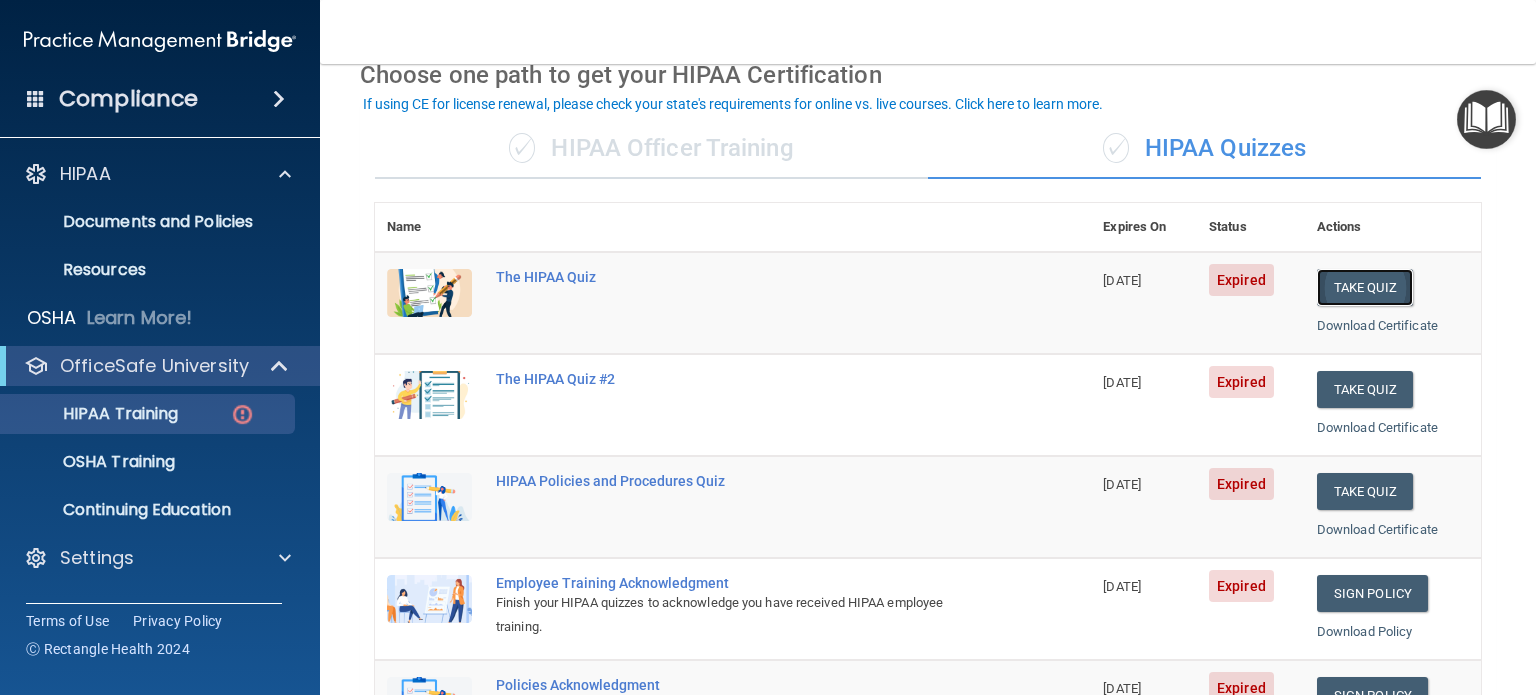 click on "Take Quiz" at bounding box center [1365, 287] 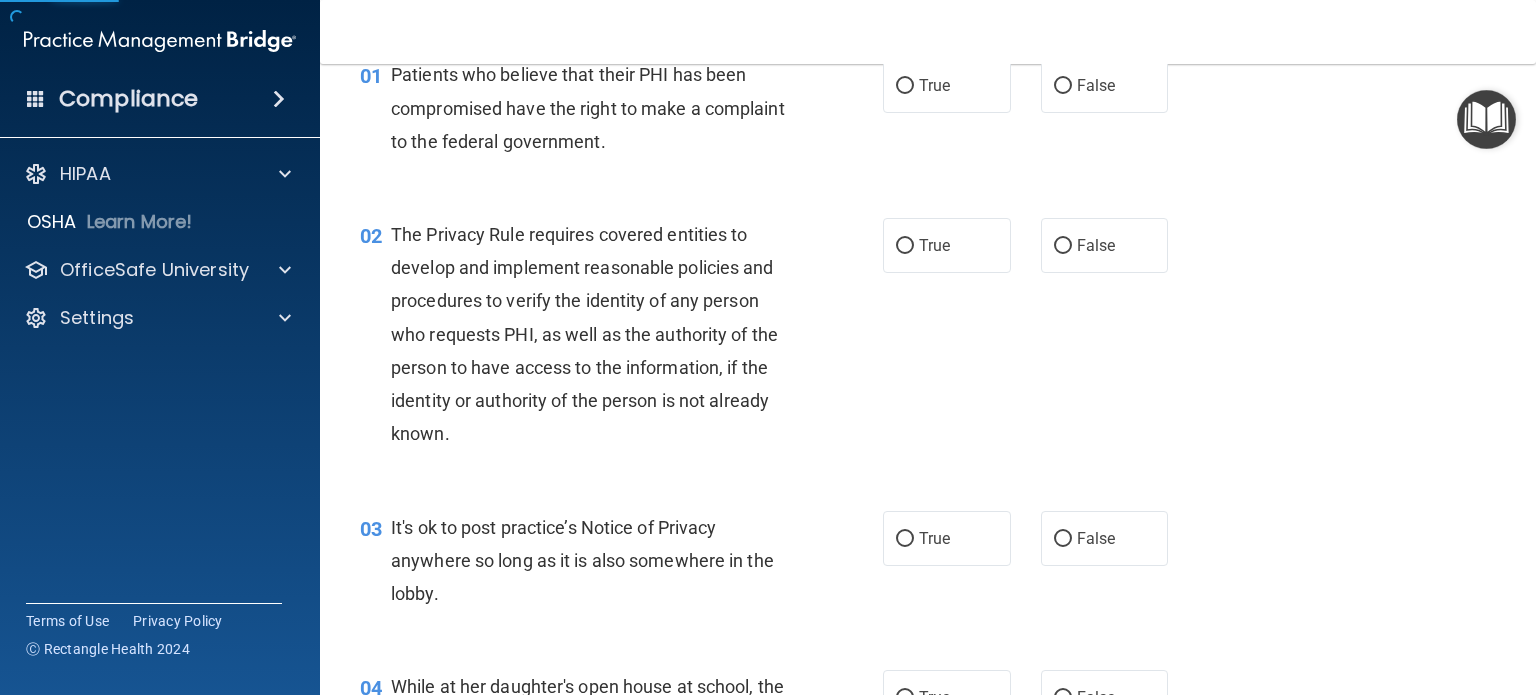 scroll, scrollTop: 0, scrollLeft: 0, axis: both 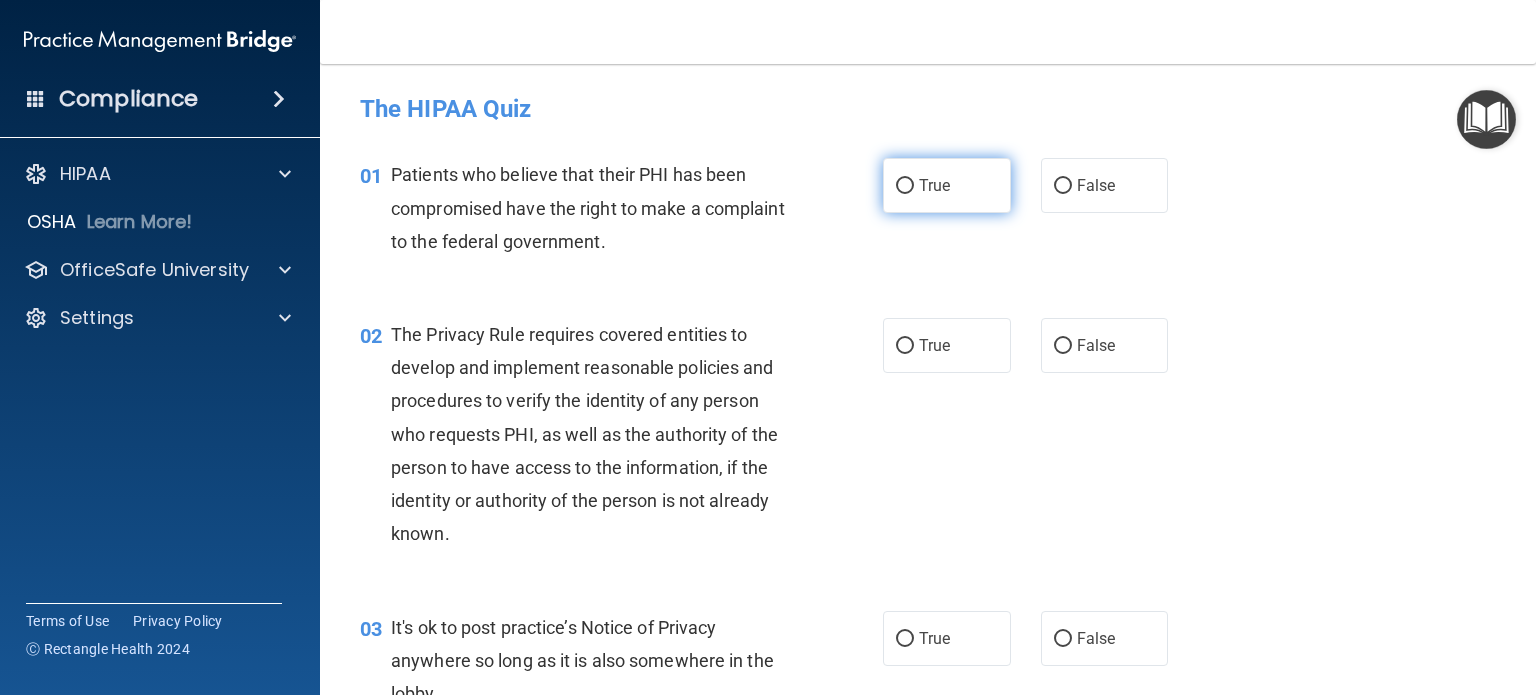 click on "True" at bounding box center (947, 185) 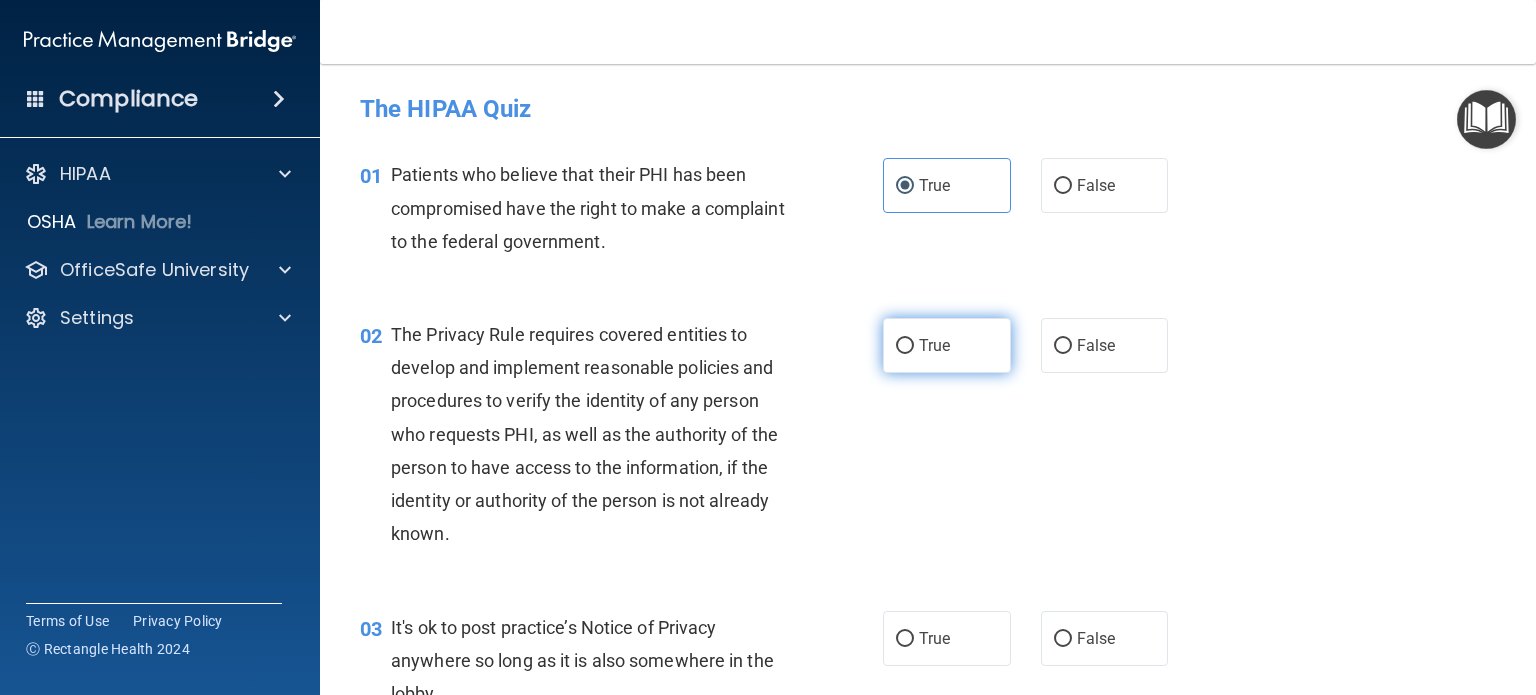 click on "True" at bounding box center (947, 345) 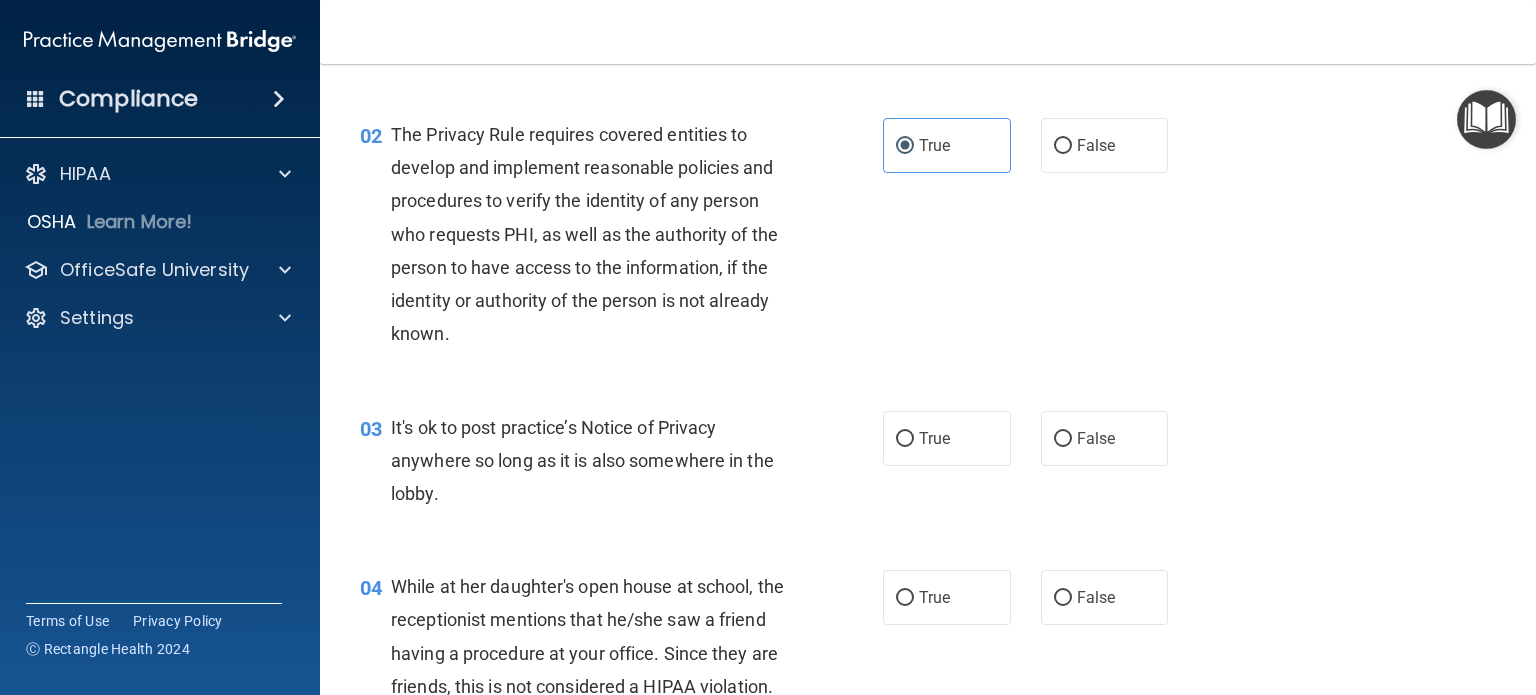 scroll, scrollTop: 300, scrollLeft: 0, axis: vertical 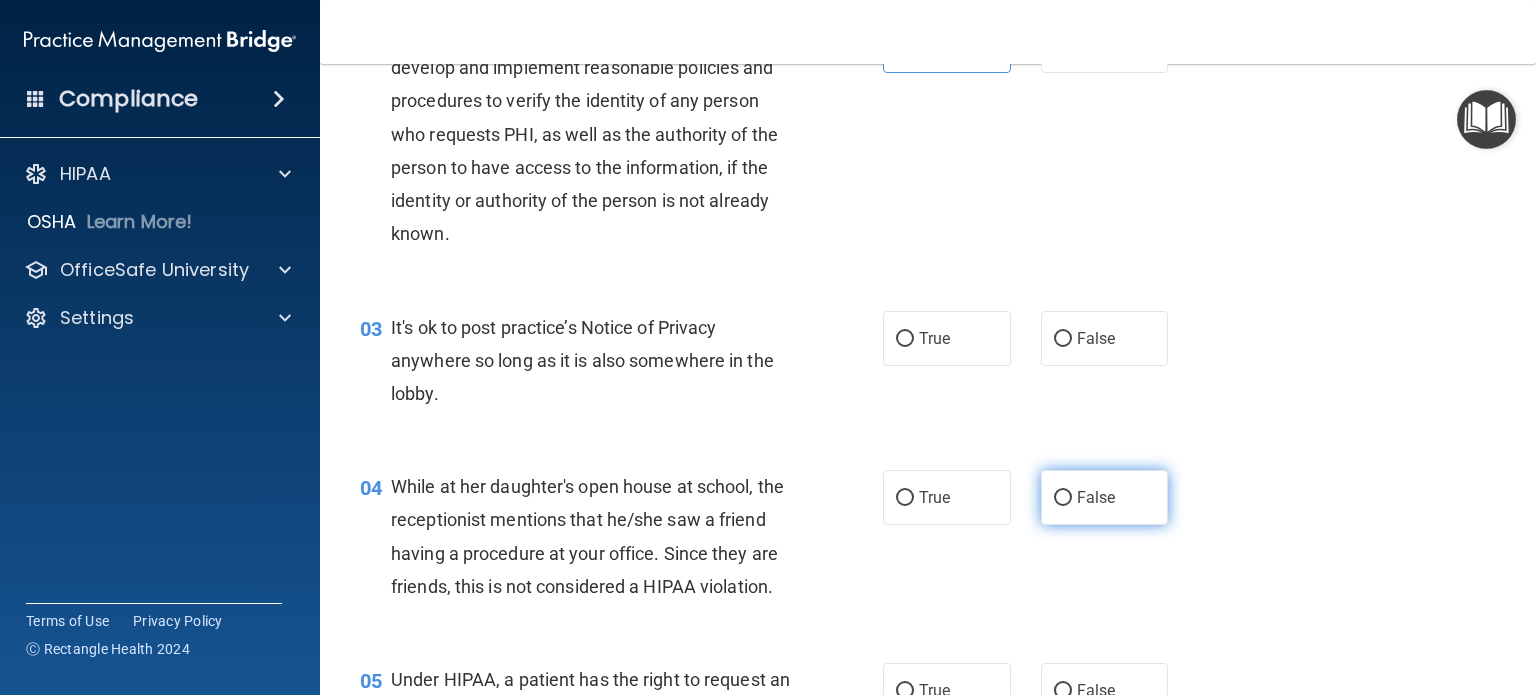 click on "False" at bounding box center (1105, 497) 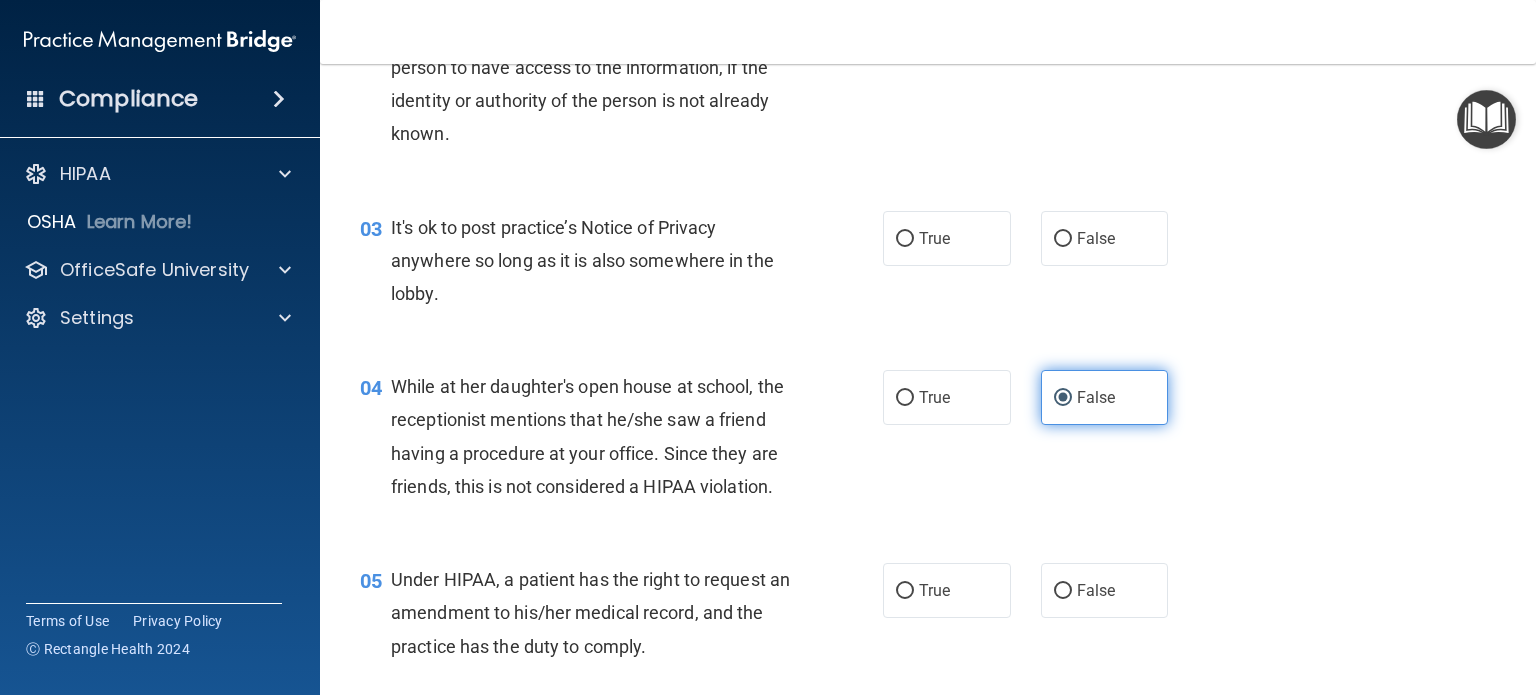 scroll, scrollTop: 500, scrollLeft: 0, axis: vertical 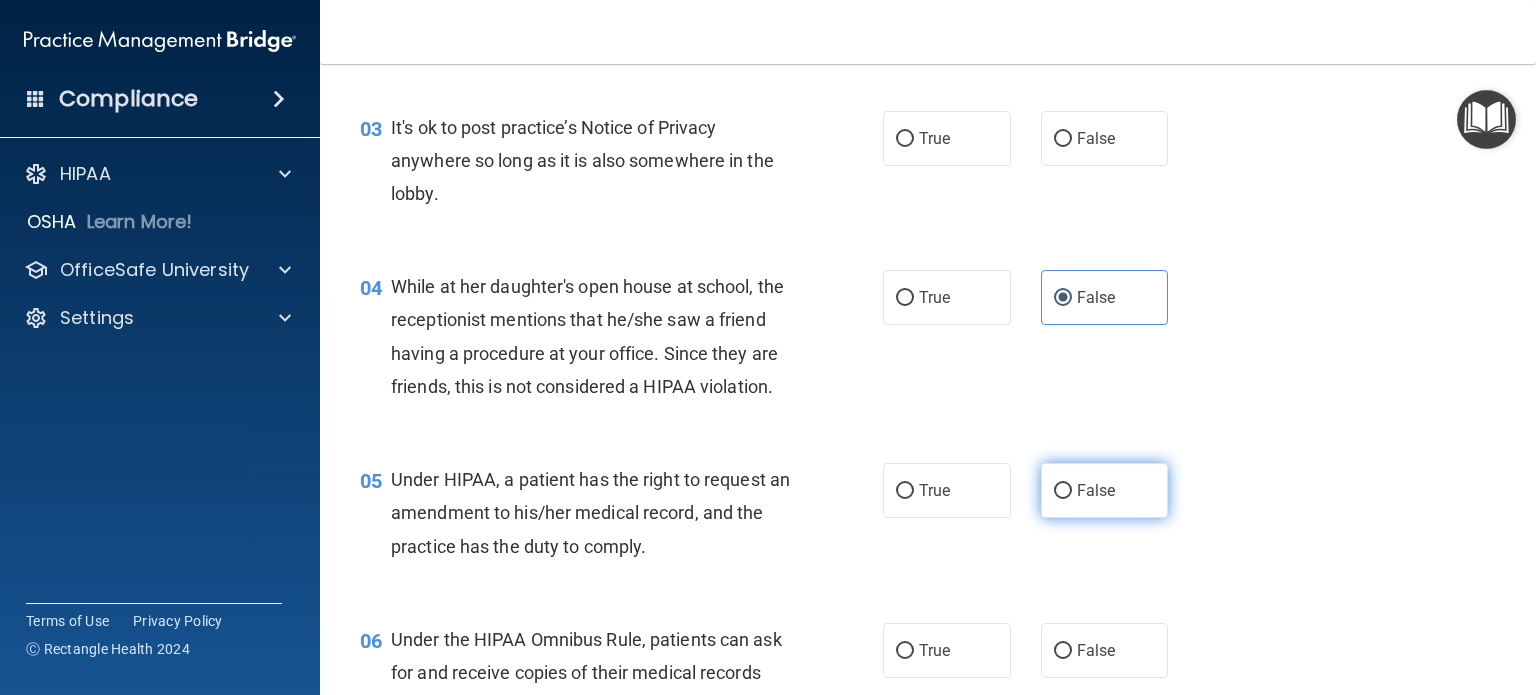 click on "False" at bounding box center (1063, 491) 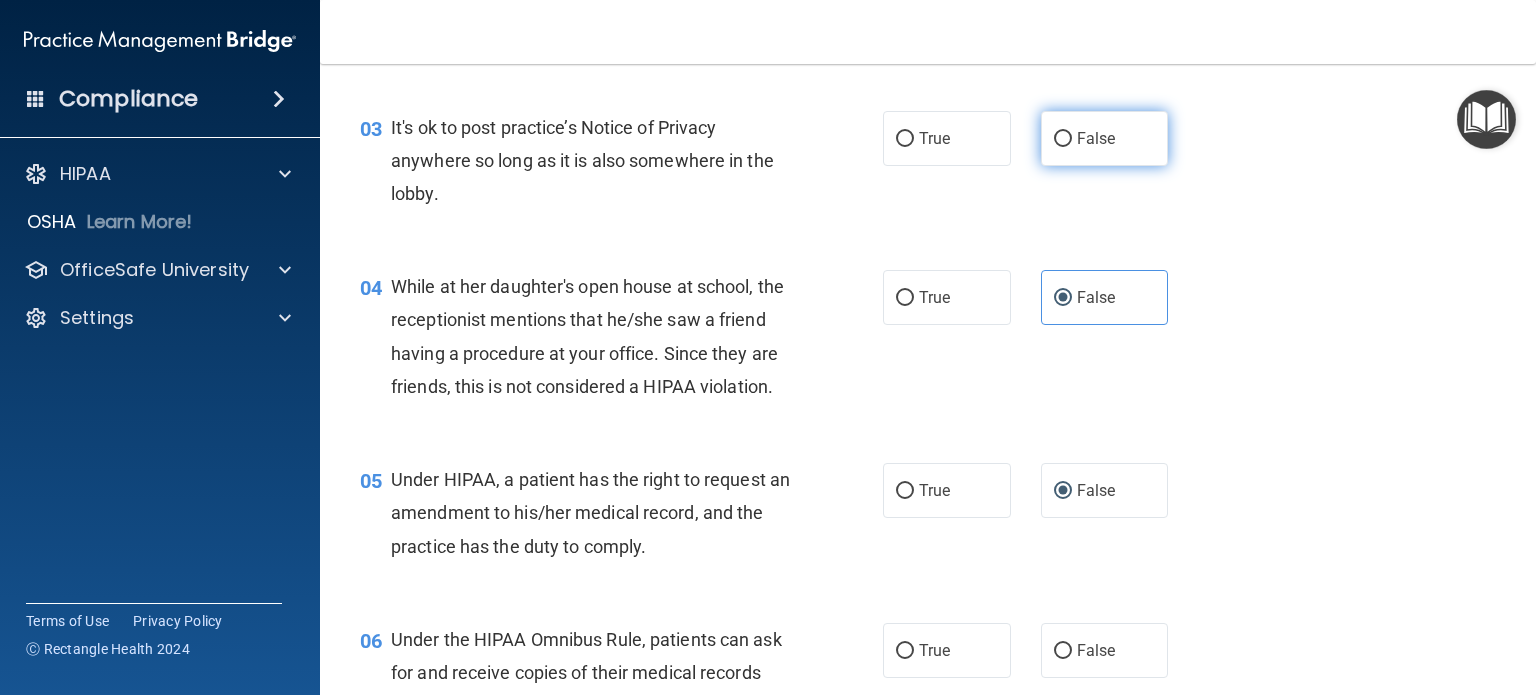 click on "False" at bounding box center [1105, 138] 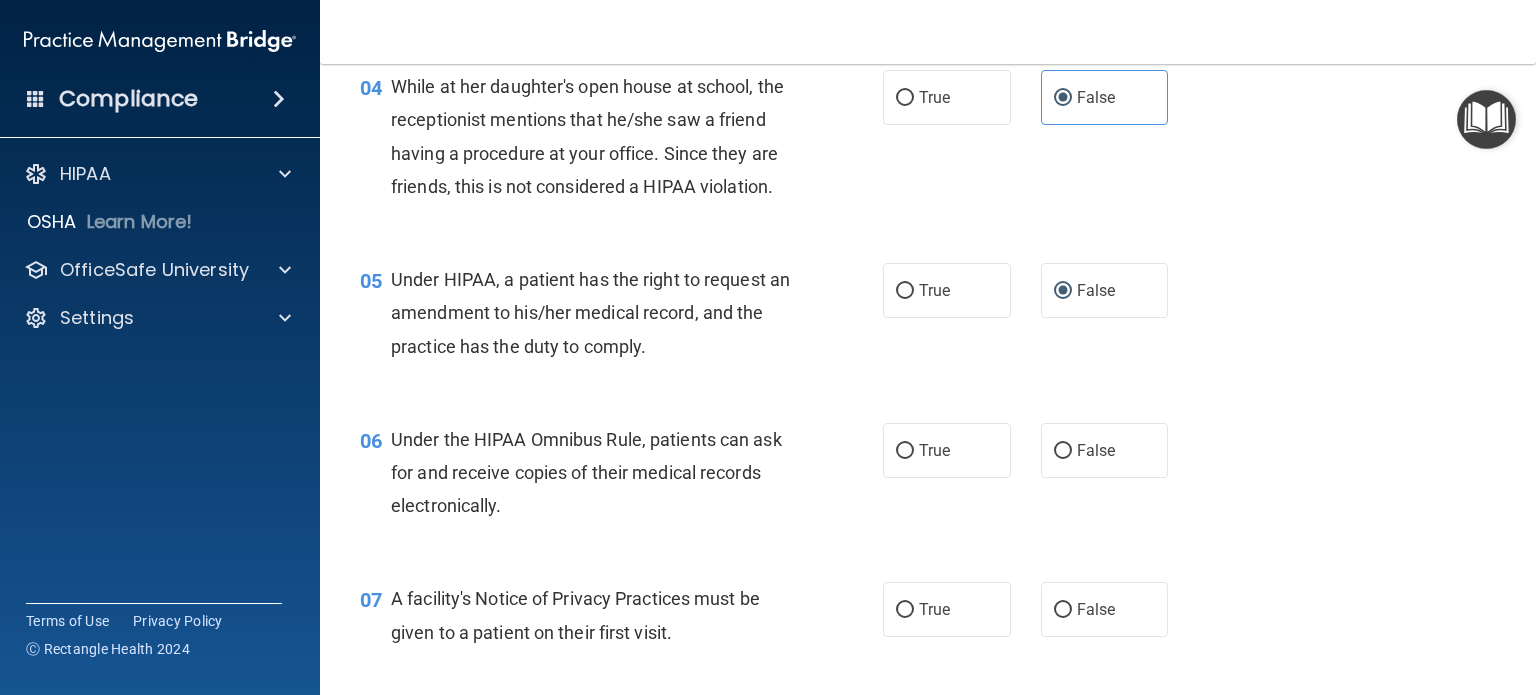 scroll, scrollTop: 800, scrollLeft: 0, axis: vertical 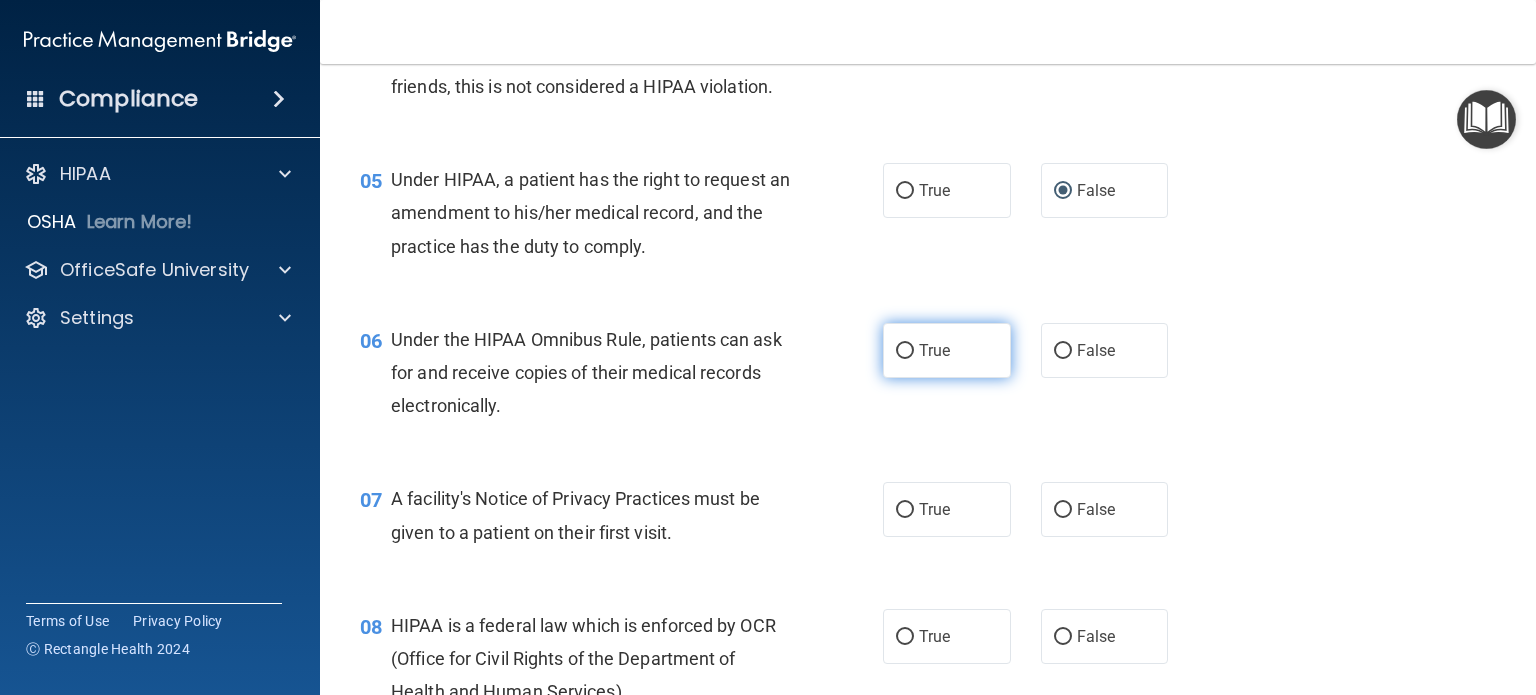 click on "True" at bounding box center (905, 351) 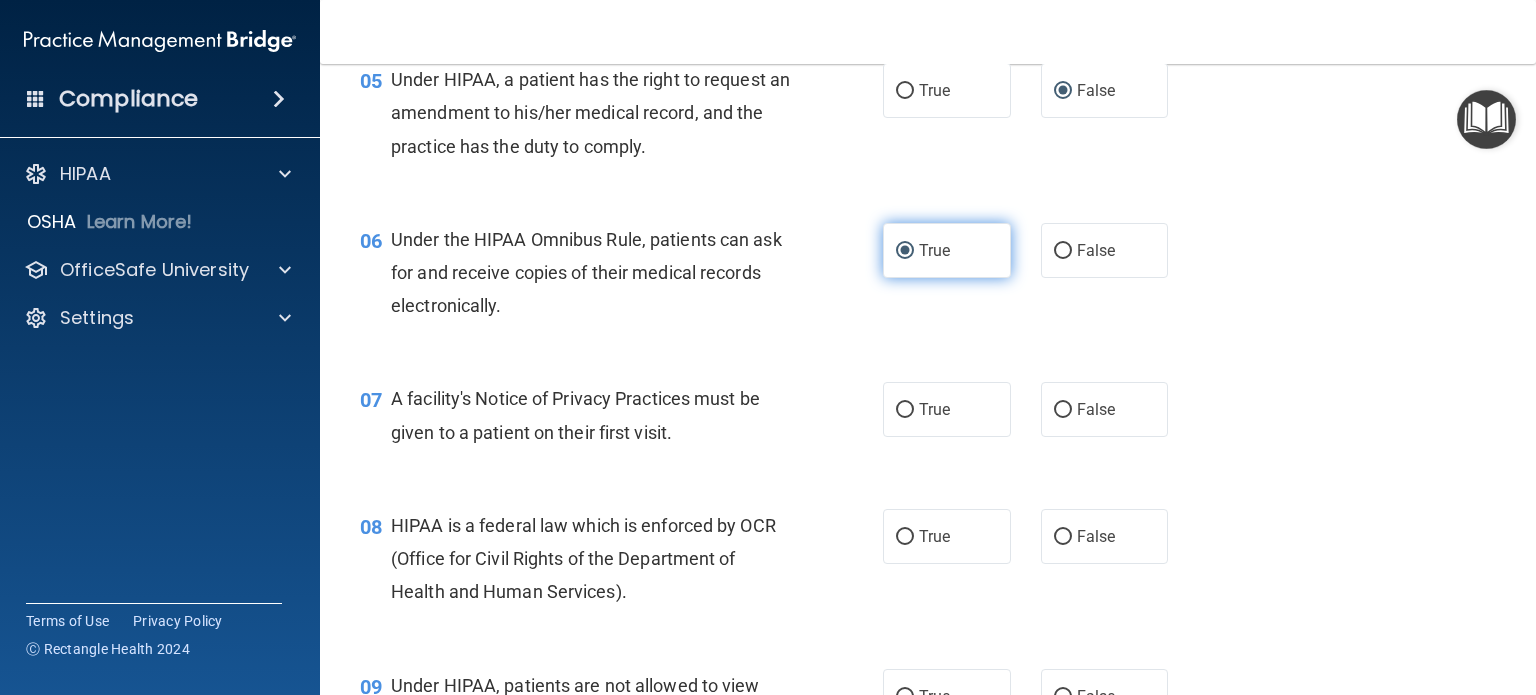 scroll, scrollTop: 1000, scrollLeft: 0, axis: vertical 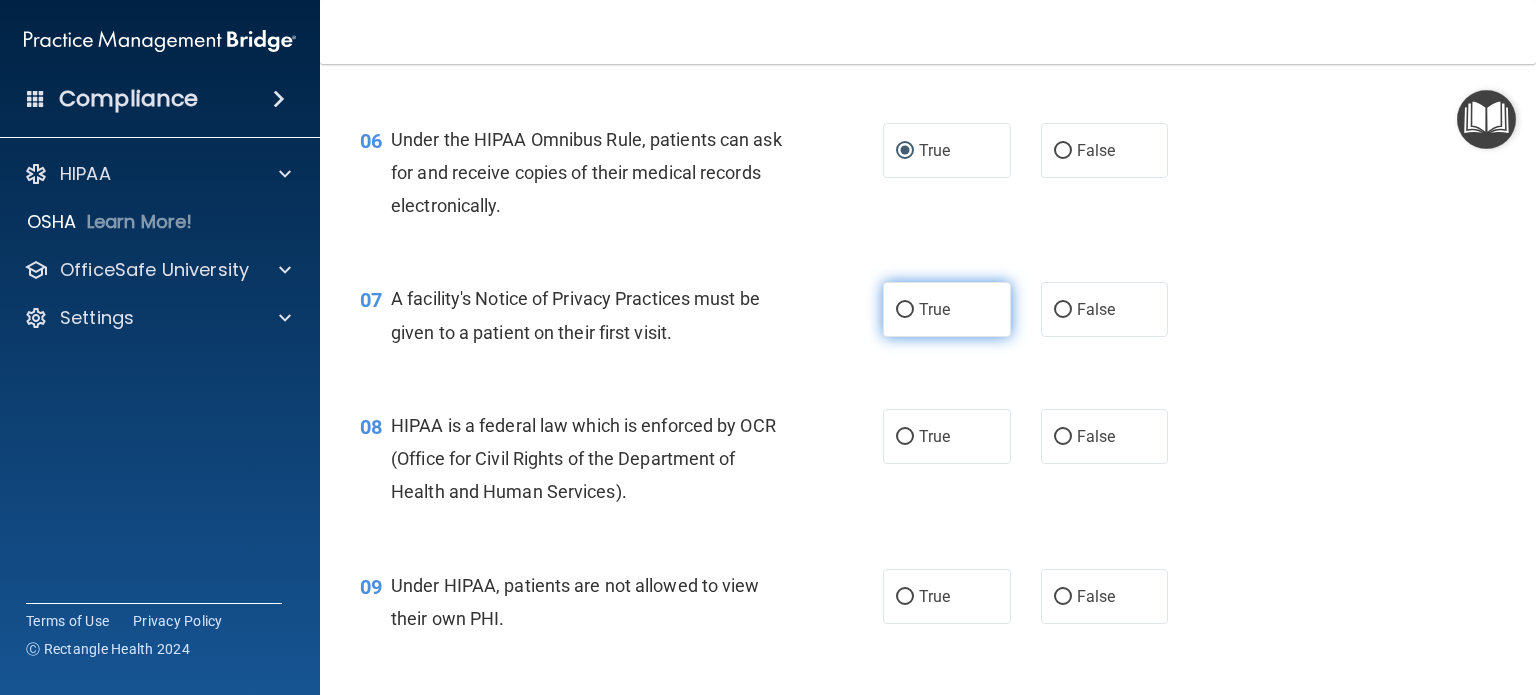click on "True" at bounding box center (934, 309) 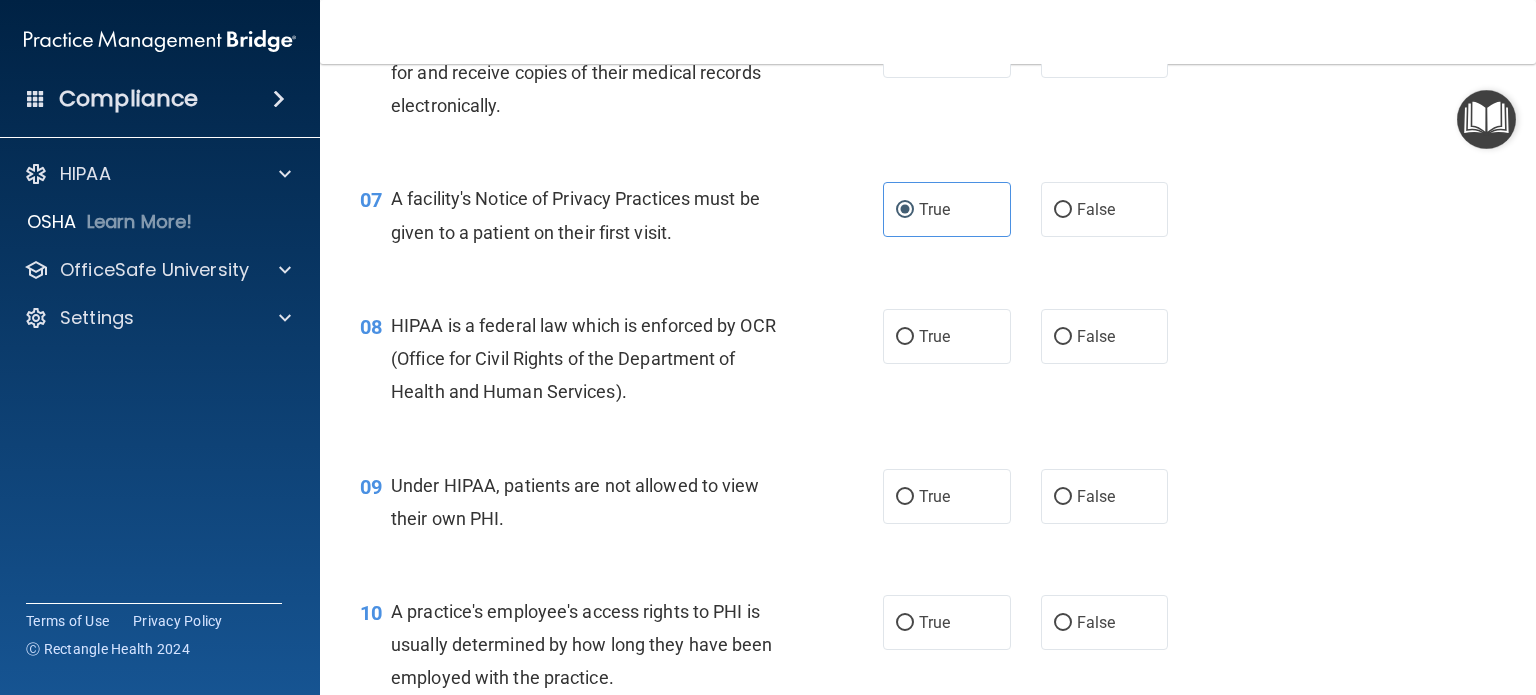 scroll, scrollTop: 1200, scrollLeft: 0, axis: vertical 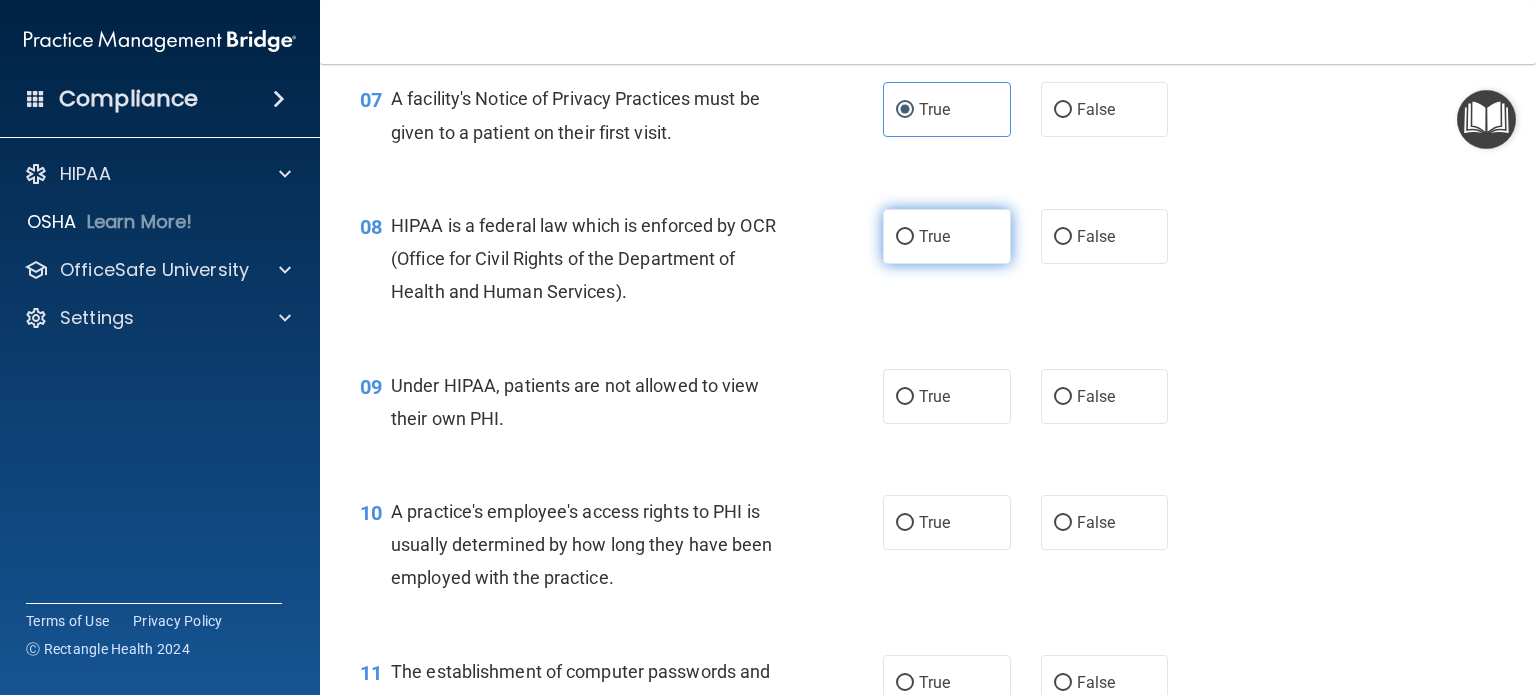 click on "True" at bounding box center (934, 236) 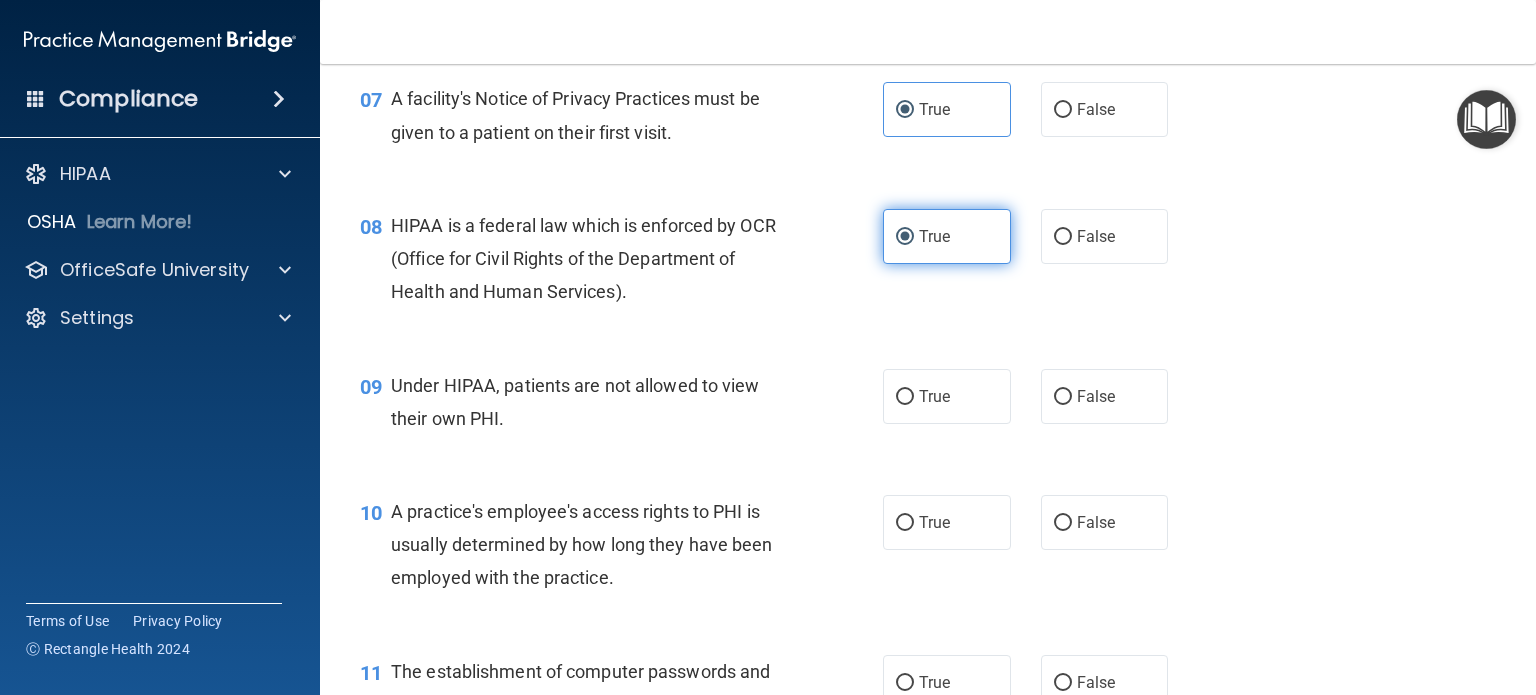 scroll, scrollTop: 1300, scrollLeft: 0, axis: vertical 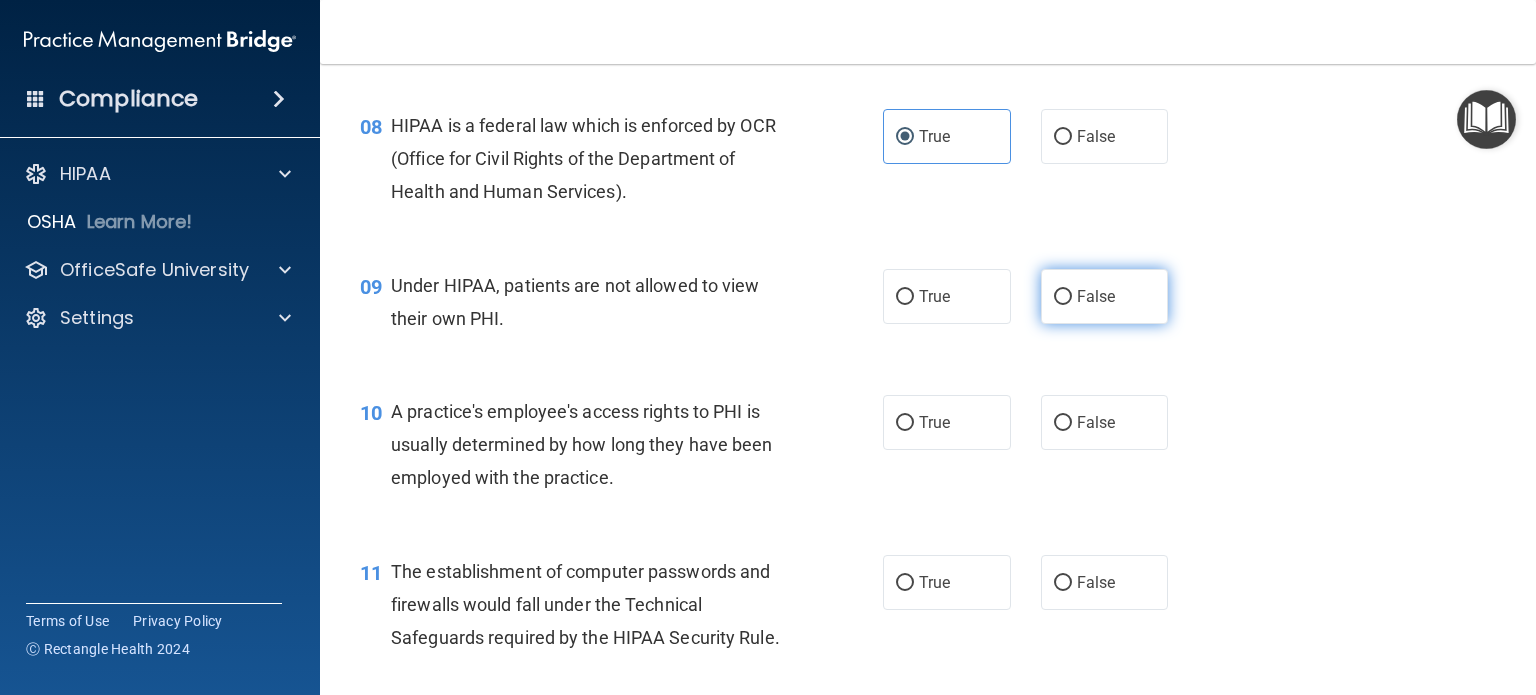 click on "False" at bounding box center (1105, 296) 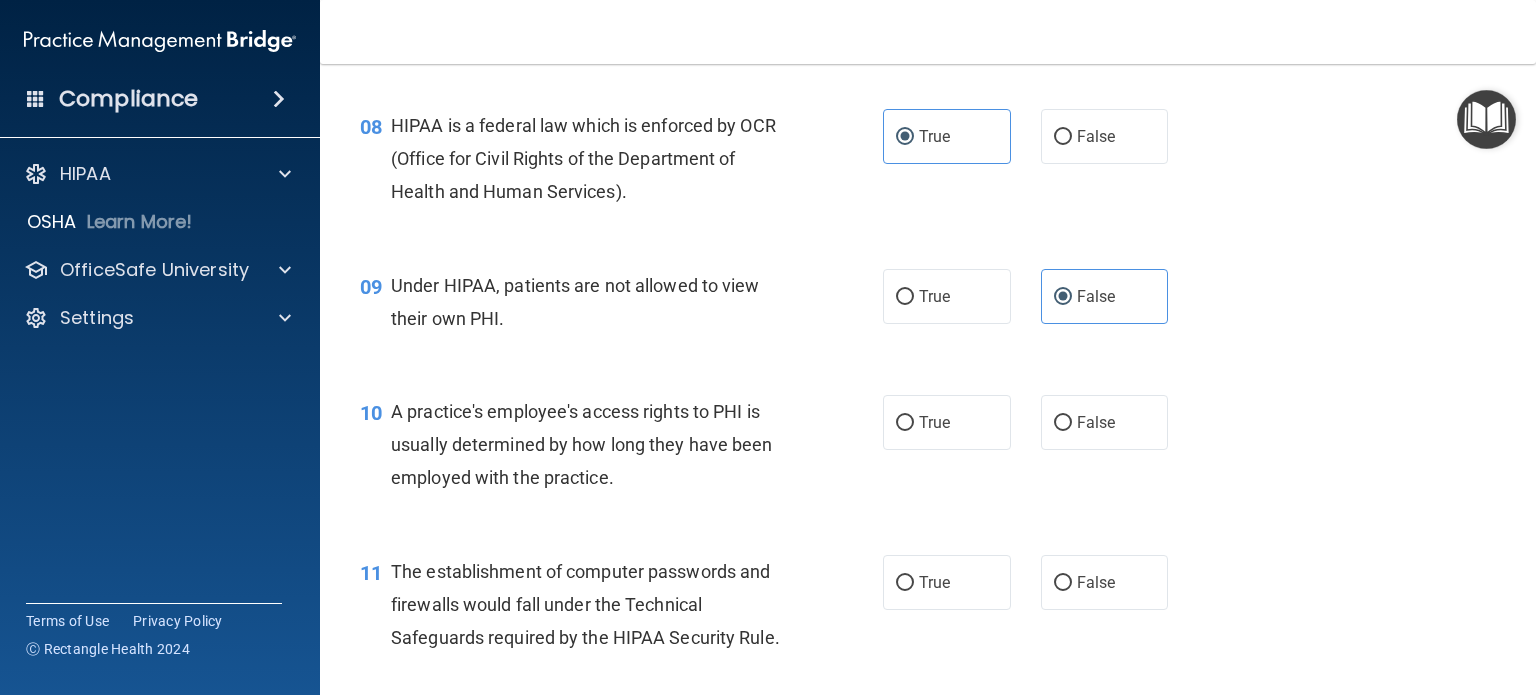 scroll, scrollTop: 1400, scrollLeft: 0, axis: vertical 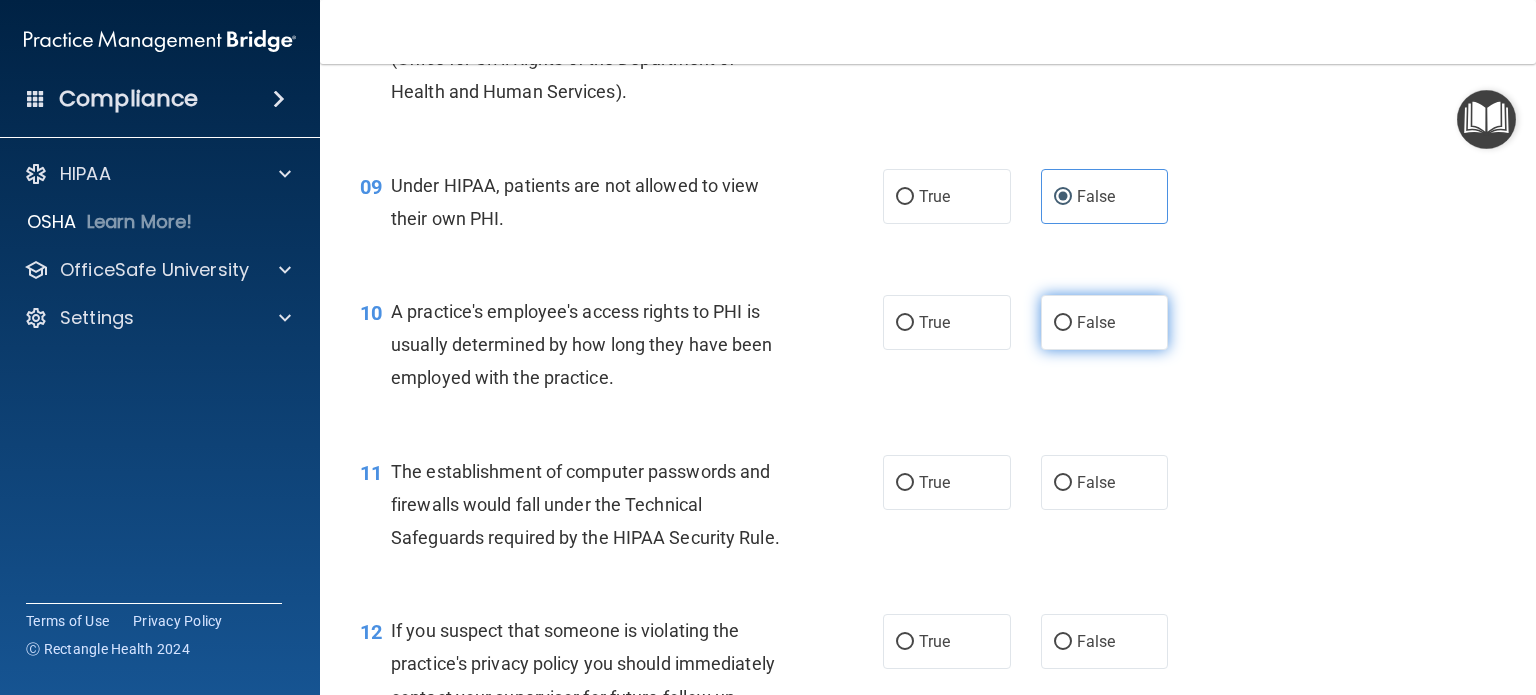 click on "False" at bounding box center [1096, 322] 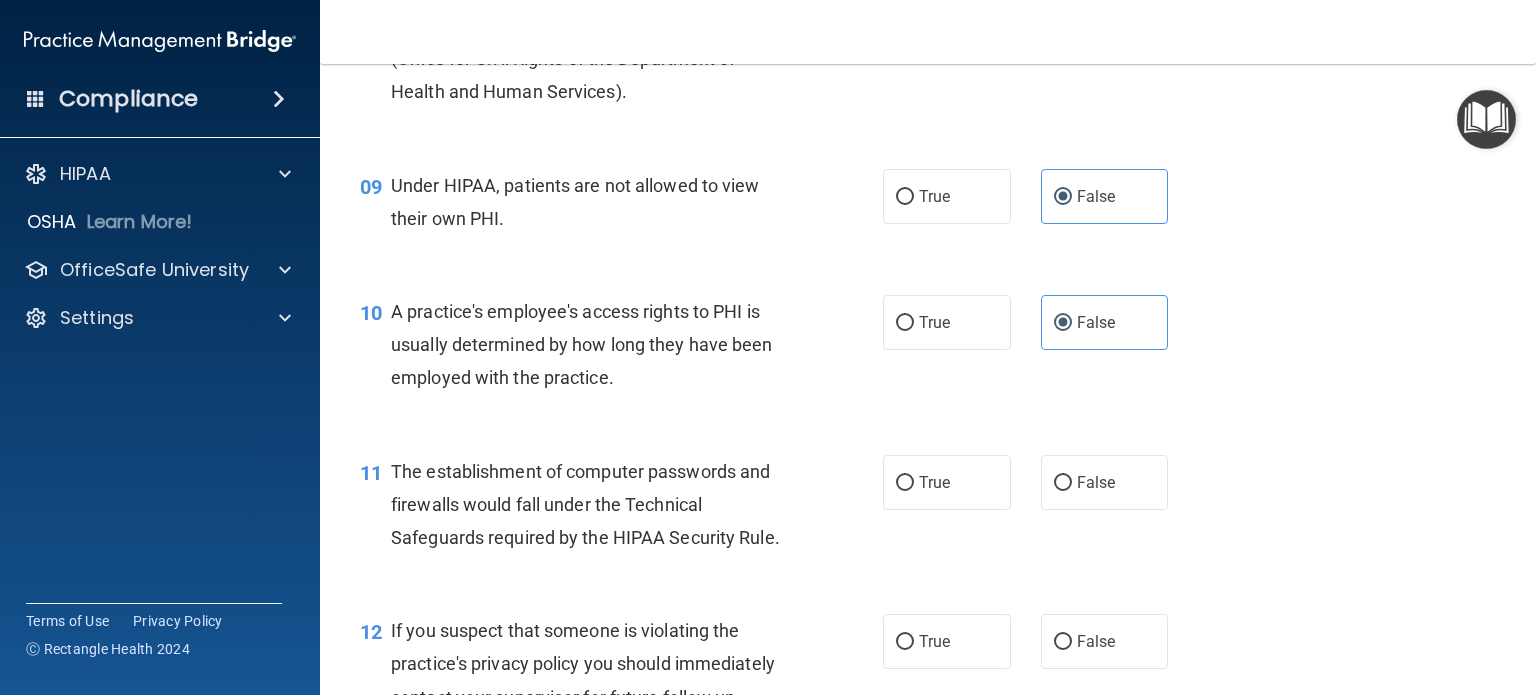scroll, scrollTop: 1600, scrollLeft: 0, axis: vertical 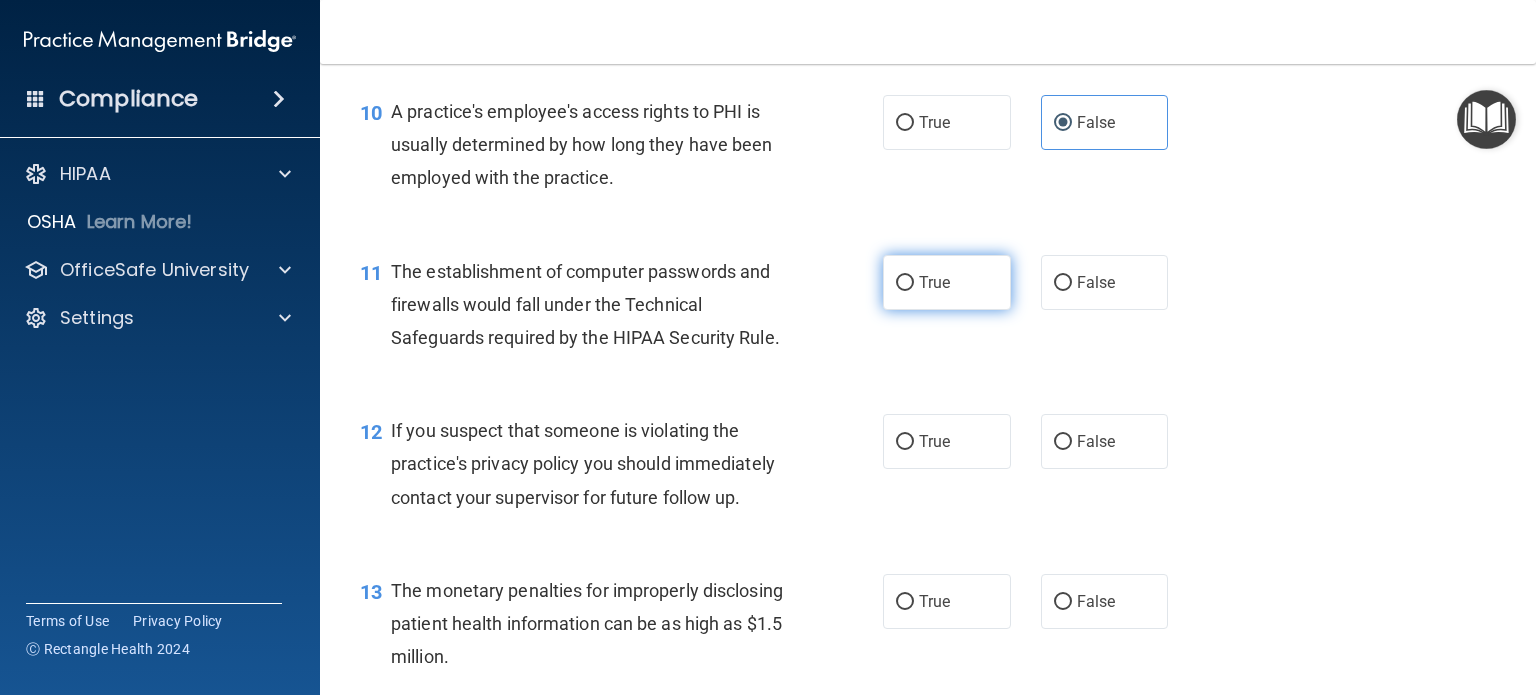 click on "True" at bounding box center (934, 282) 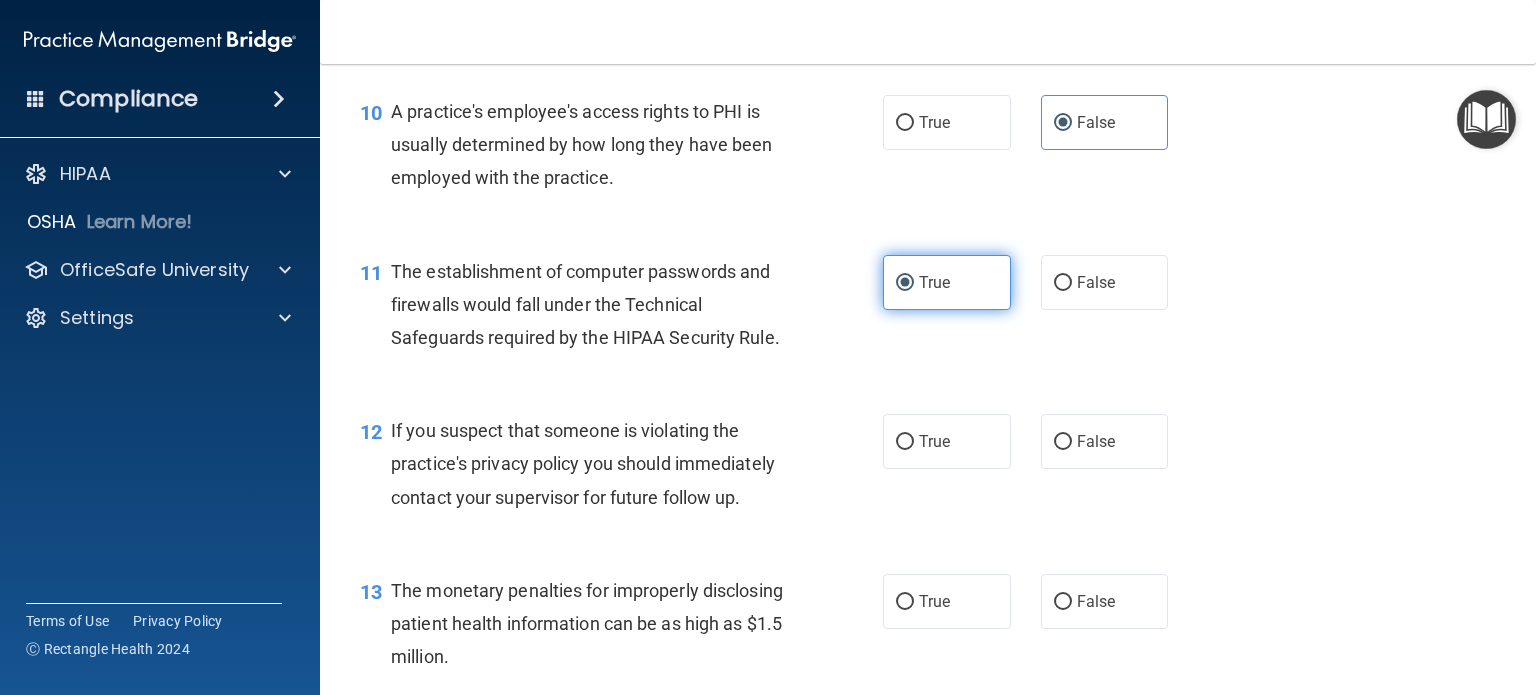 scroll, scrollTop: 1700, scrollLeft: 0, axis: vertical 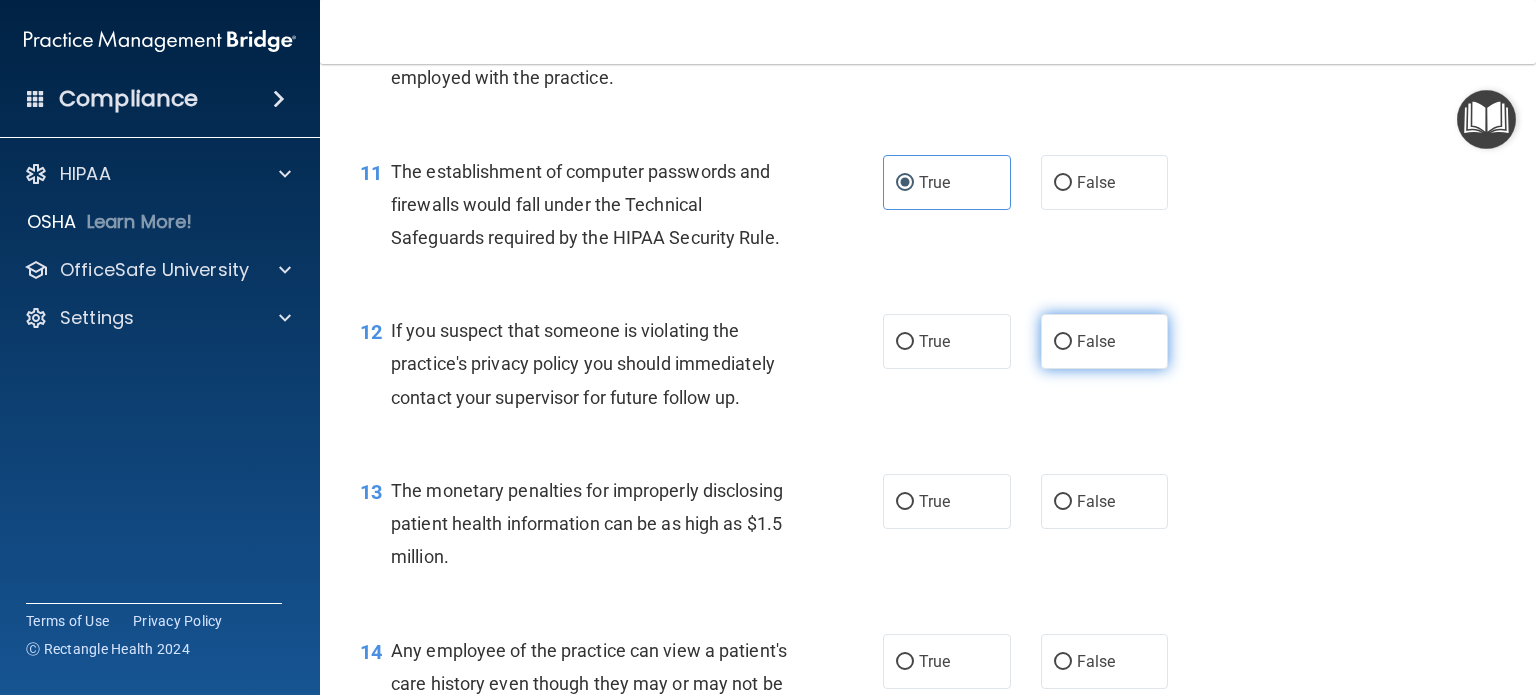 click on "False" at bounding box center [1105, 341] 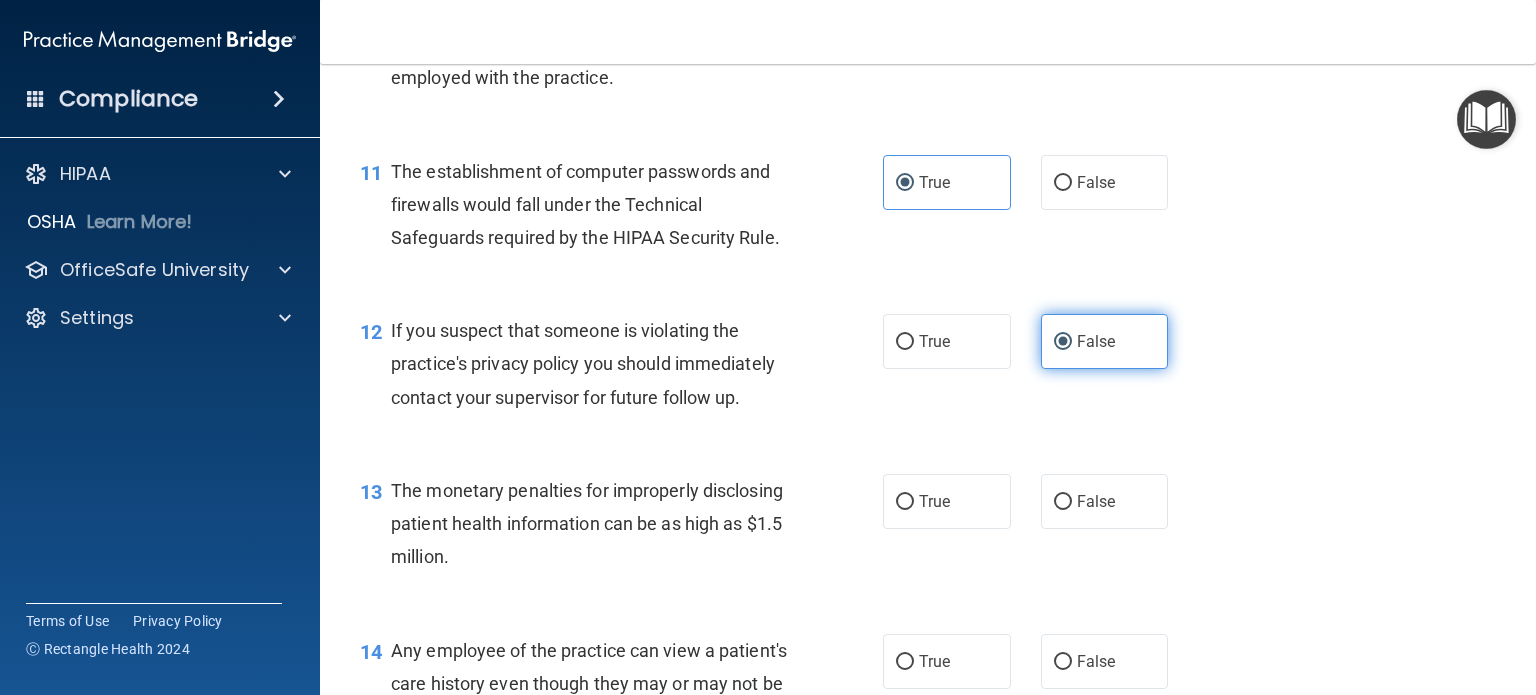 scroll, scrollTop: 1800, scrollLeft: 0, axis: vertical 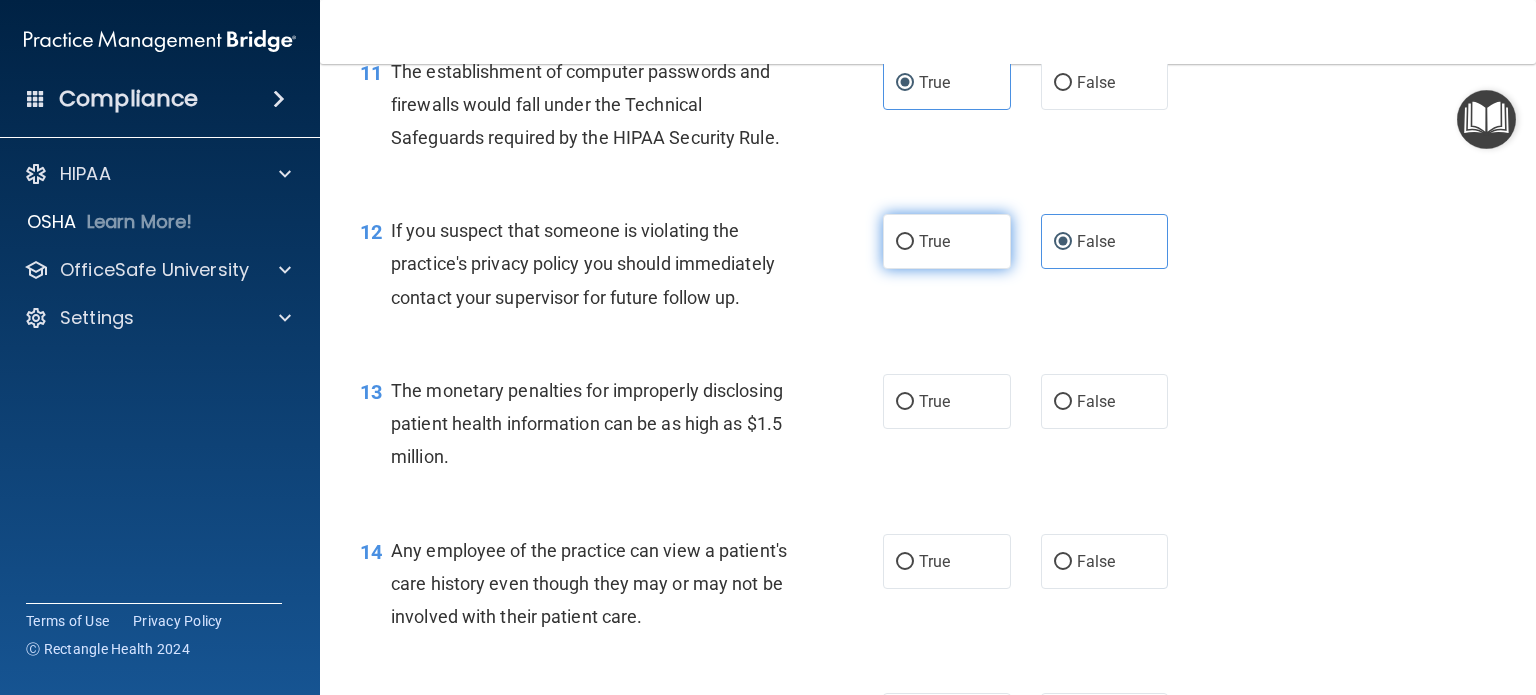 click on "True" at bounding box center (947, 241) 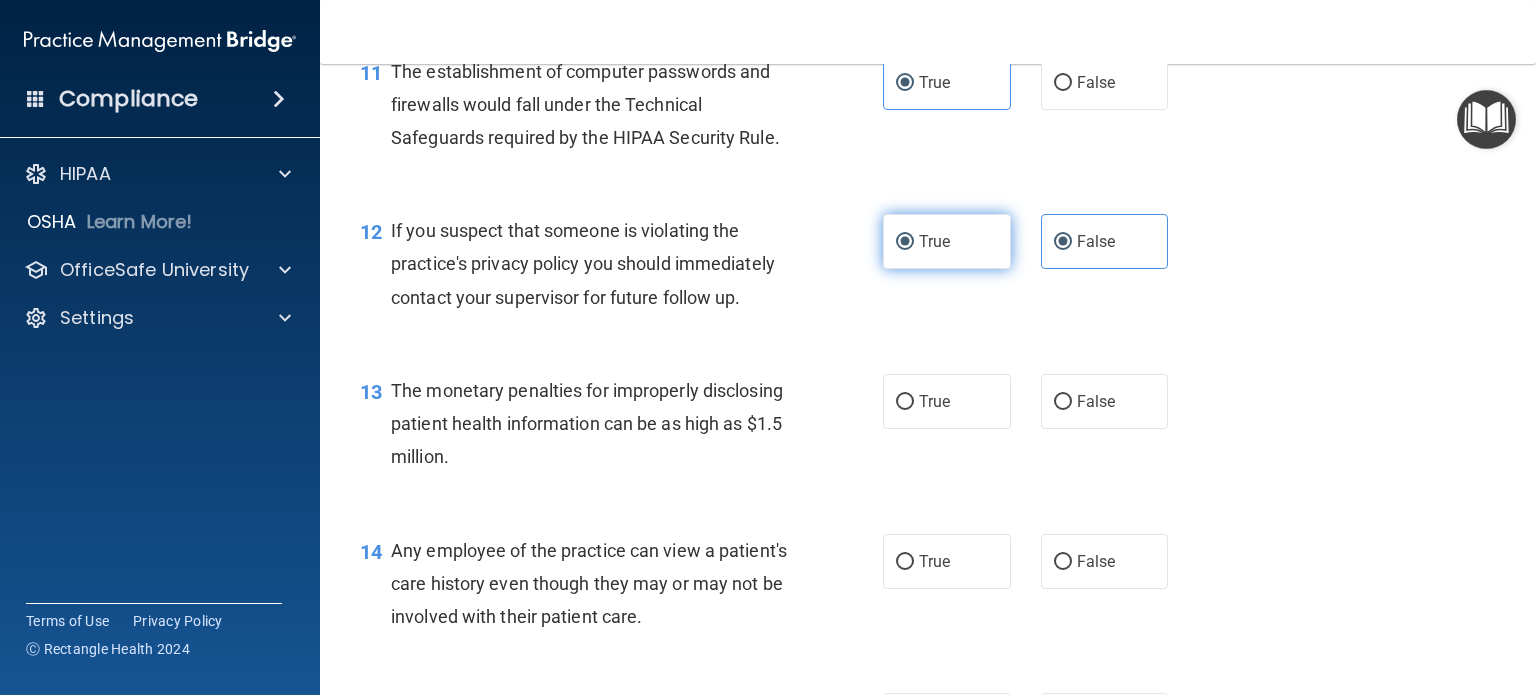 radio on "false" 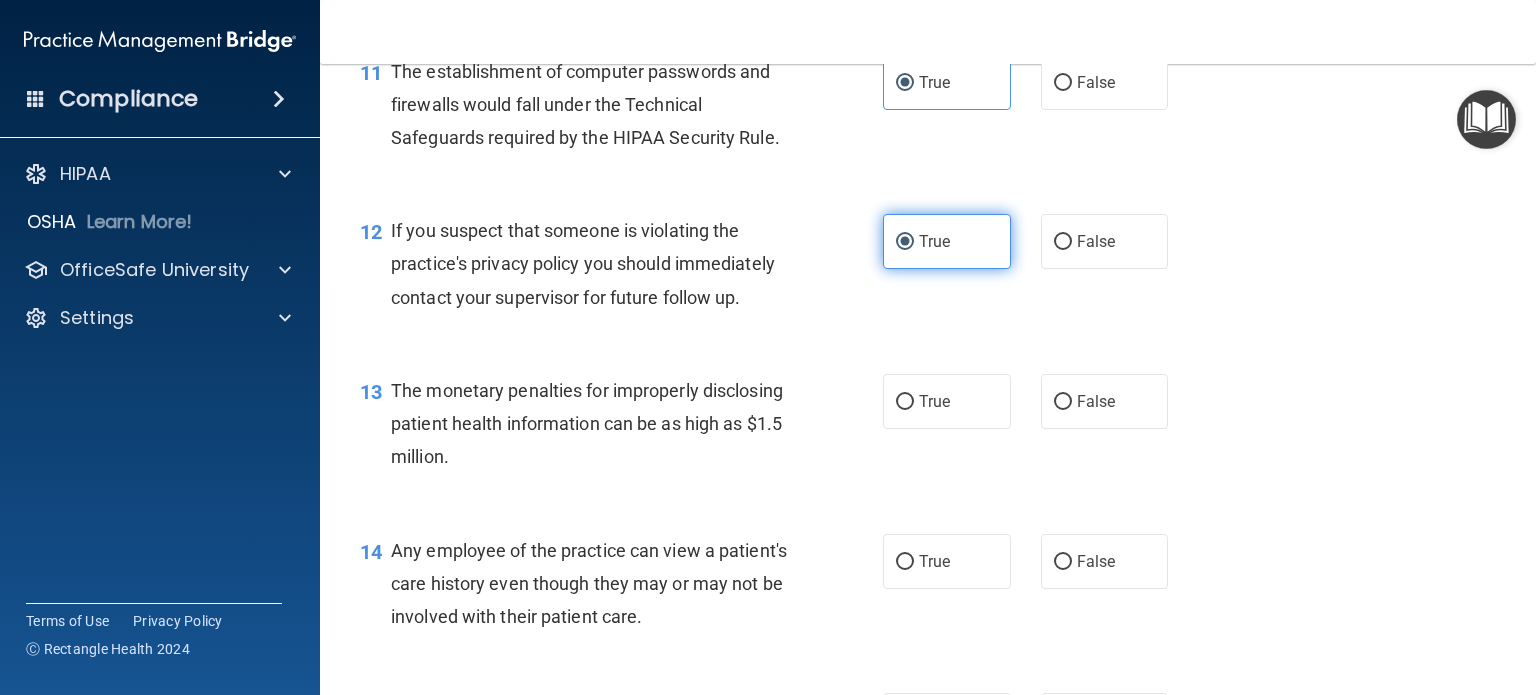 scroll, scrollTop: 1900, scrollLeft: 0, axis: vertical 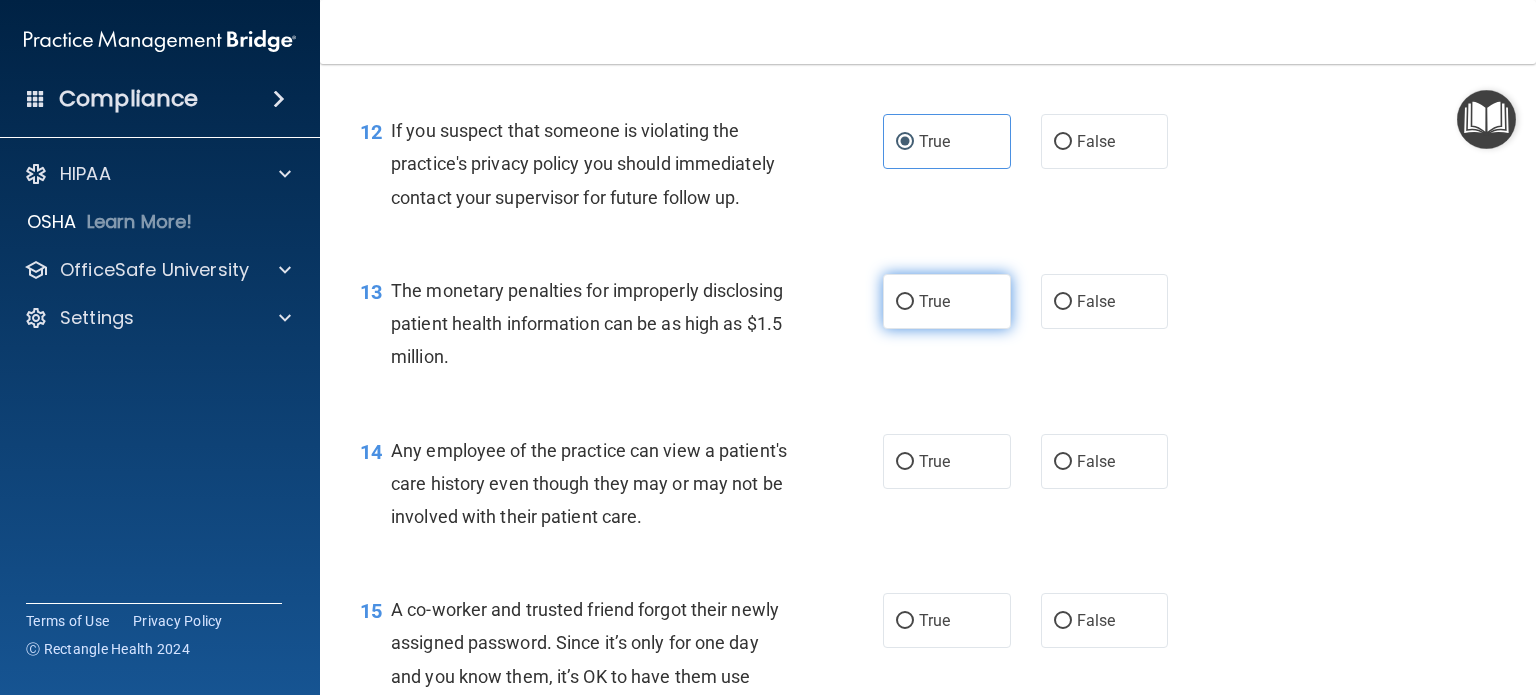 click on "True" at bounding box center [947, 301] 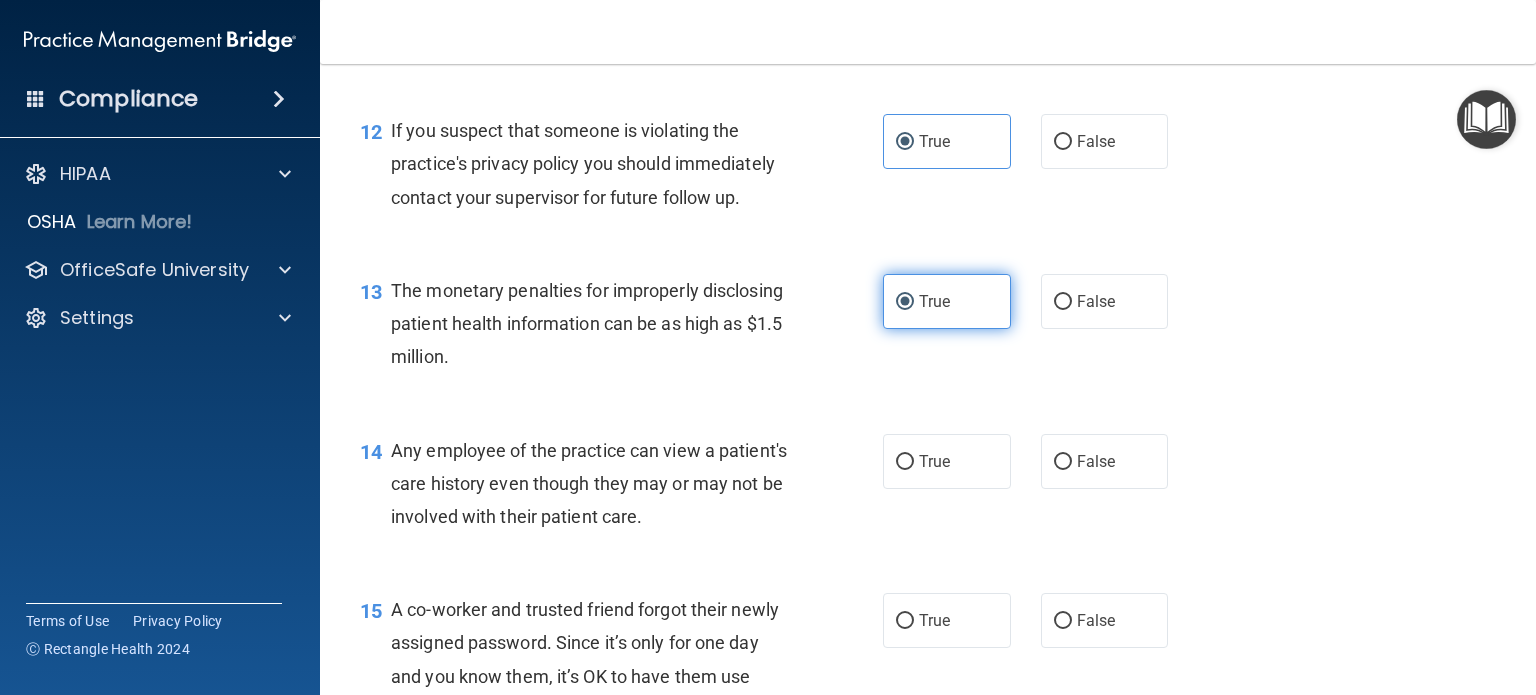scroll, scrollTop: 2000, scrollLeft: 0, axis: vertical 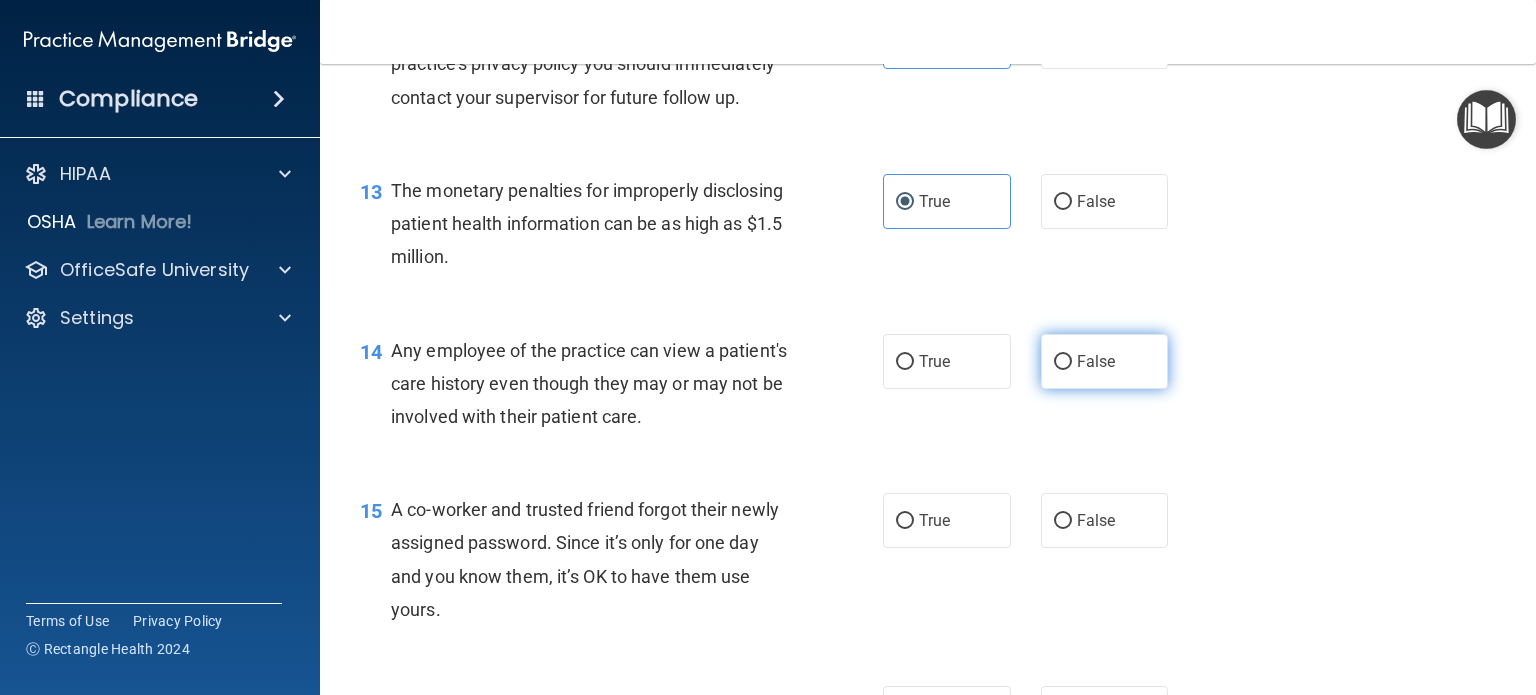 click on "False" at bounding box center [1096, 361] 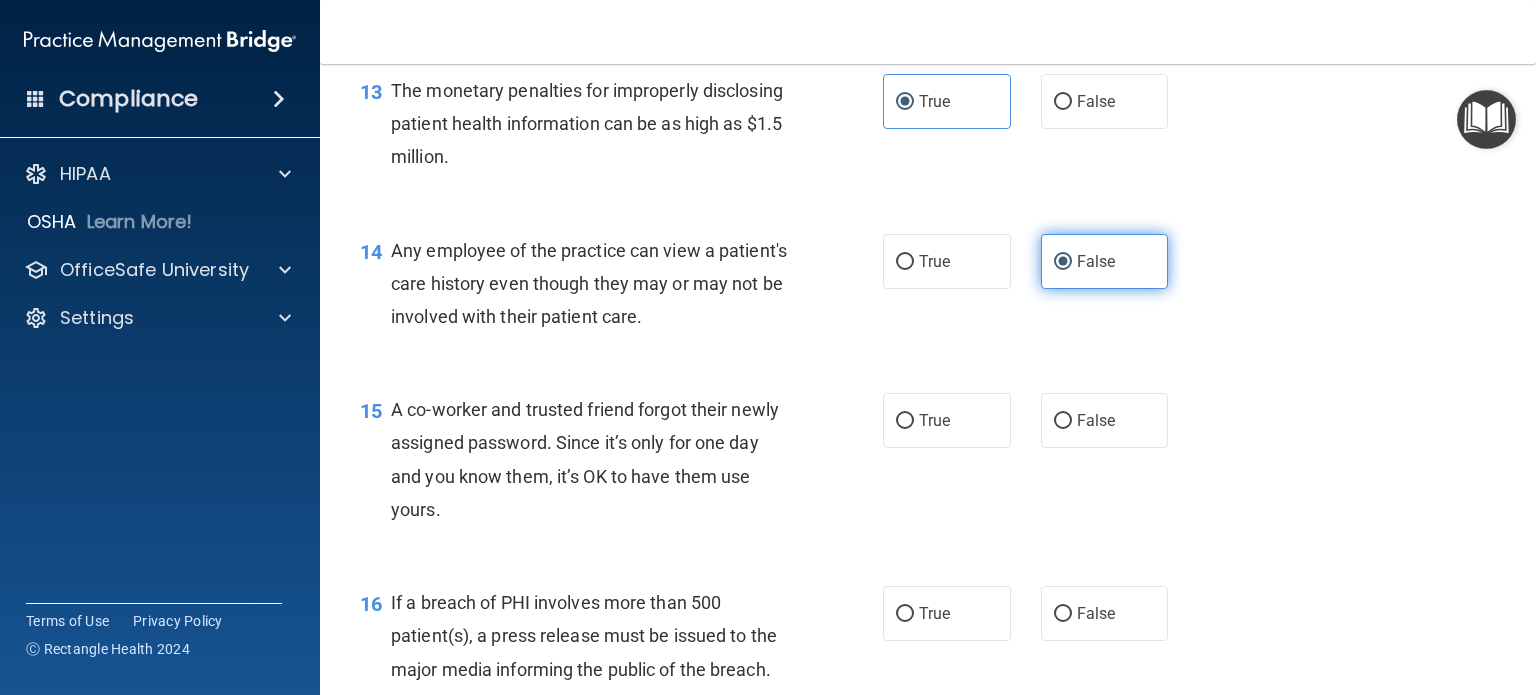 scroll, scrollTop: 2200, scrollLeft: 0, axis: vertical 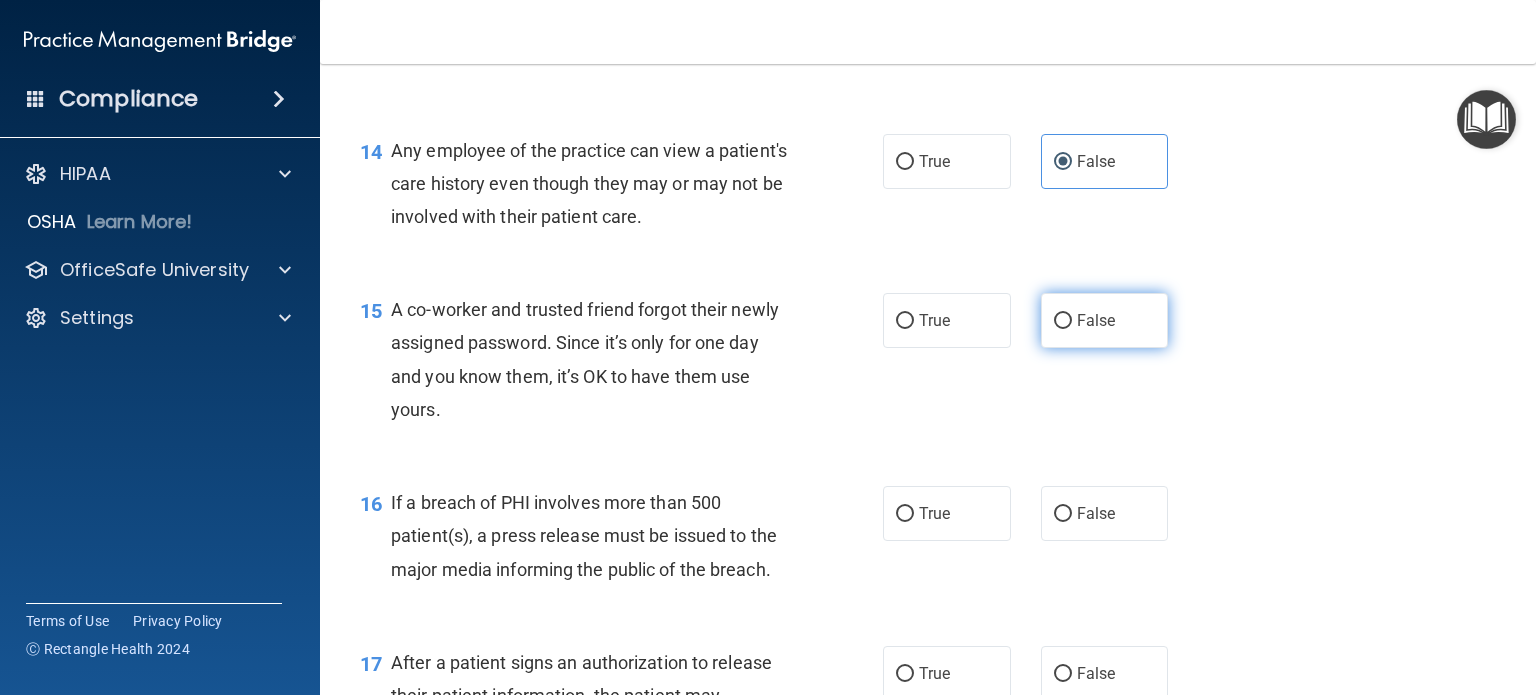 click on "False" at bounding box center (1105, 320) 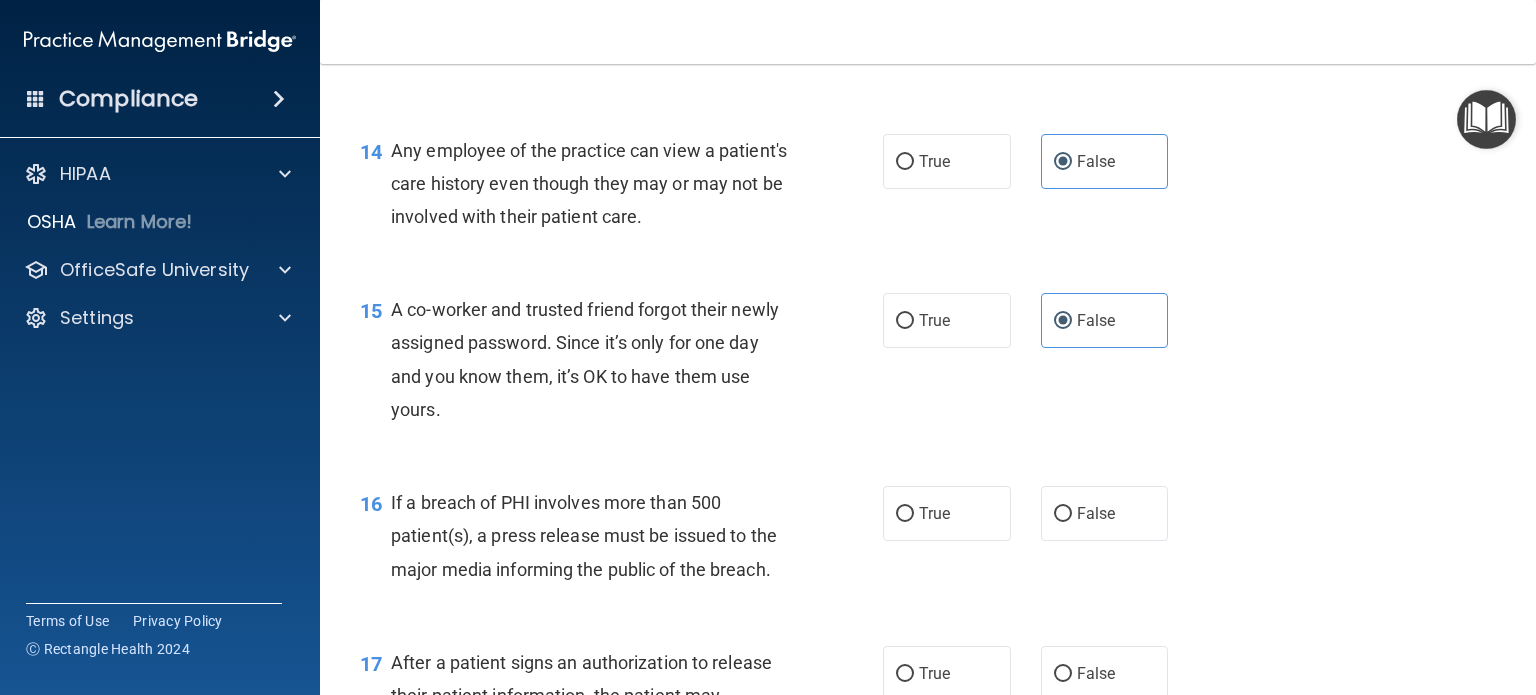scroll, scrollTop: 2400, scrollLeft: 0, axis: vertical 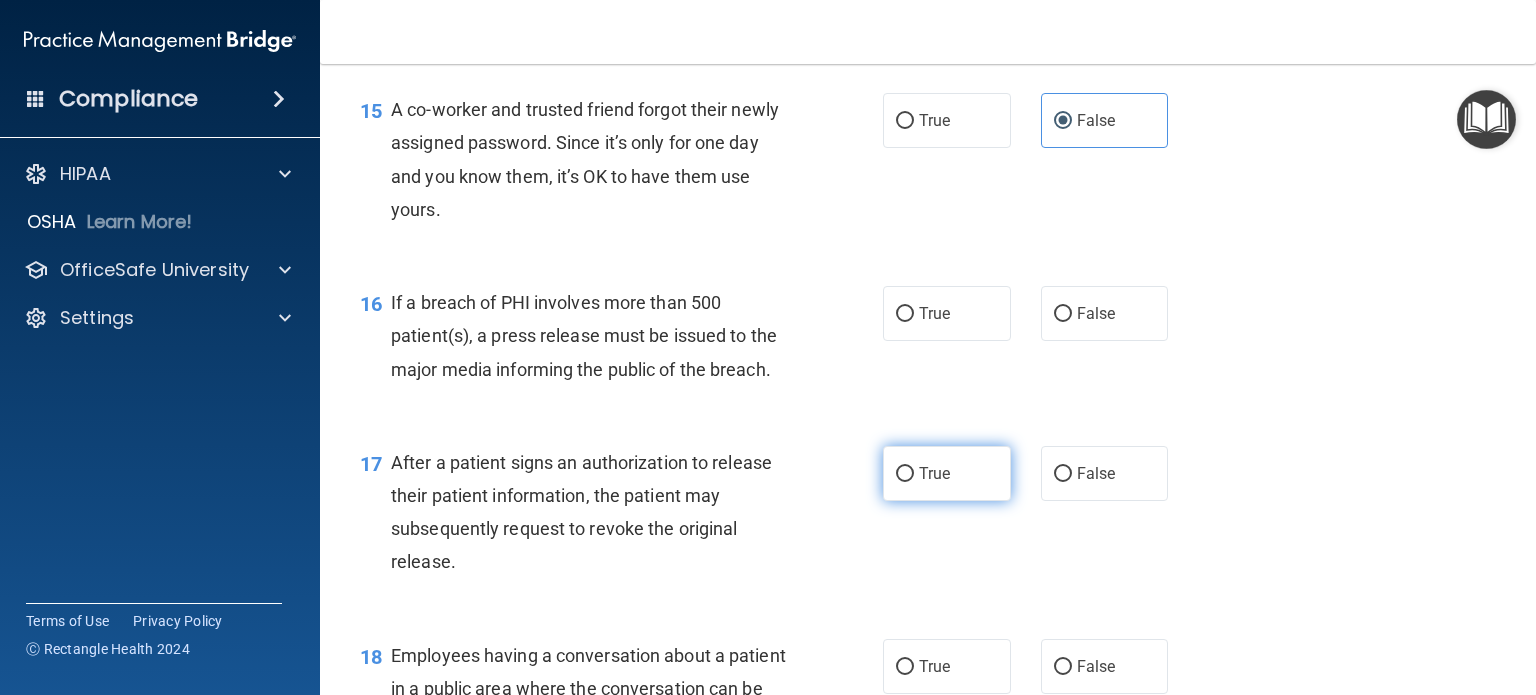 click on "True" at bounding box center (905, 474) 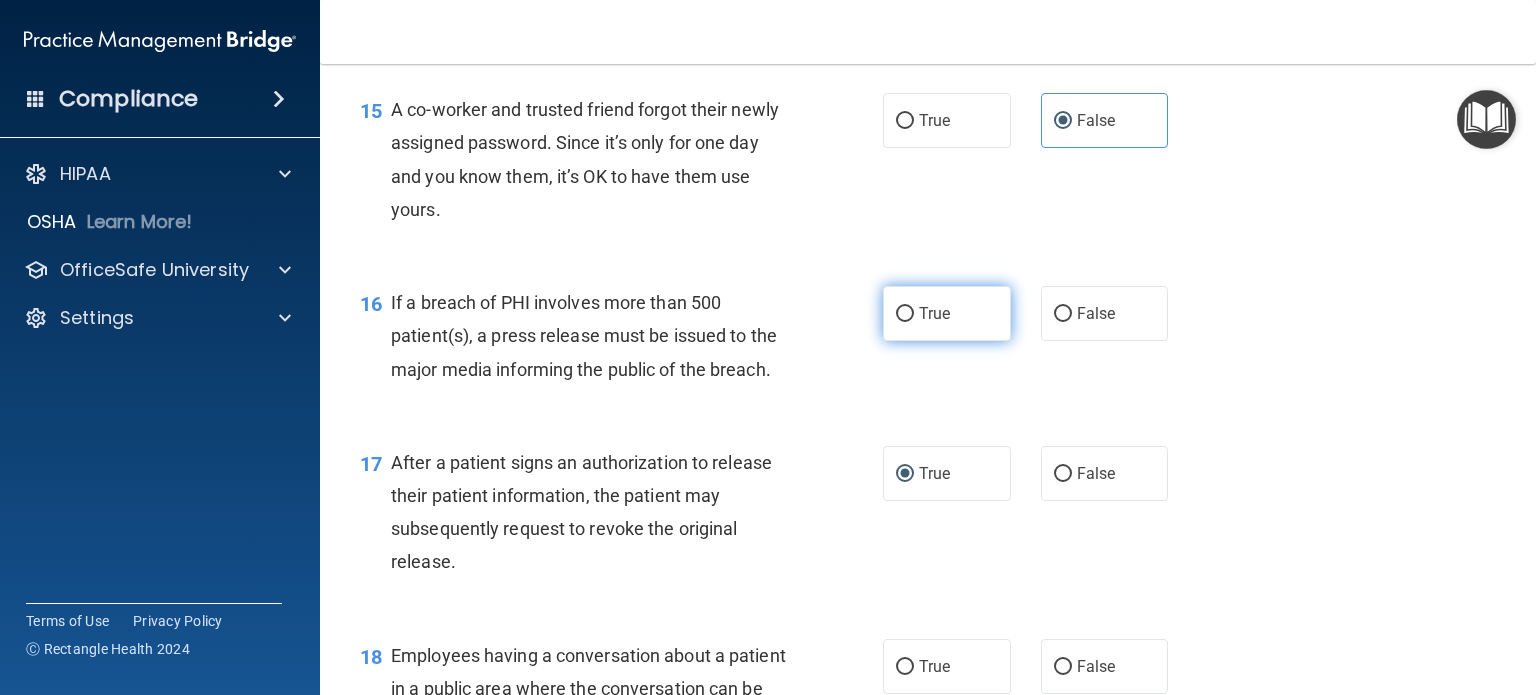 click on "True" at bounding box center [947, 313] 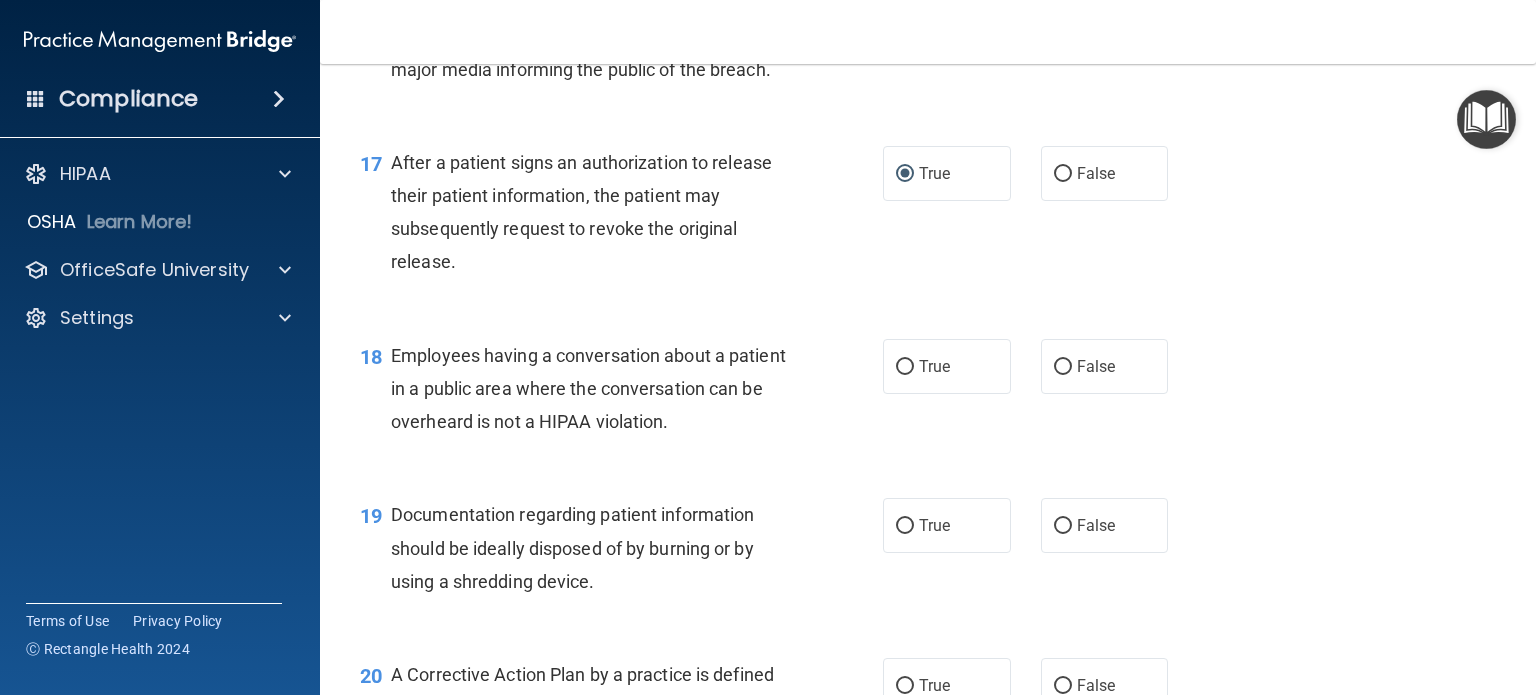 scroll, scrollTop: 2800, scrollLeft: 0, axis: vertical 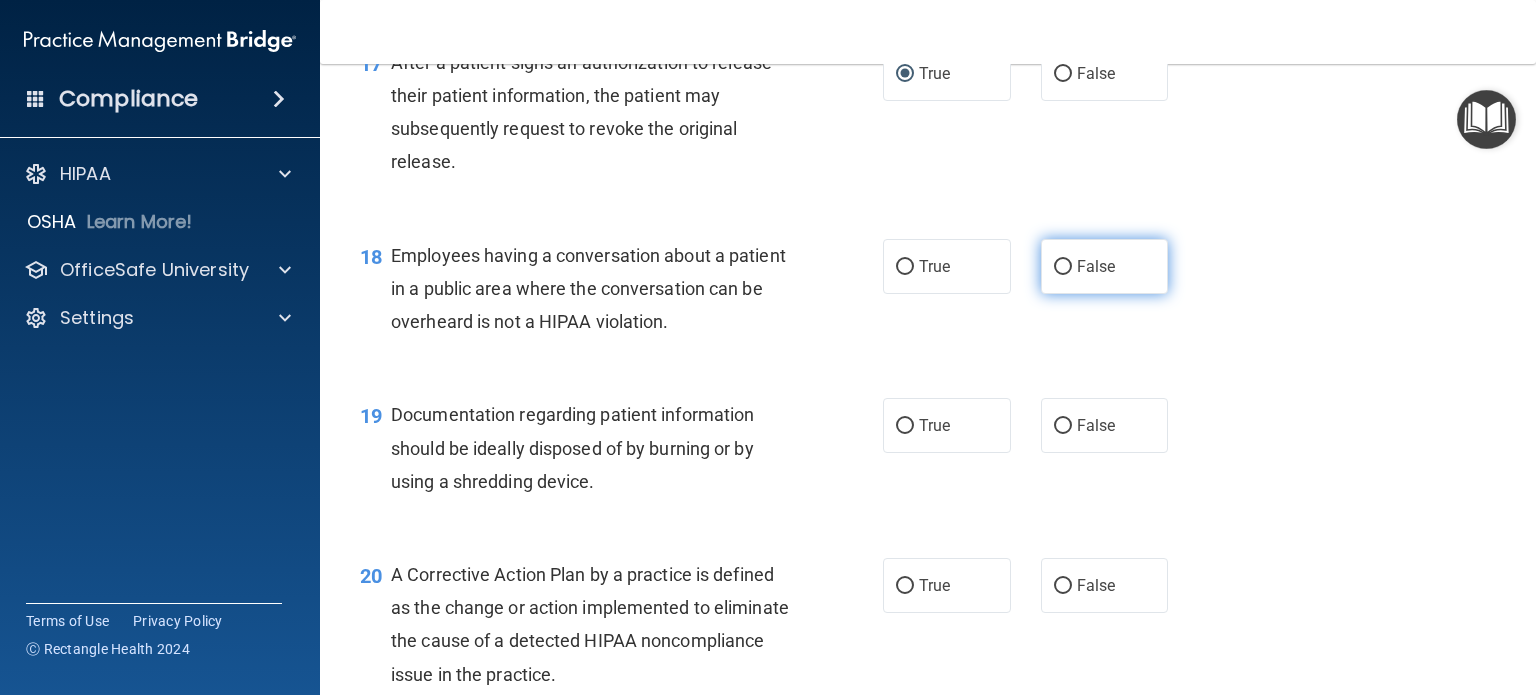 click on "False" at bounding box center (1105, 266) 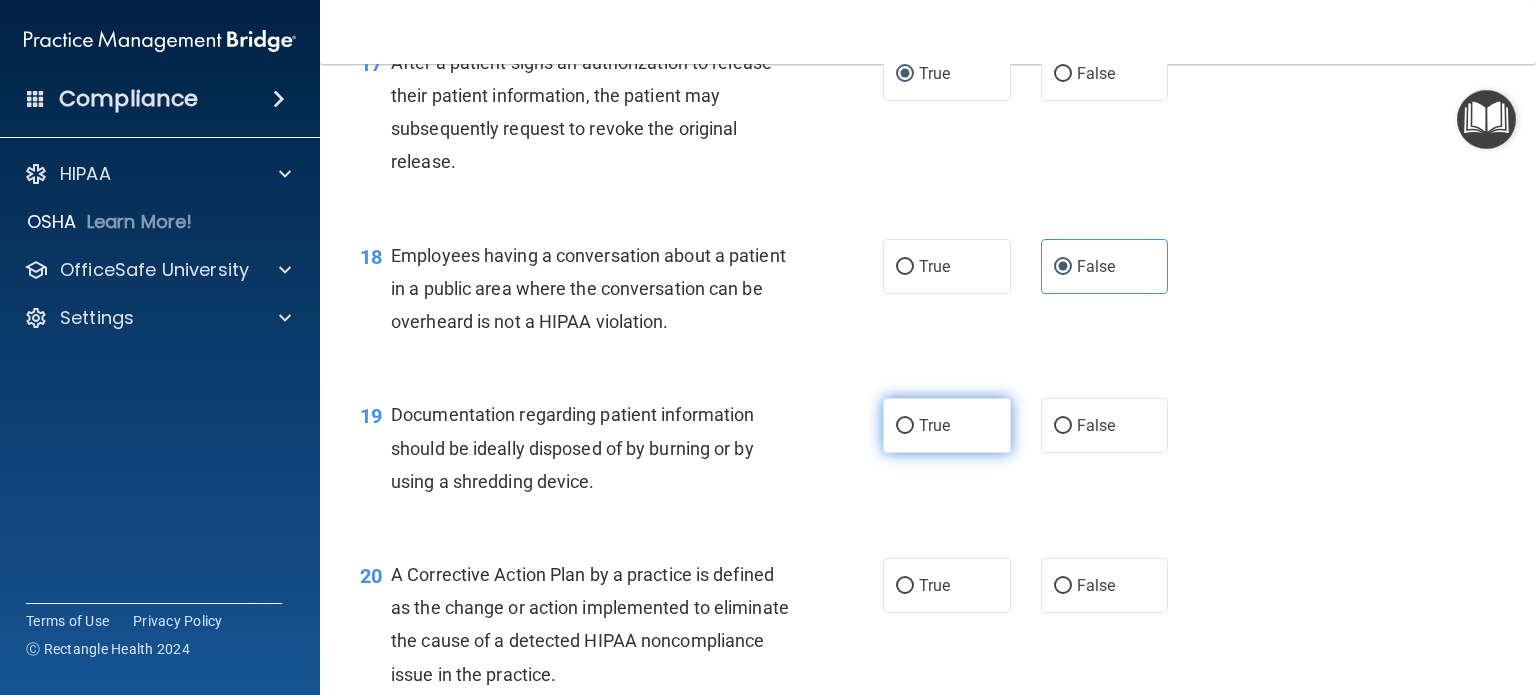 click on "True" at bounding box center (947, 425) 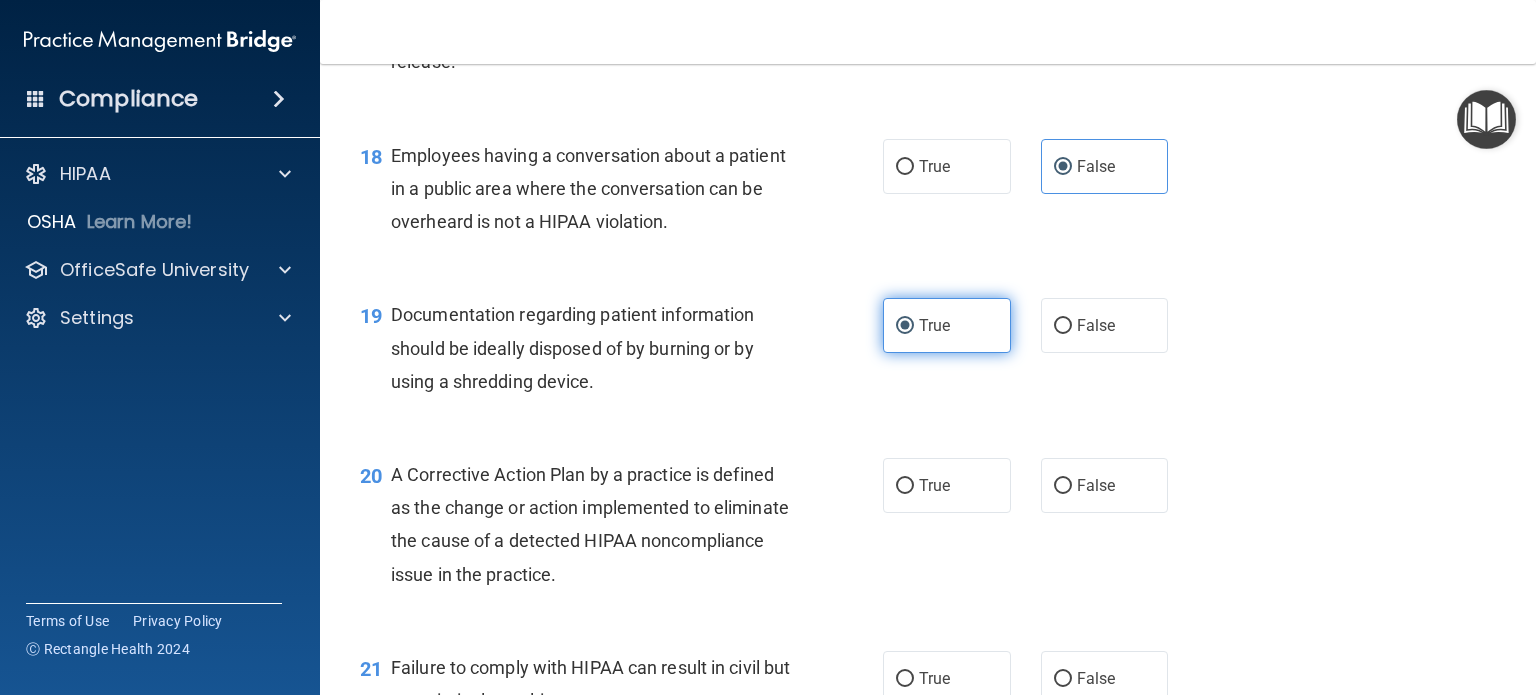 scroll, scrollTop: 3100, scrollLeft: 0, axis: vertical 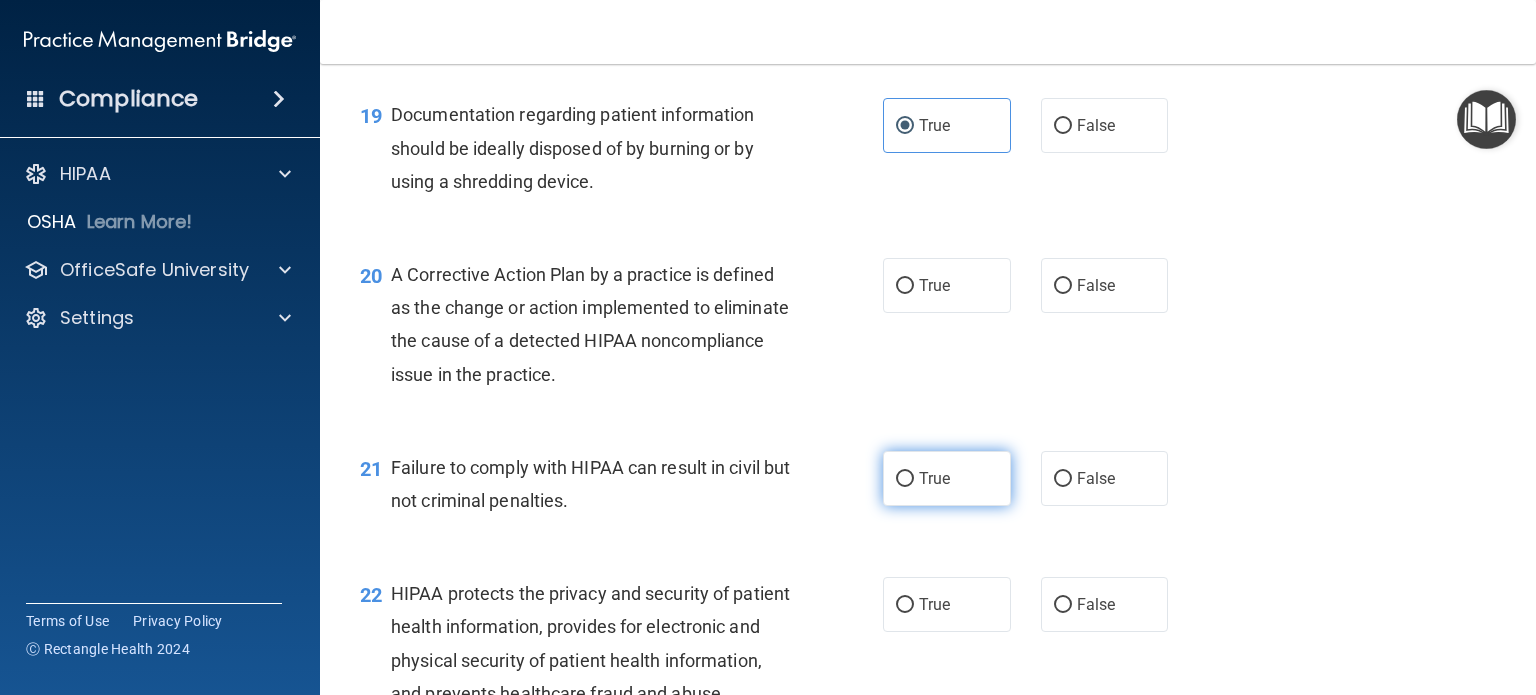 click on "True" at bounding box center (947, 478) 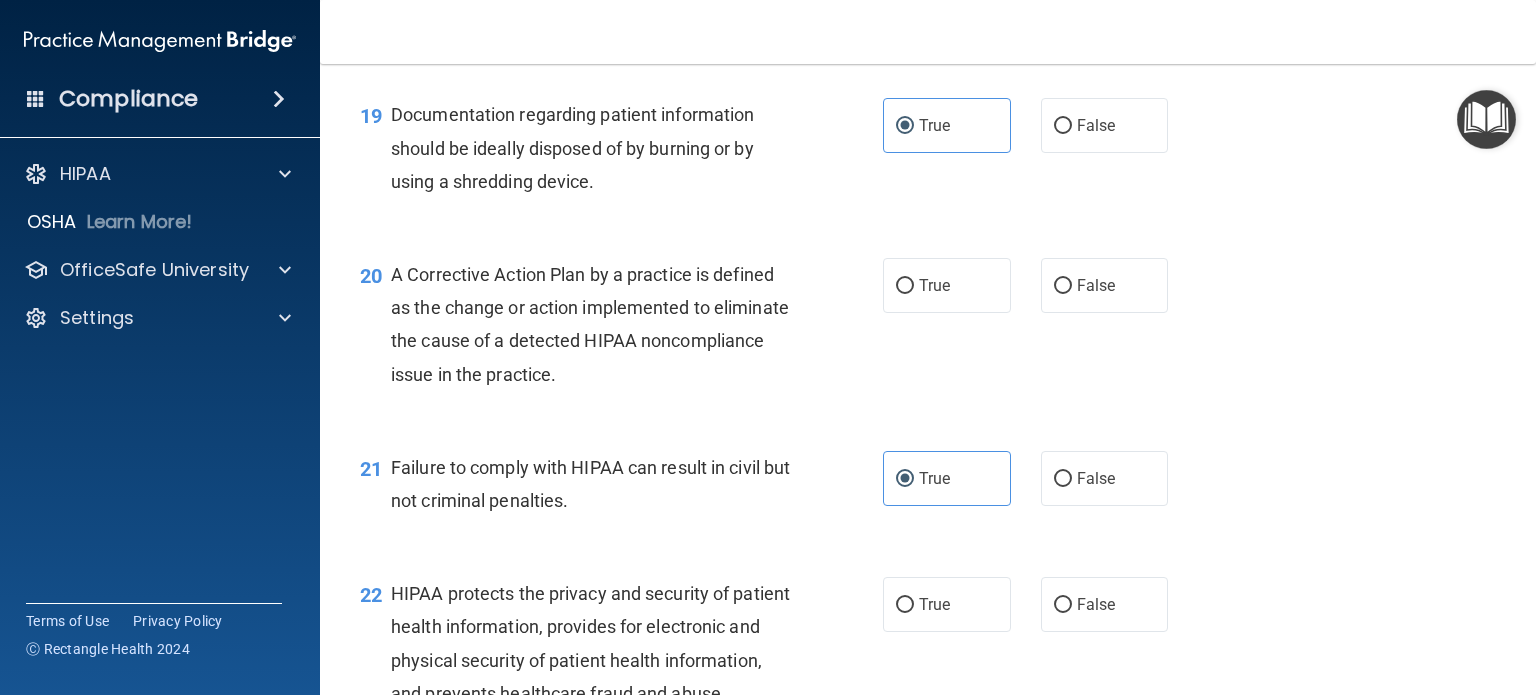 scroll, scrollTop: 3200, scrollLeft: 0, axis: vertical 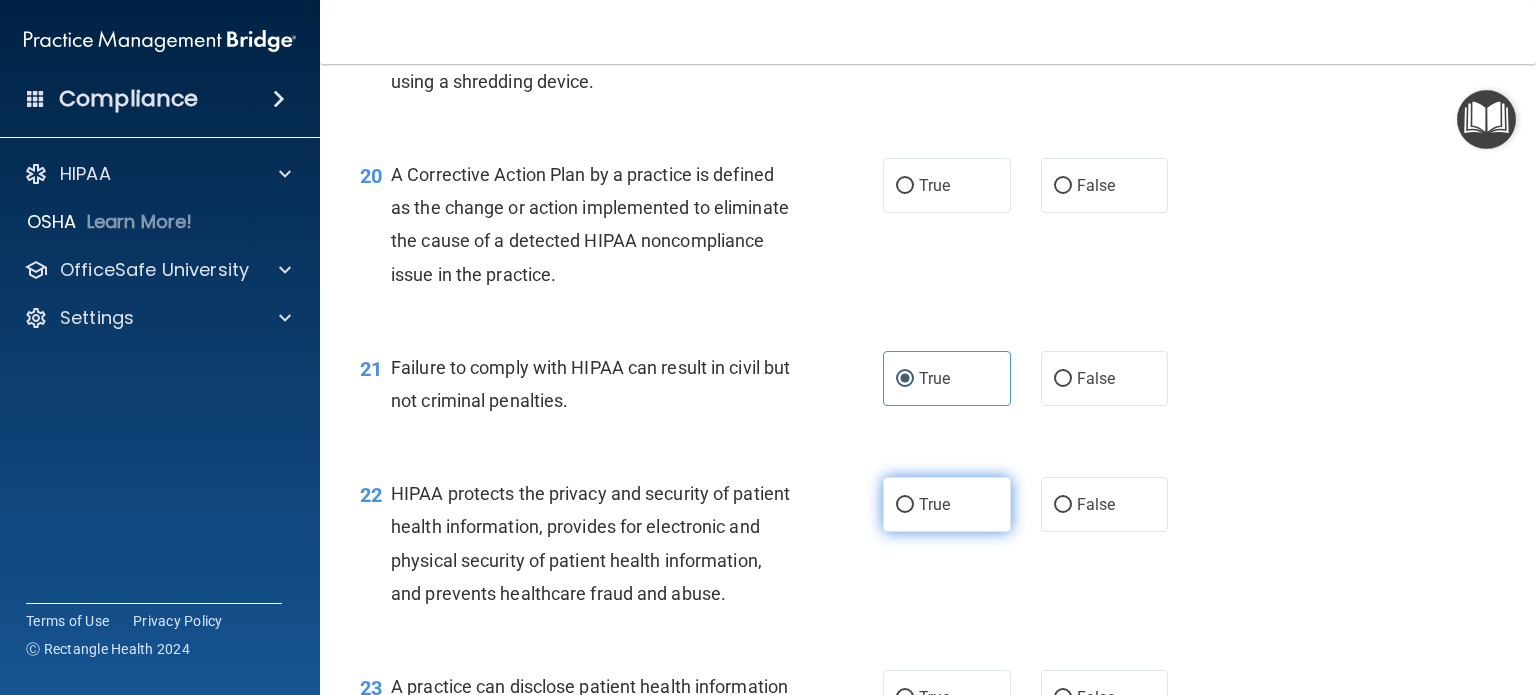 click on "True" at bounding box center (947, 504) 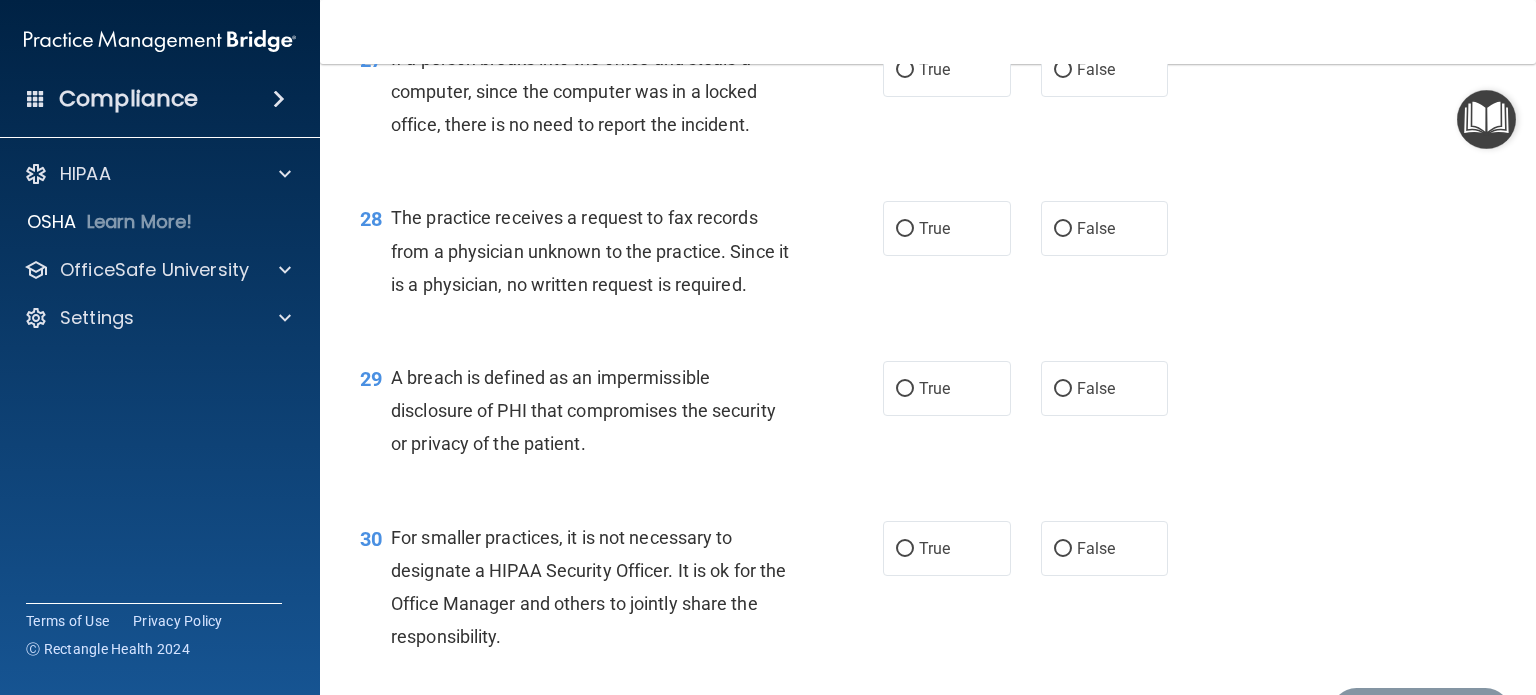 scroll, scrollTop: 4824, scrollLeft: 0, axis: vertical 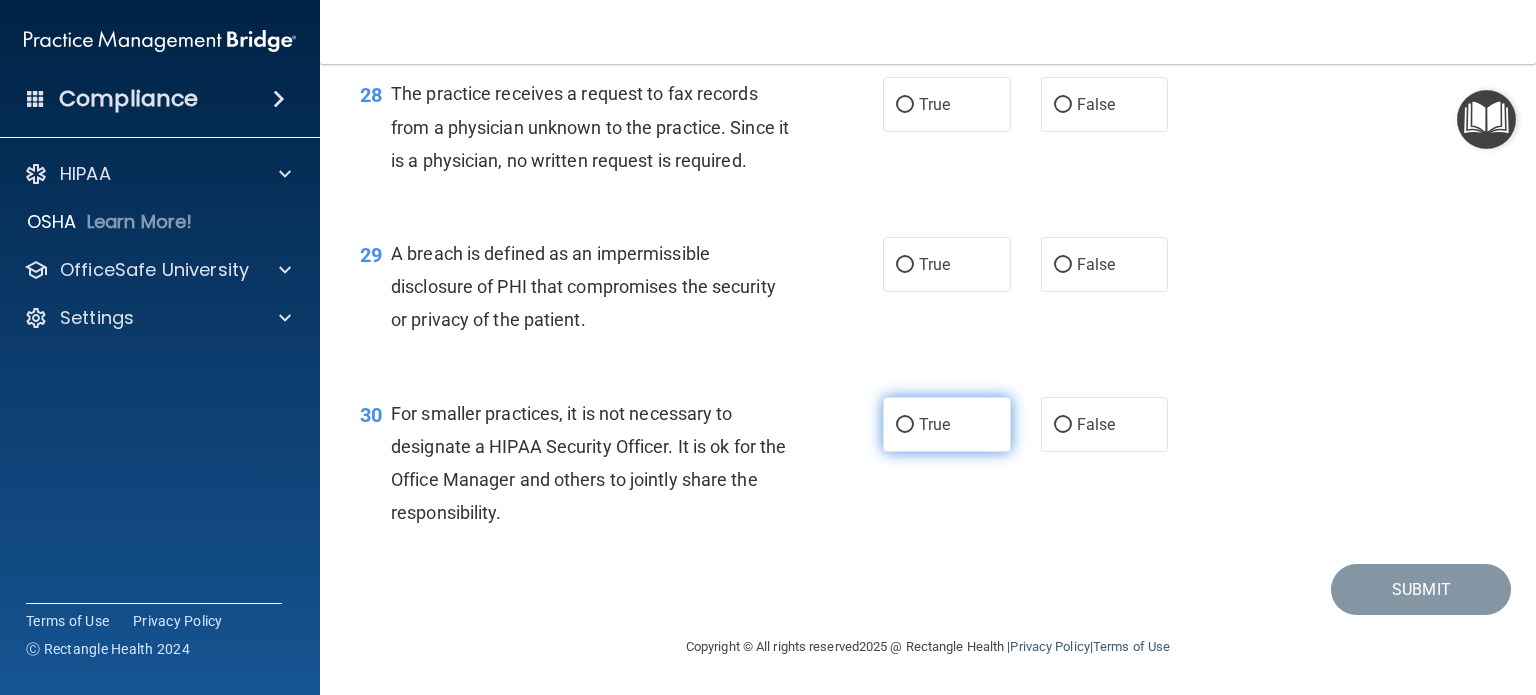 click on "True" at bounding box center (934, 424) 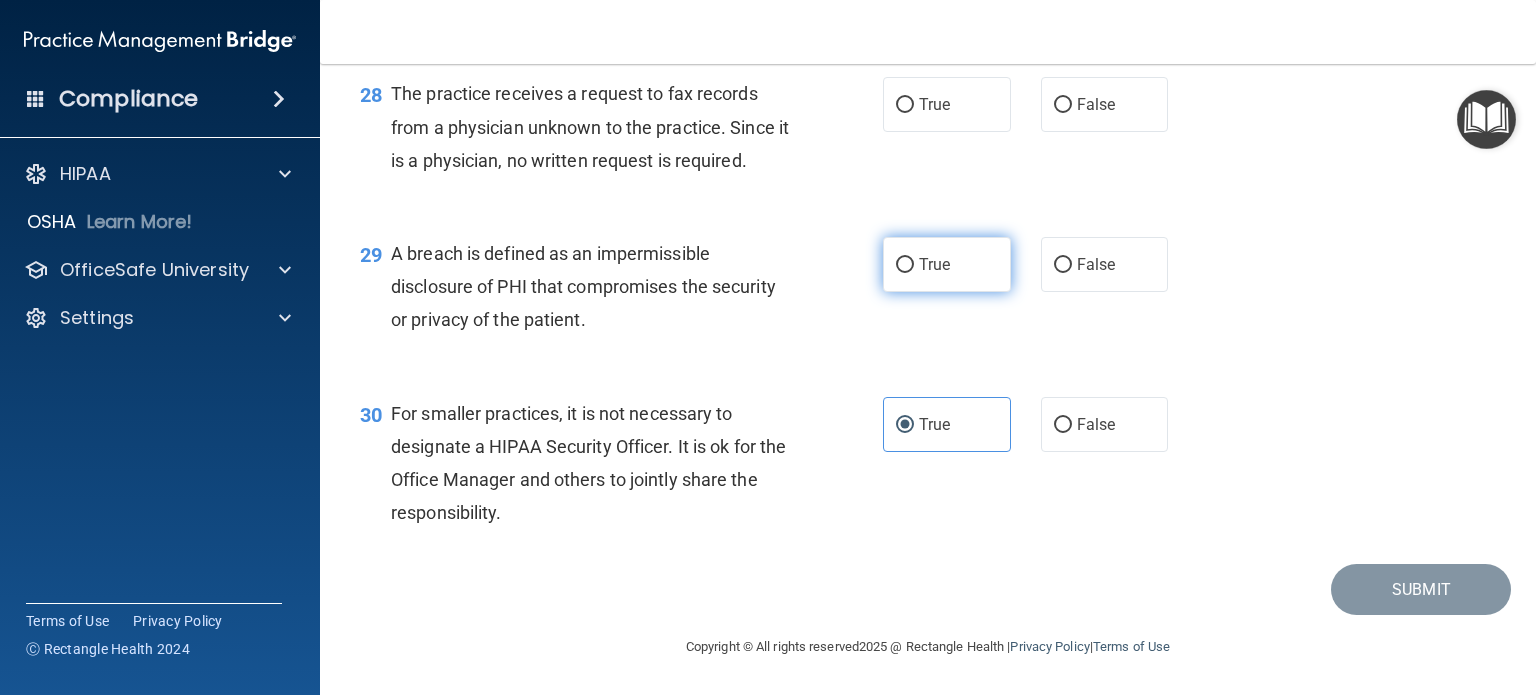 click on "True" at bounding box center (934, 264) 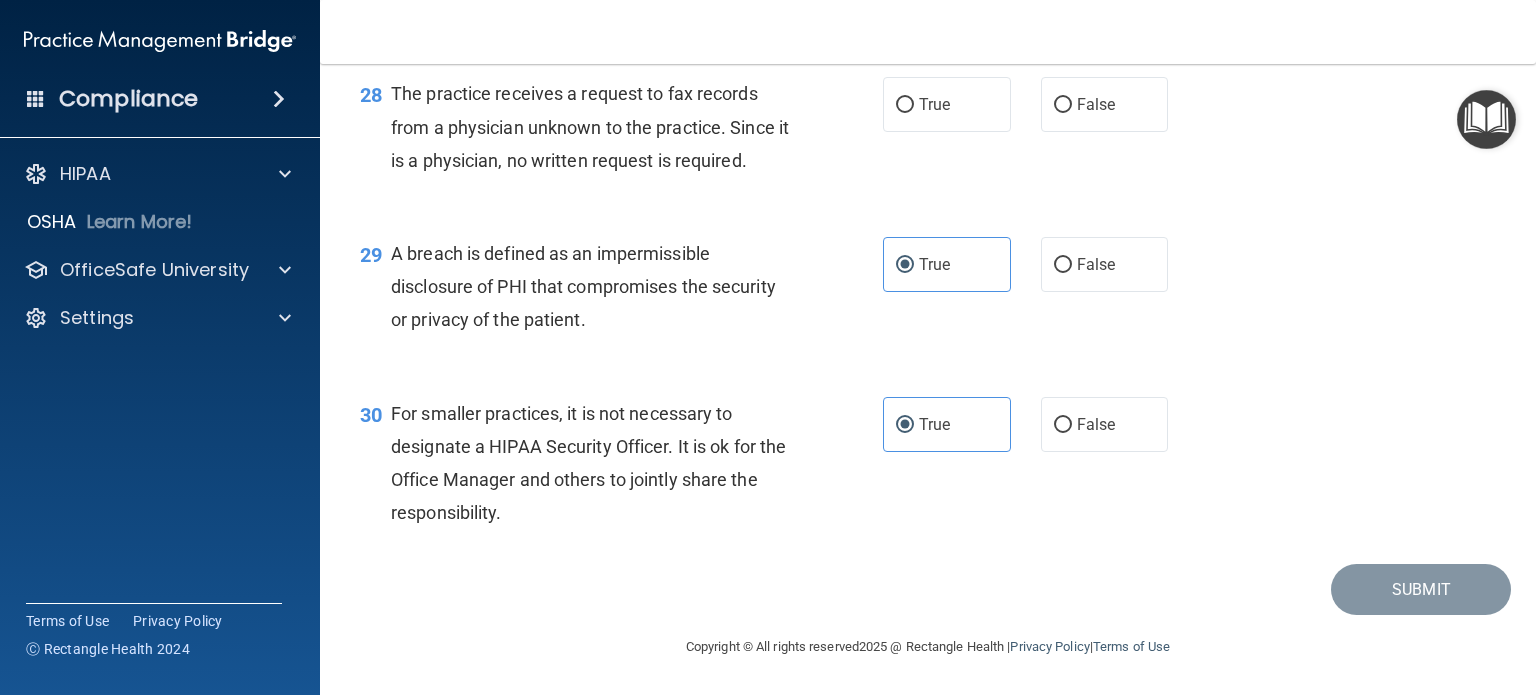 scroll, scrollTop: 4724, scrollLeft: 0, axis: vertical 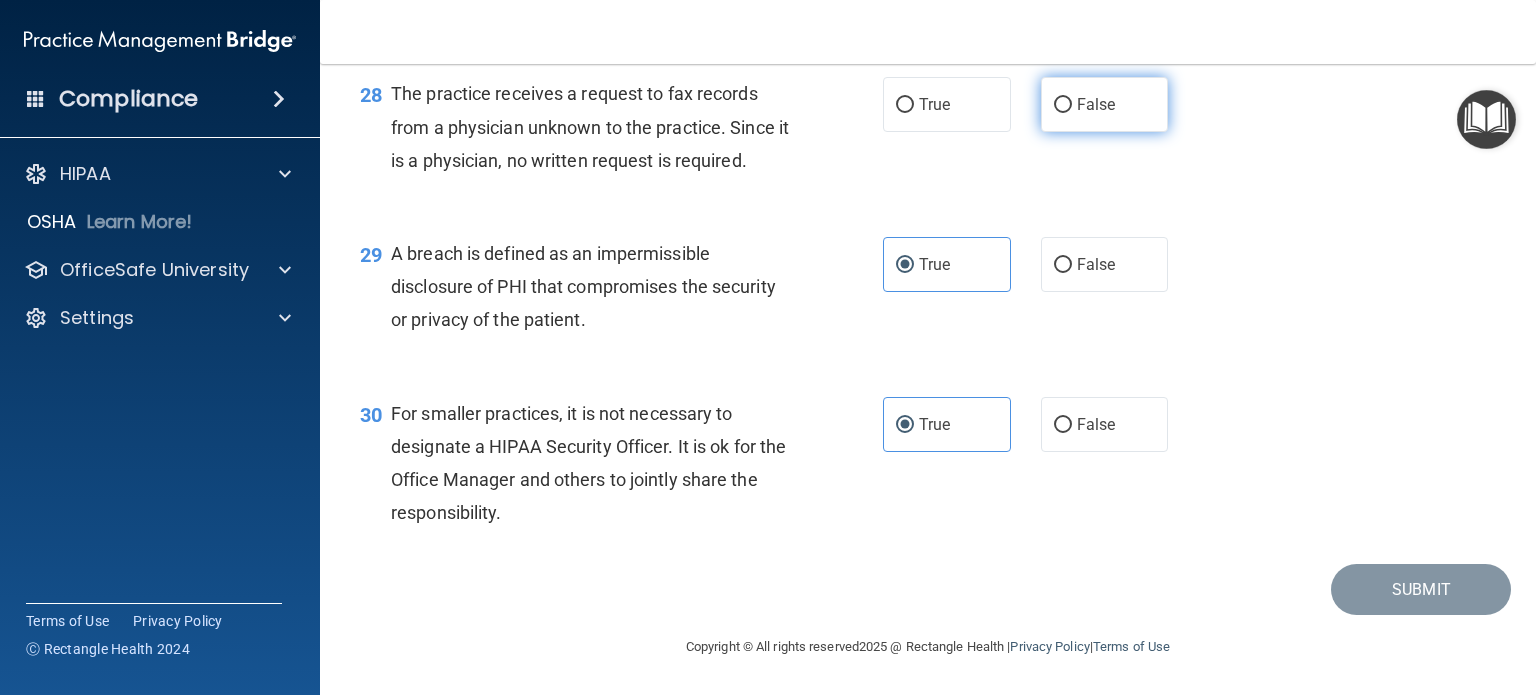 click on "False" at bounding box center [1105, 104] 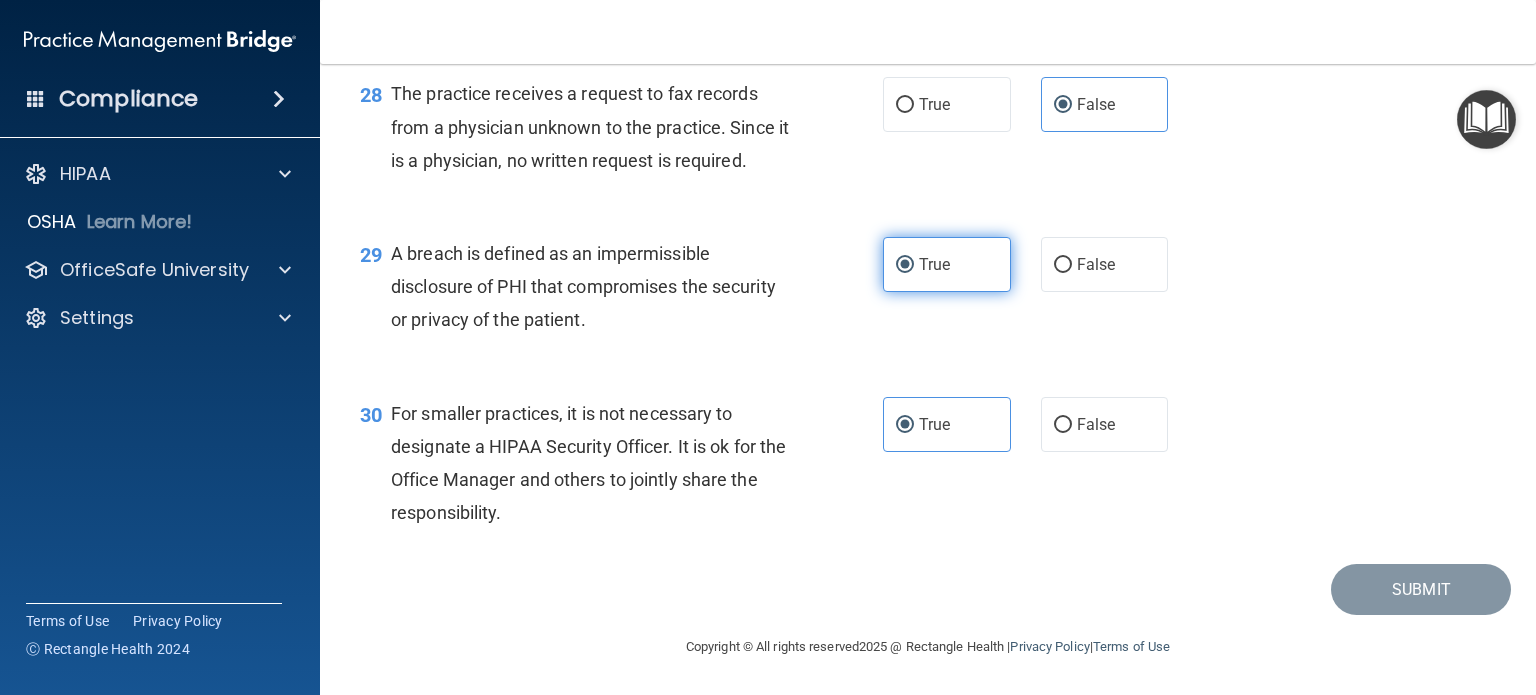 scroll, scrollTop: 4624, scrollLeft: 0, axis: vertical 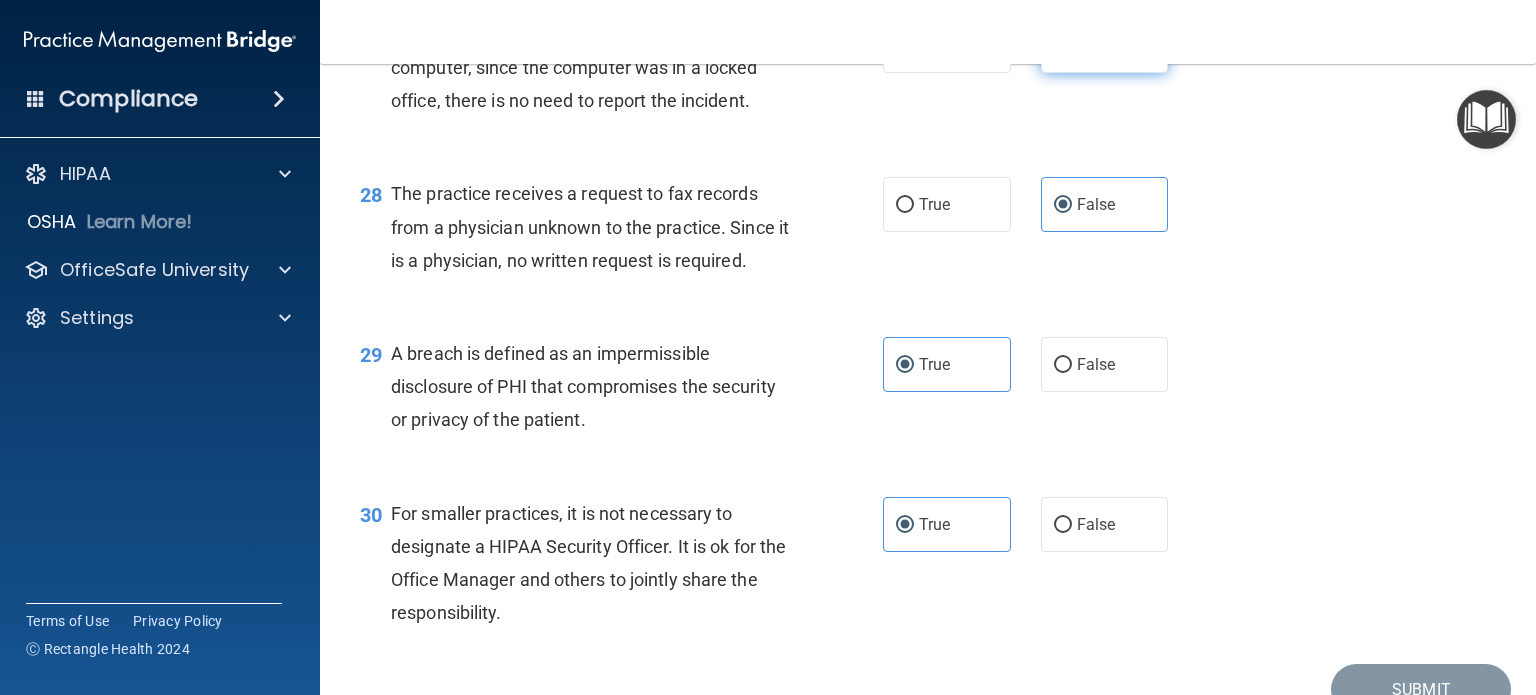 click on "False" at bounding box center [1096, 45] 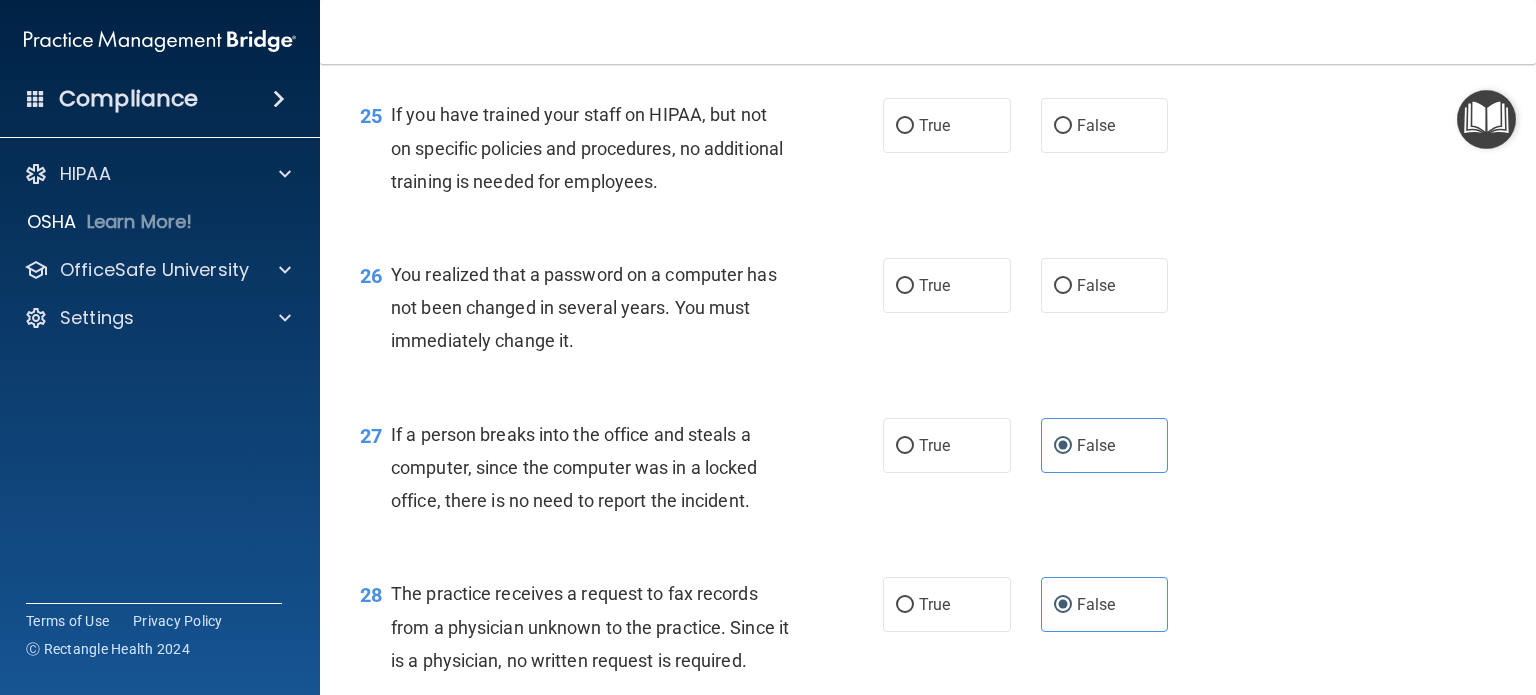 scroll, scrollTop: 4124, scrollLeft: 0, axis: vertical 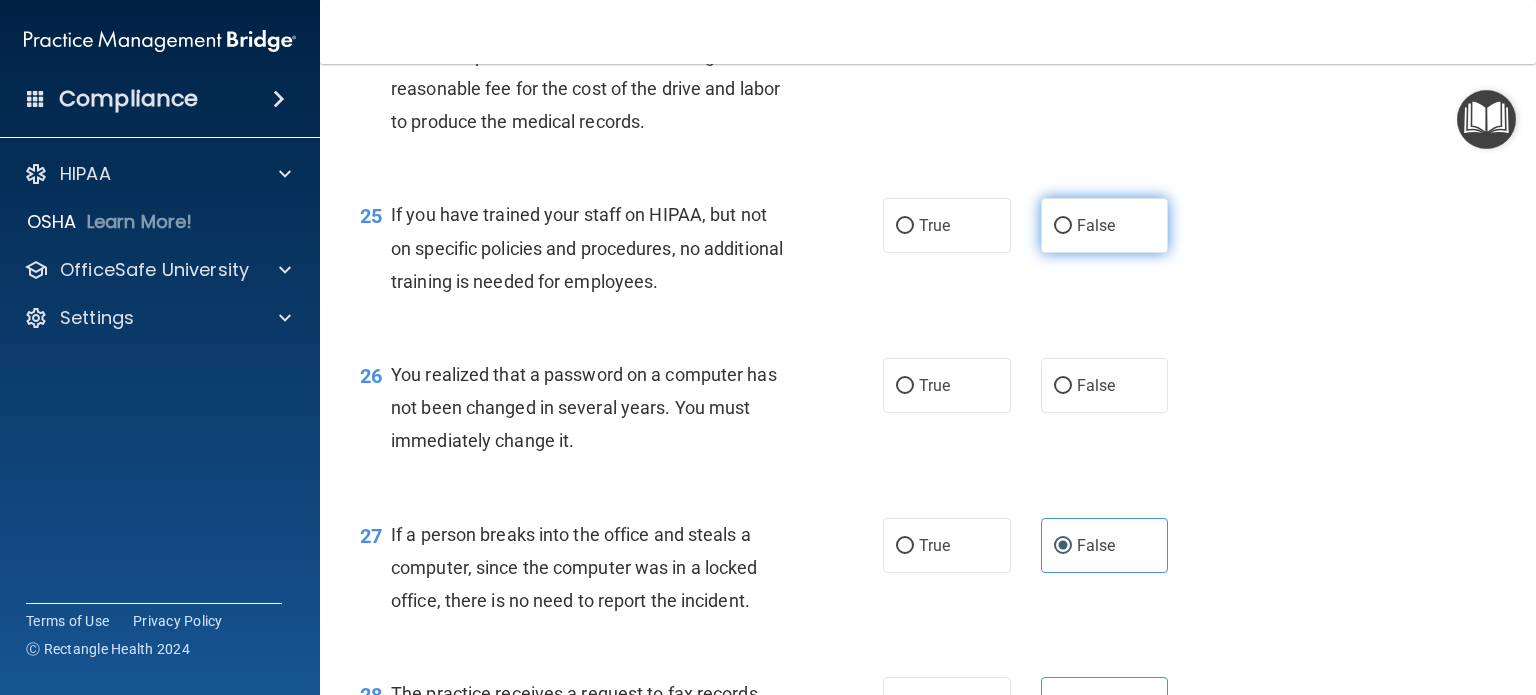 click on "False" at bounding box center [1105, 225] 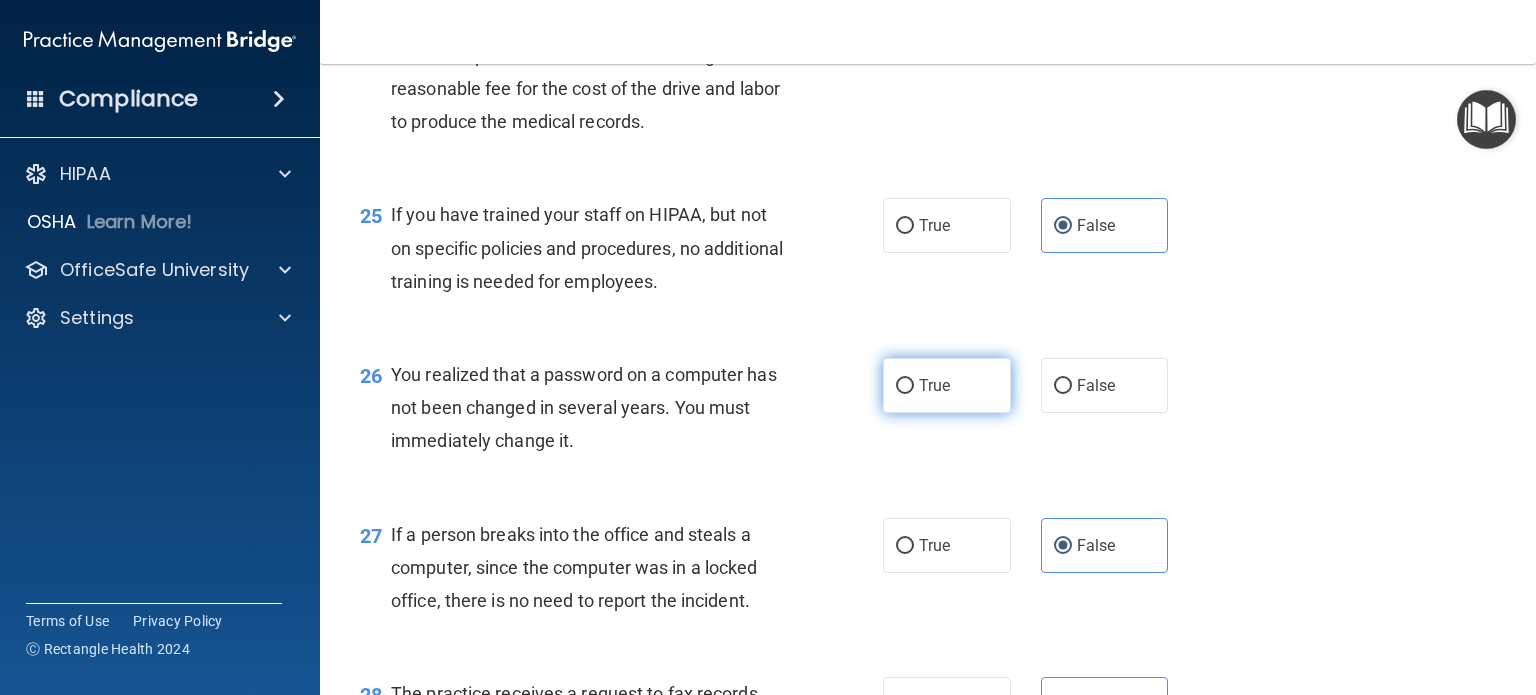 click on "True" at bounding box center [905, 386] 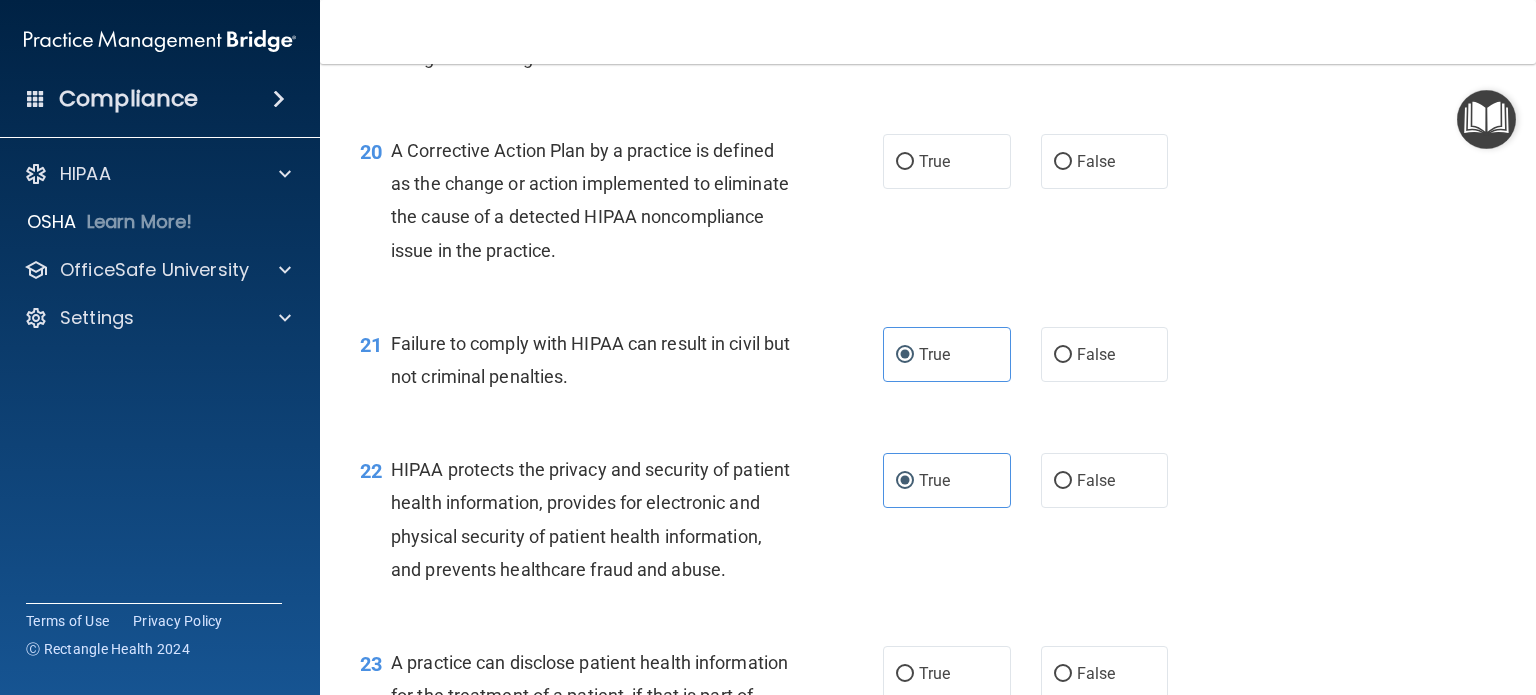 scroll, scrollTop: 3124, scrollLeft: 0, axis: vertical 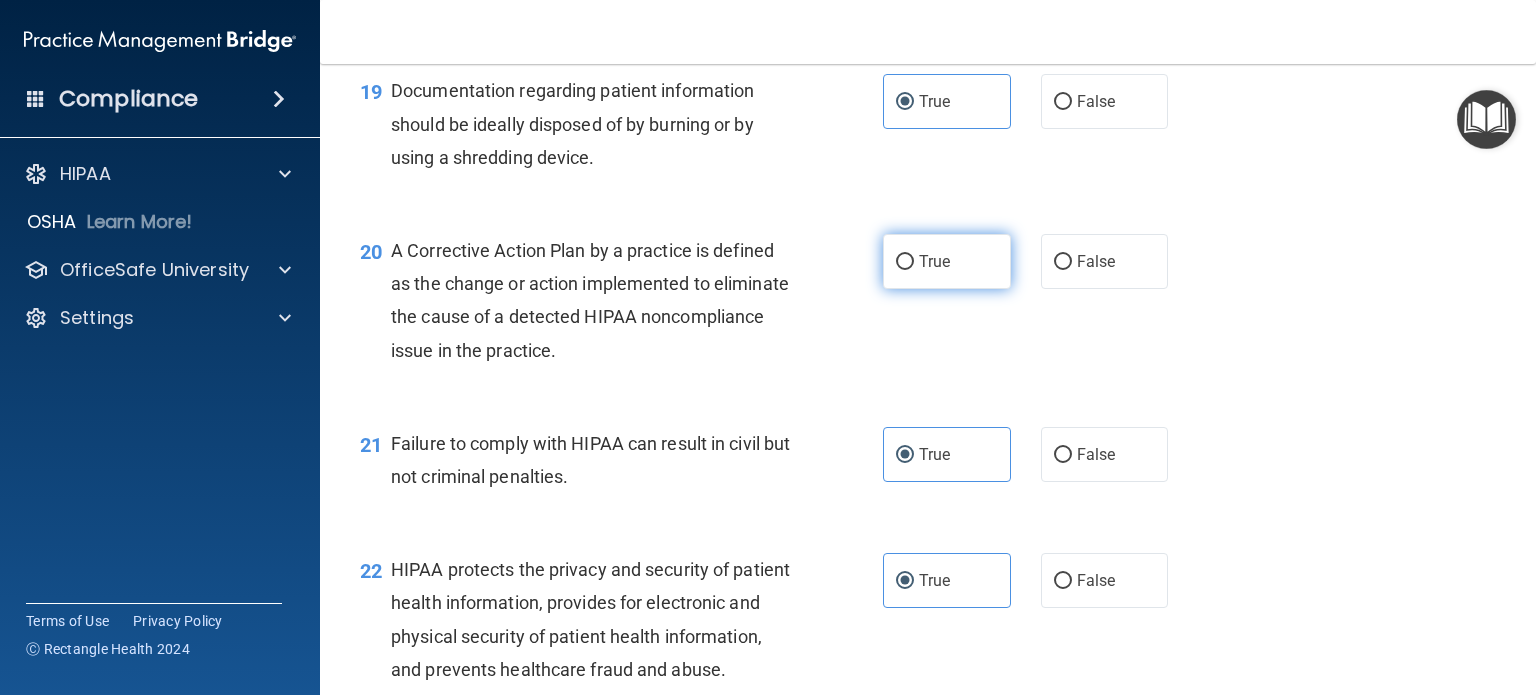 click on "True" at bounding box center (947, 261) 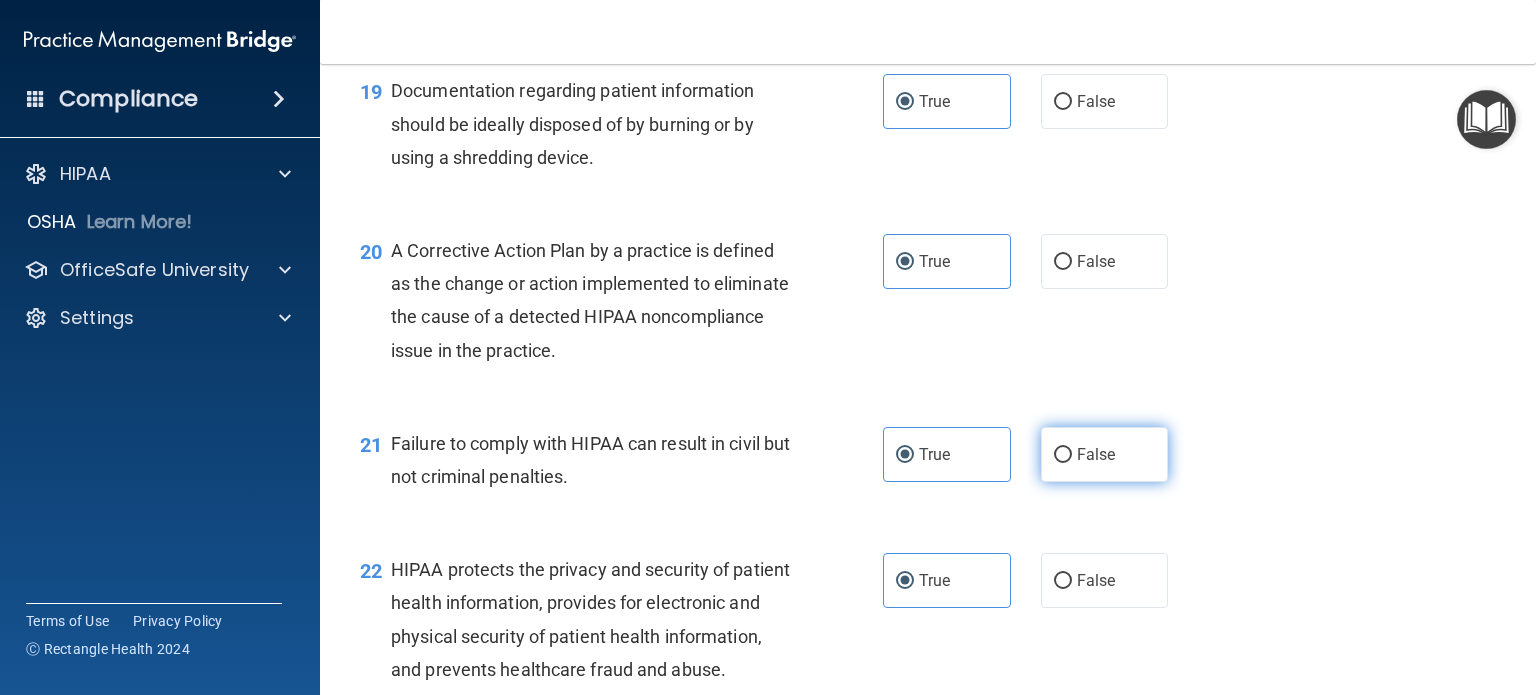 click on "False" at bounding box center [1063, 455] 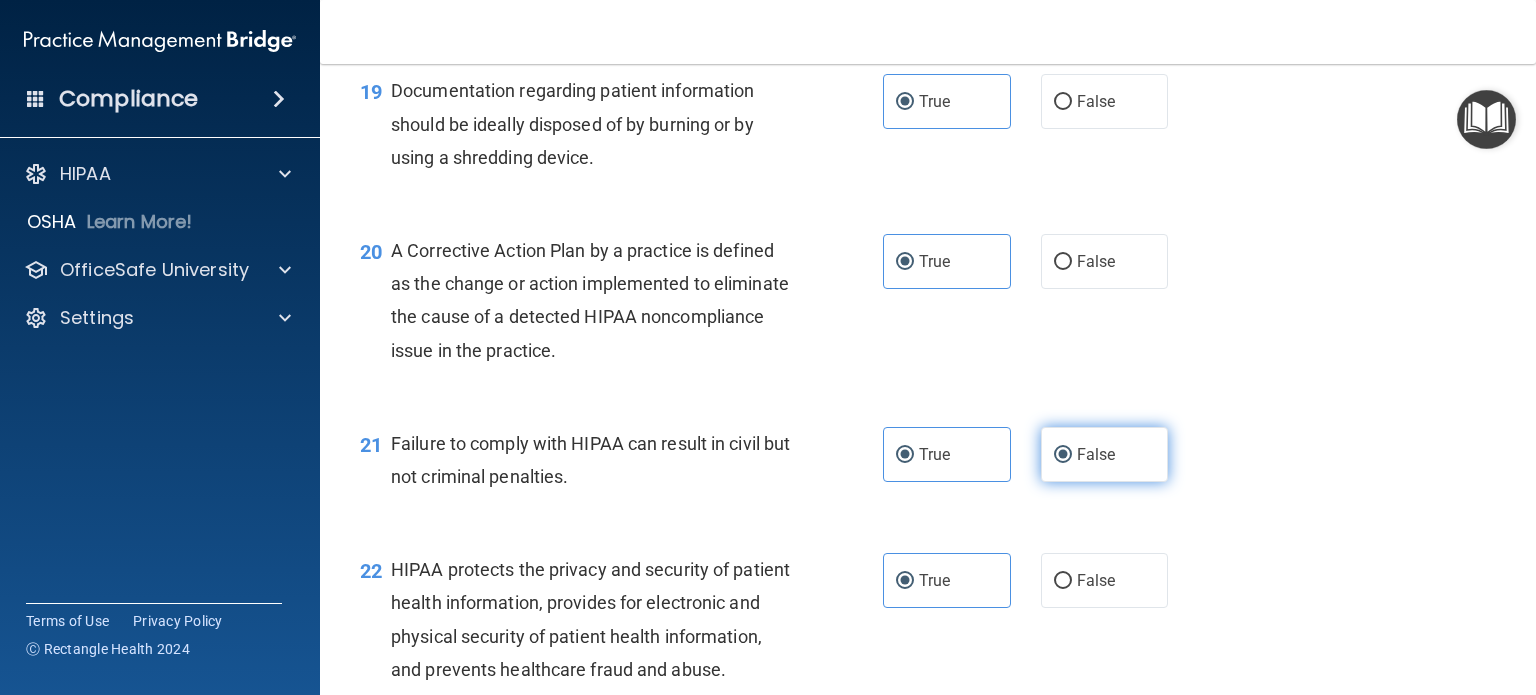 radio on "false" 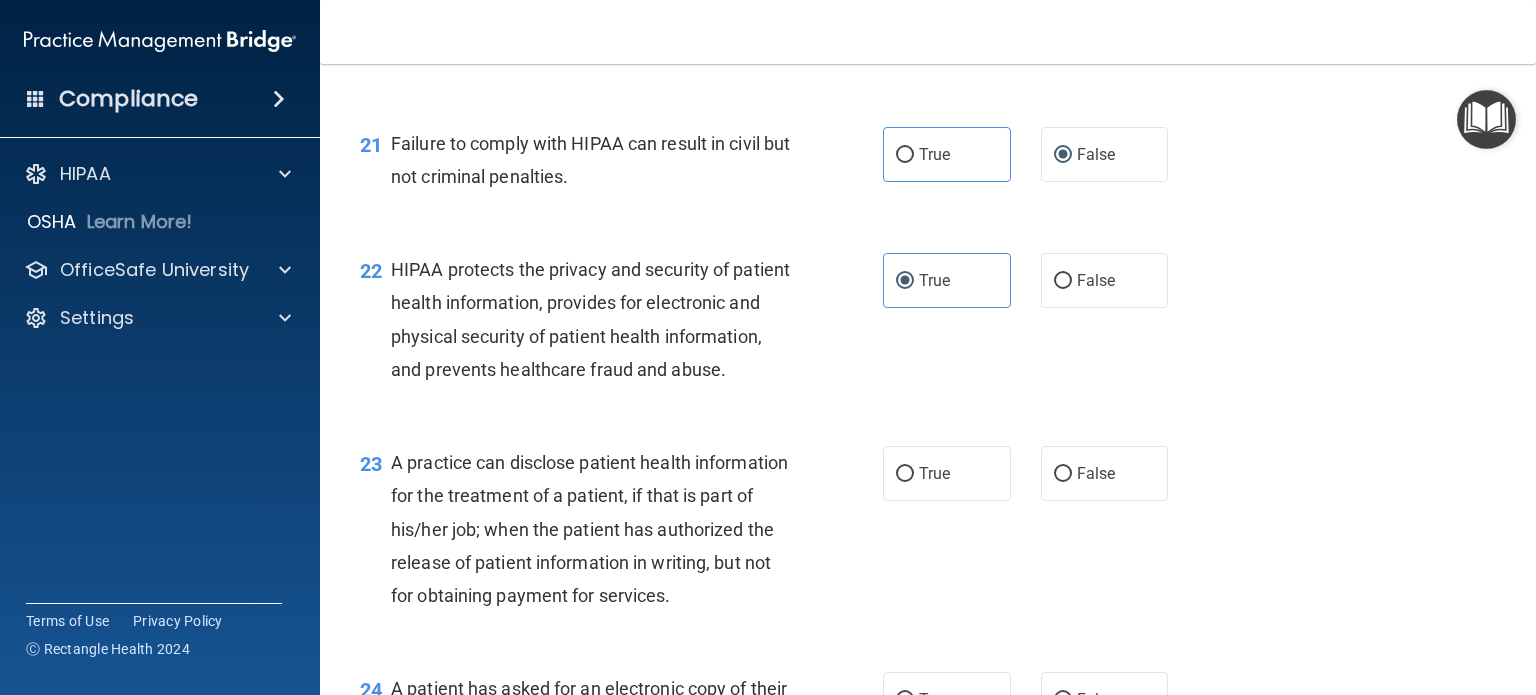 scroll, scrollTop: 3624, scrollLeft: 0, axis: vertical 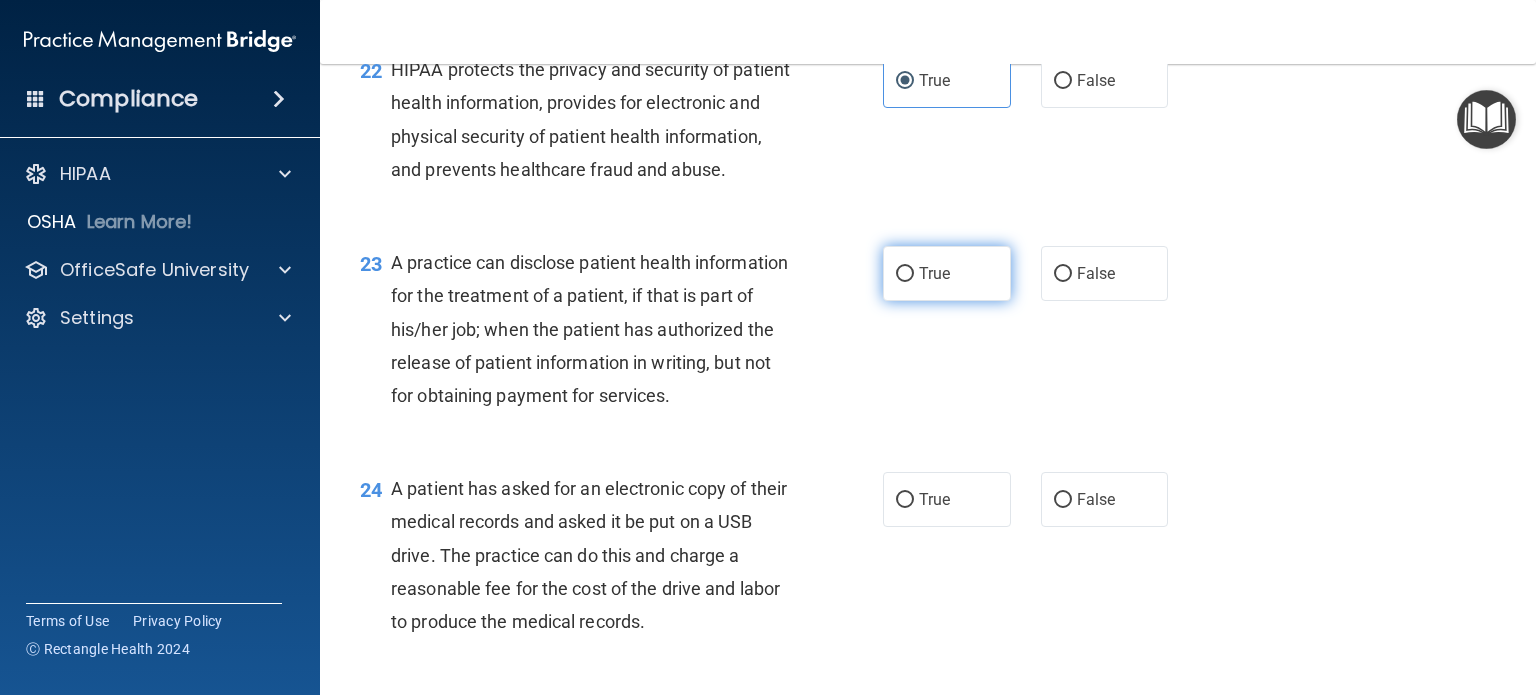 click on "True" at bounding box center (947, 273) 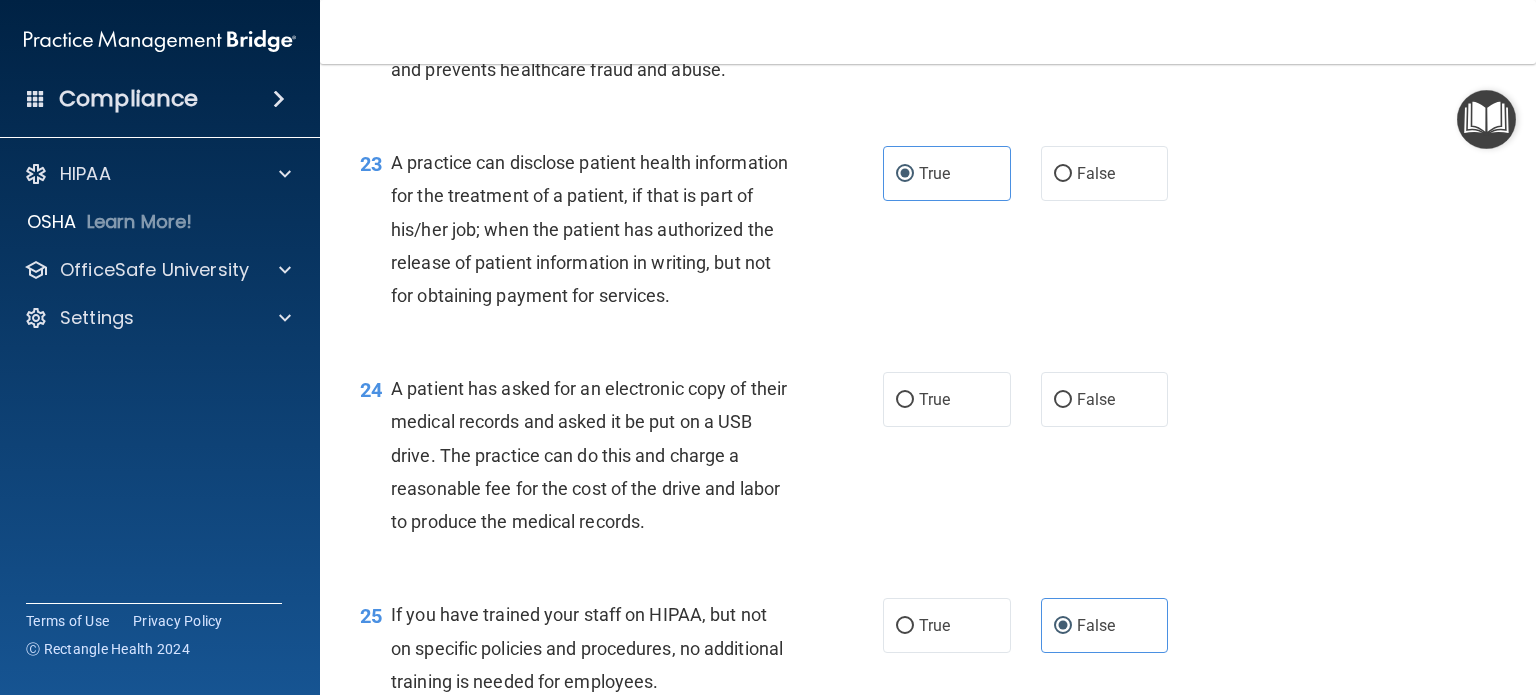 scroll, scrollTop: 3924, scrollLeft: 0, axis: vertical 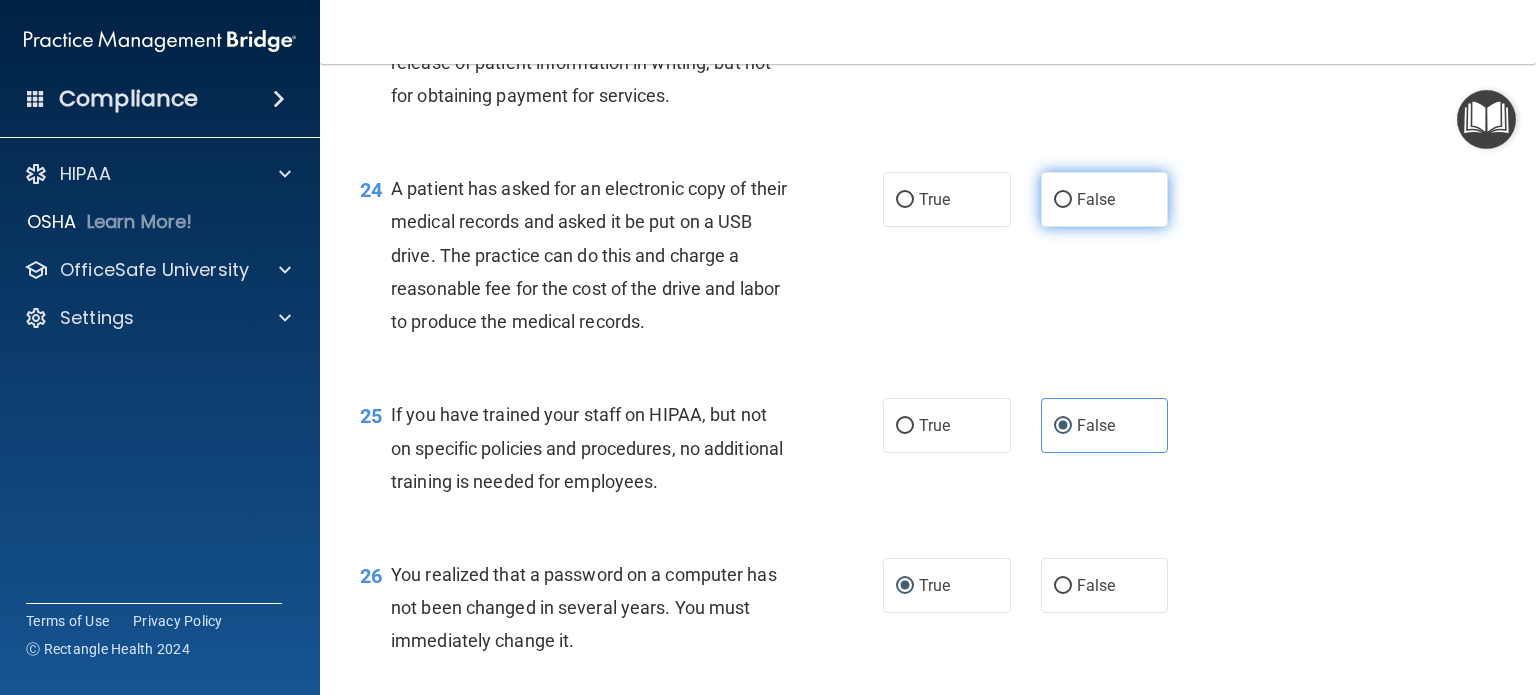 click on "False" at bounding box center (1105, 199) 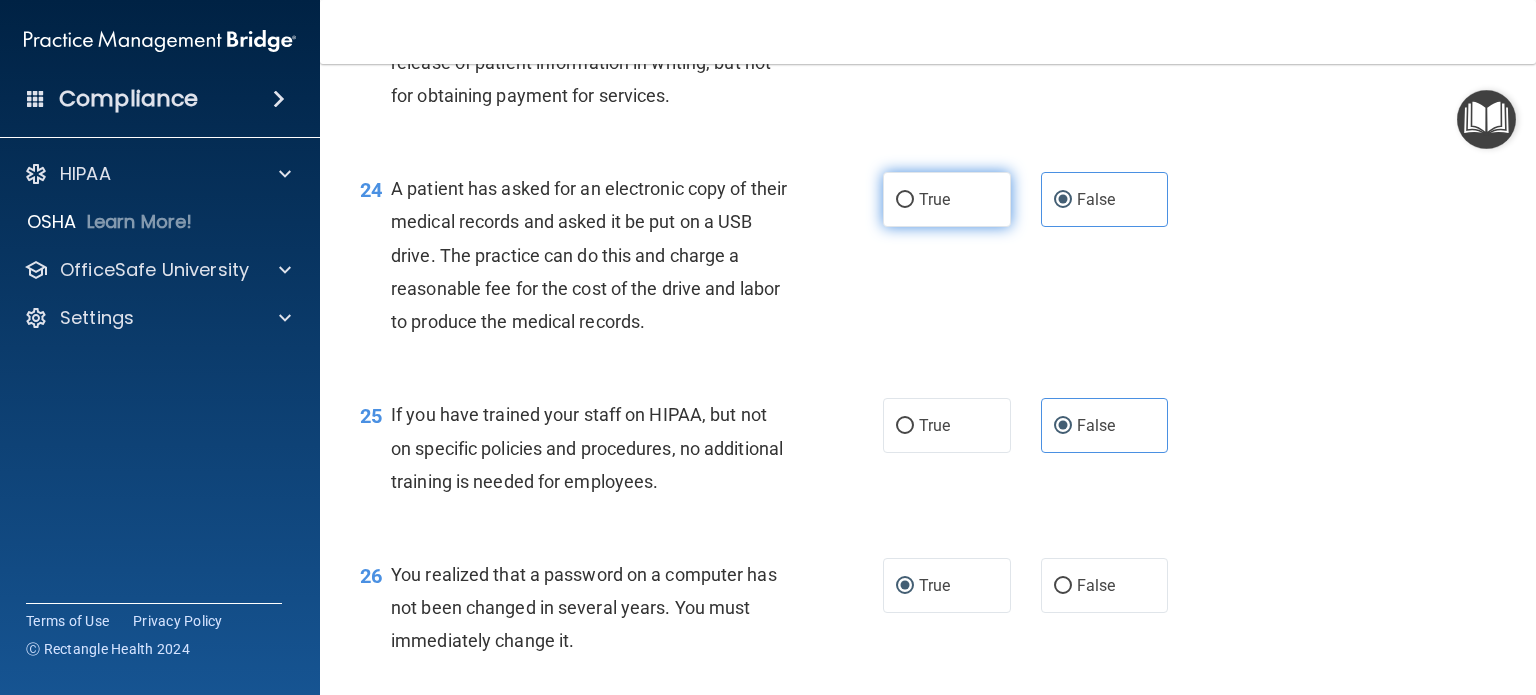 click on "True" at bounding box center [947, 199] 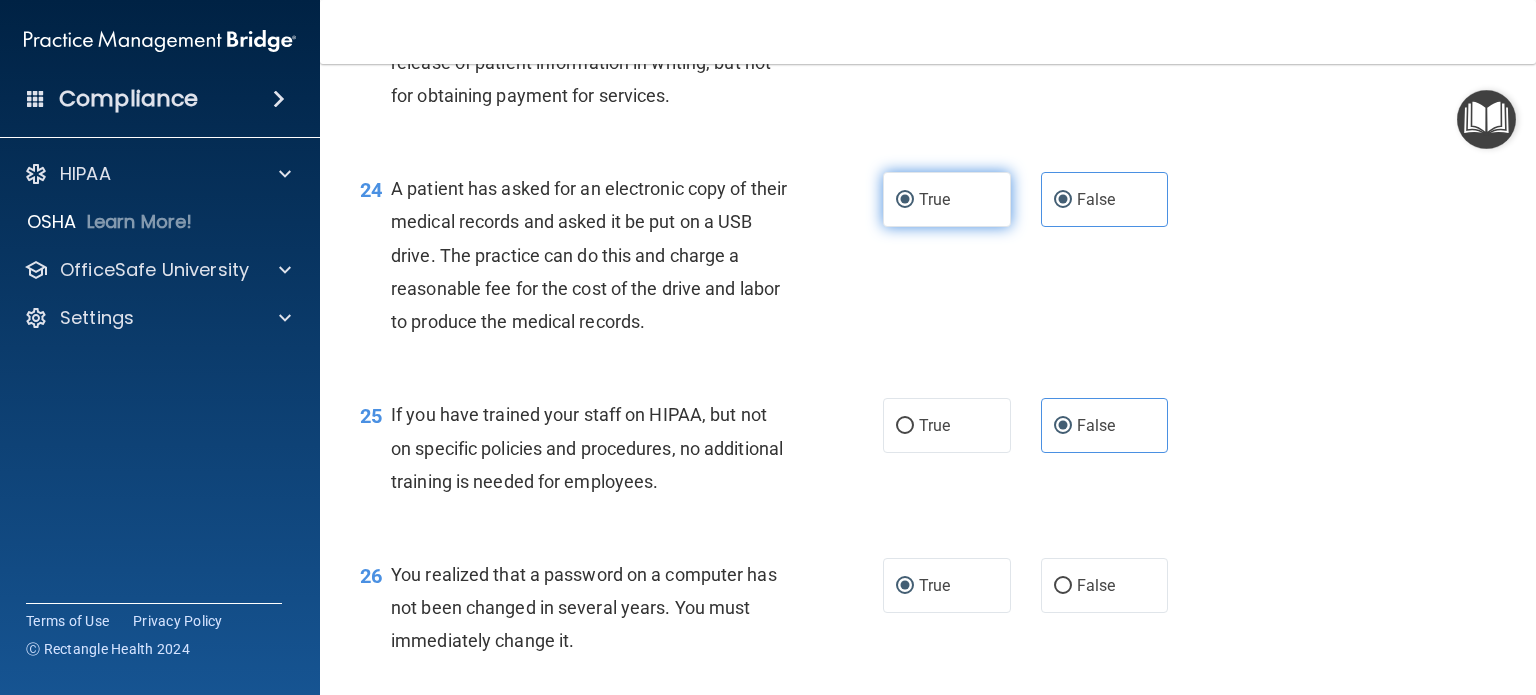 radio on "false" 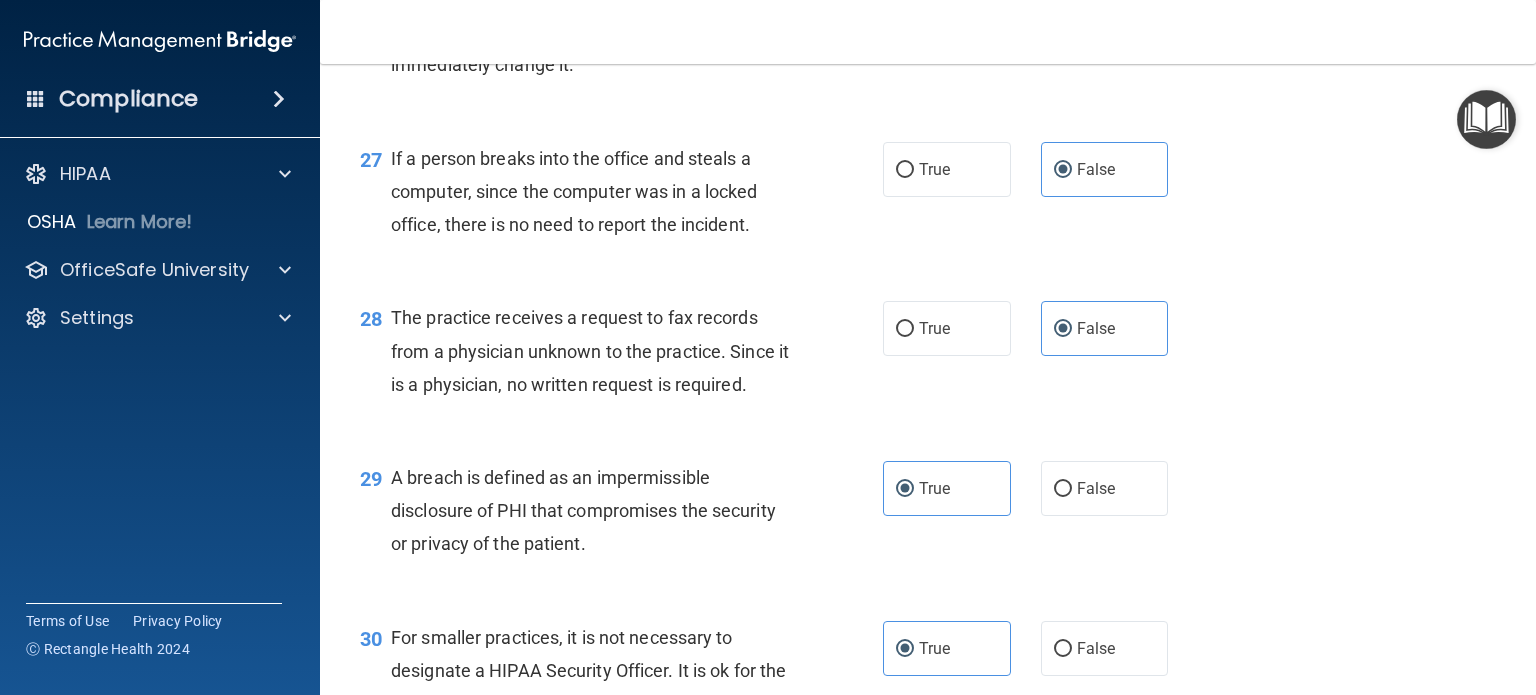 scroll, scrollTop: 4824, scrollLeft: 0, axis: vertical 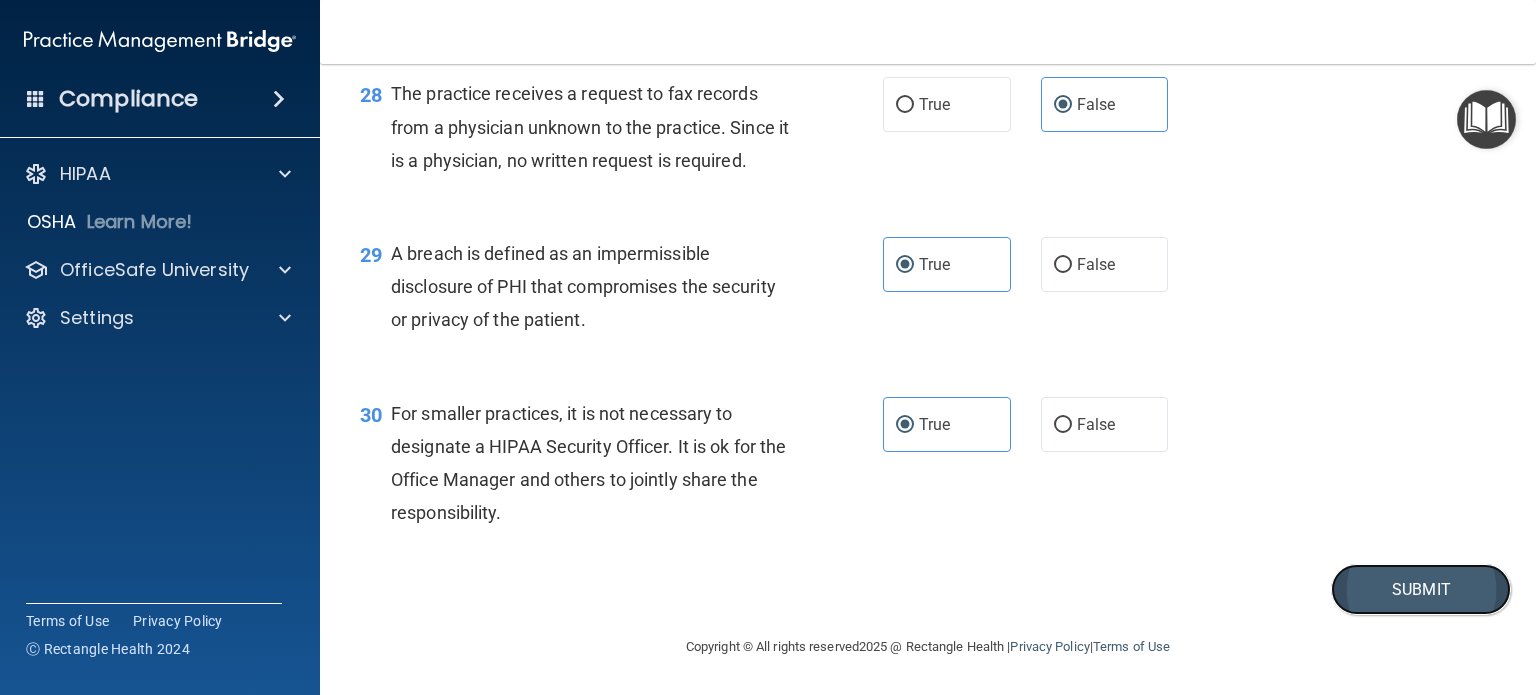 click on "Submit" at bounding box center [1421, 589] 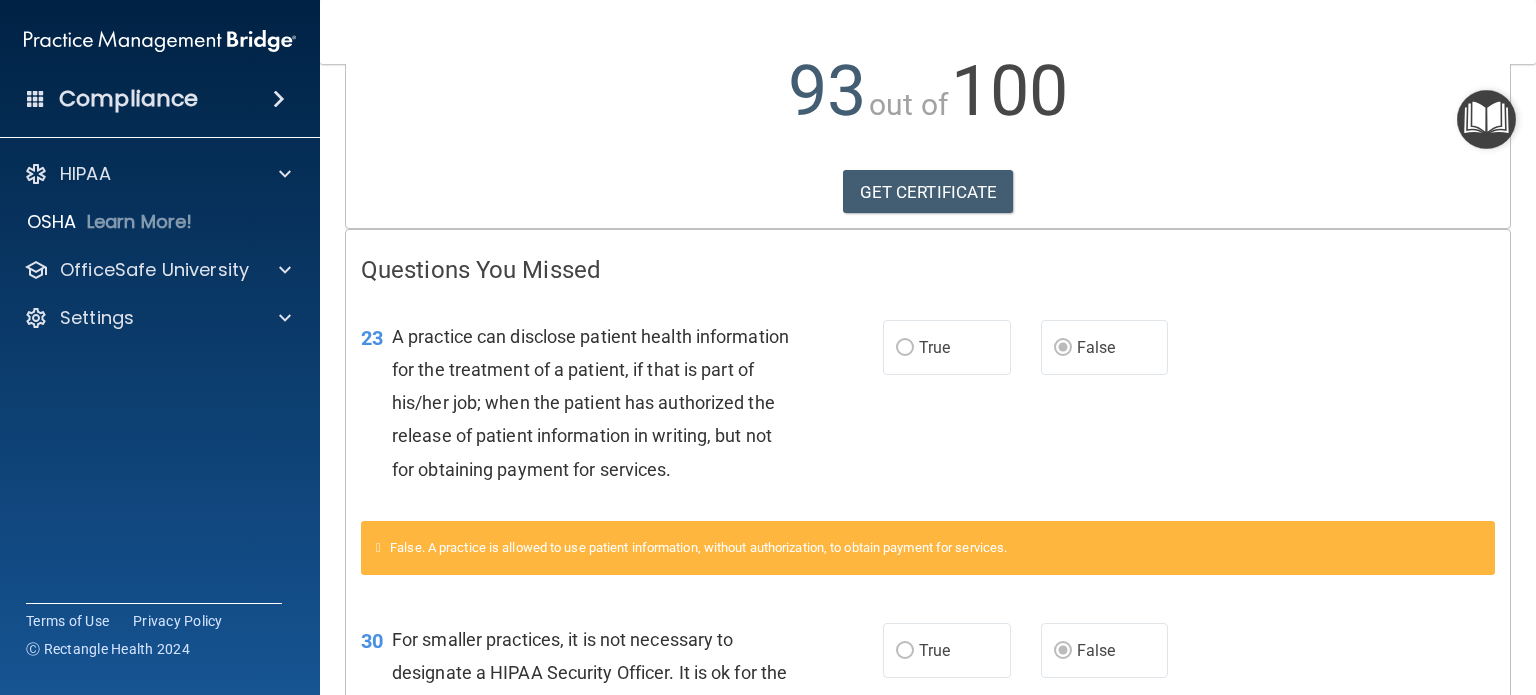scroll, scrollTop: 0, scrollLeft: 0, axis: both 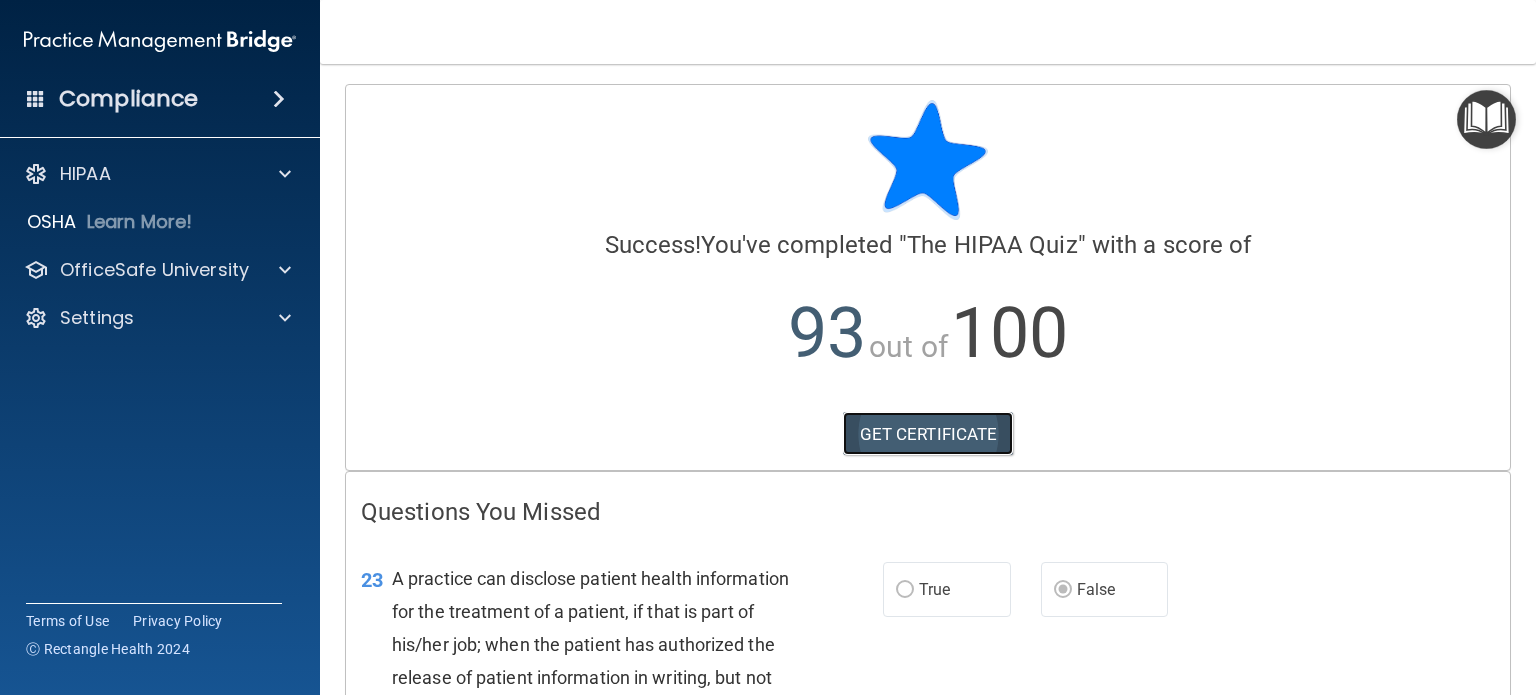click on "GET CERTIFICATE" at bounding box center (928, 434) 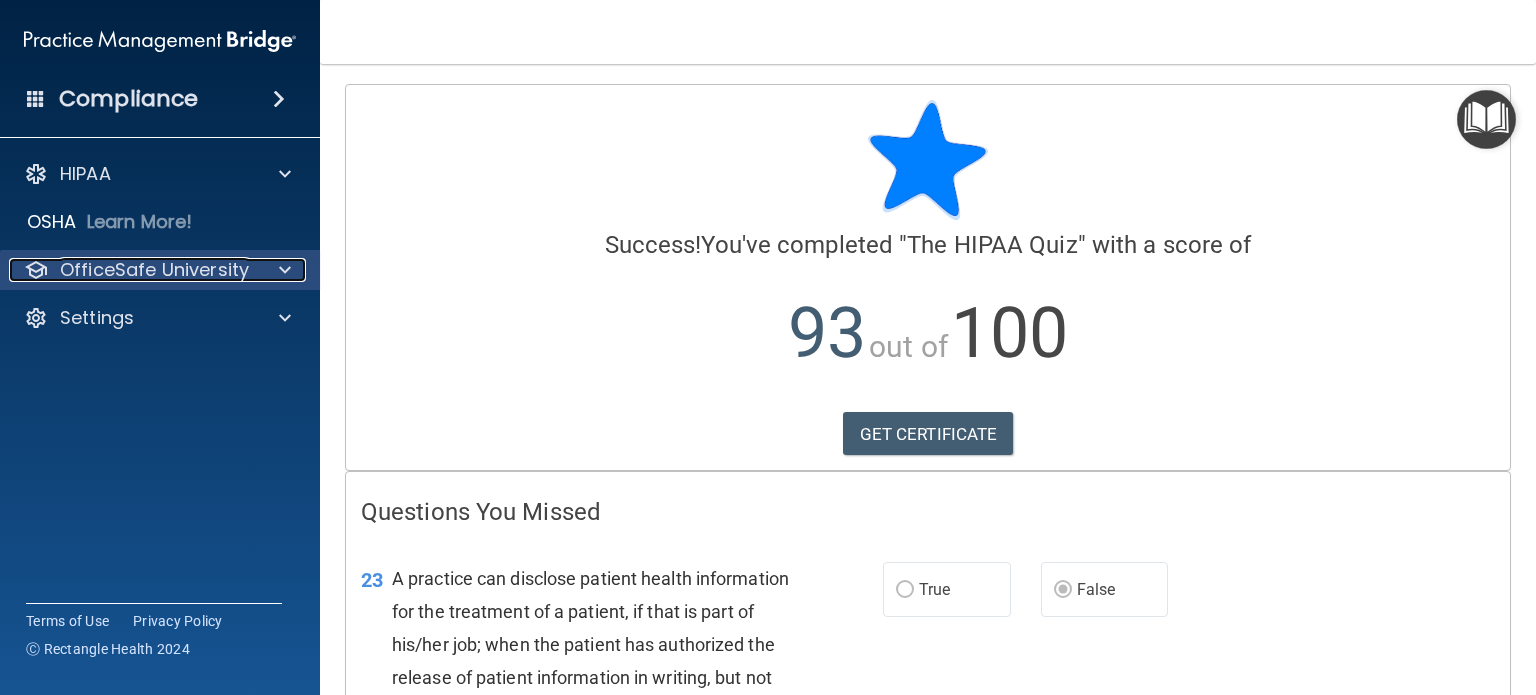 click on "OfficeSafe University" at bounding box center (154, 270) 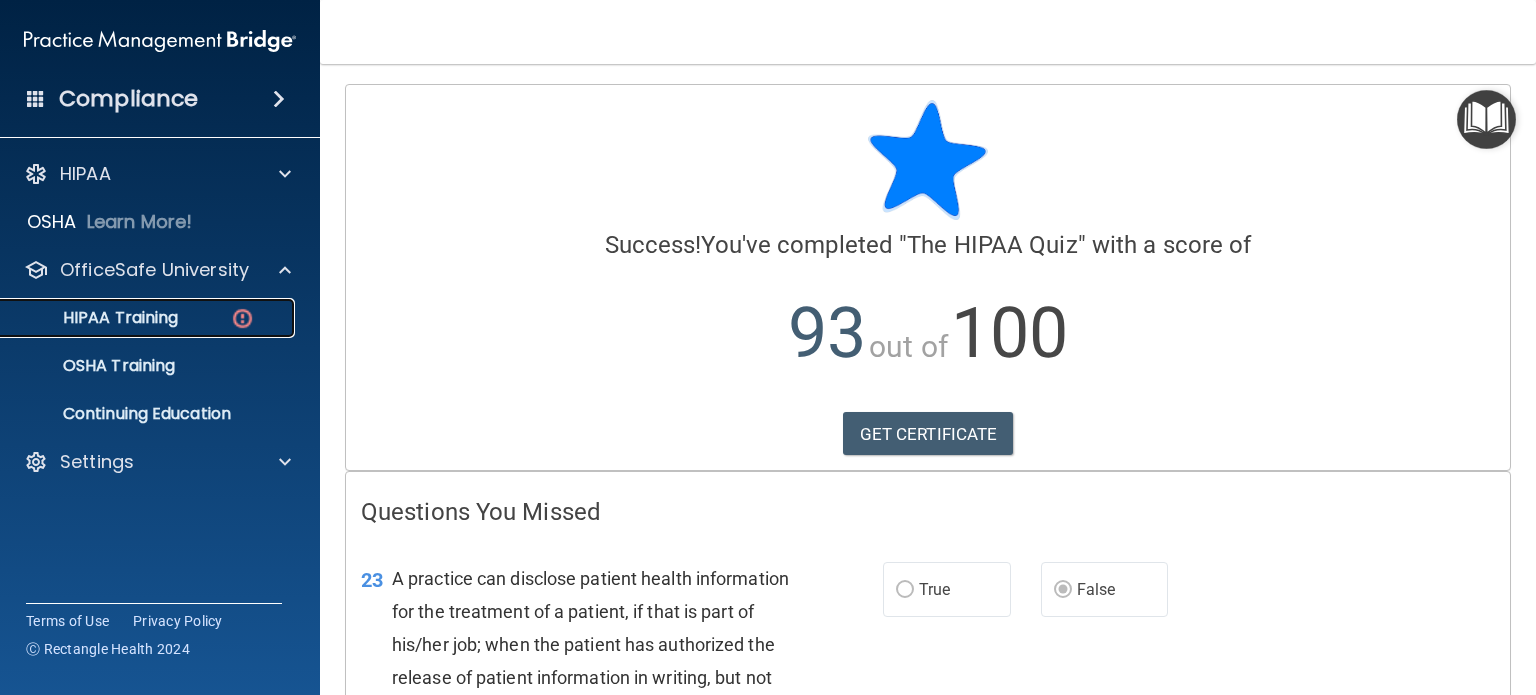 click on "HIPAA Training" at bounding box center (95, 318) 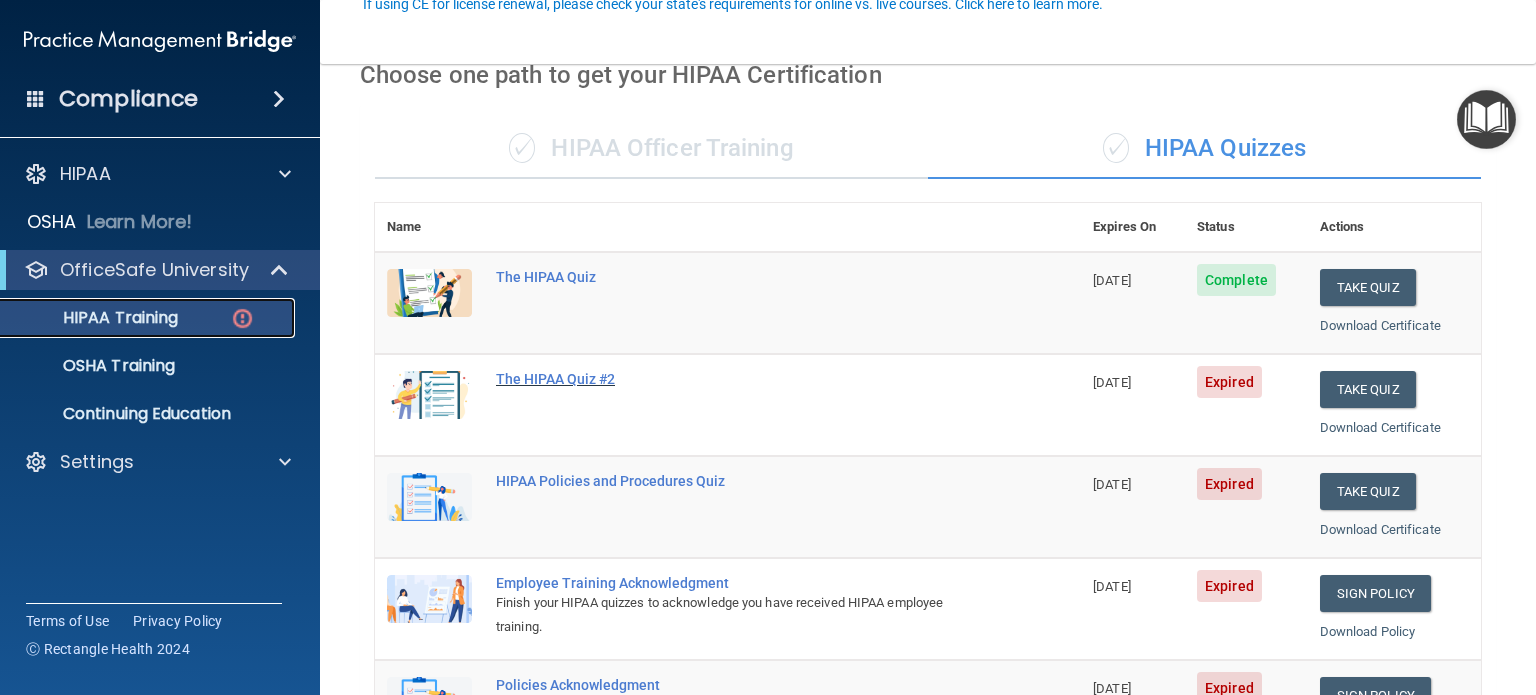 scroll, scrollTop: 200, scrollLeft: 0, axis: vertical 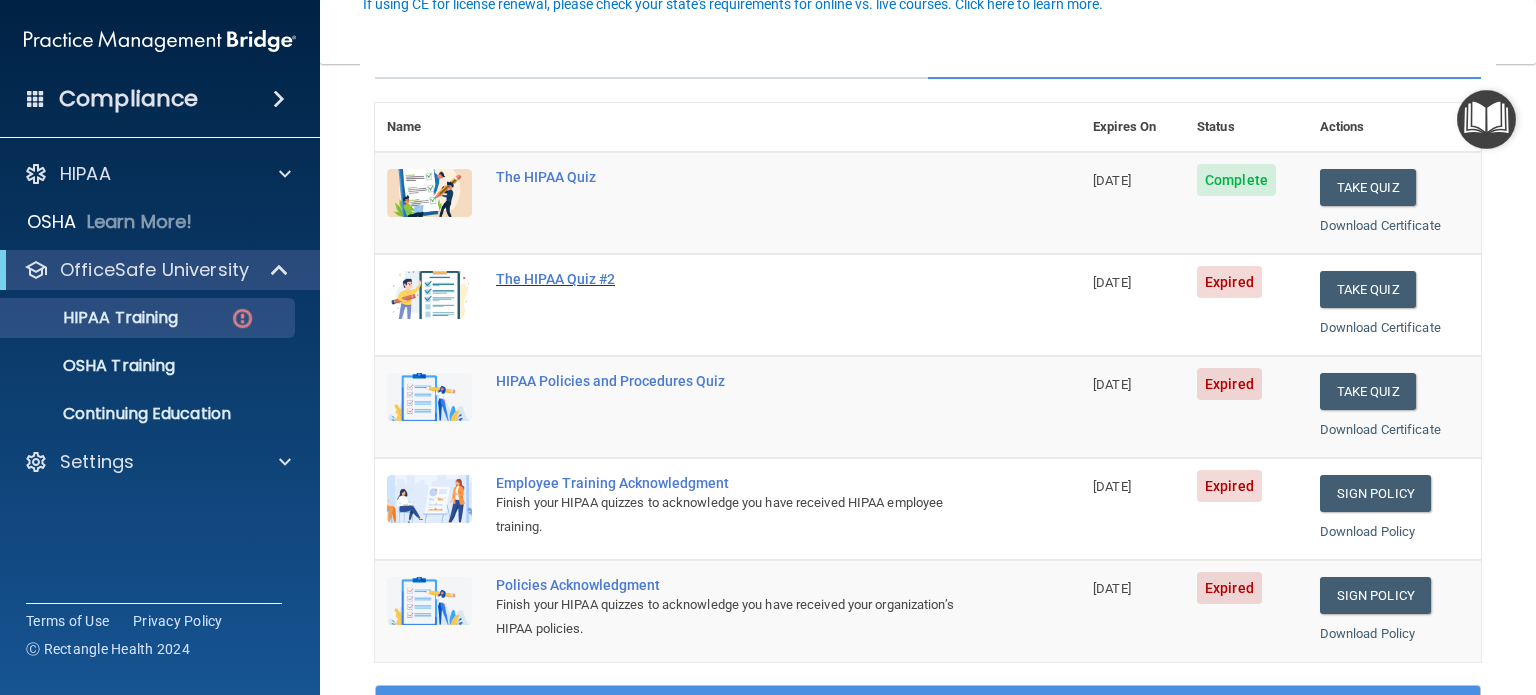 click on "The HIPAA Quiz #2" at bounding box center (738, 279) 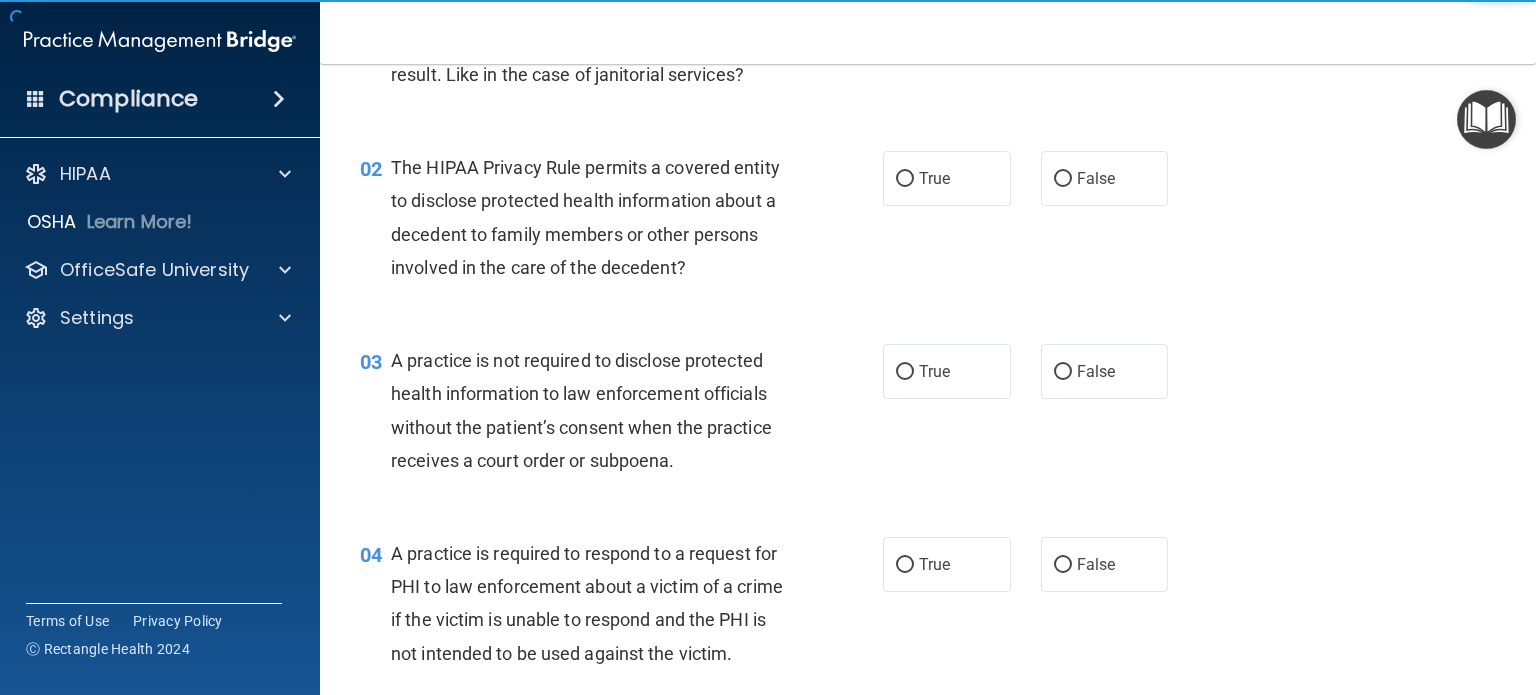 scroll, scrollTop: 0, scrollLeft: 0, axis: both 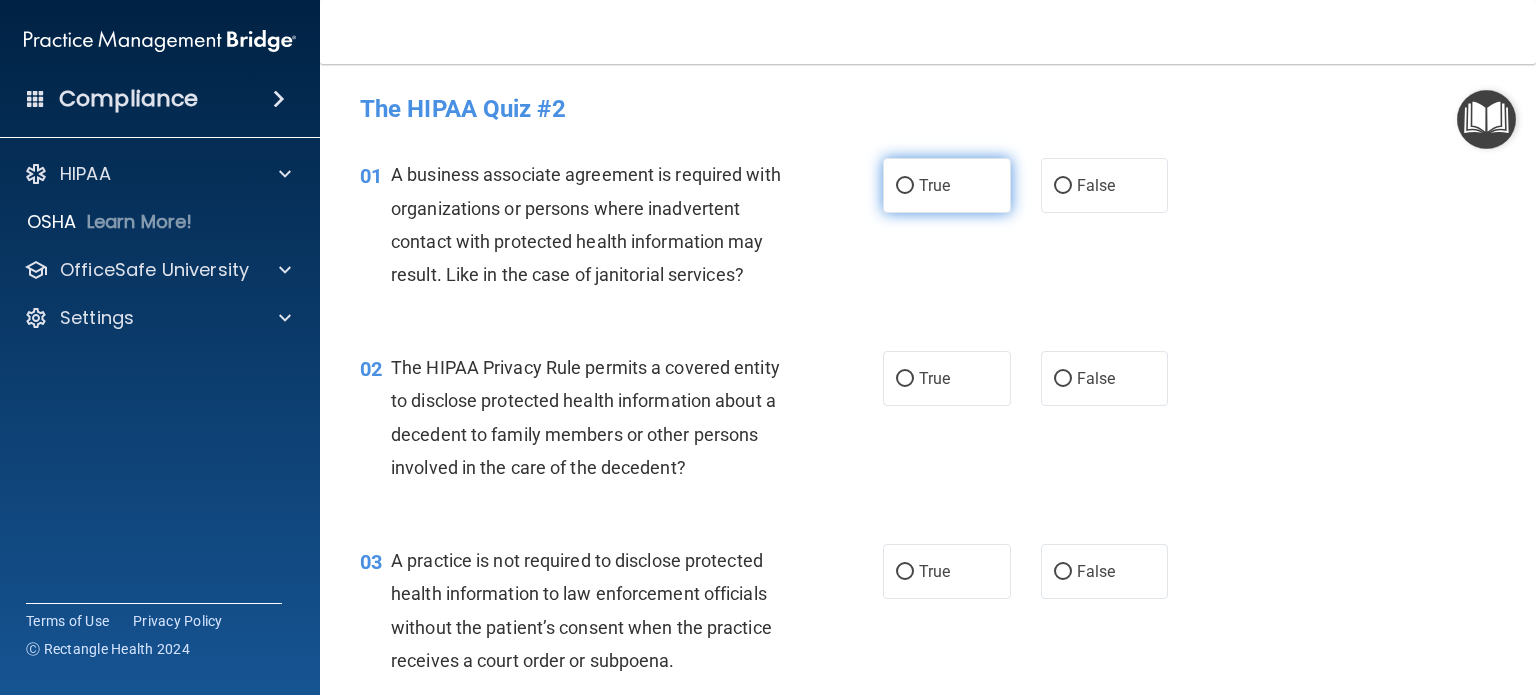 click on "True" at bounding box center [947, 185] 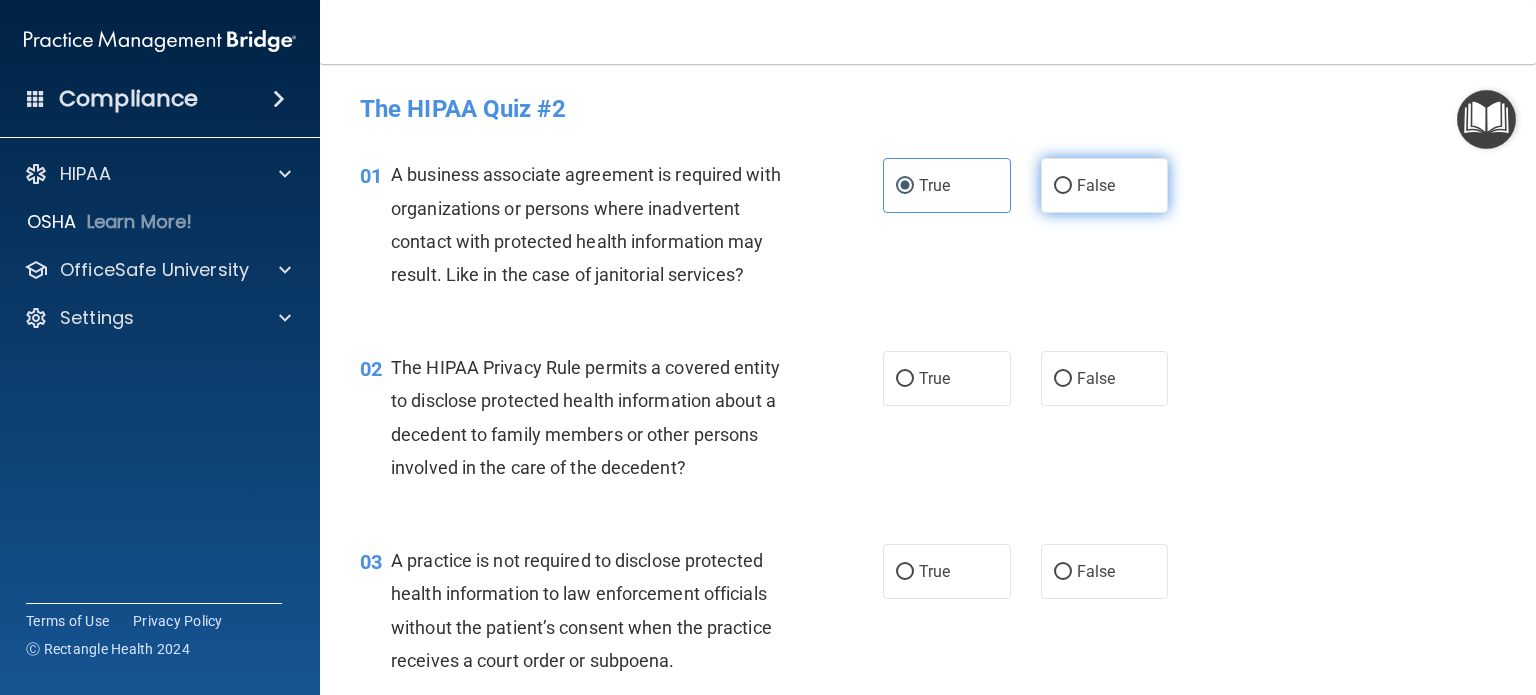 click on "False" at bounding box center (1105, 185) 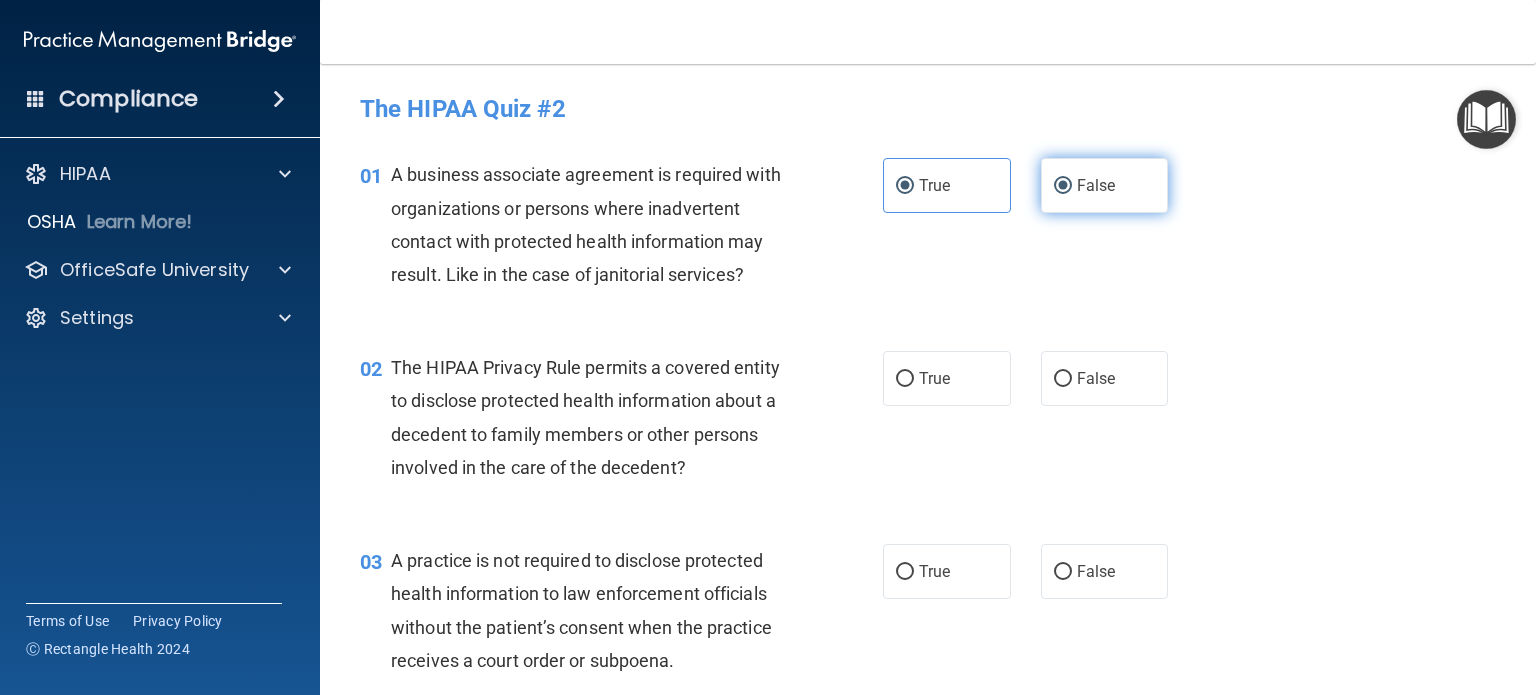 radio on "false" 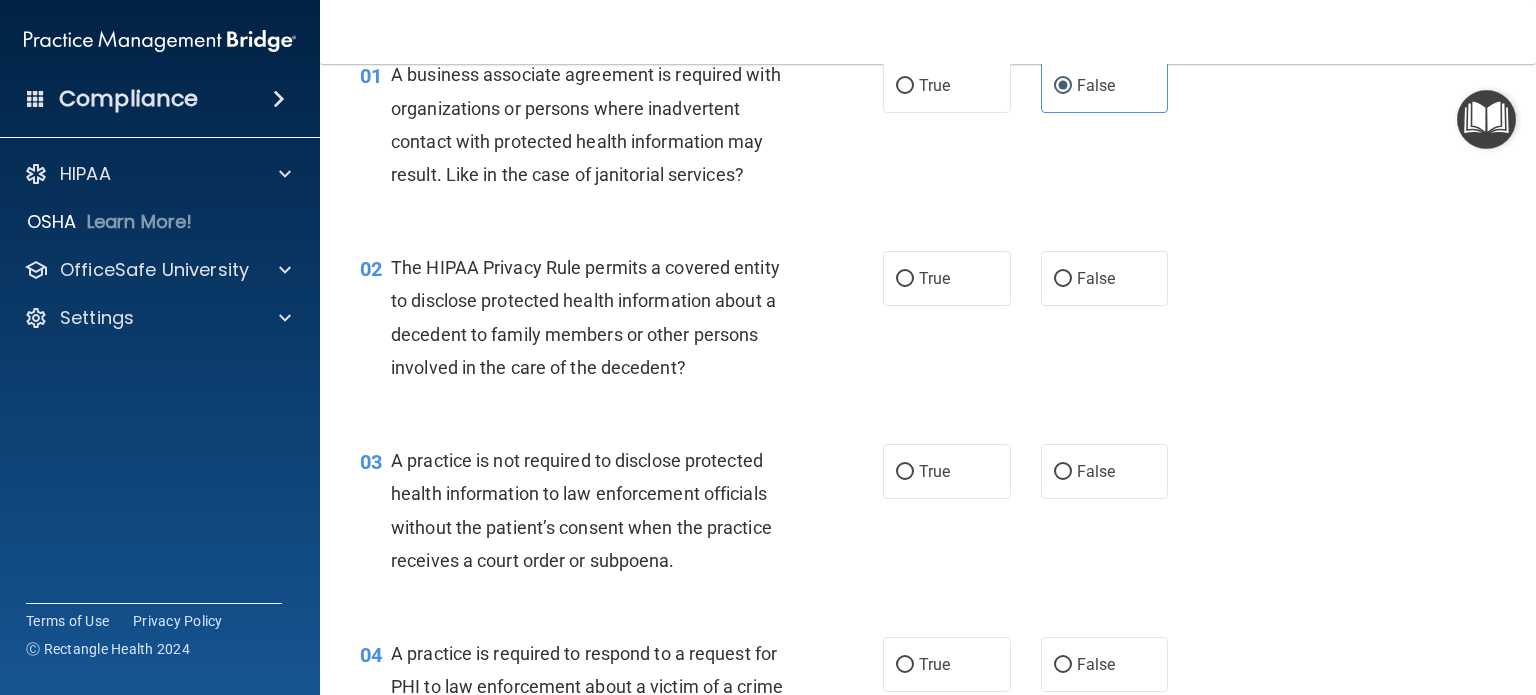scroll, scrollTop: 0, scrollLeft: 0, axis: both 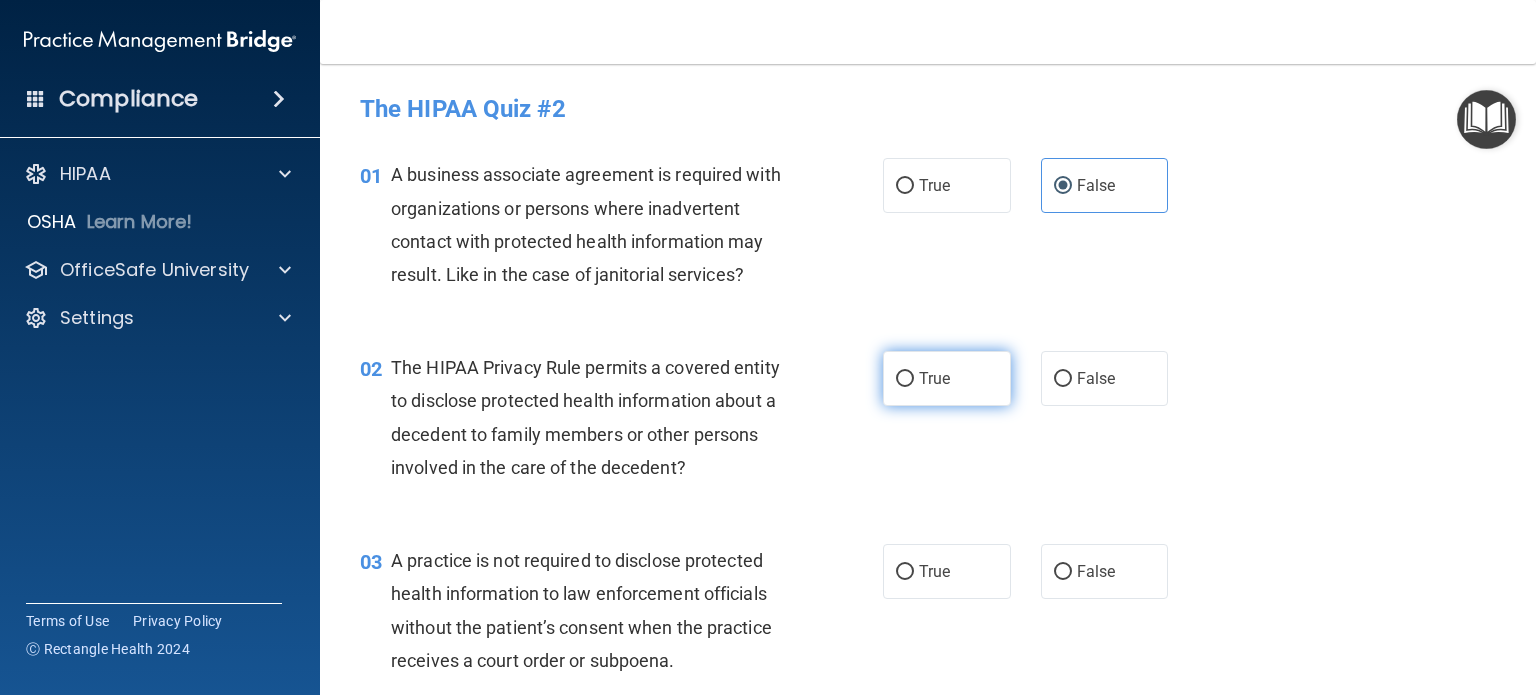 click on "True" at bounding box center (947, 378) 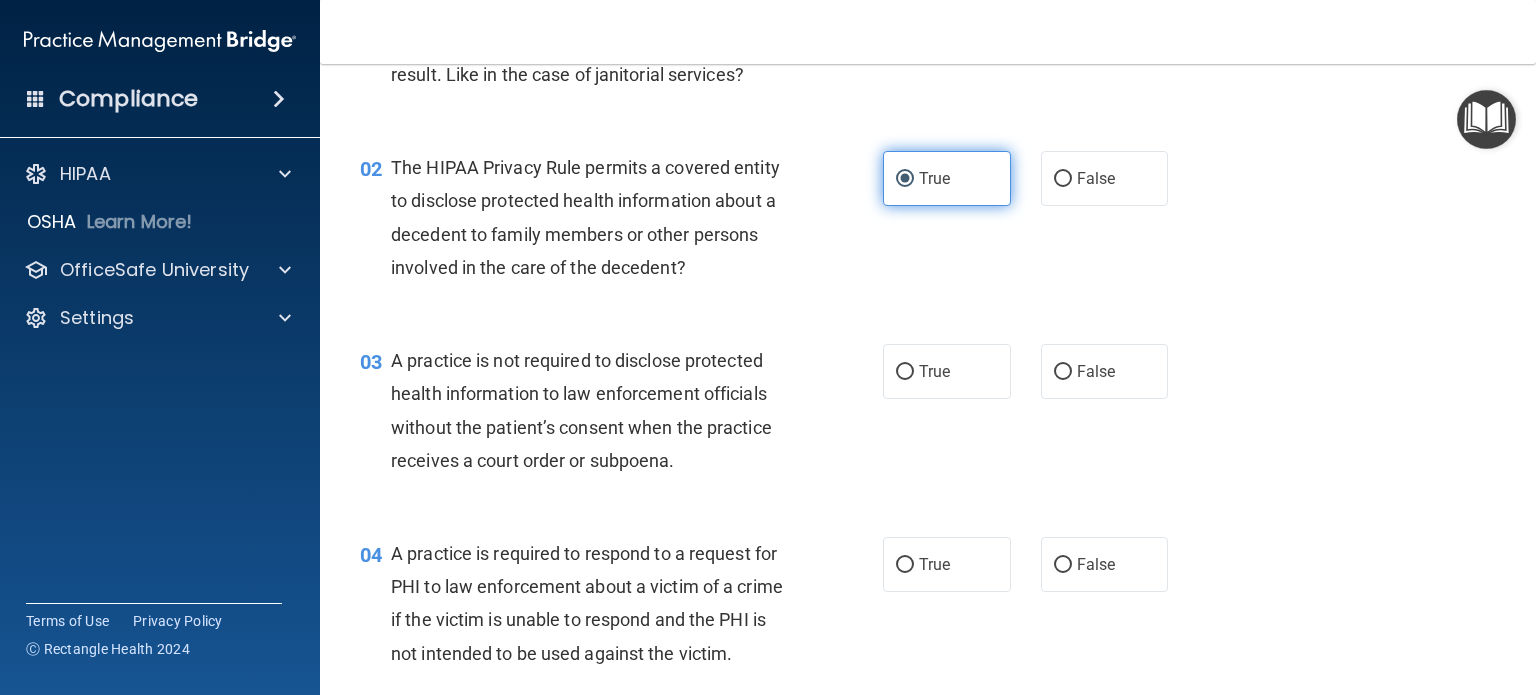 scroll, scrollTop: 300, scrollLeft: 0, axis: vertical 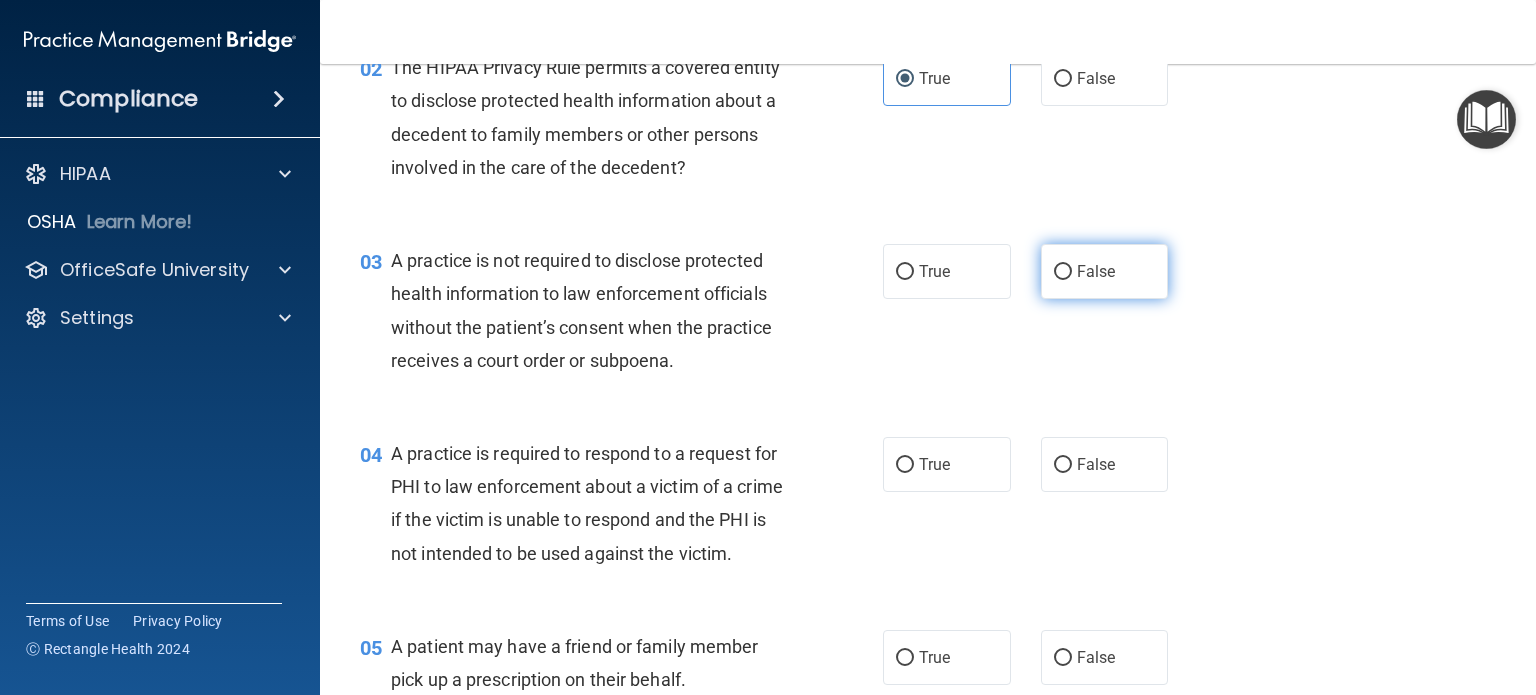 click on "False" at bounding box center [1096, 271] 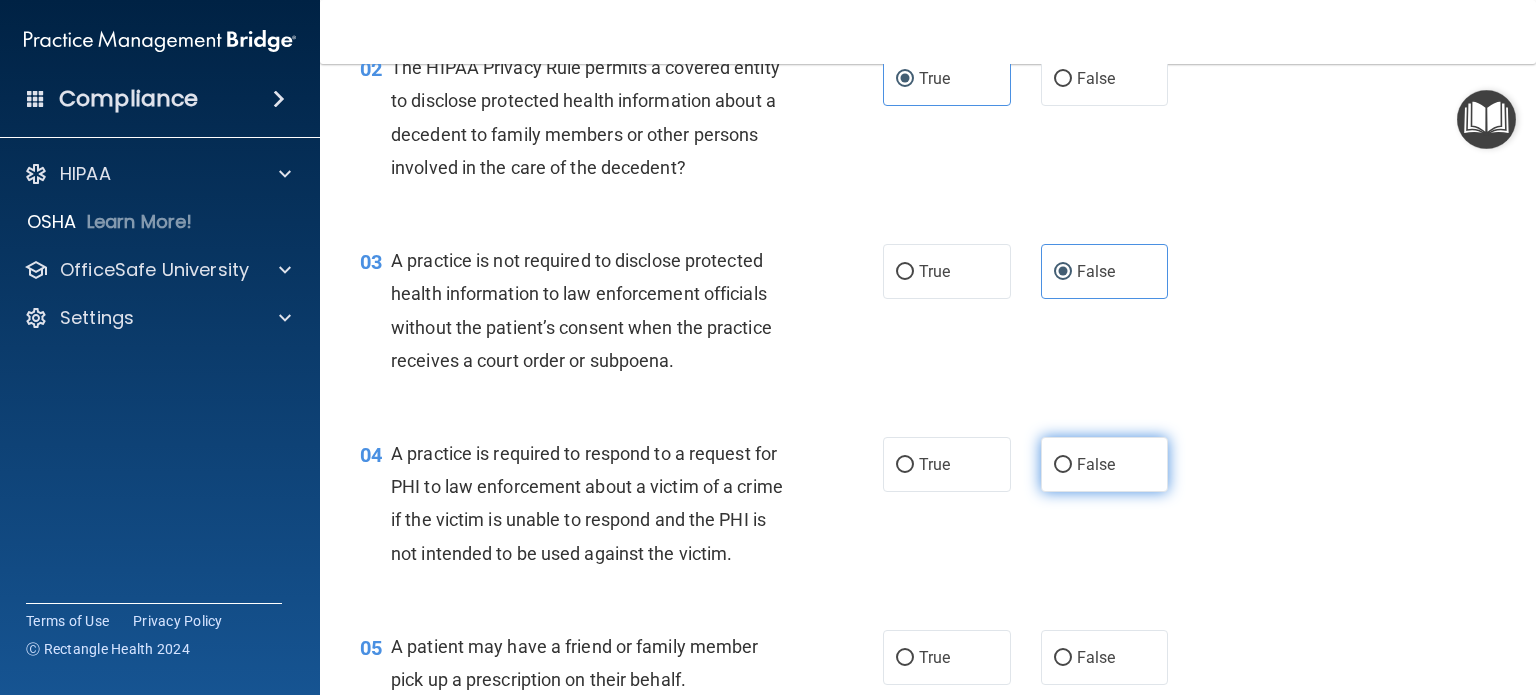 click on "False" at bounding box center [1105, 464] 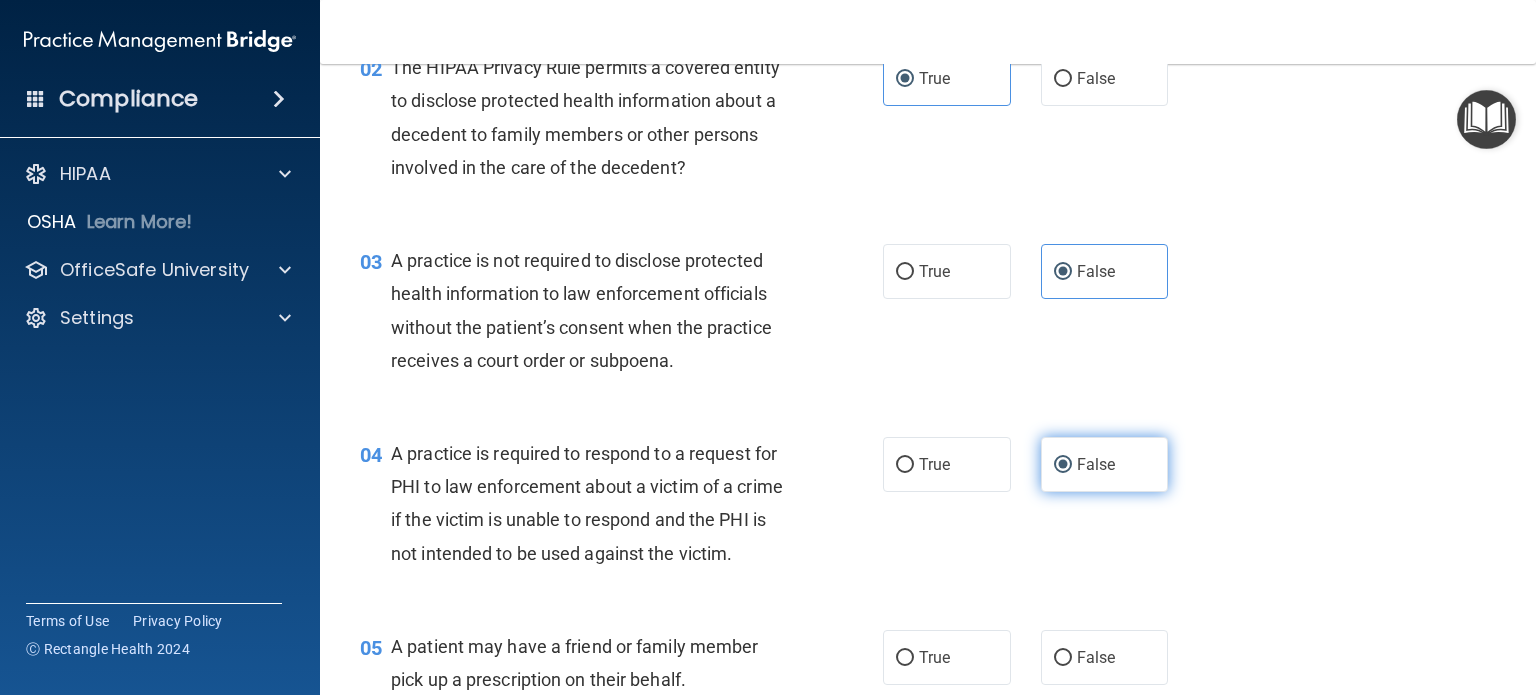 click on "False" at bounding box center [1105, 464] 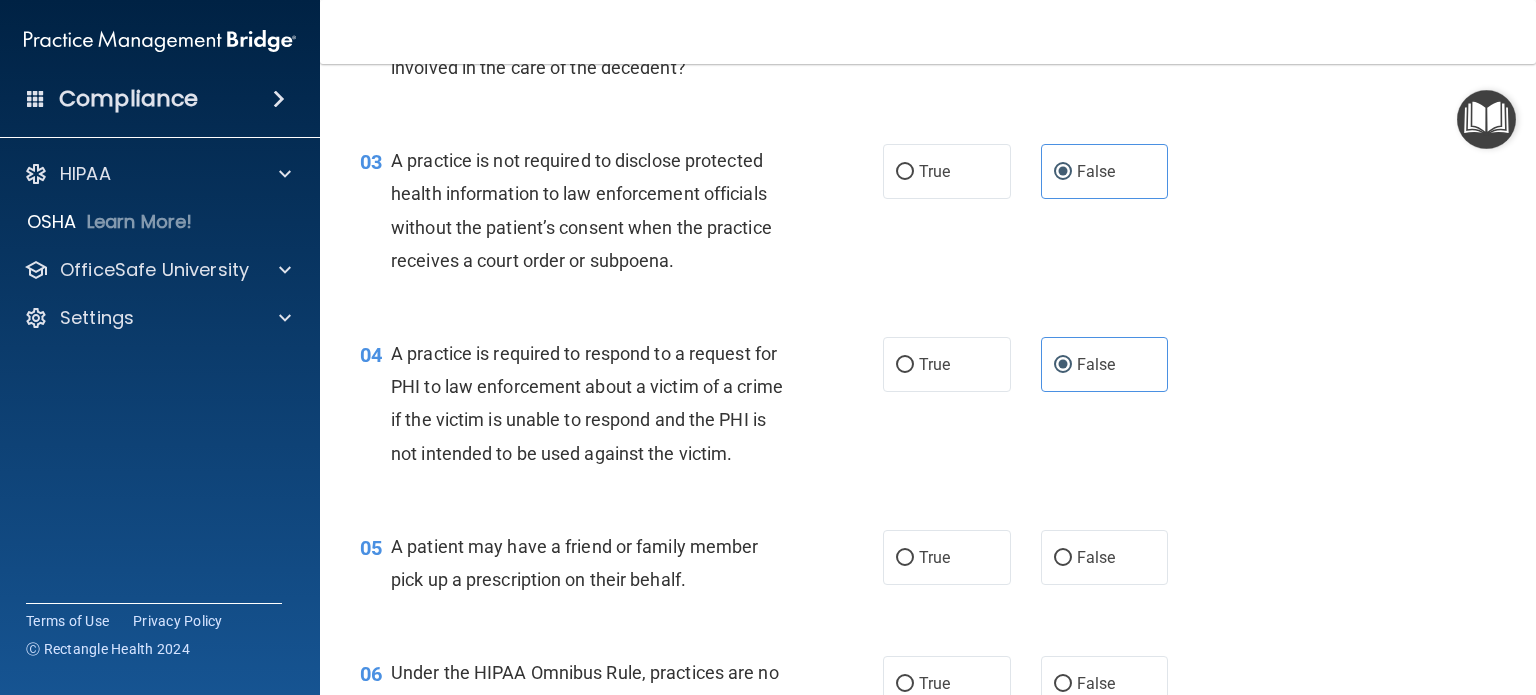 scroll, scrollTop: 500, scrollLeft: 0, axis: vertical 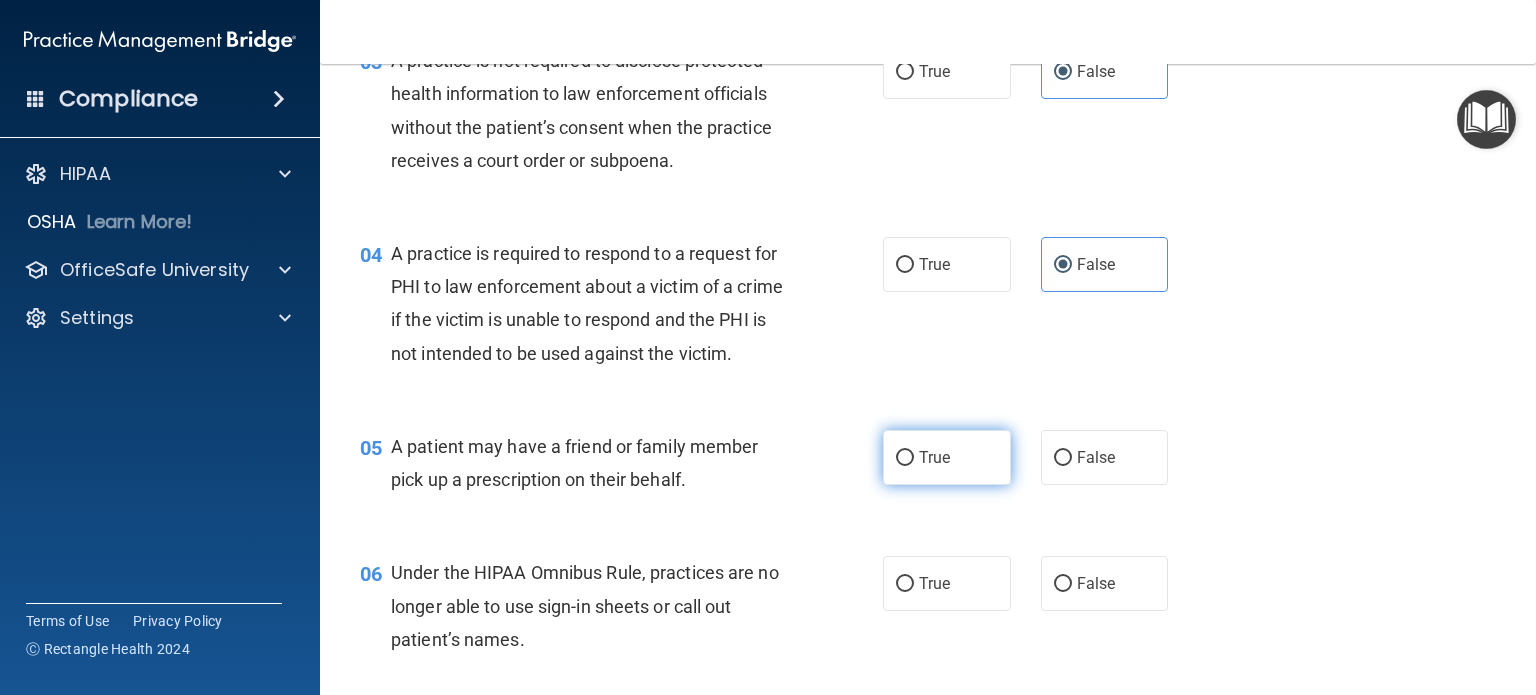click on "True" at bounding box center [947, 457] 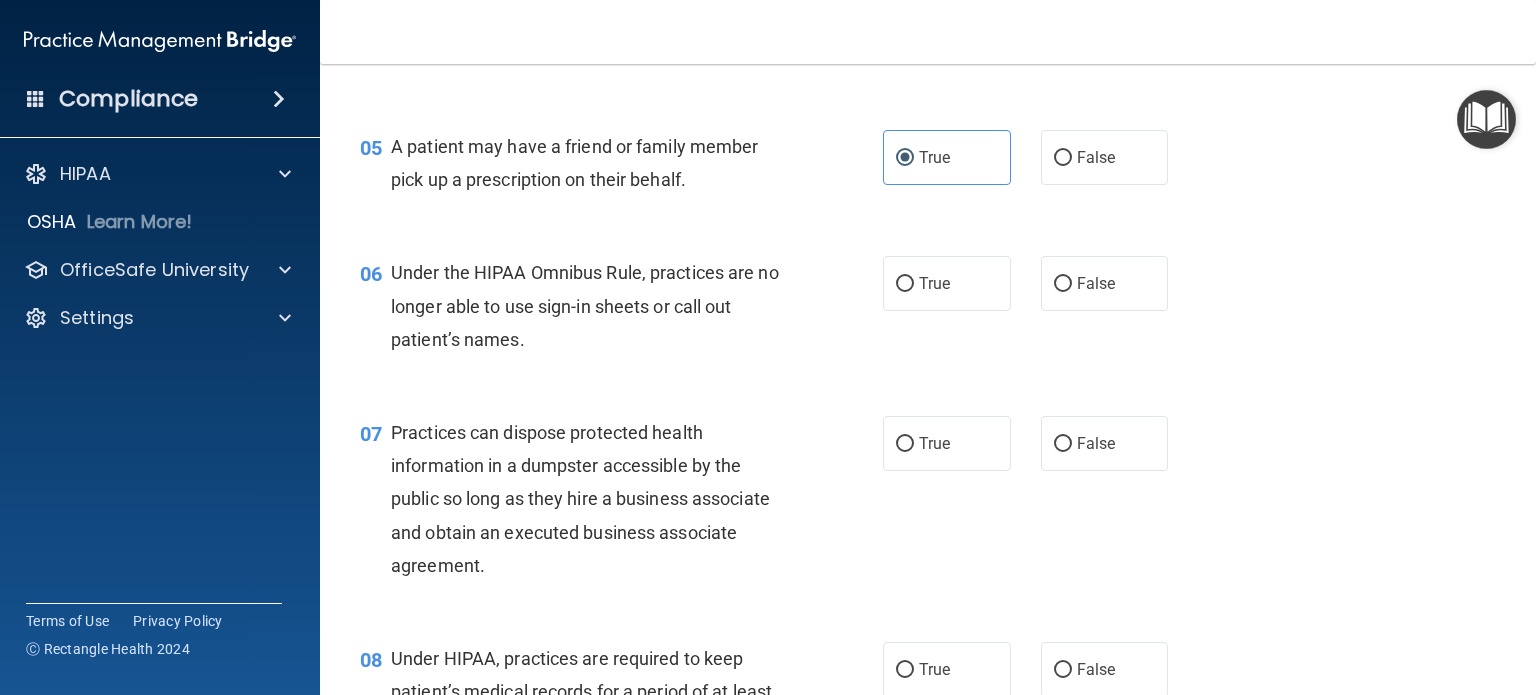 scroll, scrollTop: 900, scrollLeft: 0, axis: vertical 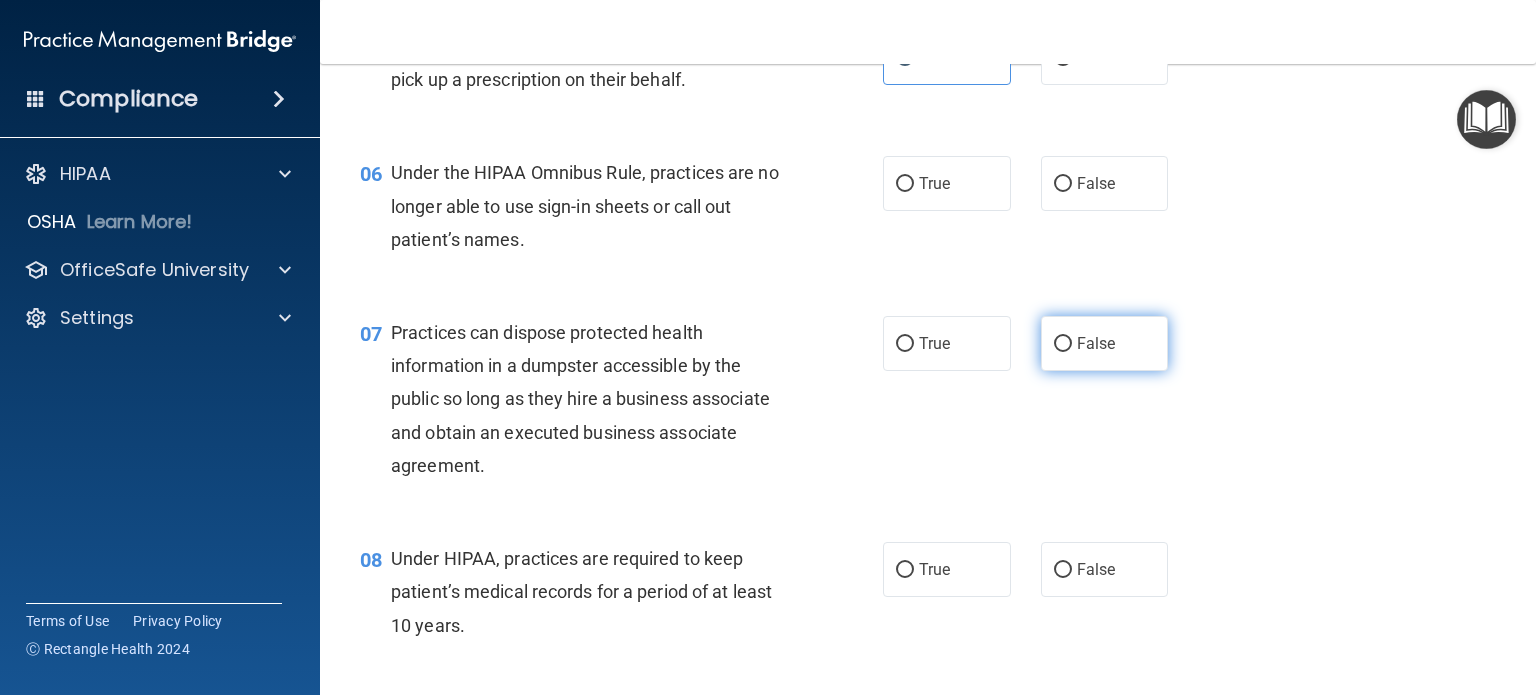 click on "False" at bounding box center [1096, 343] 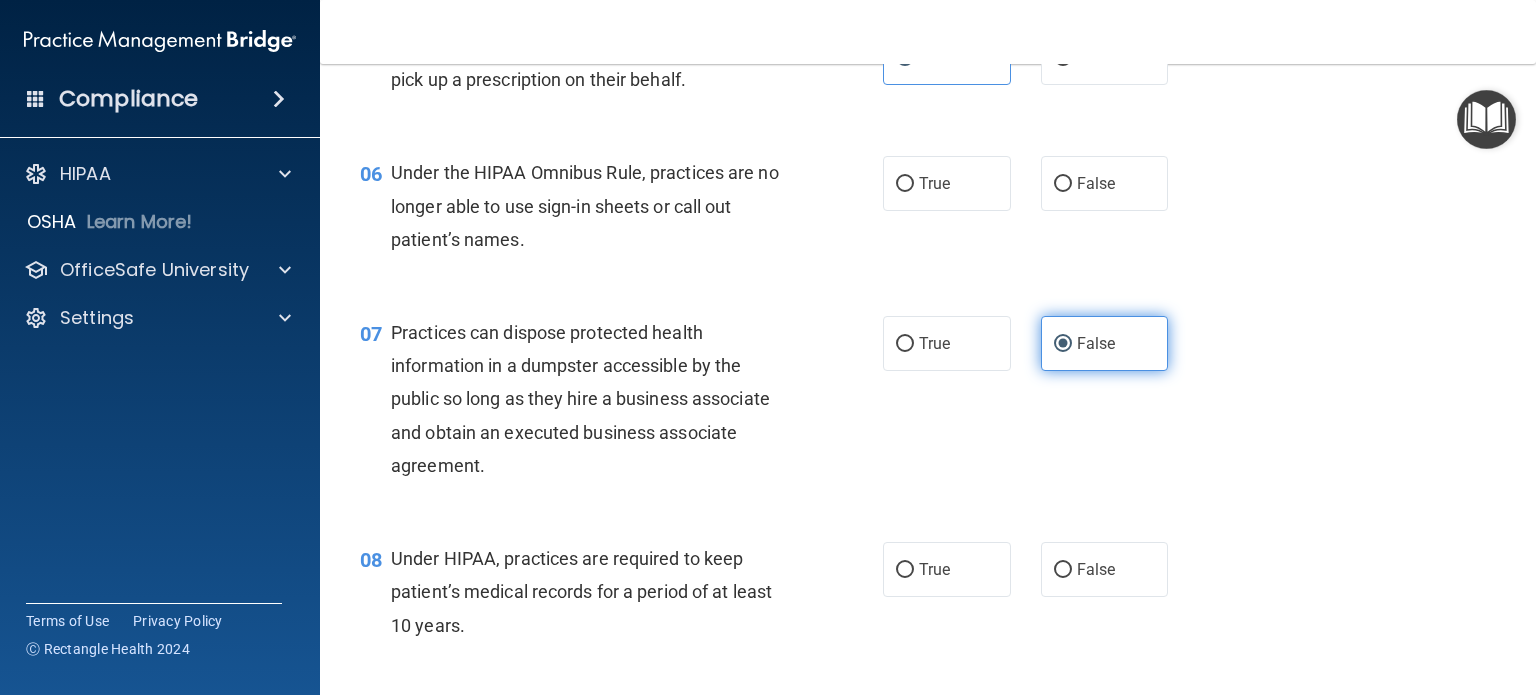 click on "False" at bounding box center (1105, 343) 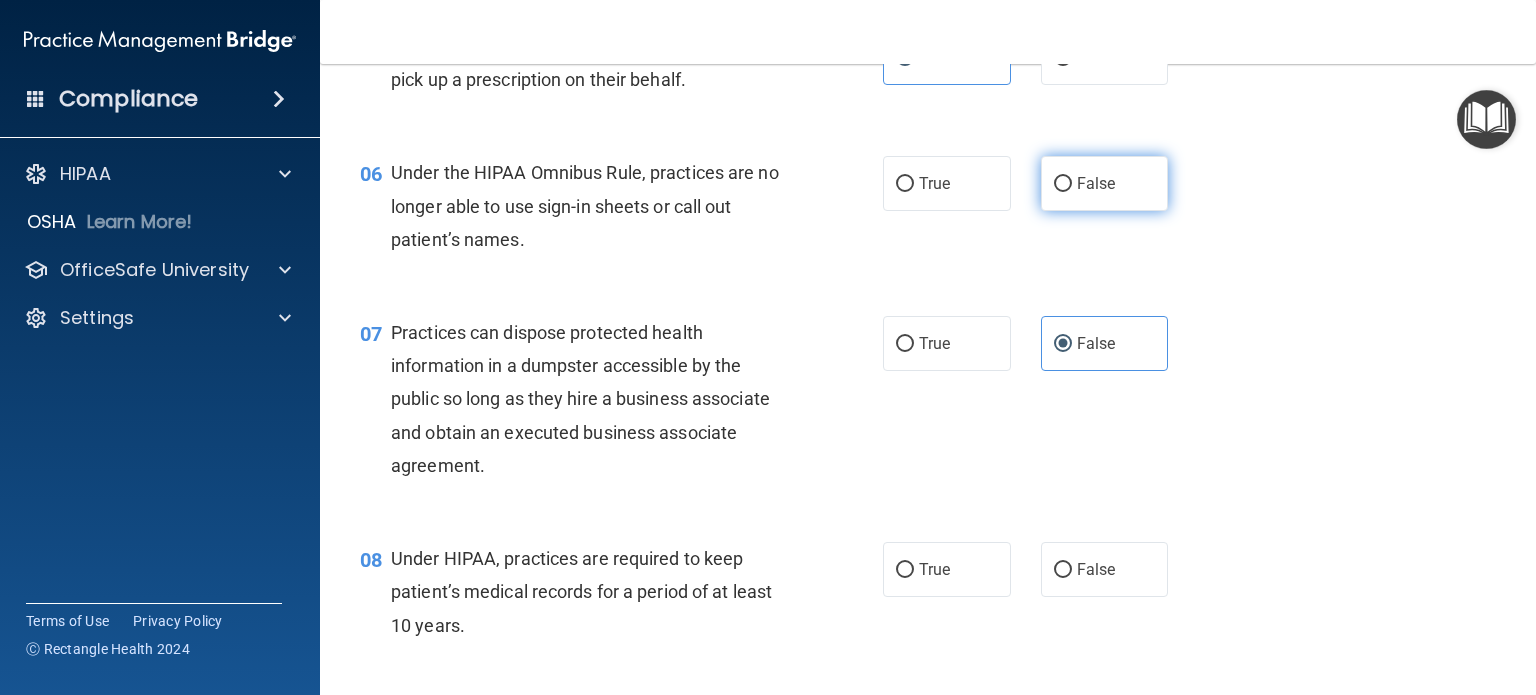 click on "False" at bounding box center [1105, 183] 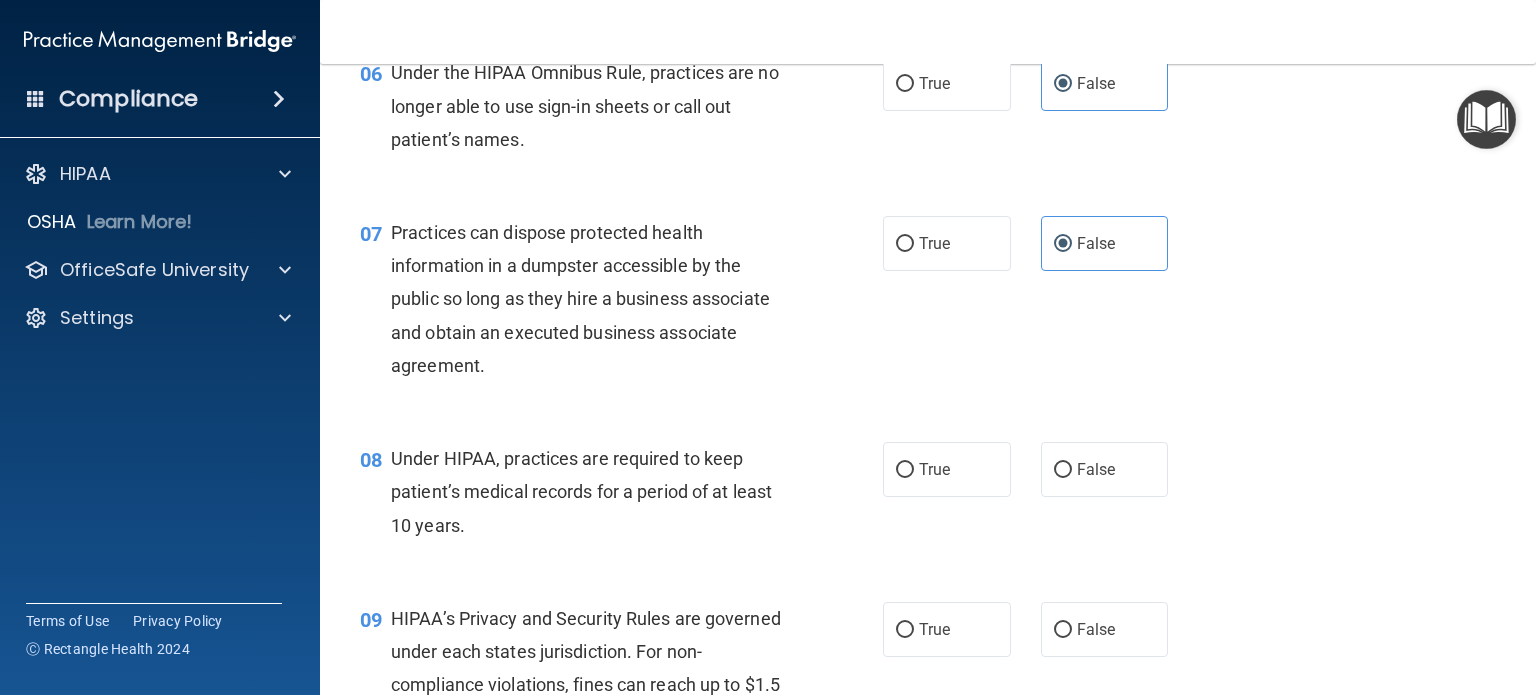 scroll, scrollTop: 1100, scrollLeft: 0, axis: vertical 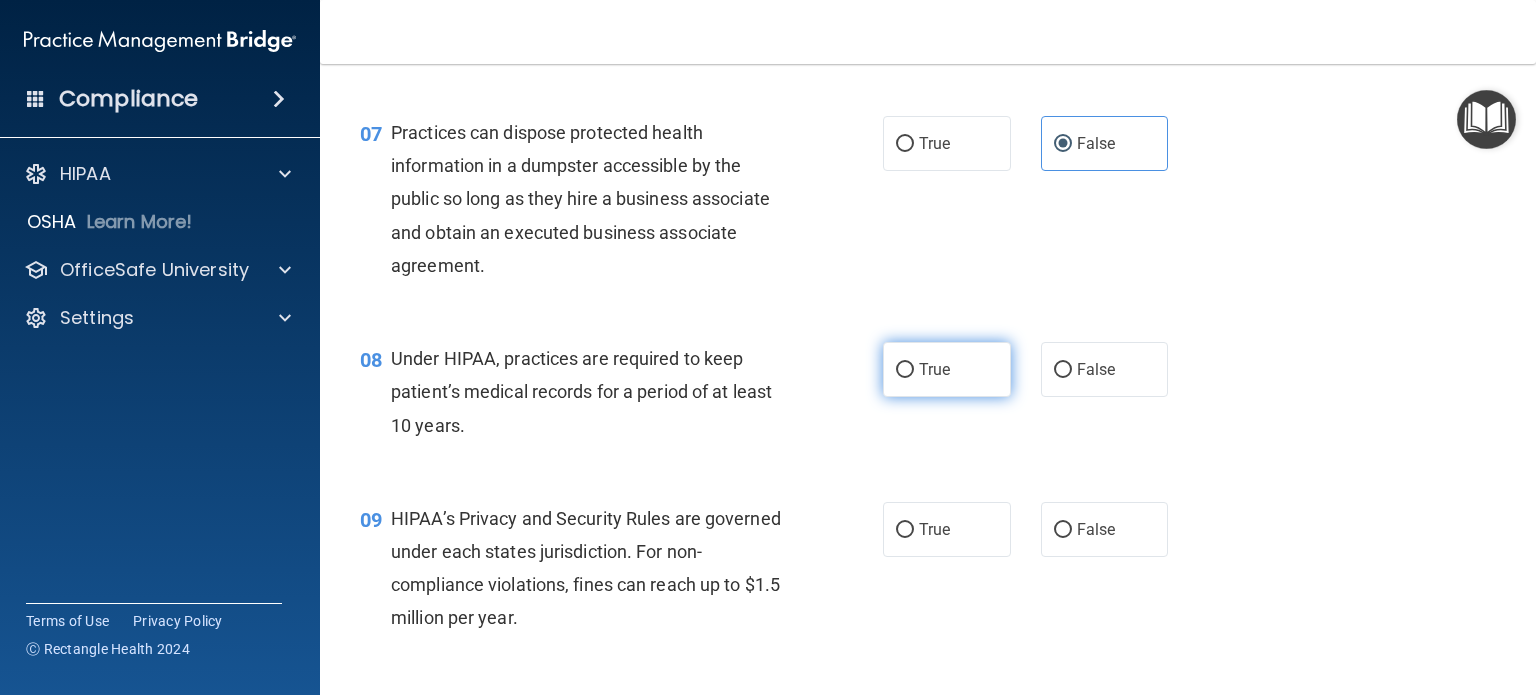click on "True" at bounding box center (947, 369) 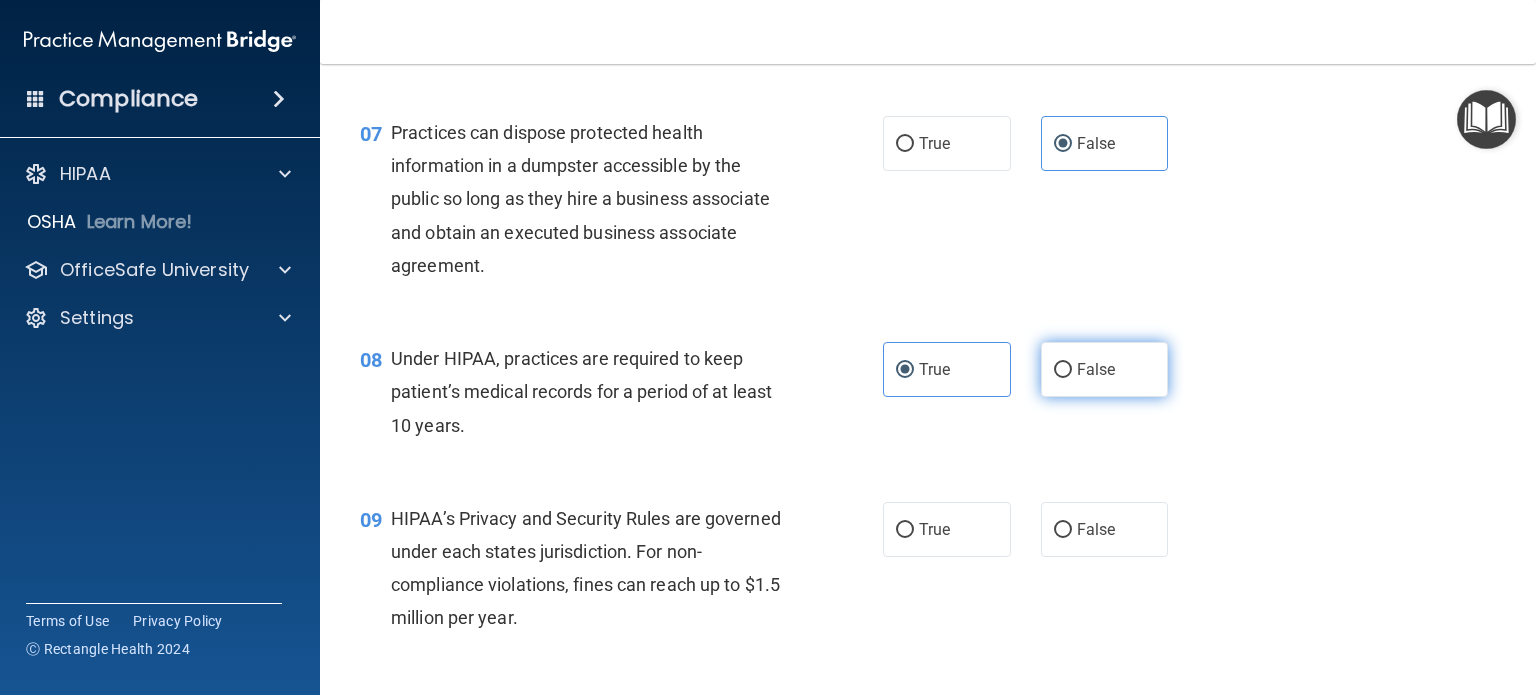 click on "False" at bounding box center [1096, 369] 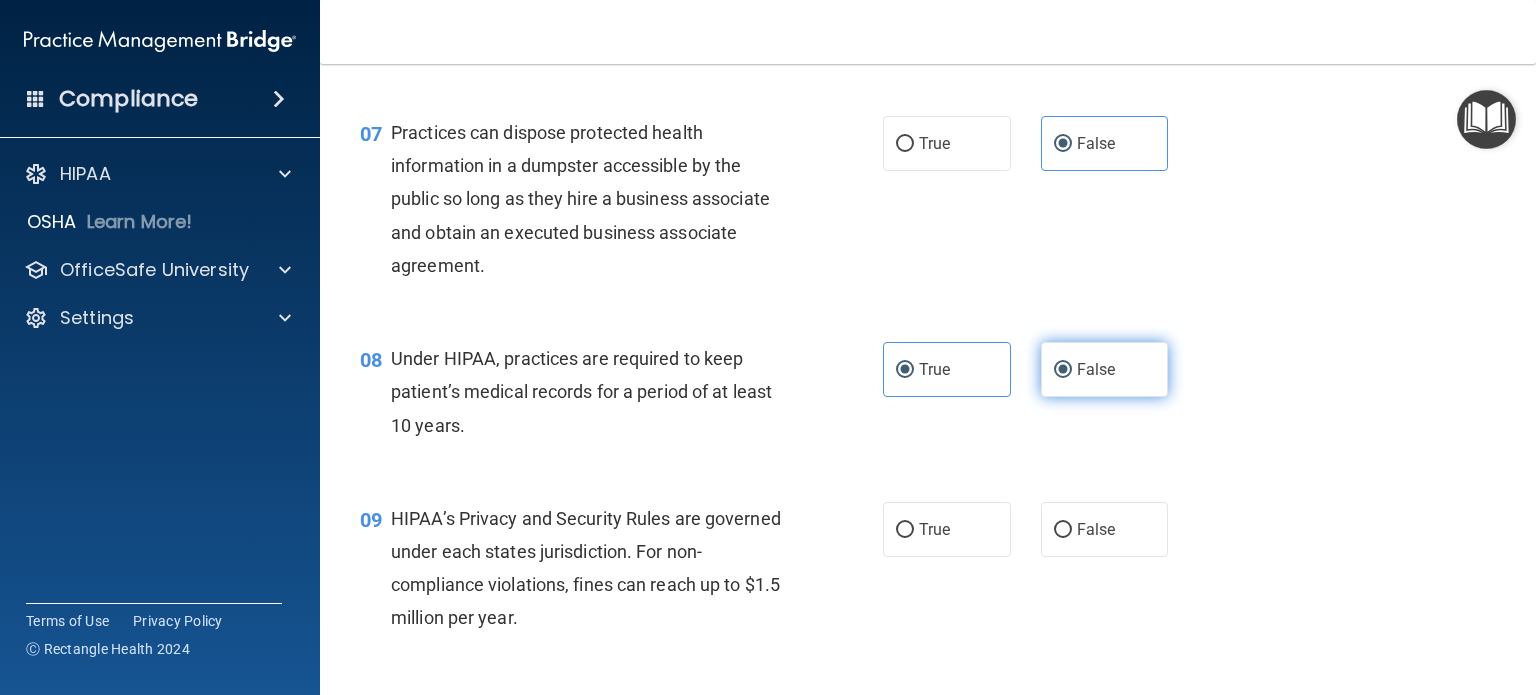 radio on "false" 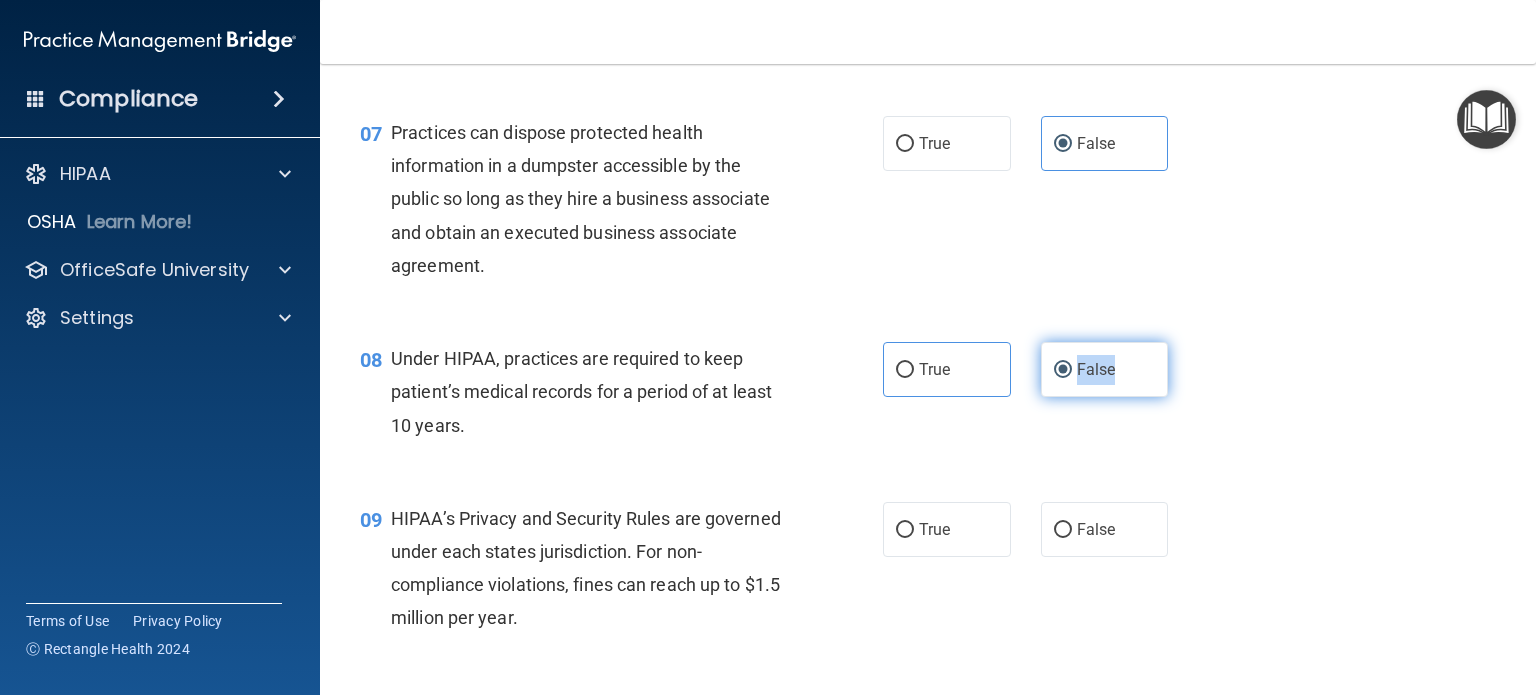 click on "False" at bounding box center [1096, 369] 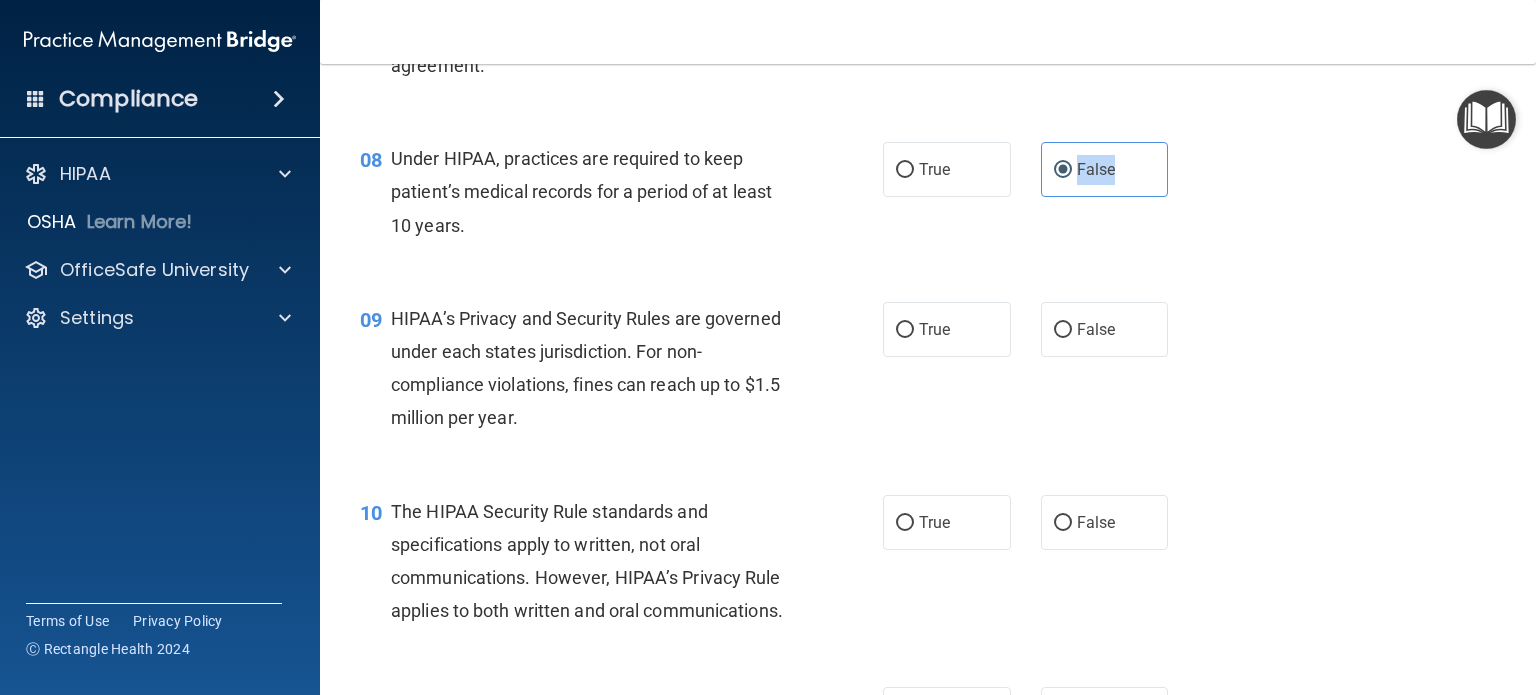 scroll, scrollTop: 1400, scrollLeft: 0, axis: vertical 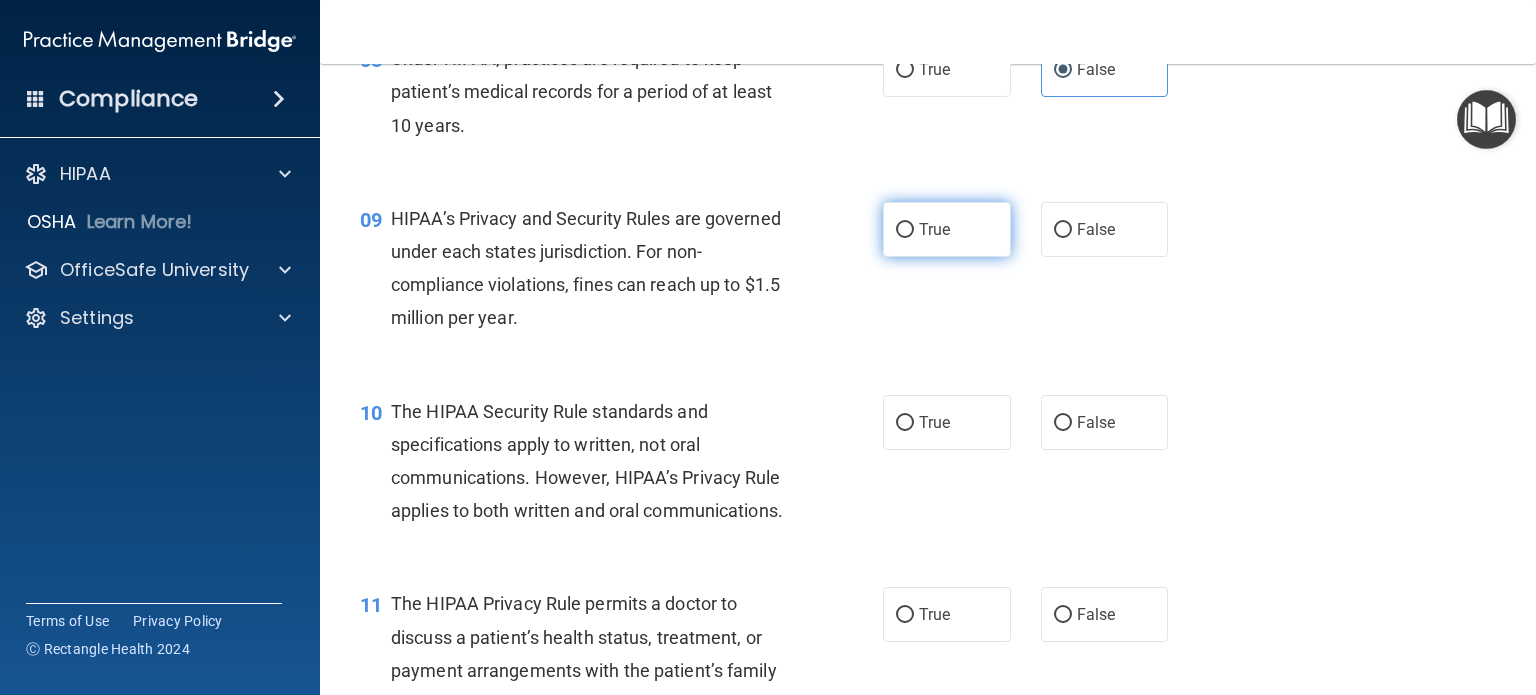 click on "True" at bounding box center (934, 229) 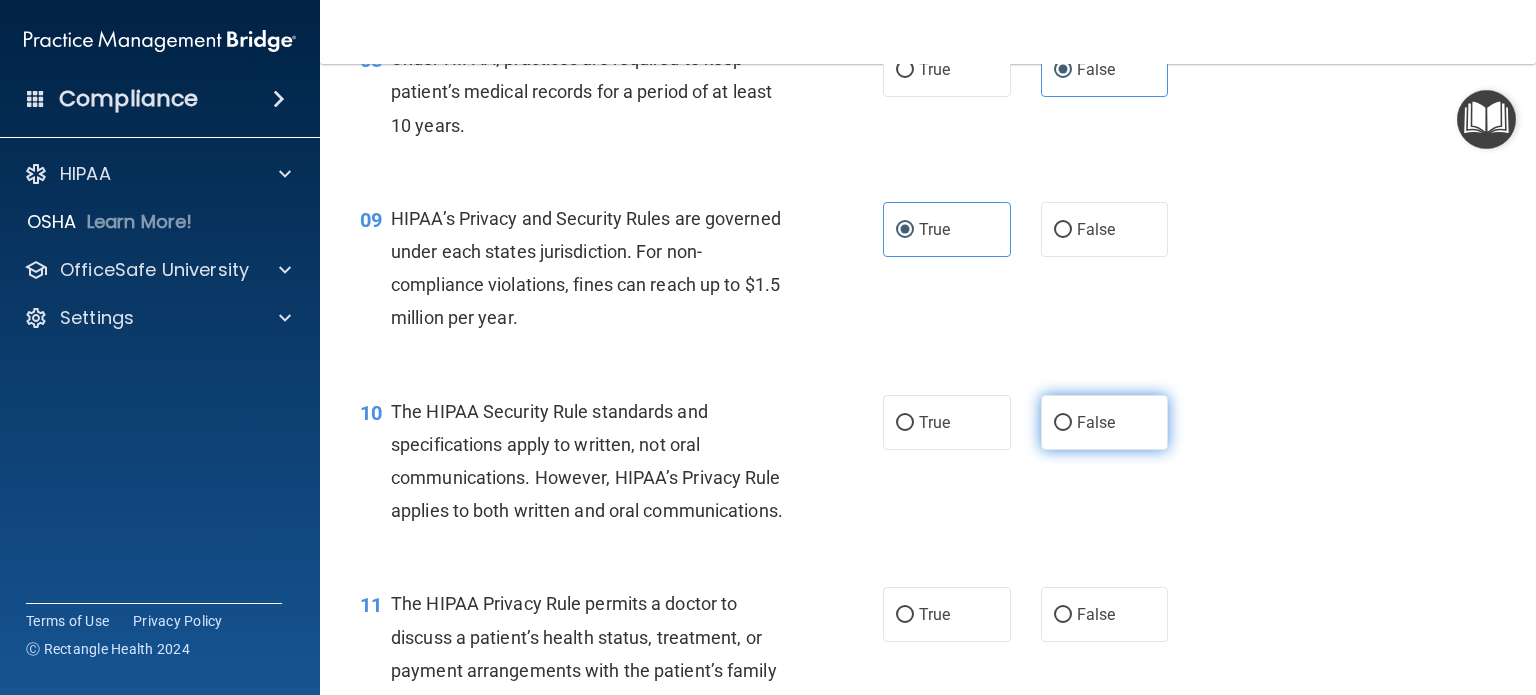 click on "False" at bounding box center (1105, 422) 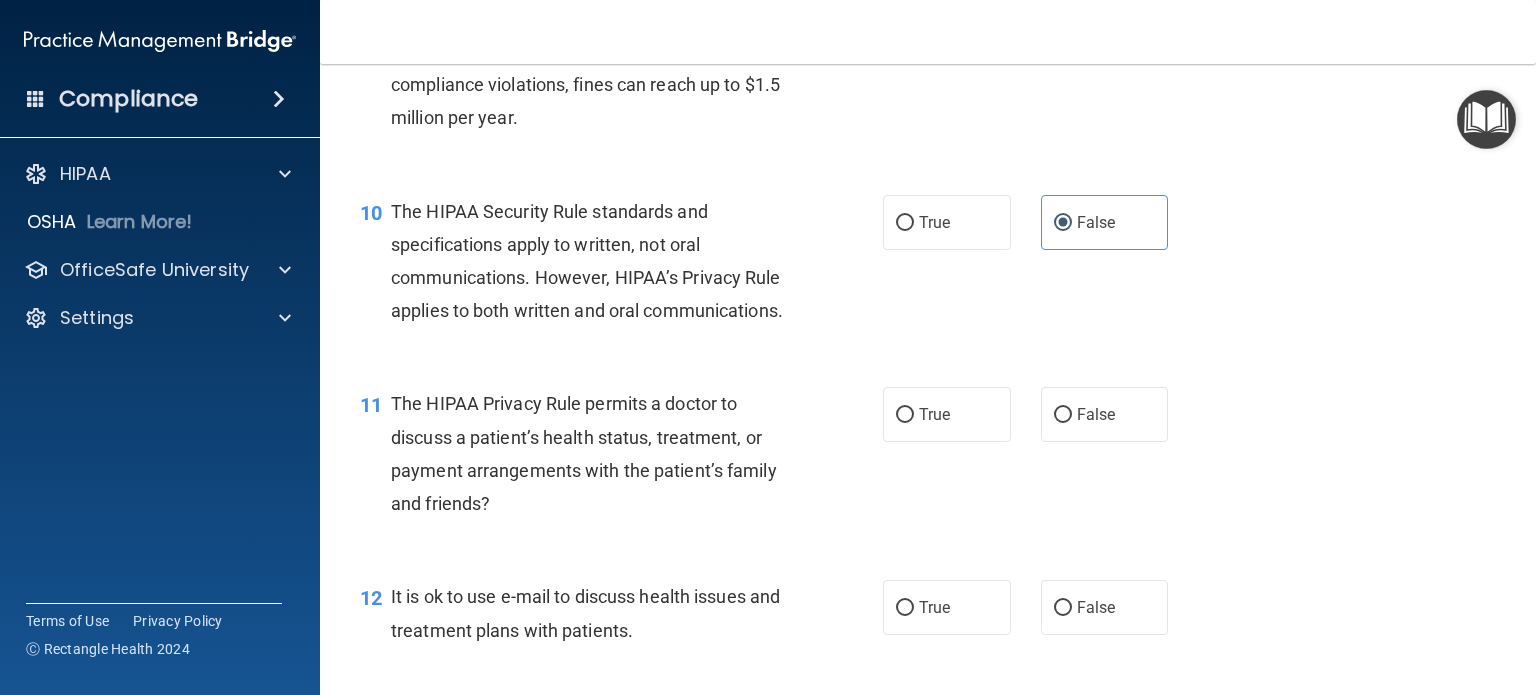 scroll, scrollTop: 1700, scrollLeft: 0, axis: vertical 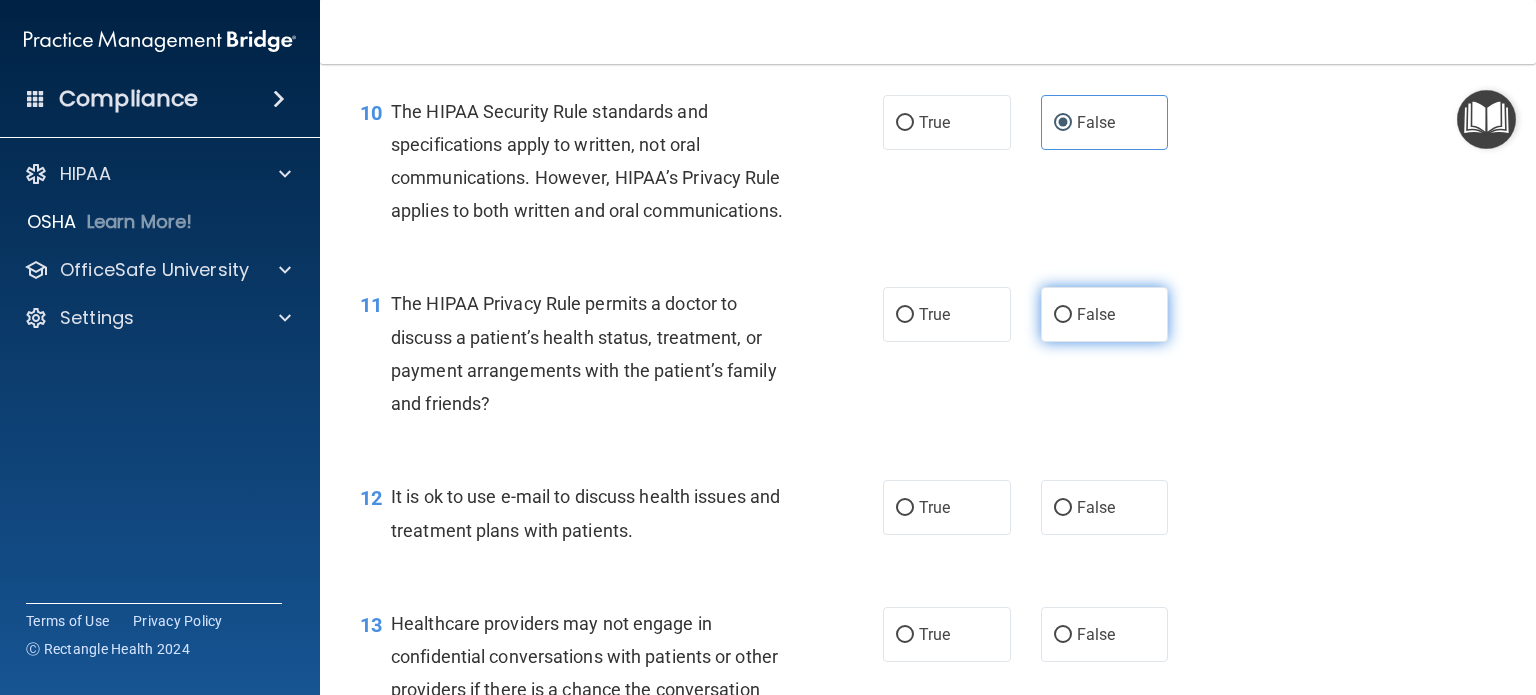 click on "False" at bounding box center (1105, 314) 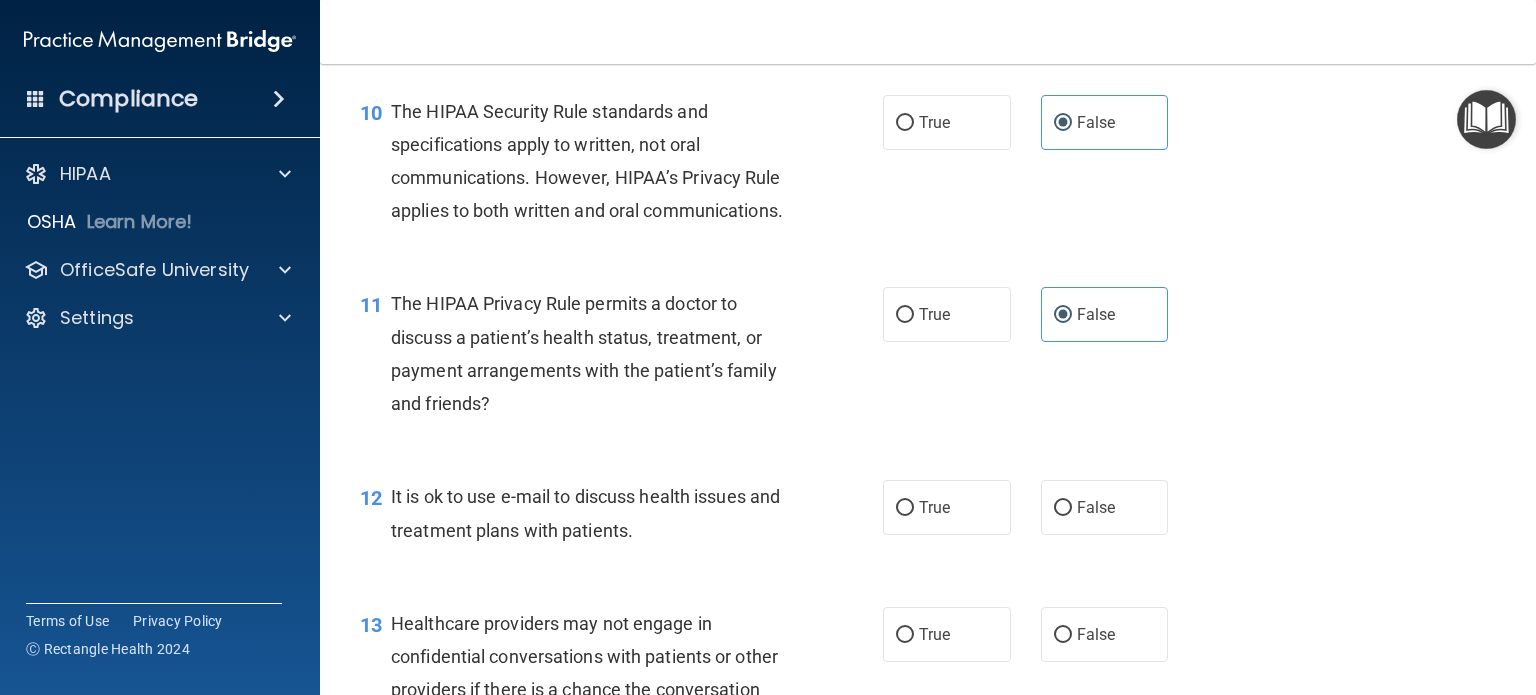 scroll, scrollTop: 1800, scrollLeft: 0, axis: vertical 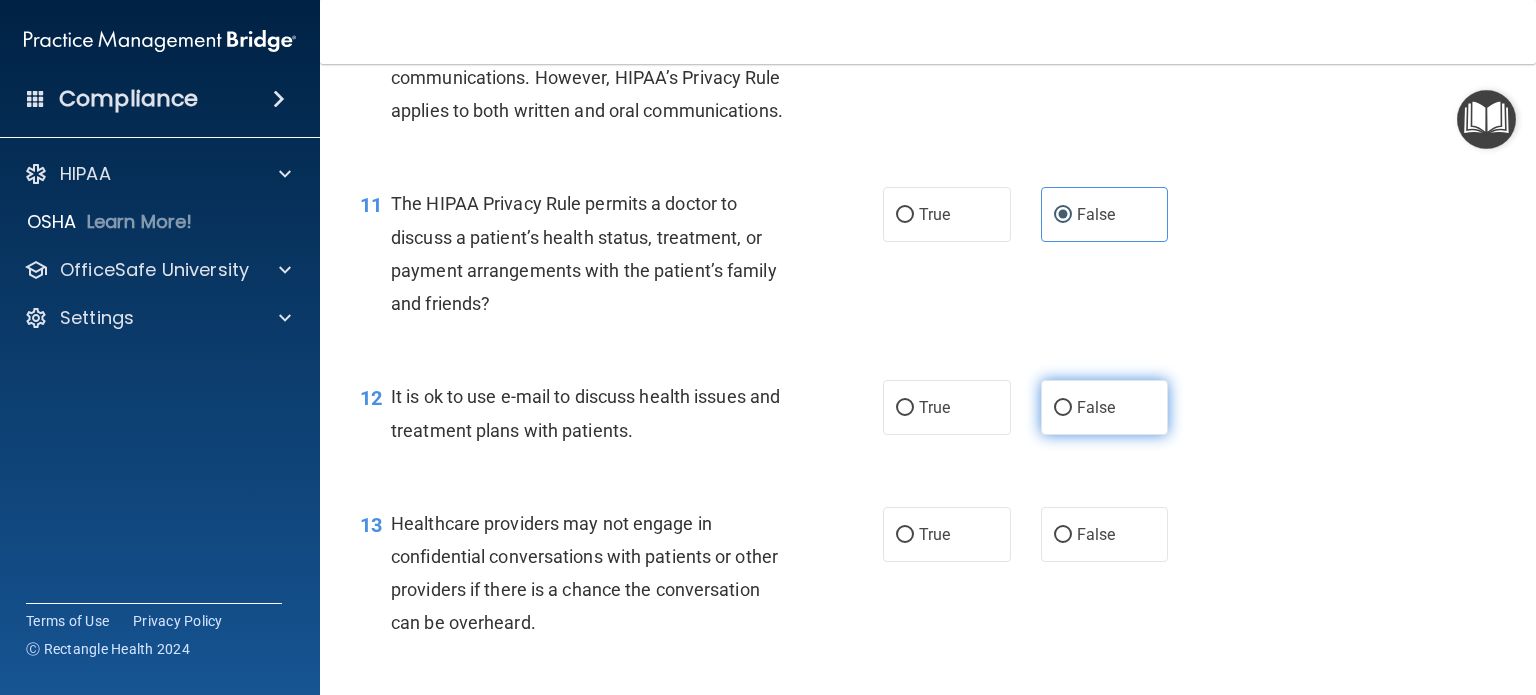 click on "False" at bounding box center [1105, 407] 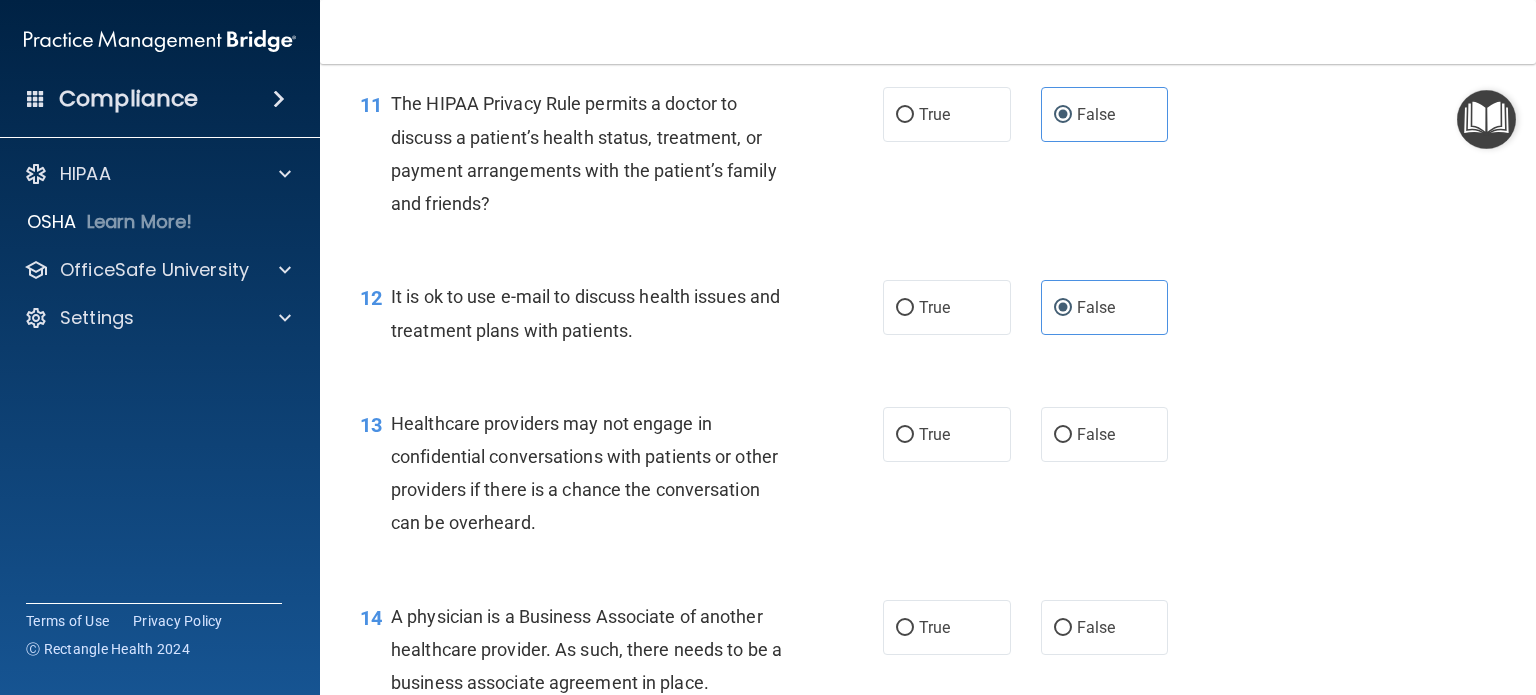 scroll, scrollTop: 2000, scrollLeft: 0, axis: vertical 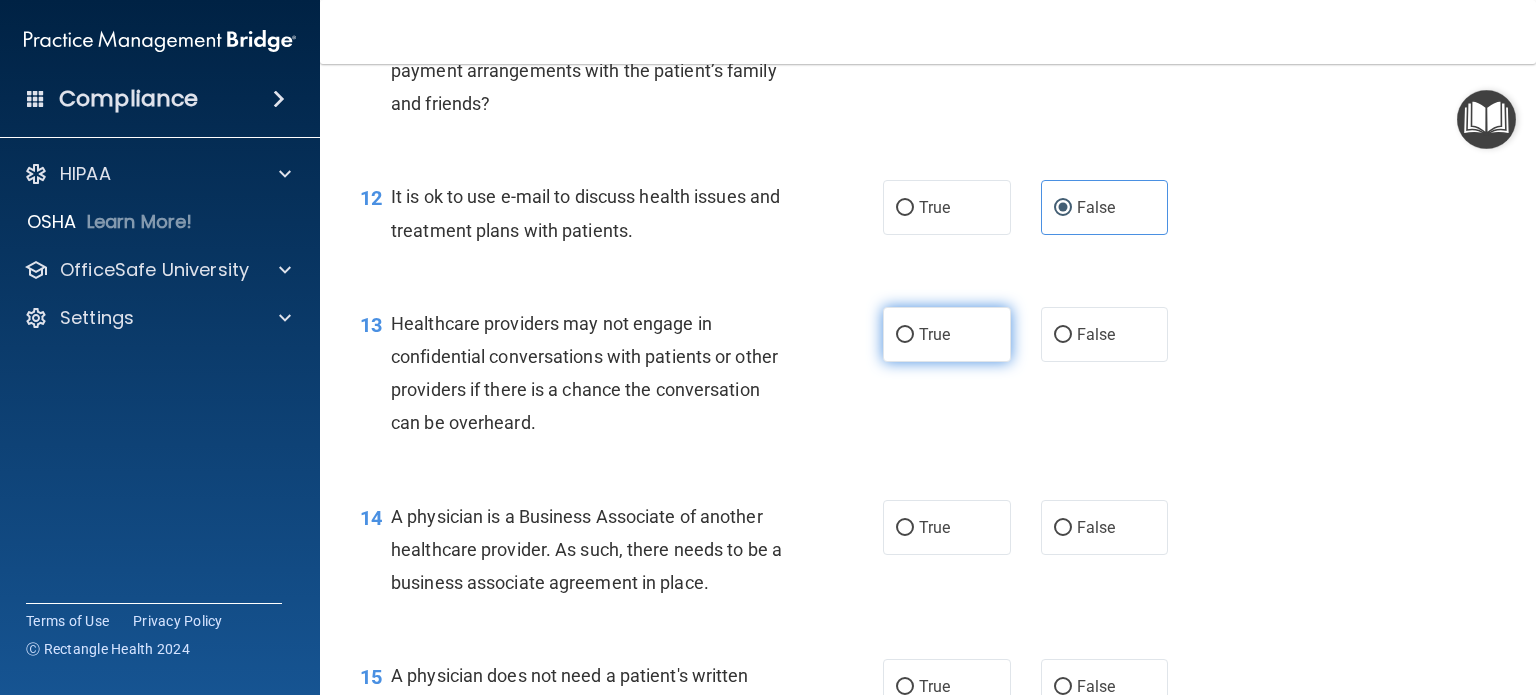 click on "True" at bounding box center [947, 334] 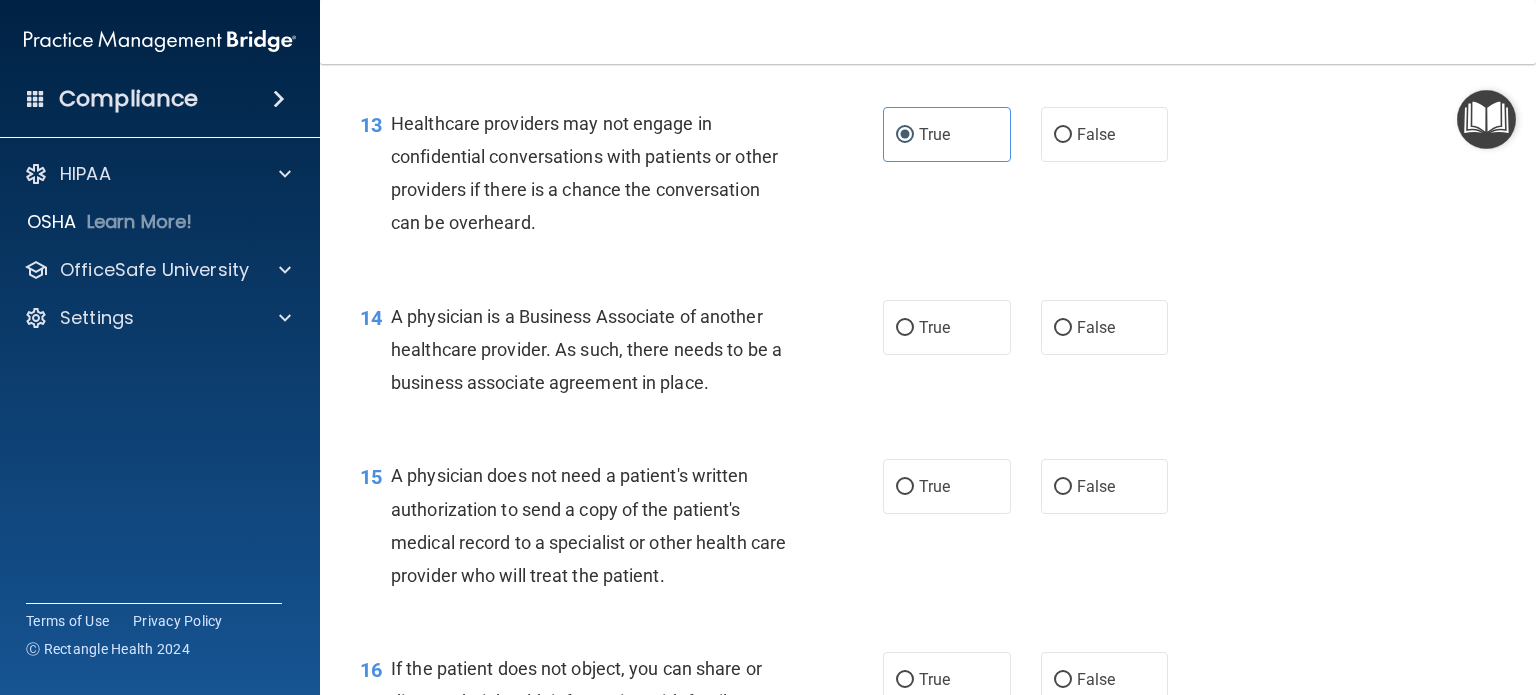 scroll, scrollTop: 2300, scrollLeft: 0, axis: vertical 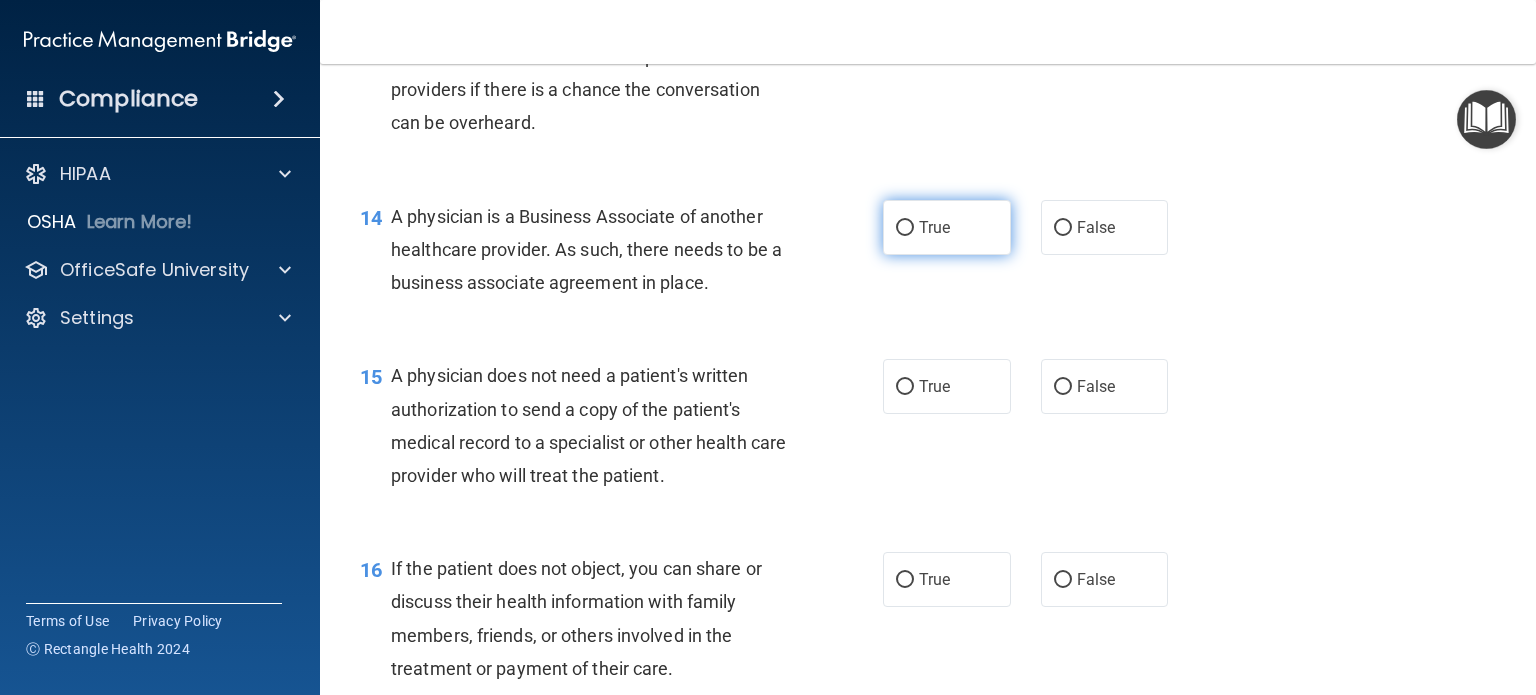 click on "True" at bounding box center (934, 227) 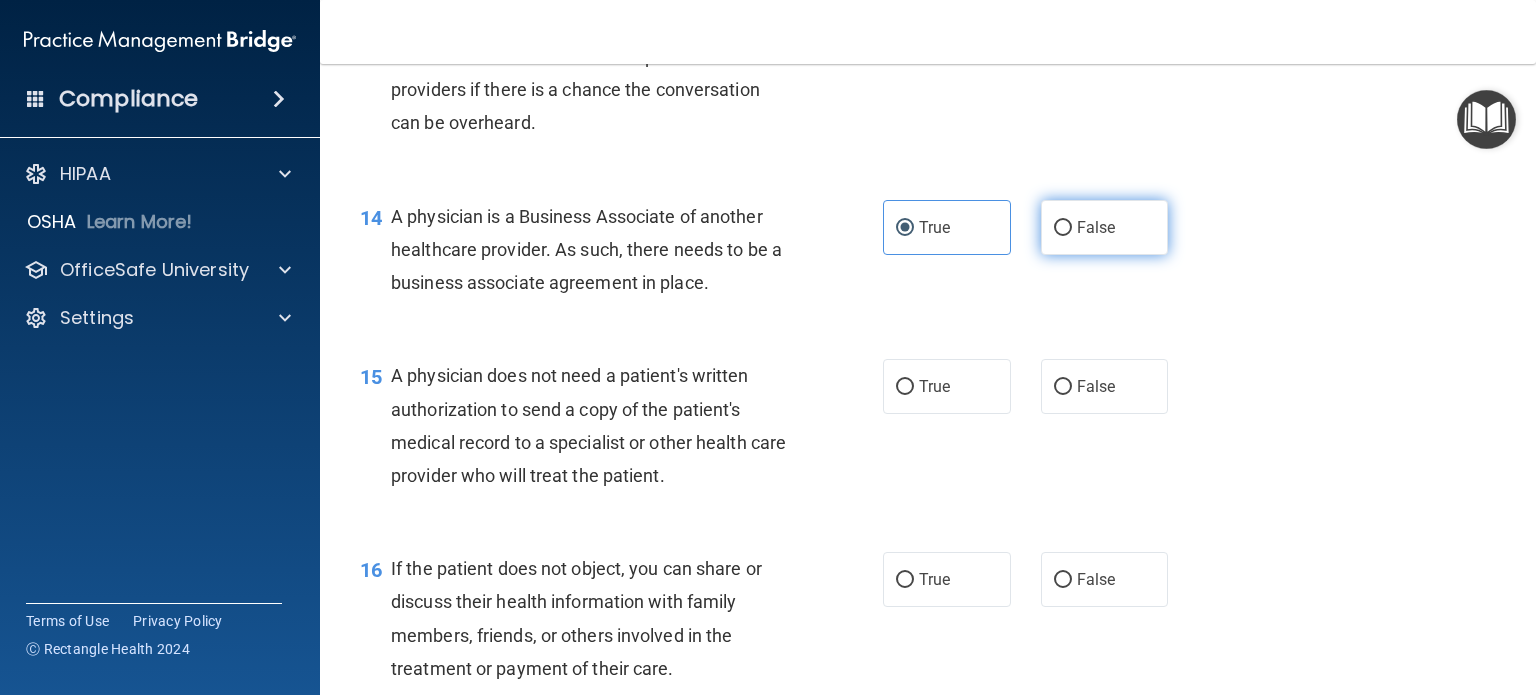 click on "False" at bounding box center (1063, 228) 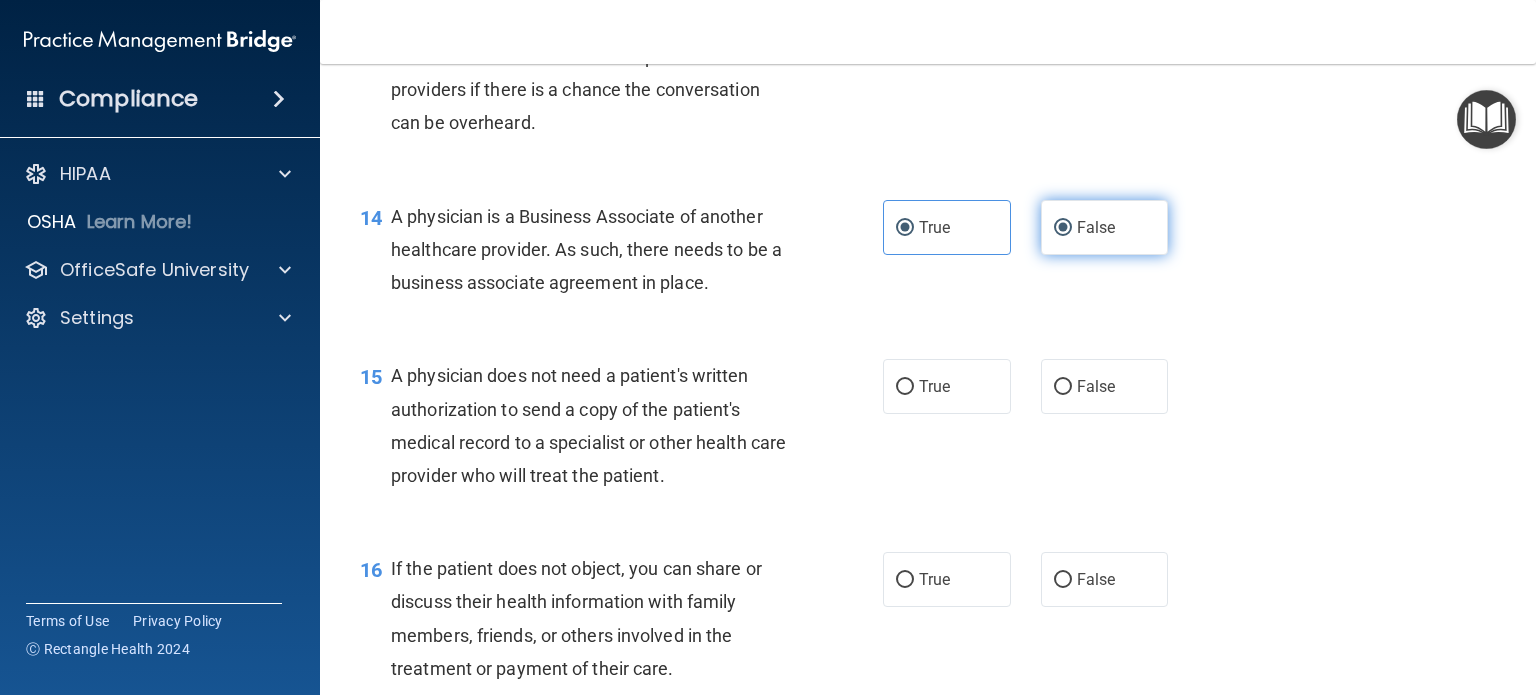 radio on "false" 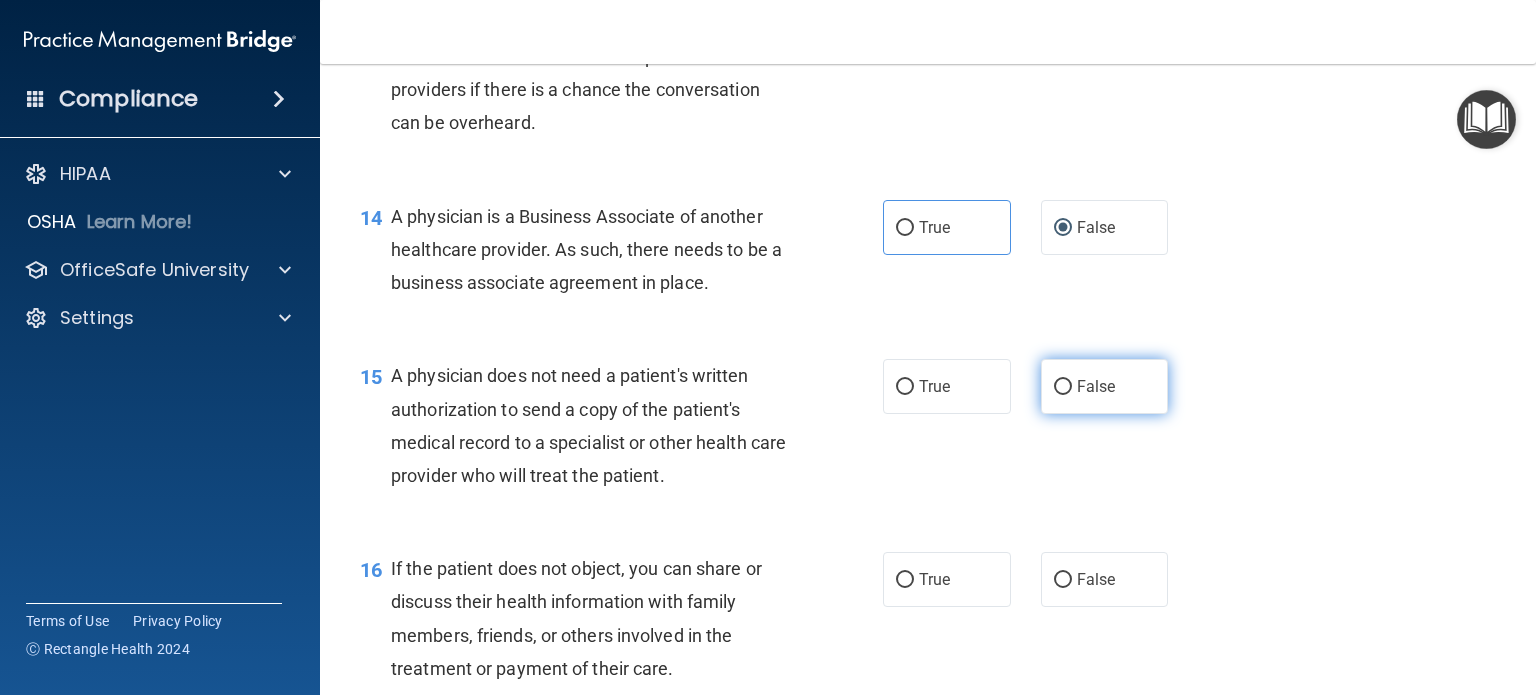 click on "False" at bounding box center (1096, 386) 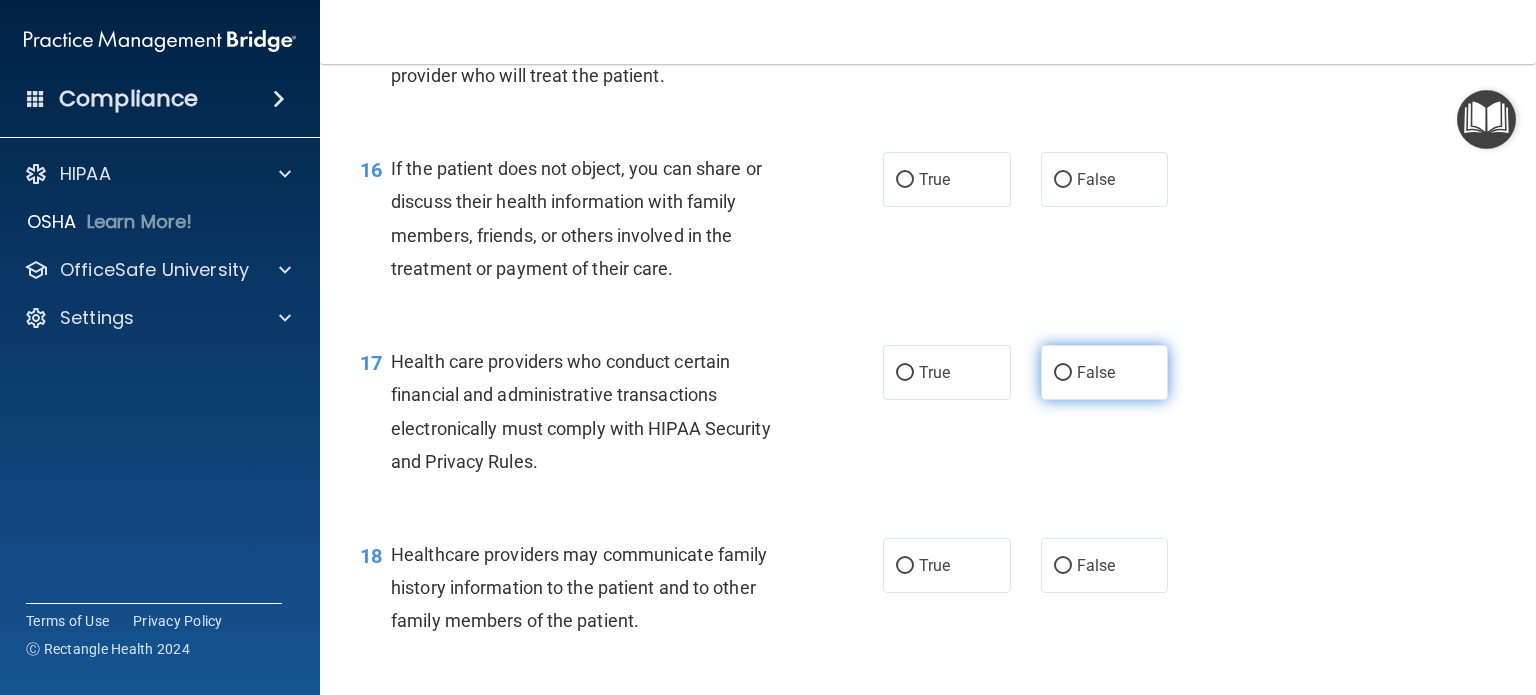 scroll, scrollTop: 2800, scrollLeft: 0, axis: vertical 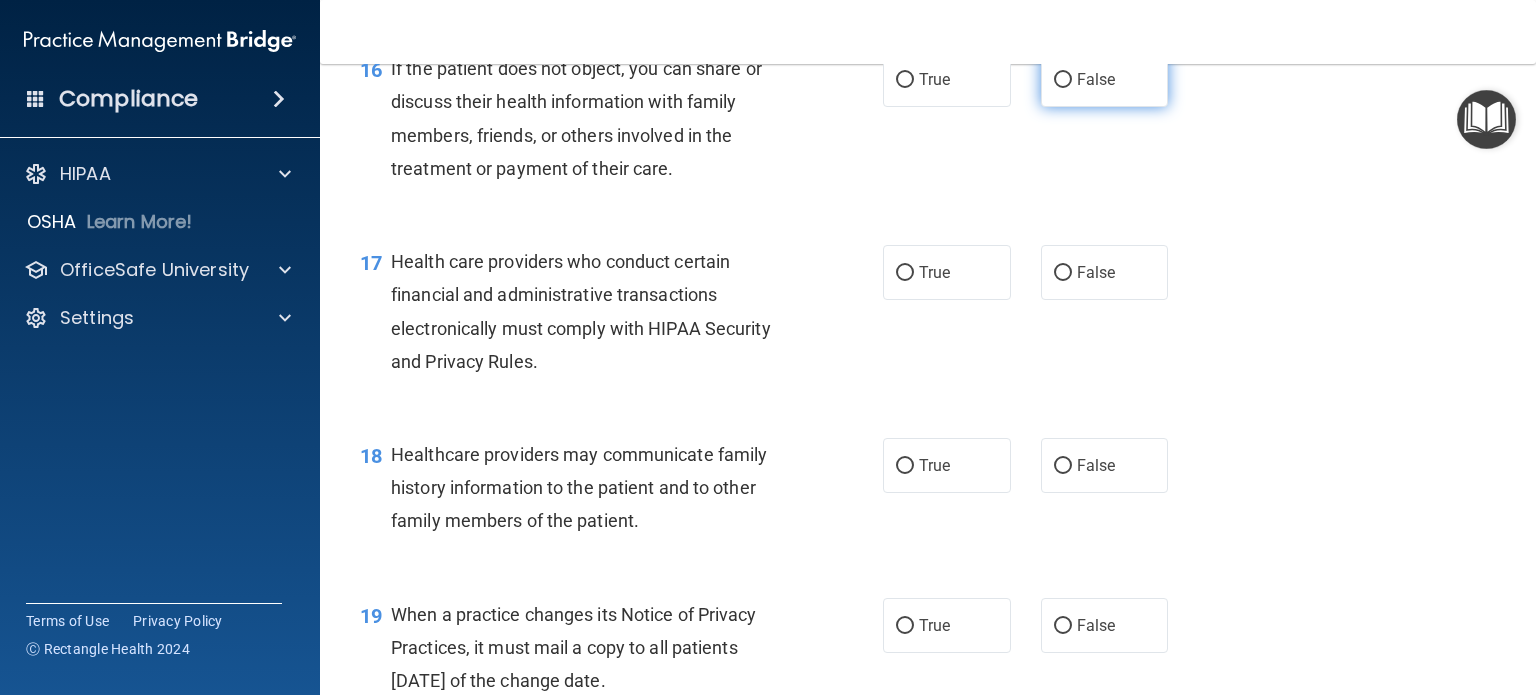 click on "False" at bounding box center (1105, 79) 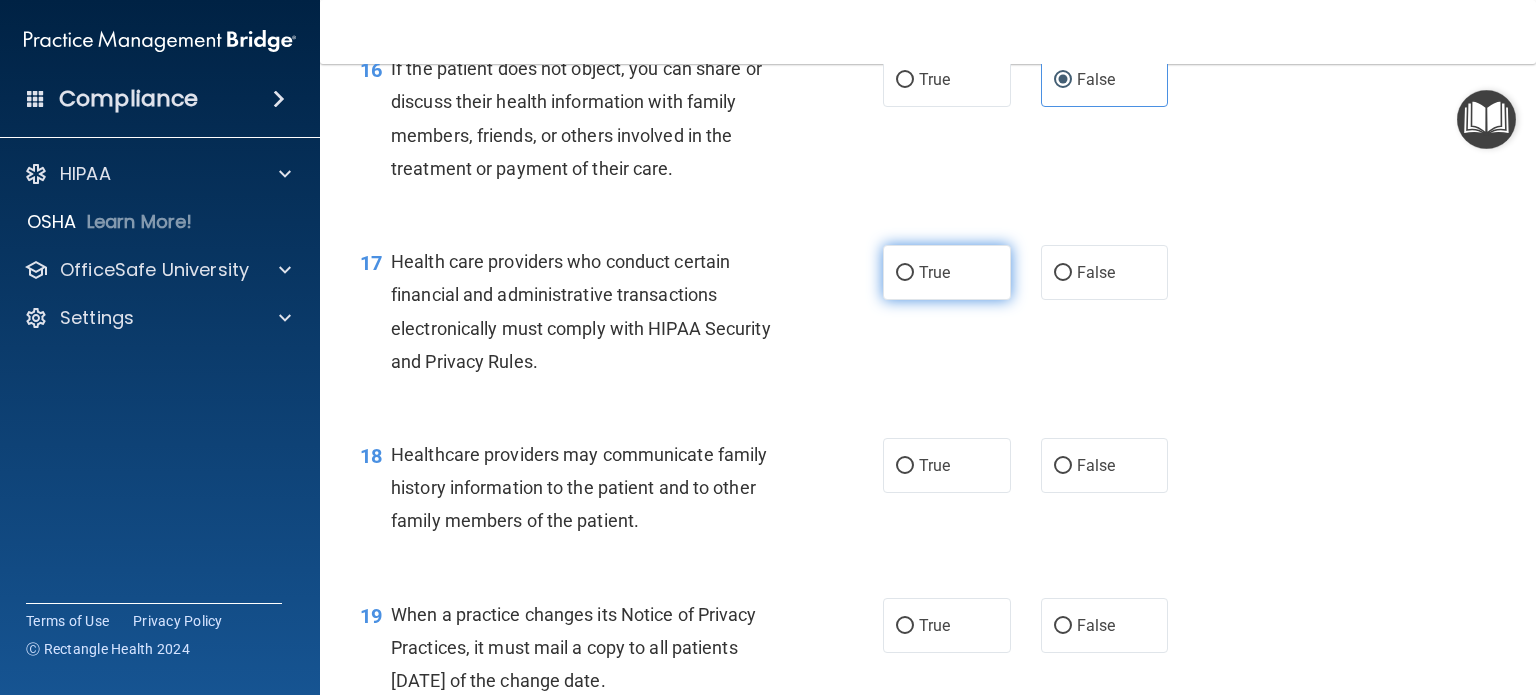 click on "True" at bounding box center [947, 272] 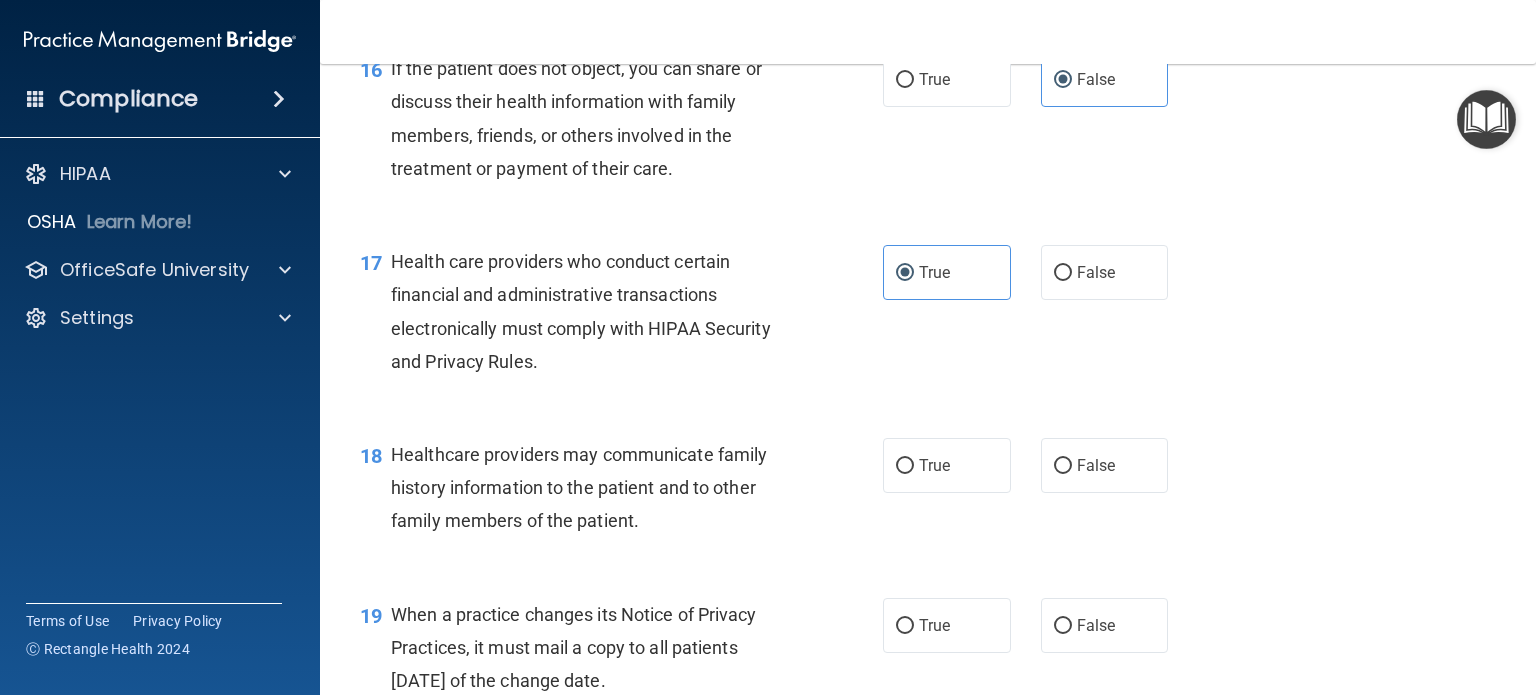 scroll, scrollTop: 2900, scrollLeft: 0, axis: vertical 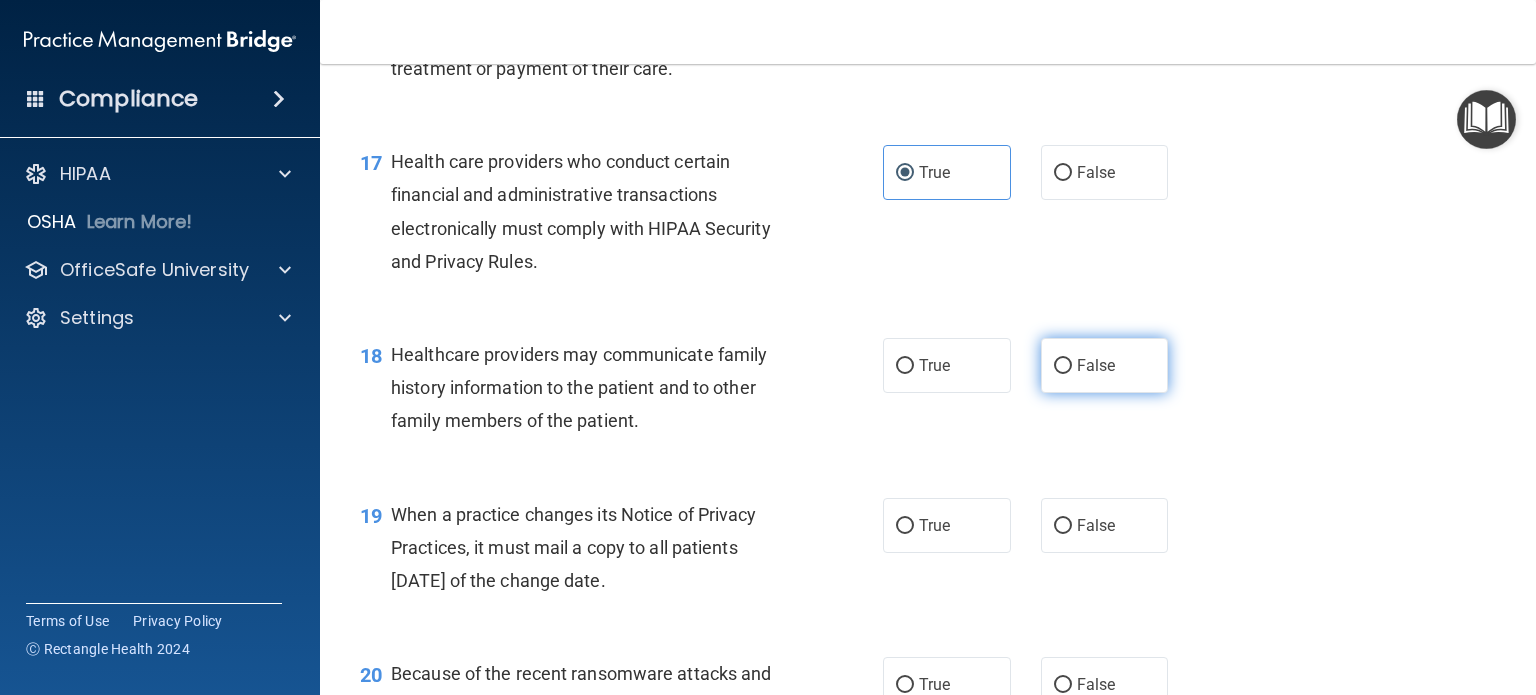 click on "False" at bounding box center (1105, 365) 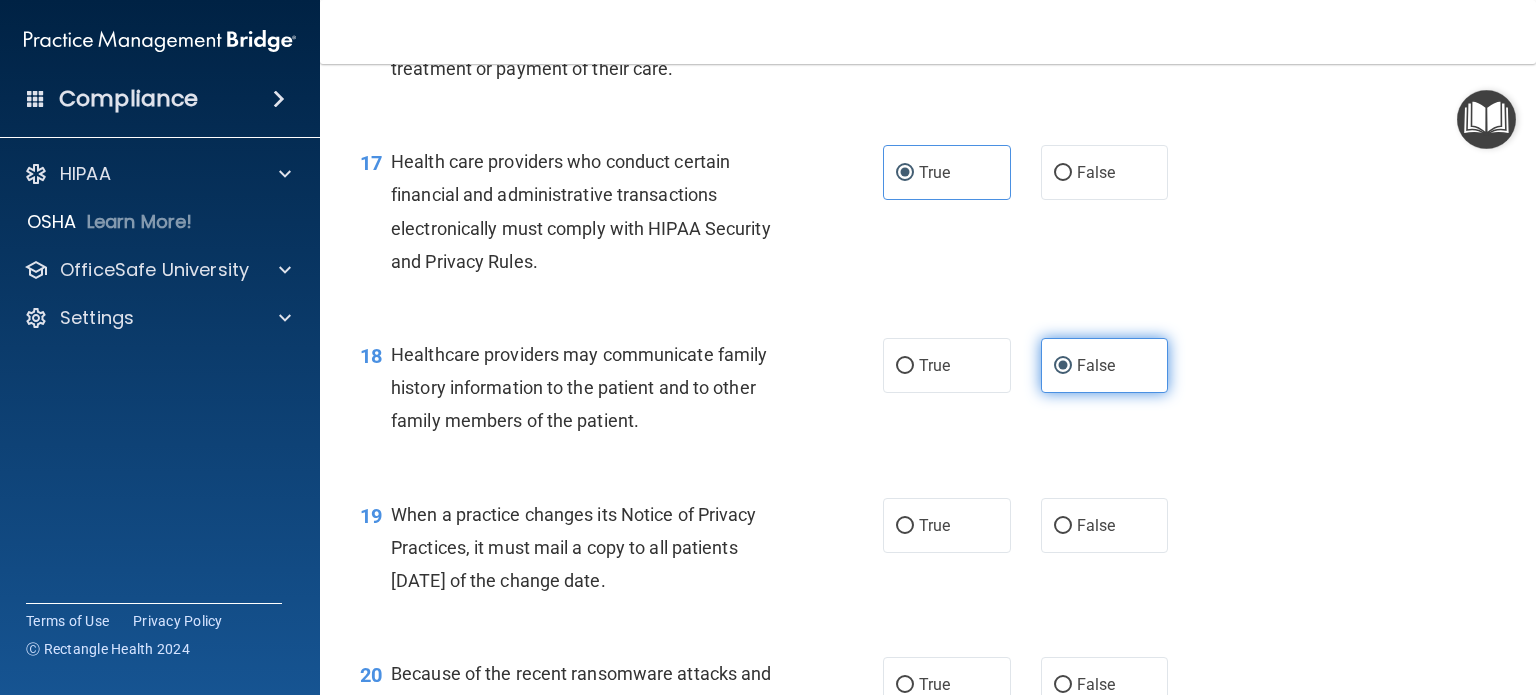 scroll, scrollTop: 3100, scrollLeft: 0, axis: vertical 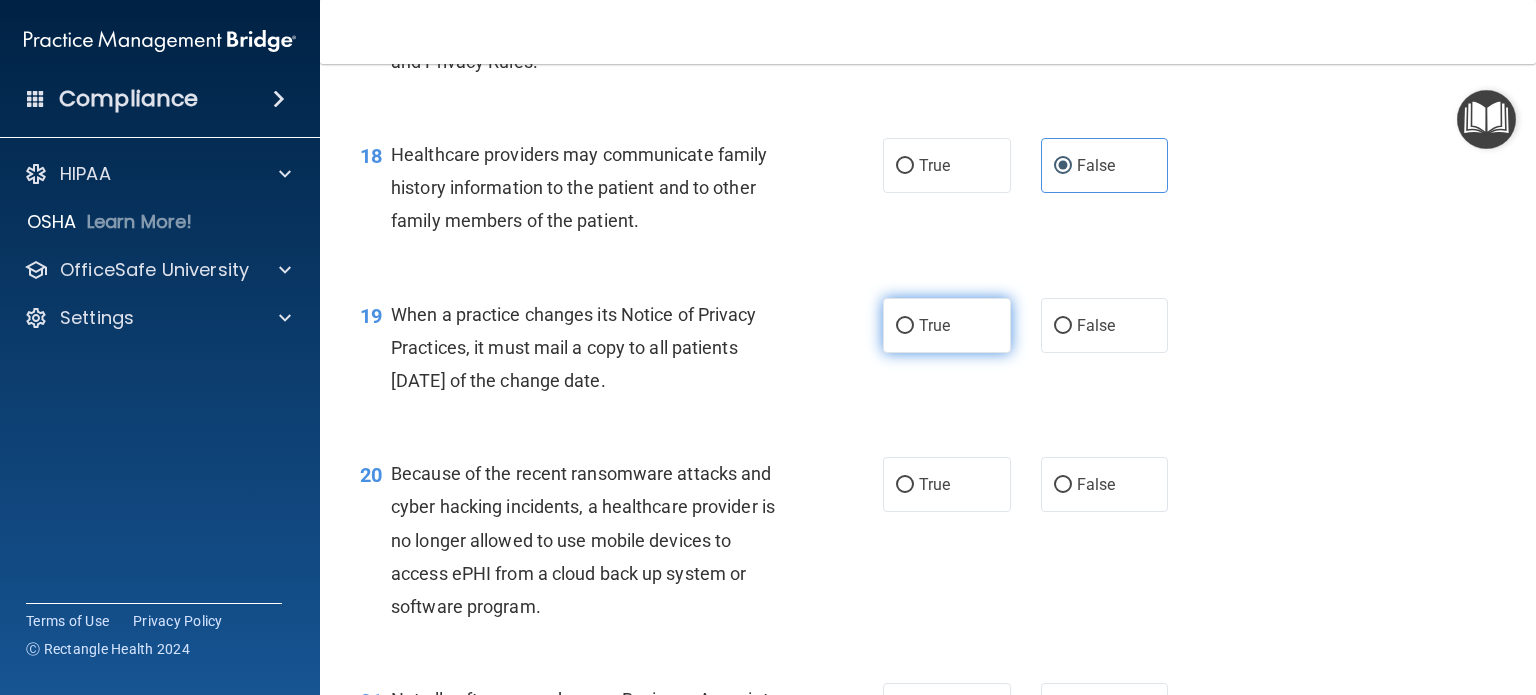 click on "True" at bounding box center (934, 325) 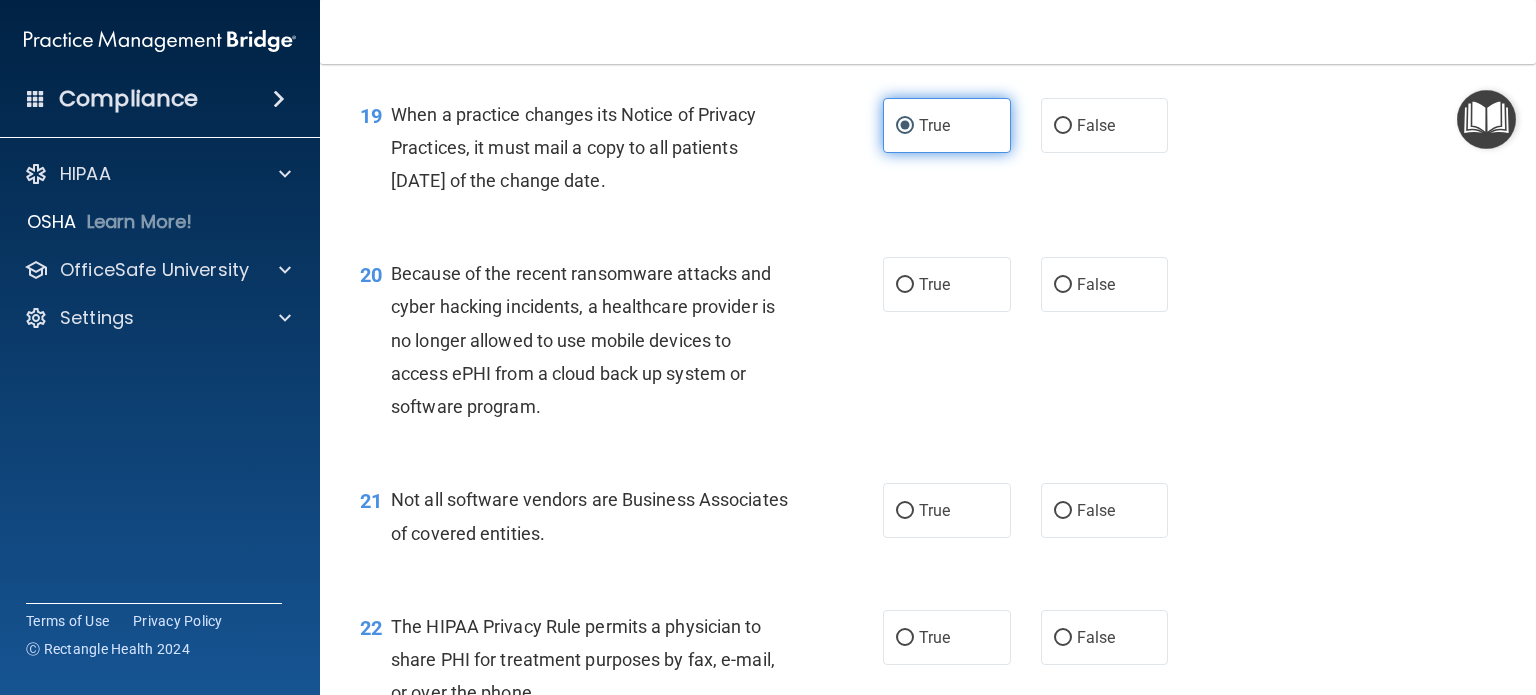 scroll, scrollTop: 3400, scrollLeft: 0, axis: vertical 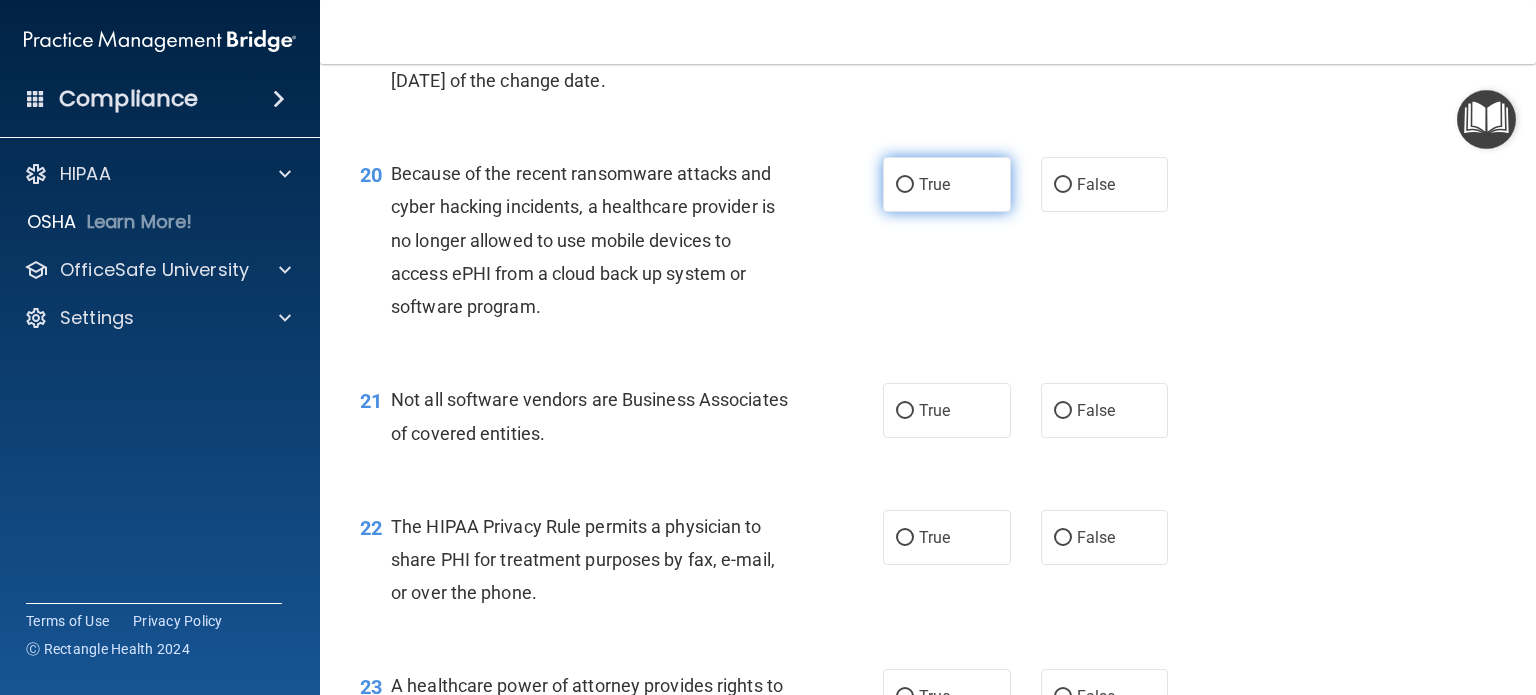 click on "True" at bounding box center [934, 184] 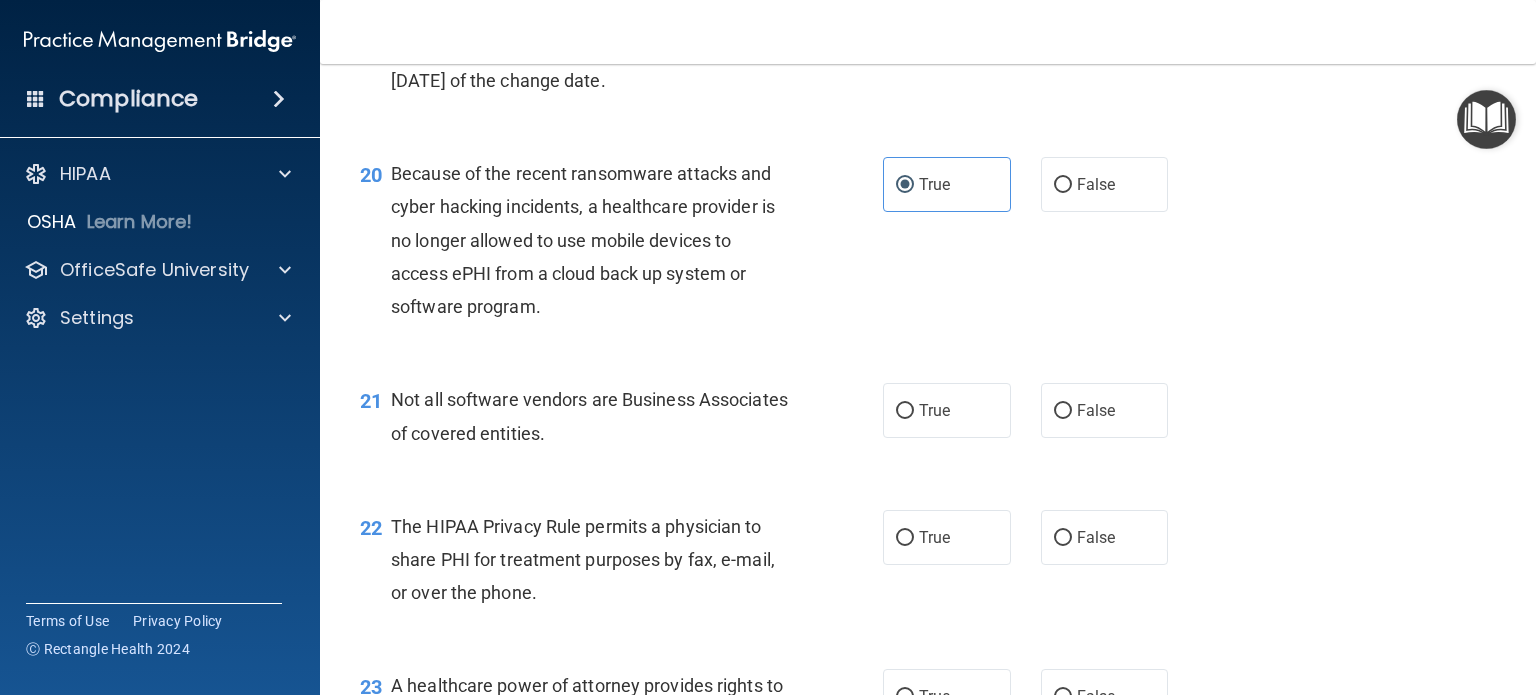 scroll, scrollTop: 3500, scrollLeft: 0, axis: vertical 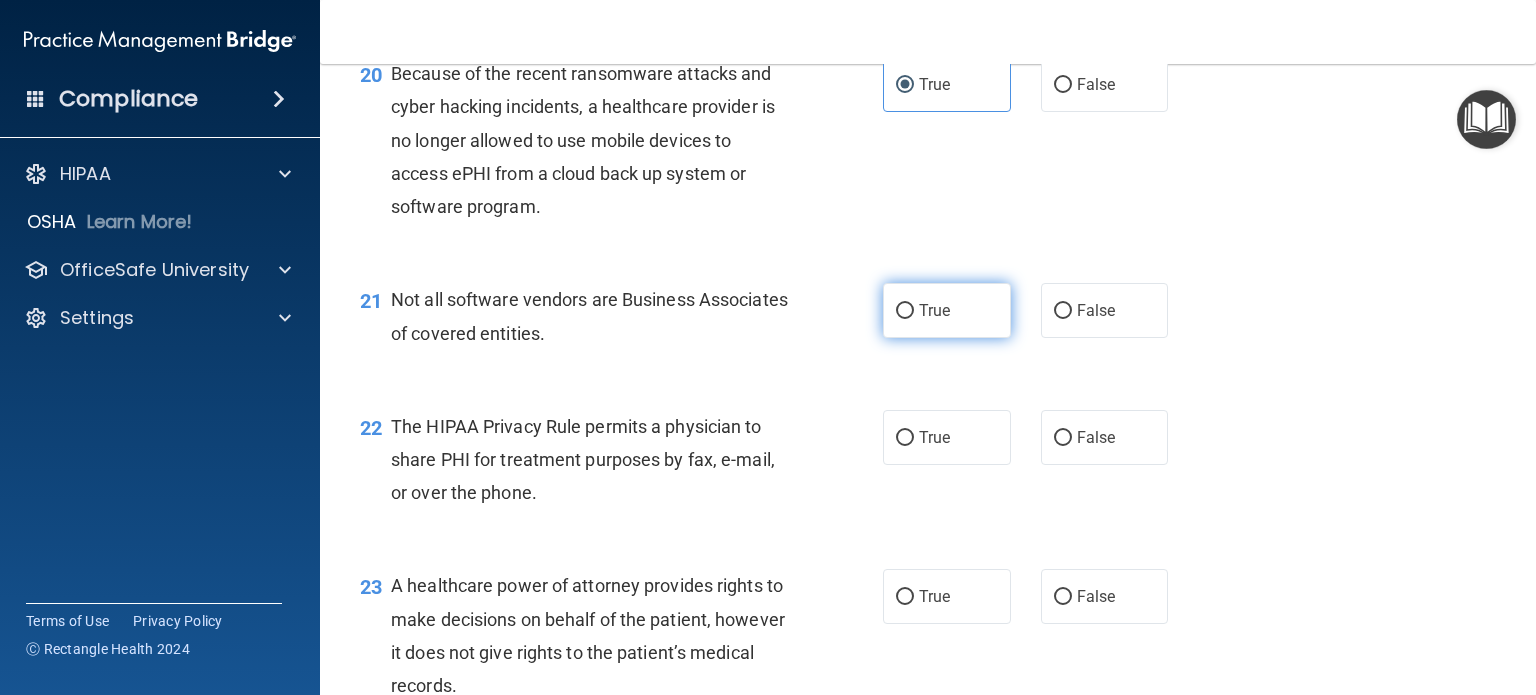 click on "True" at bounding box center [934, 310] 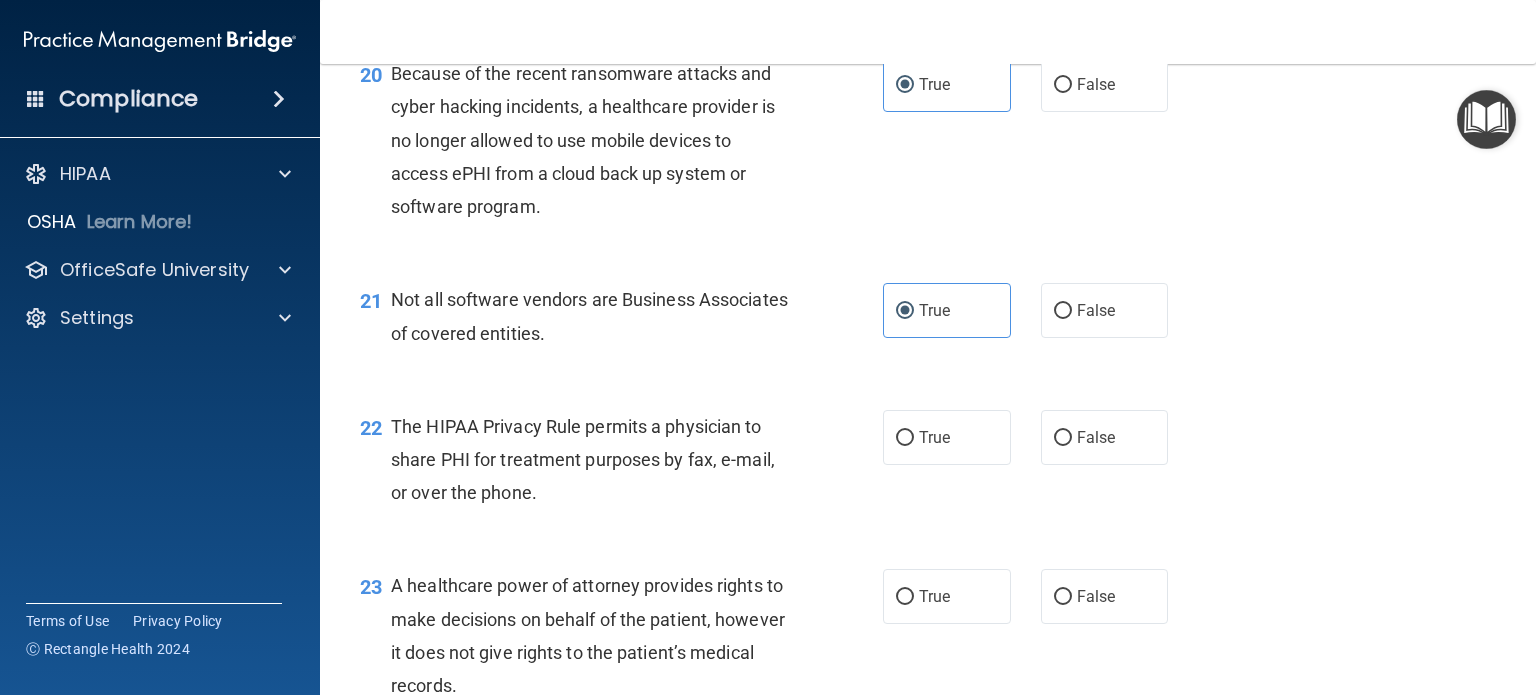 scroll, scrollTop: 3600, scrollLeft: 0, axis: vertical 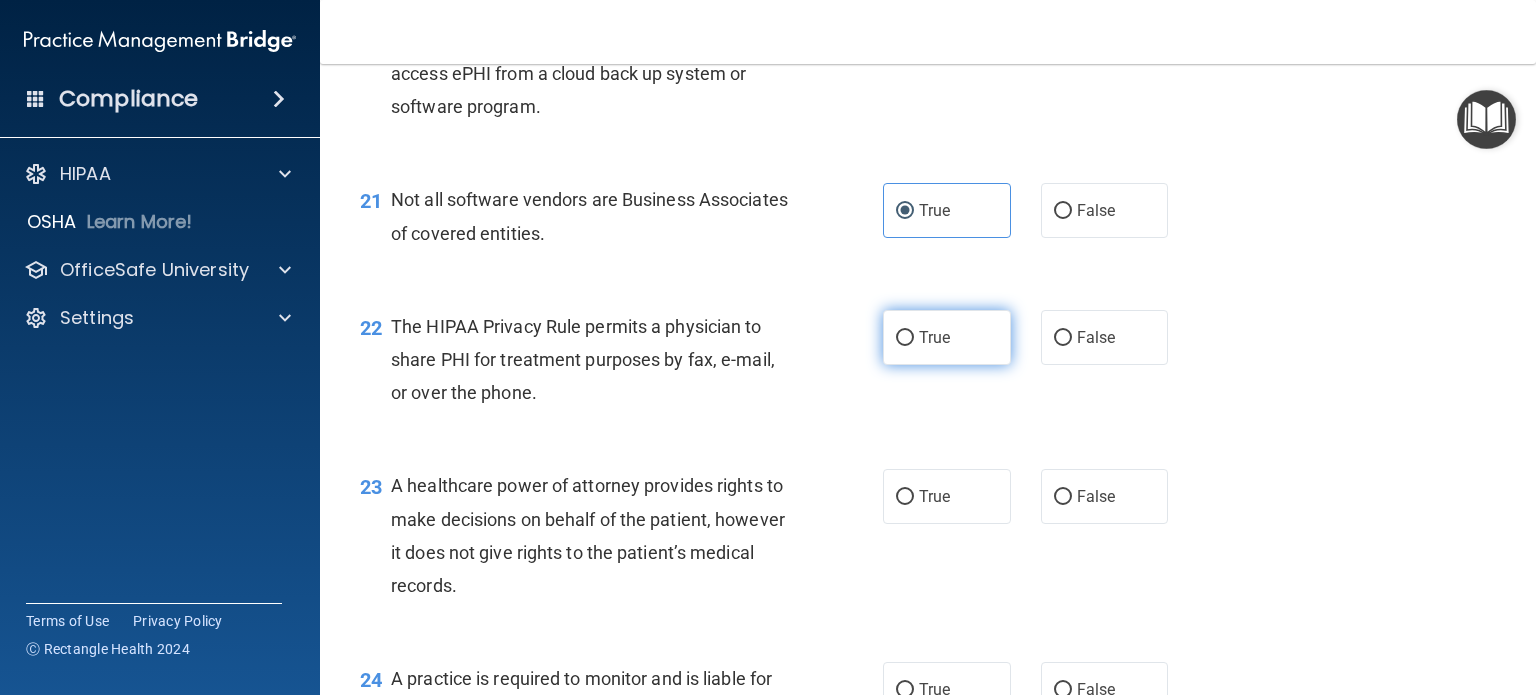 click on "True" at bounding box center [934, 337] 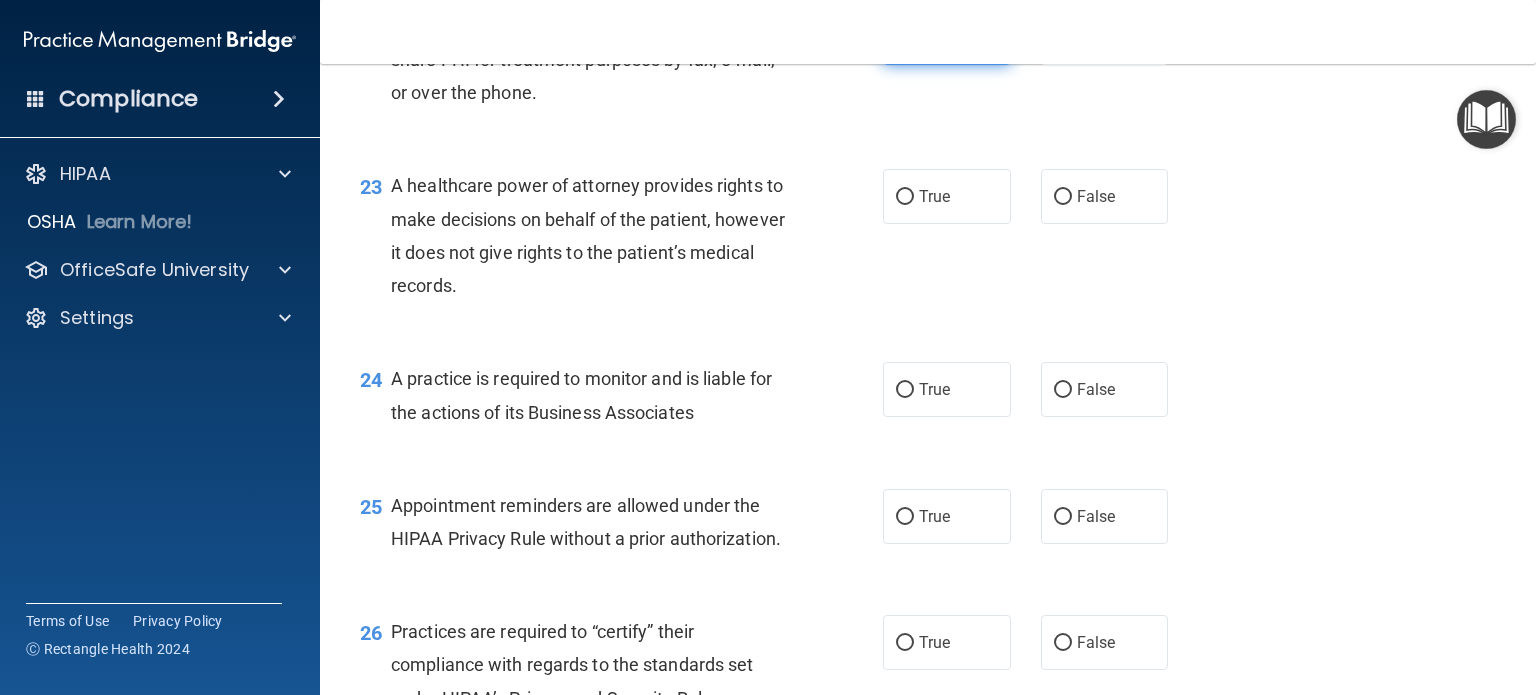scroll, scrollTop: 4000, scrollLeft: 0, axis: vertical 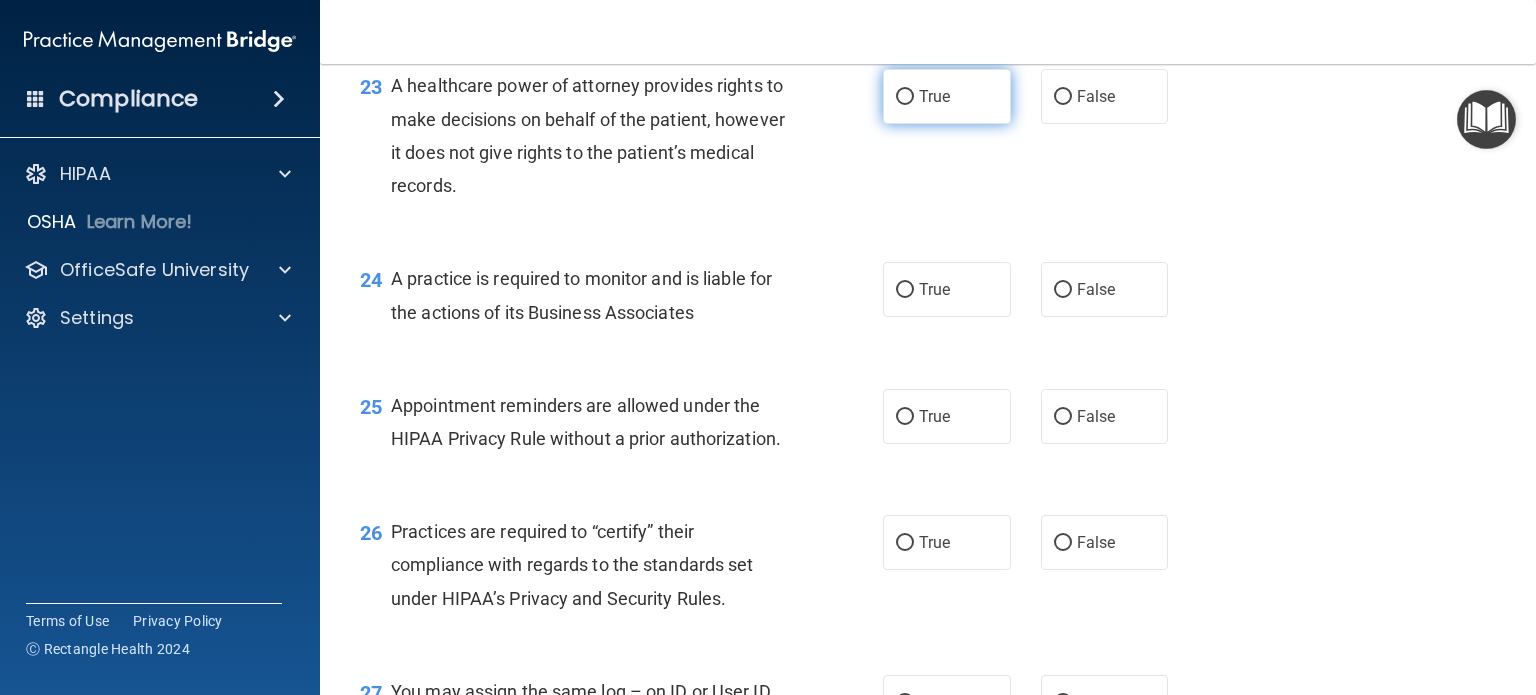 click on "True" at bounding box center [947, 96] 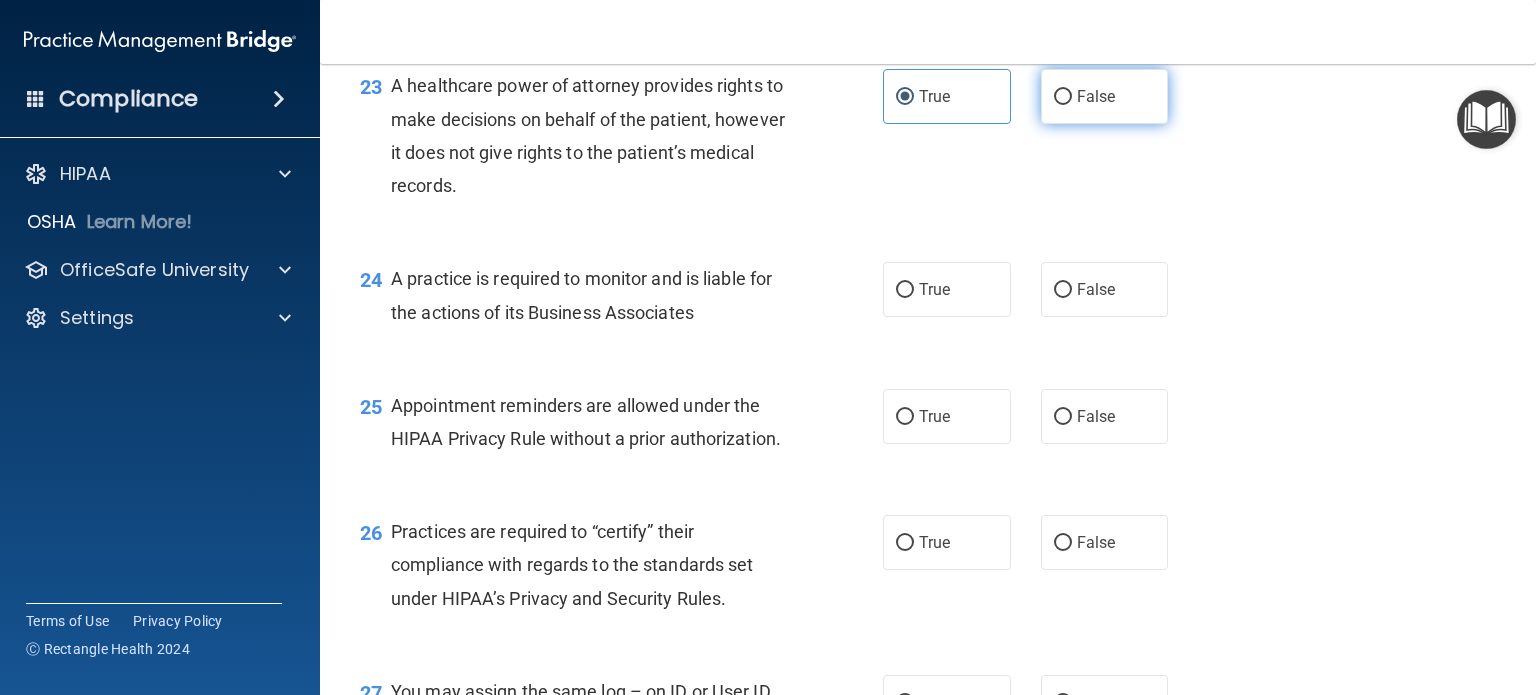 click on "False" at bounding box center (1105, 96) 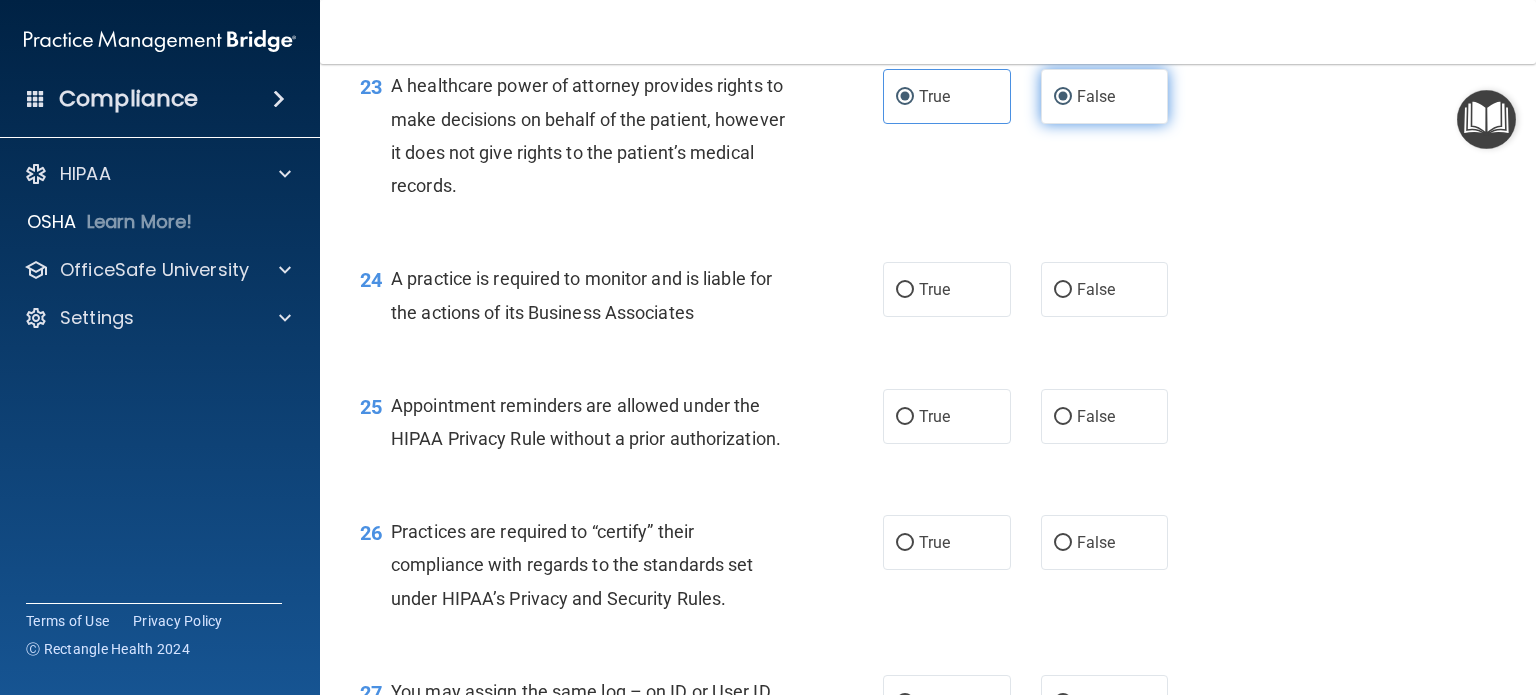 radio on "false" 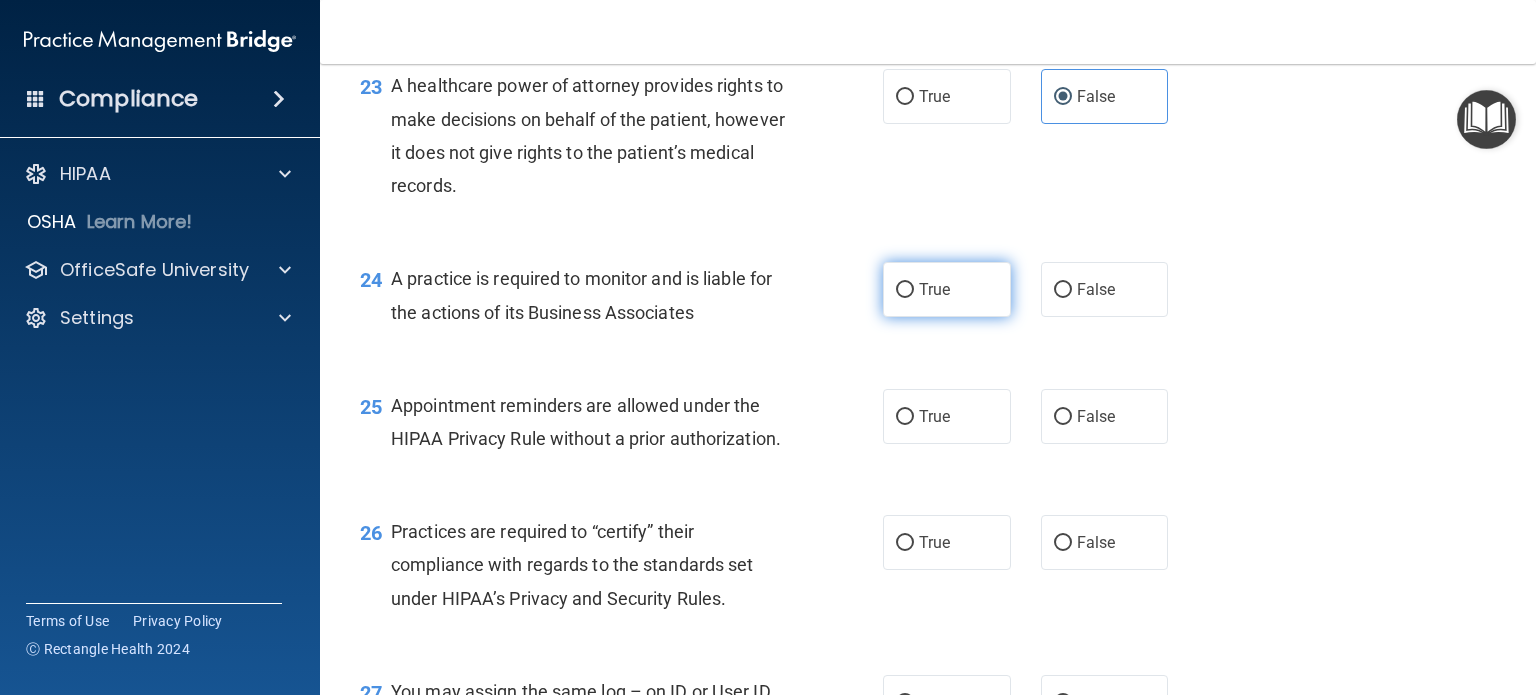 click on "True" at bounding box center (947, 289) 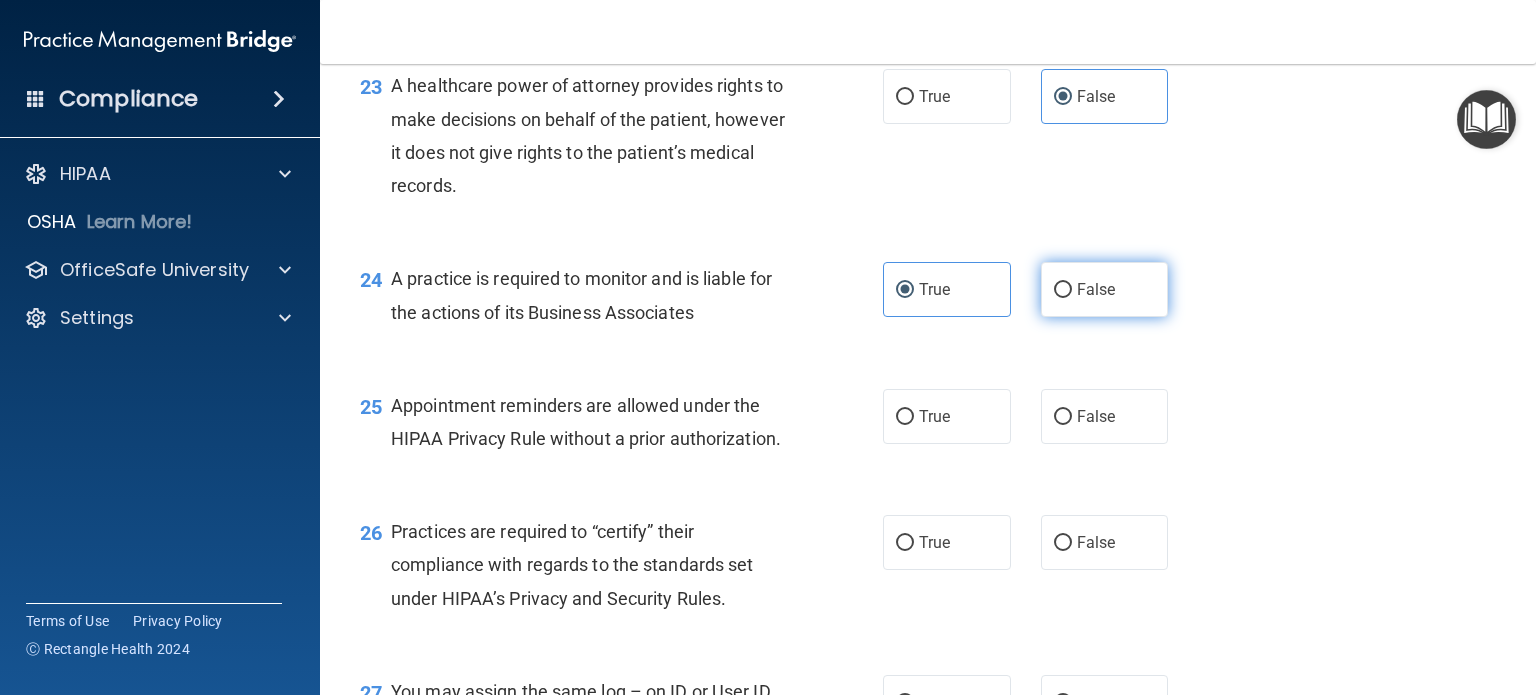click on "False" at bounding box center (1105, 289) 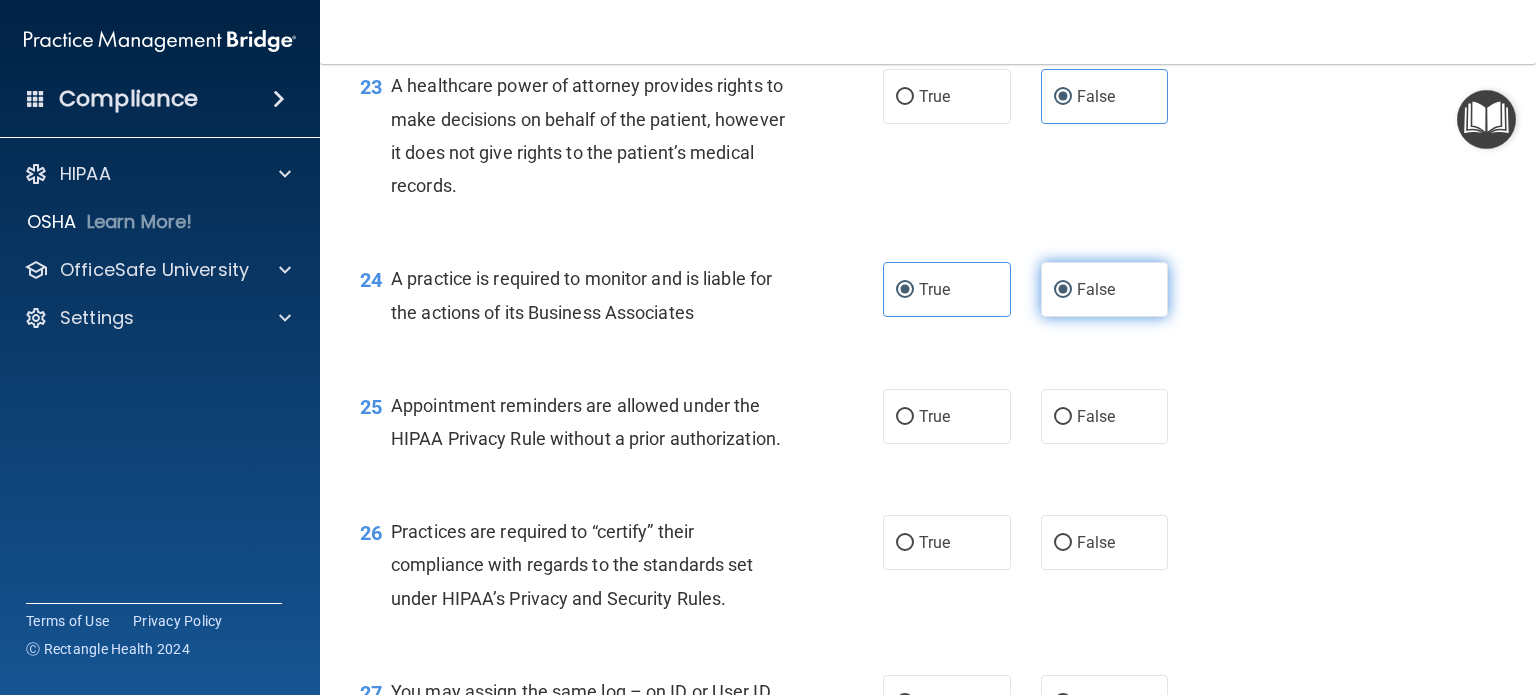 radio on "false" 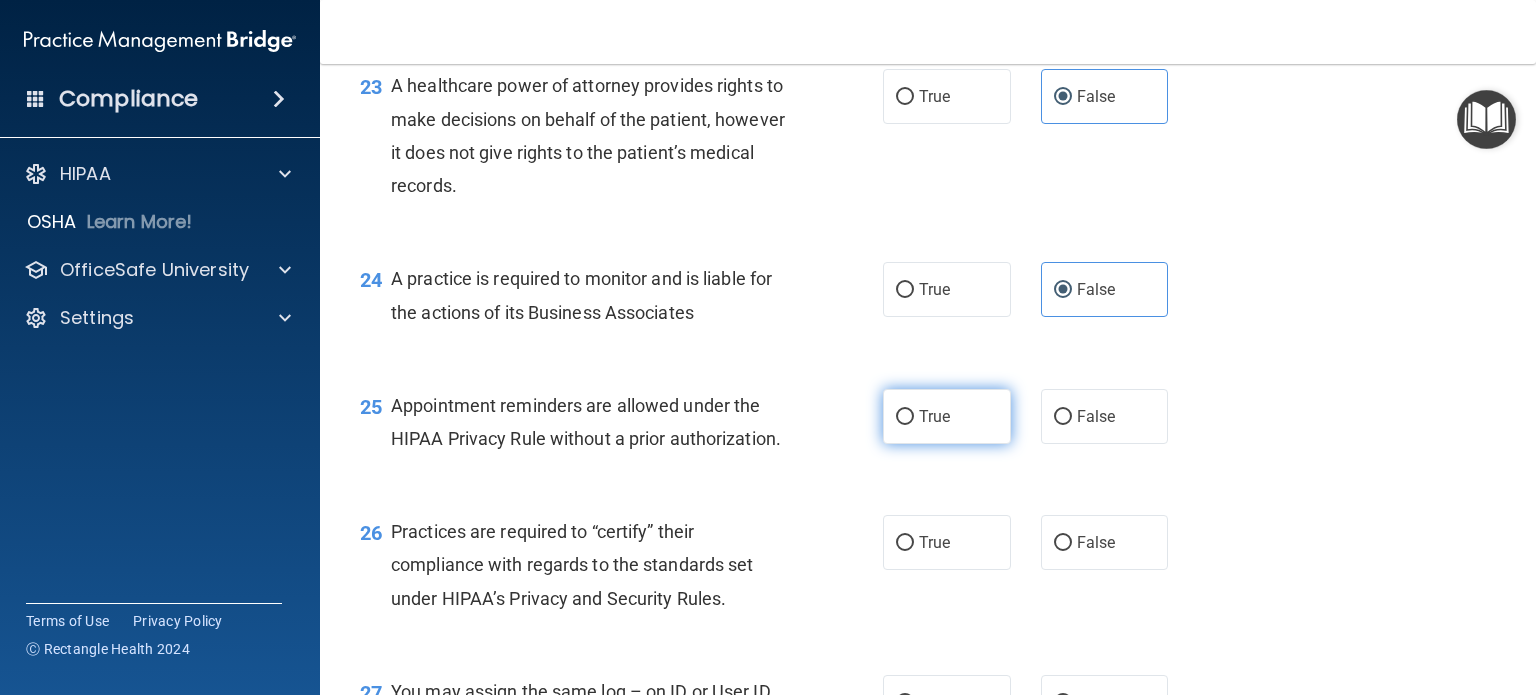 click on "True" at bounding box center [947, 416] 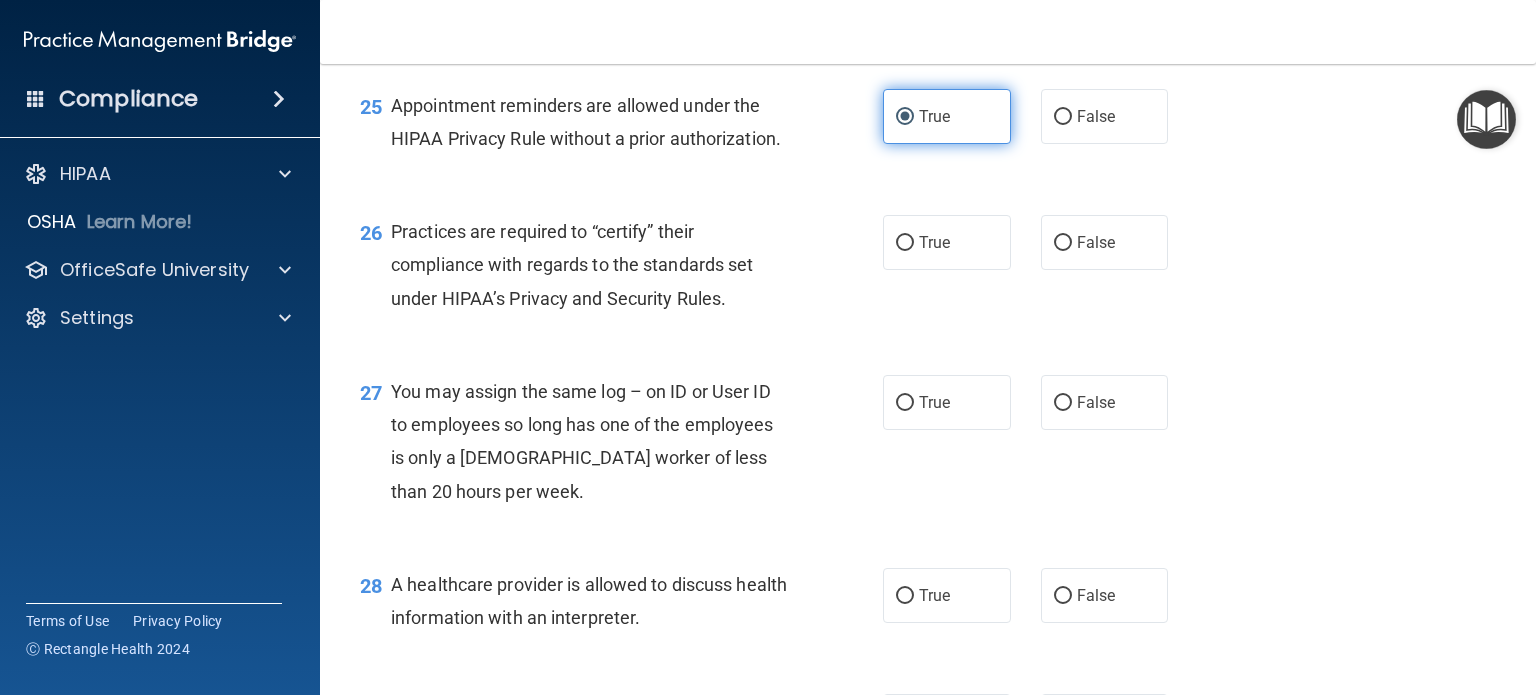 scroll, scrollTop: 4400, scrollLeft: 0, axis: vertical 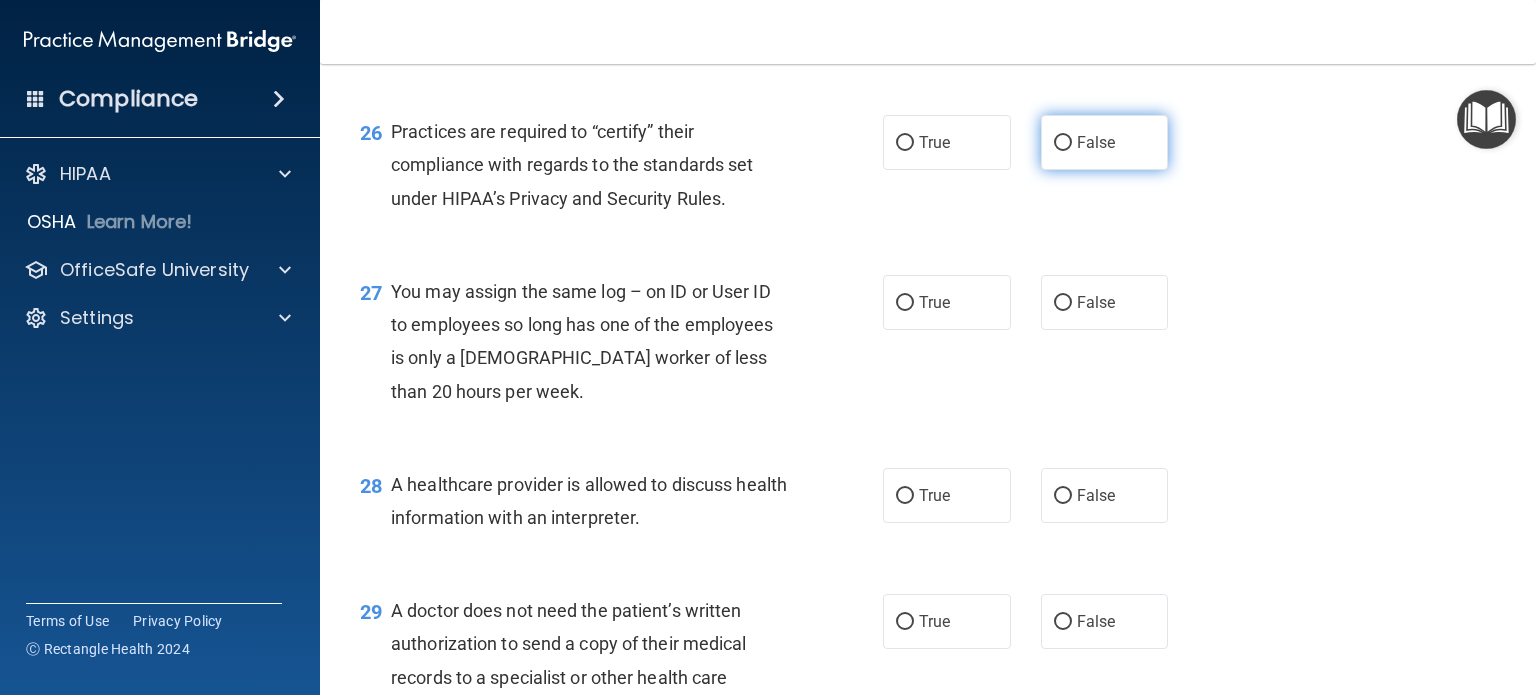click on "False" at bounding box center [1105, 142] 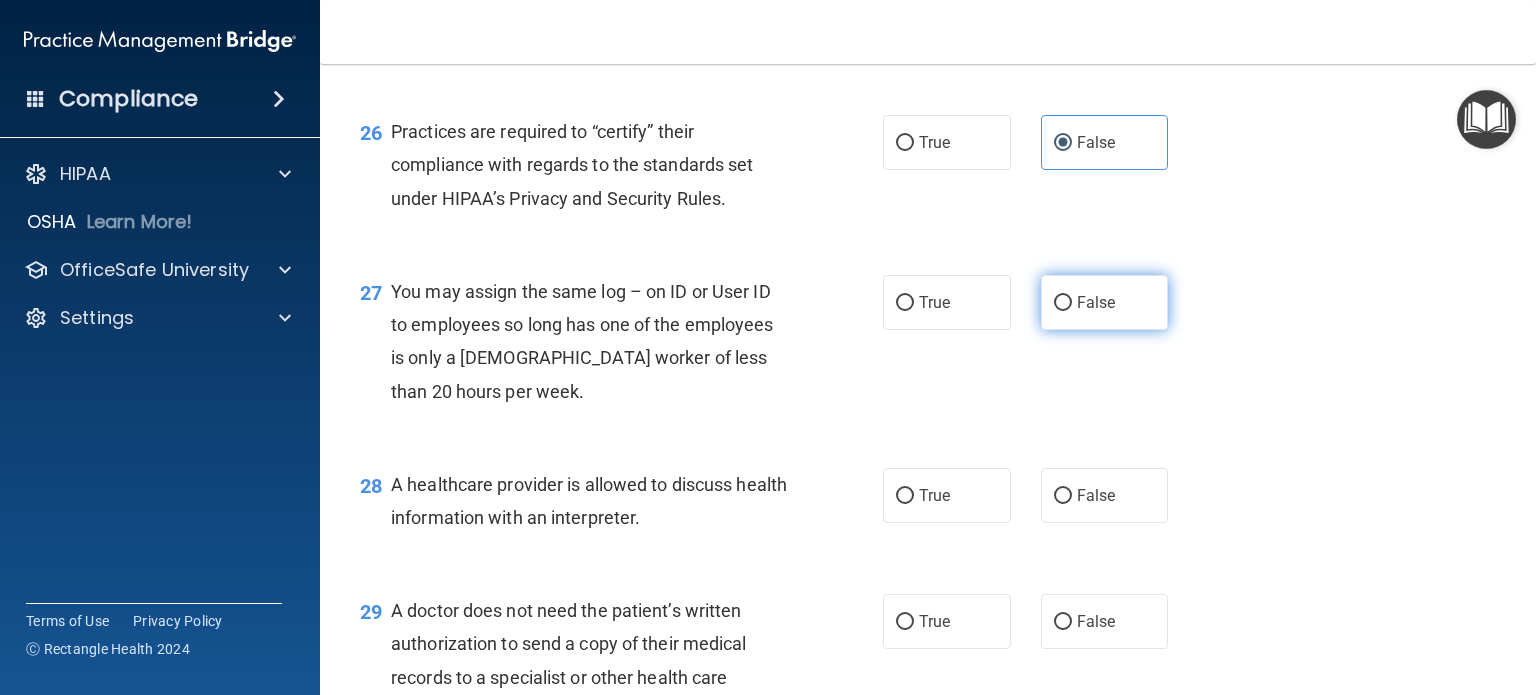 click on "False" at bounding box center (1105, 302) 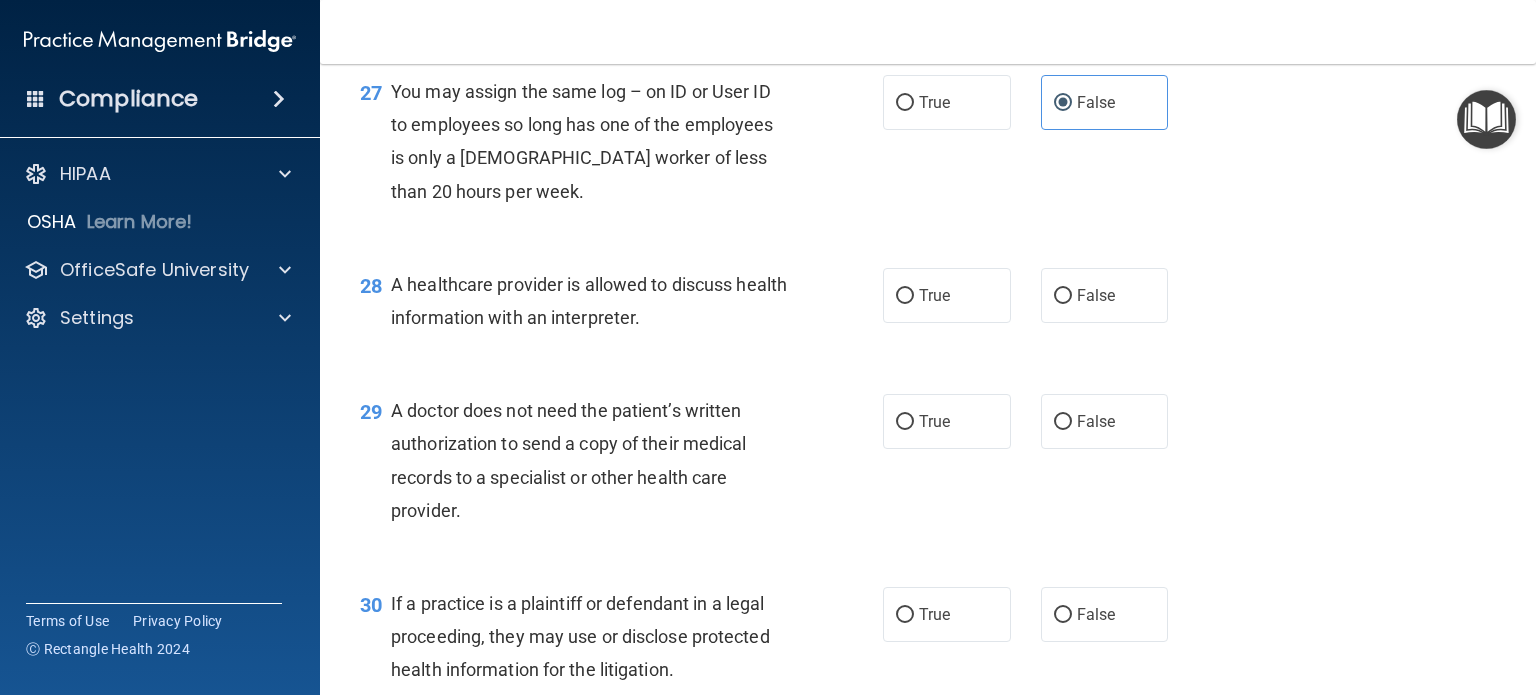 scroll, scrollTop: 4700, scrollLeft: 0, axis: vertical 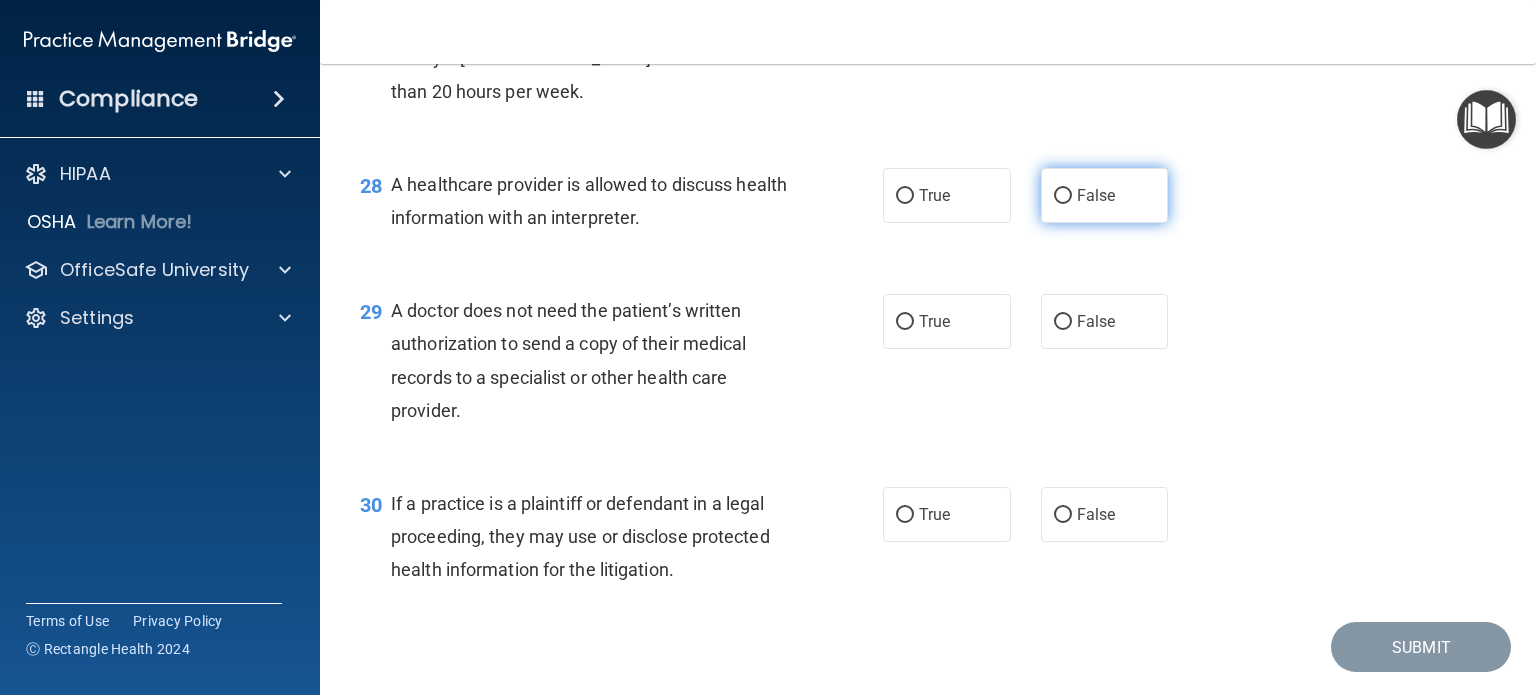 click on "False" at bounding box center [1105, 195] 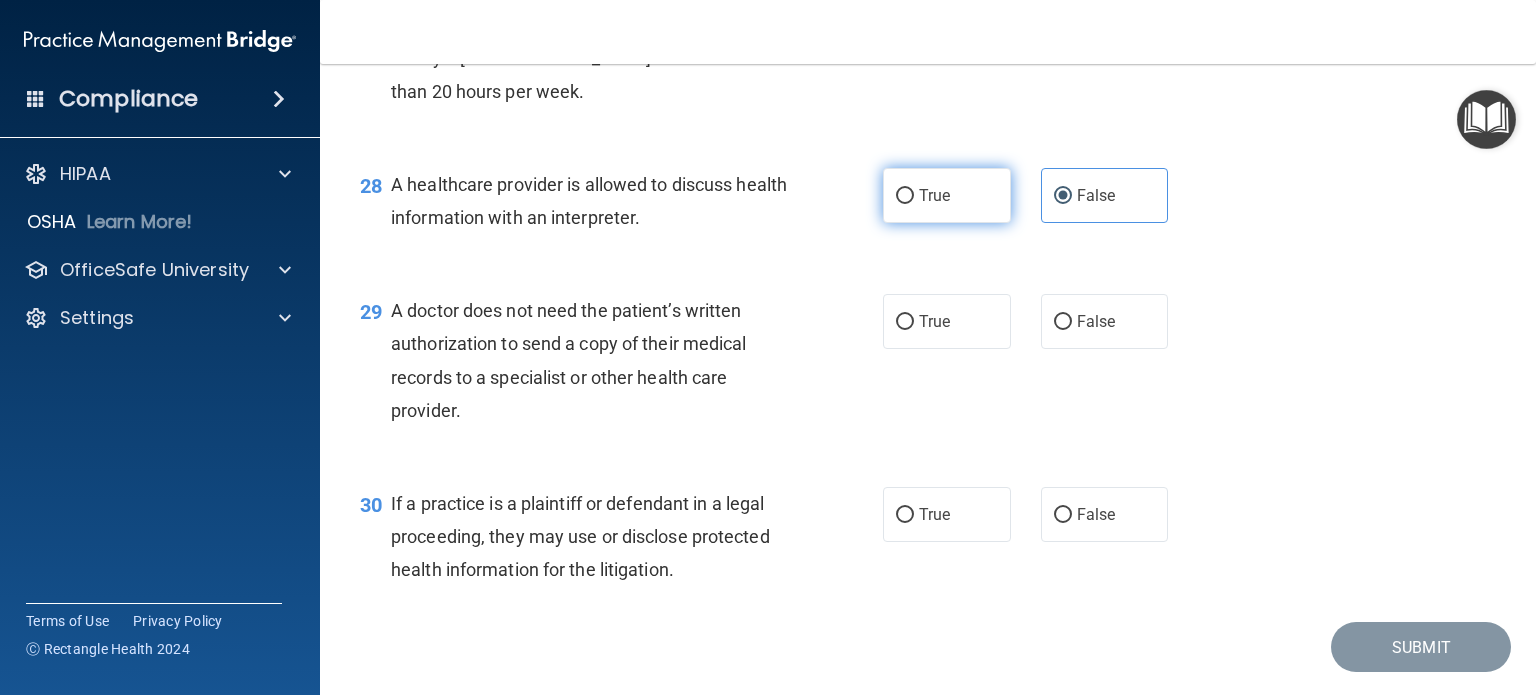 click on "True" at bounding box center (947, 195) 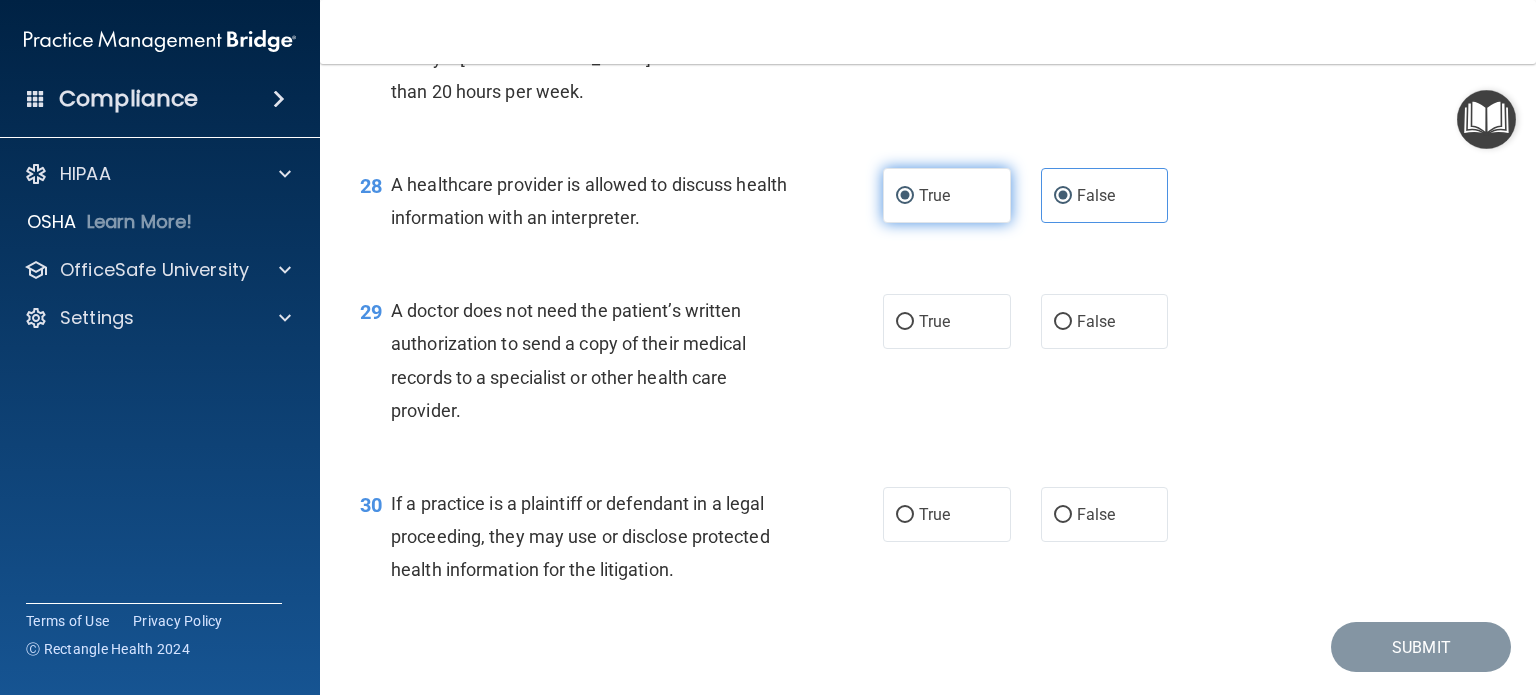 radio on "false" 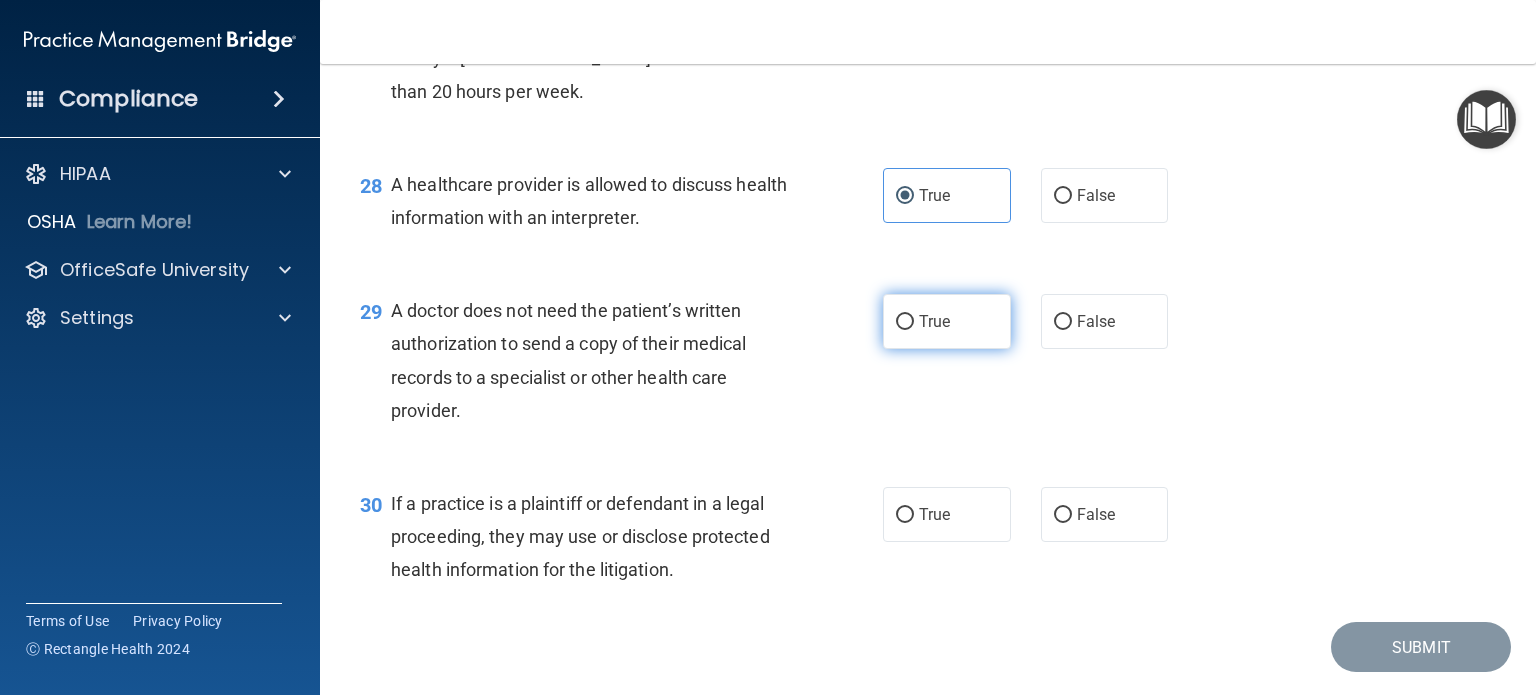 click on "True" at bounding box center [947, 321] 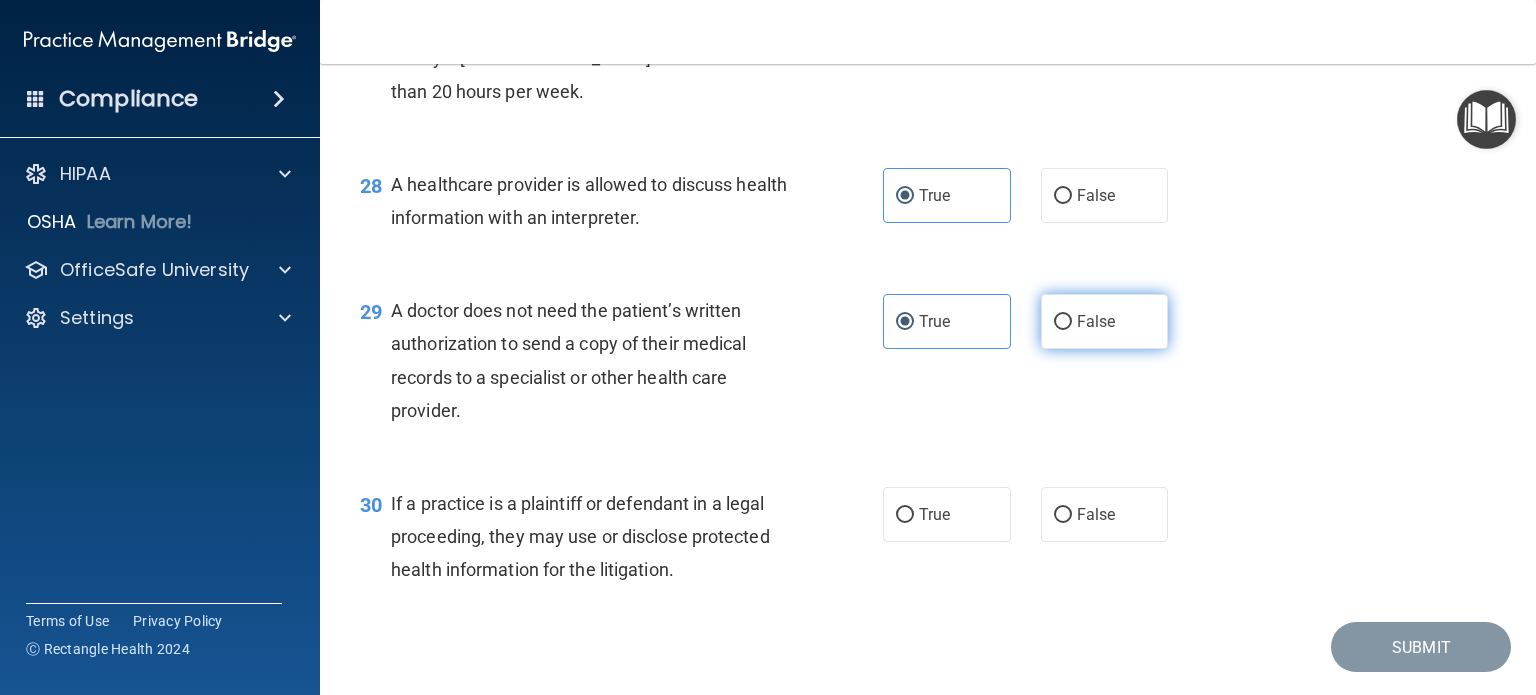 click on "False" at bounding box center (1105, 321) 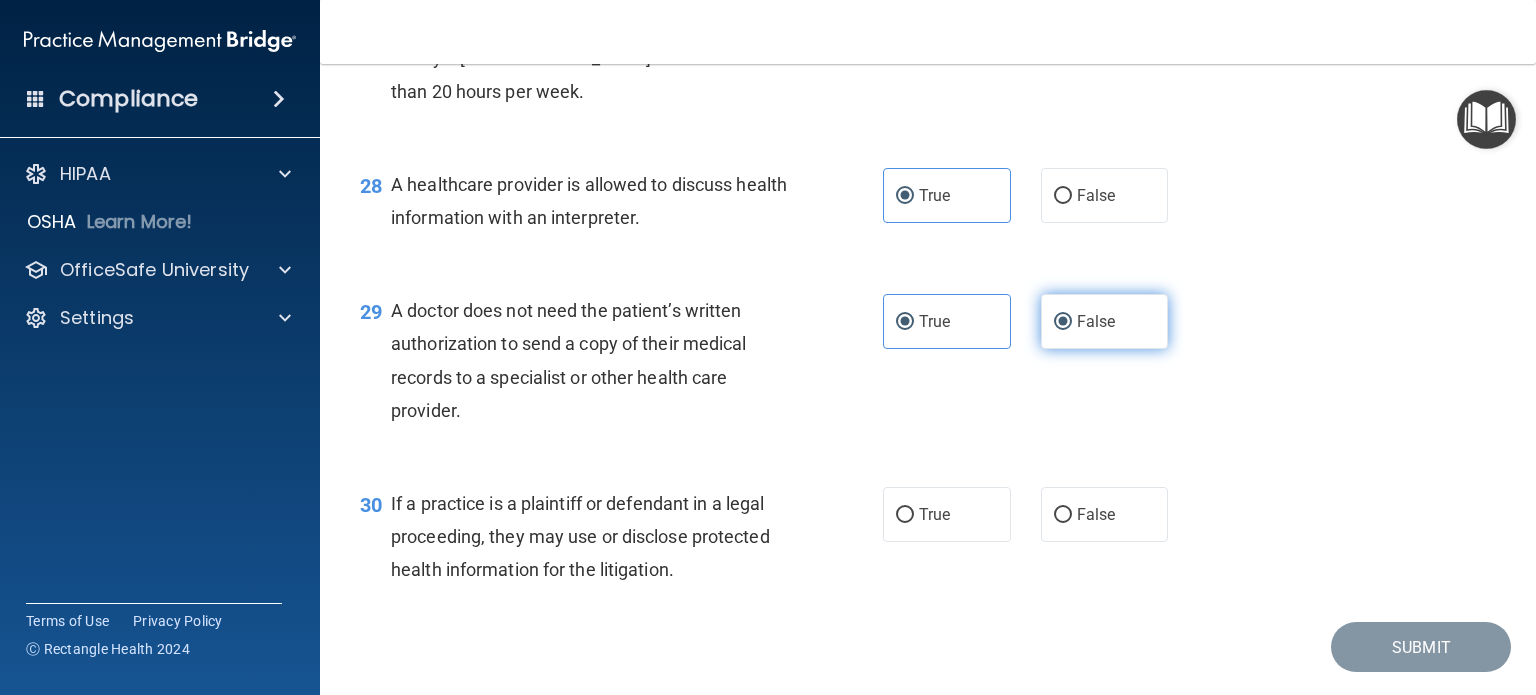 radio on "false" 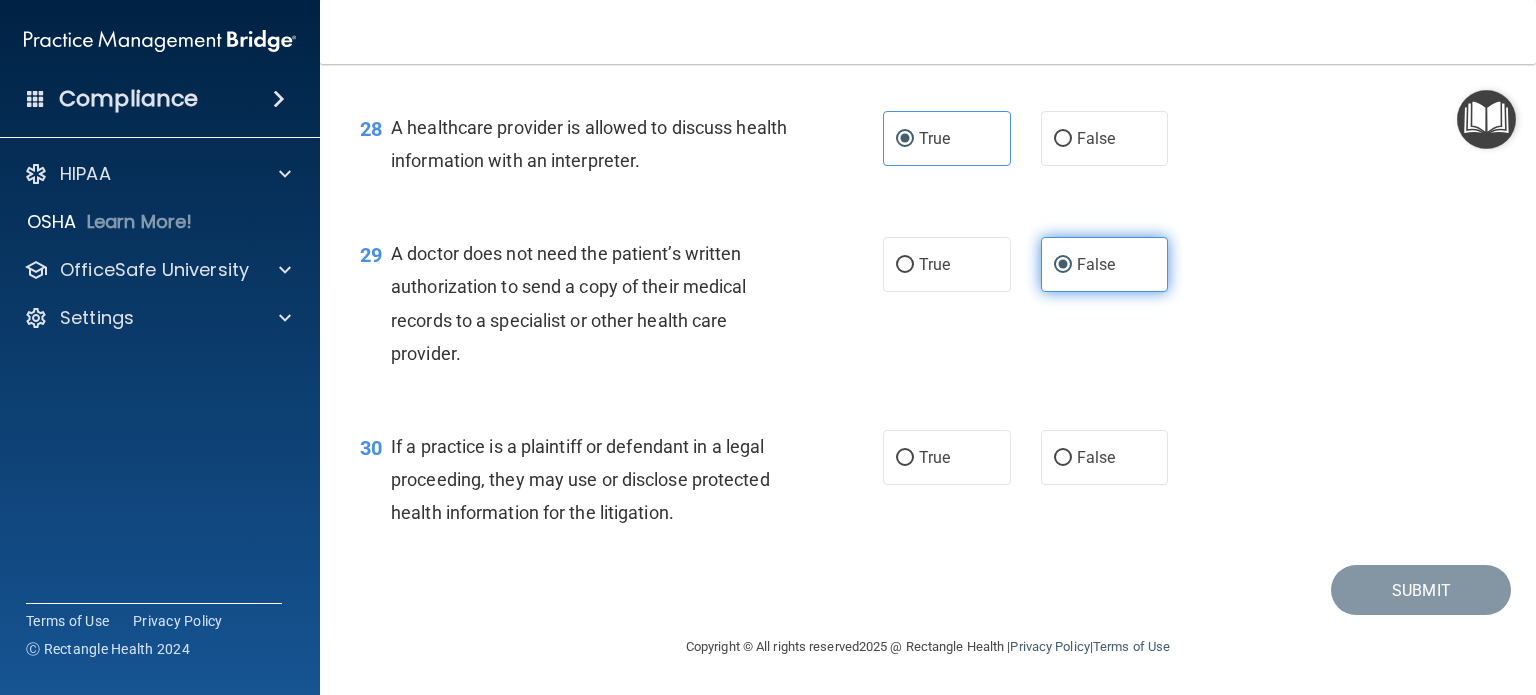 scroll, scrollTop: 4824, scrollLeft: 0, axis: vertical 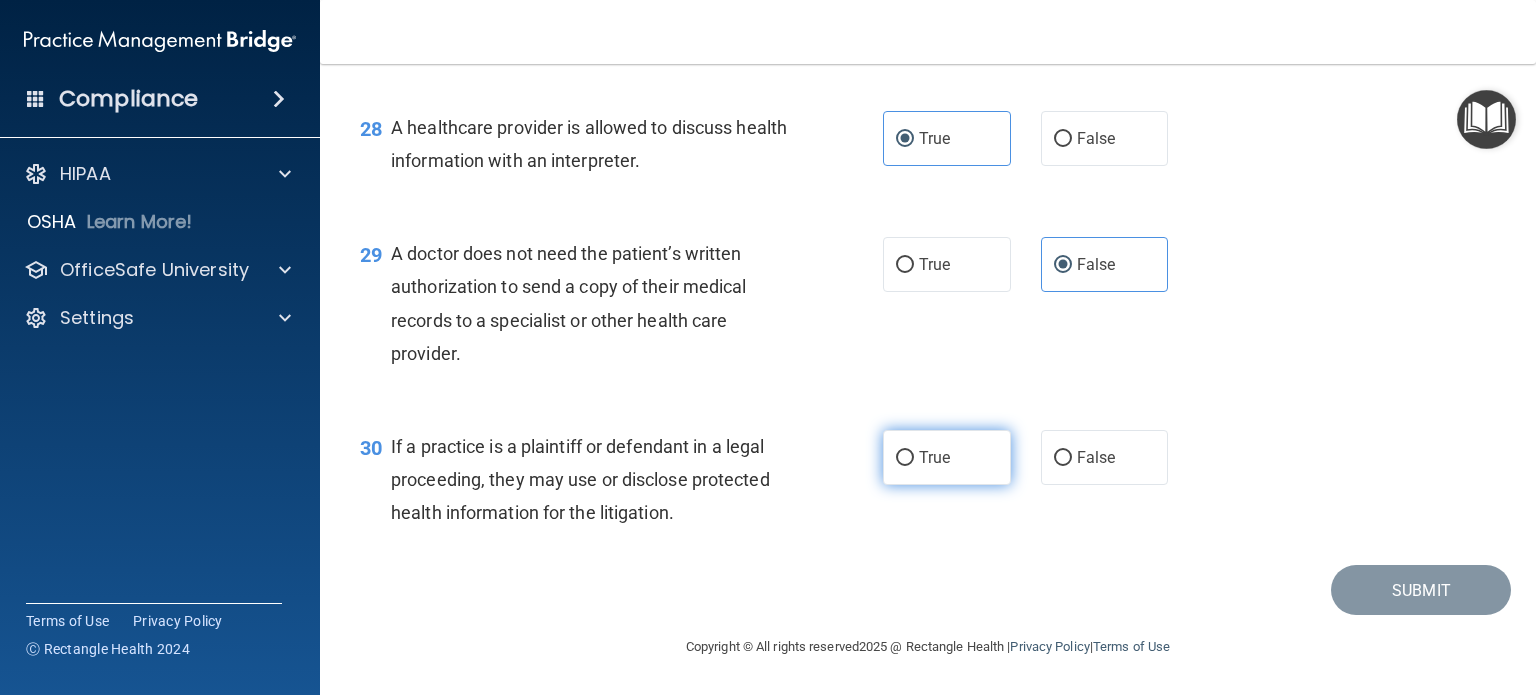 click on "True" at bounding box center (934, 457) 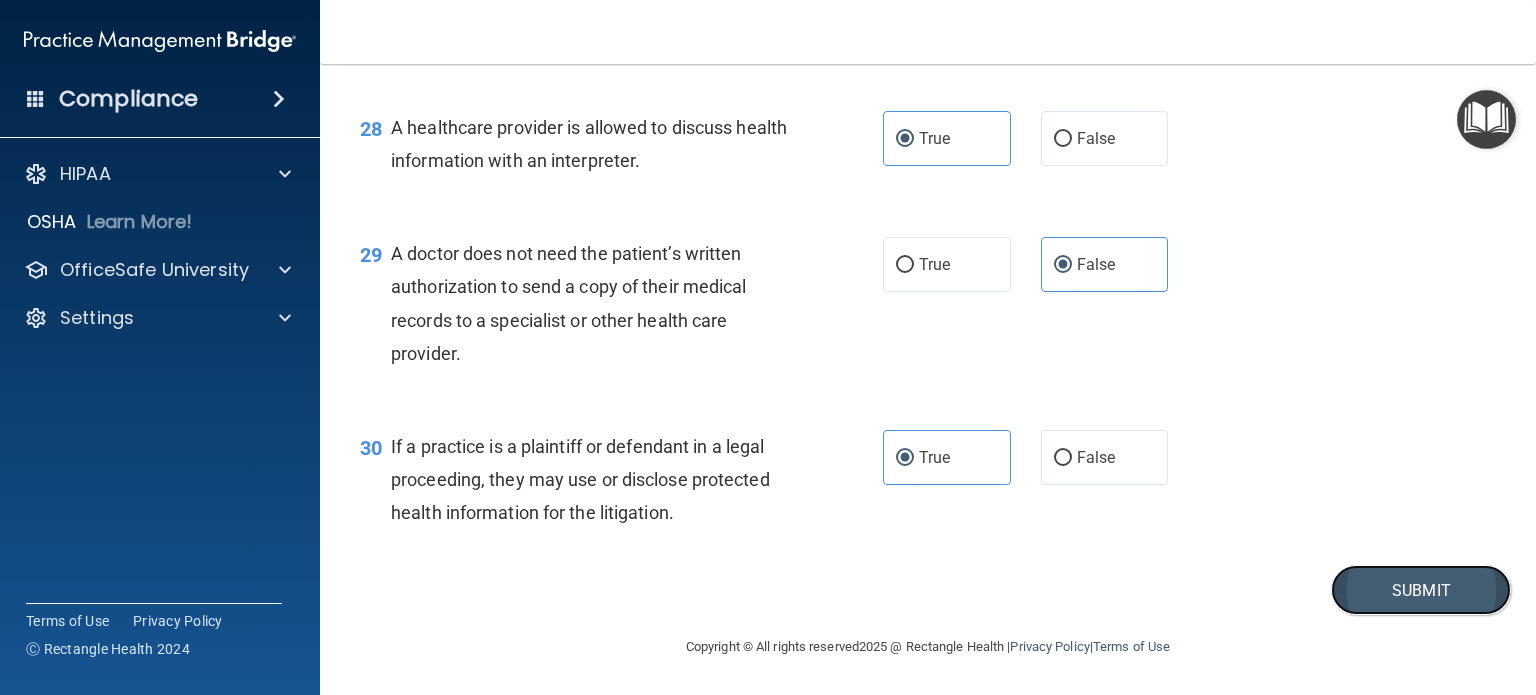 click on "Submit" at bounding box center [1421, 590] 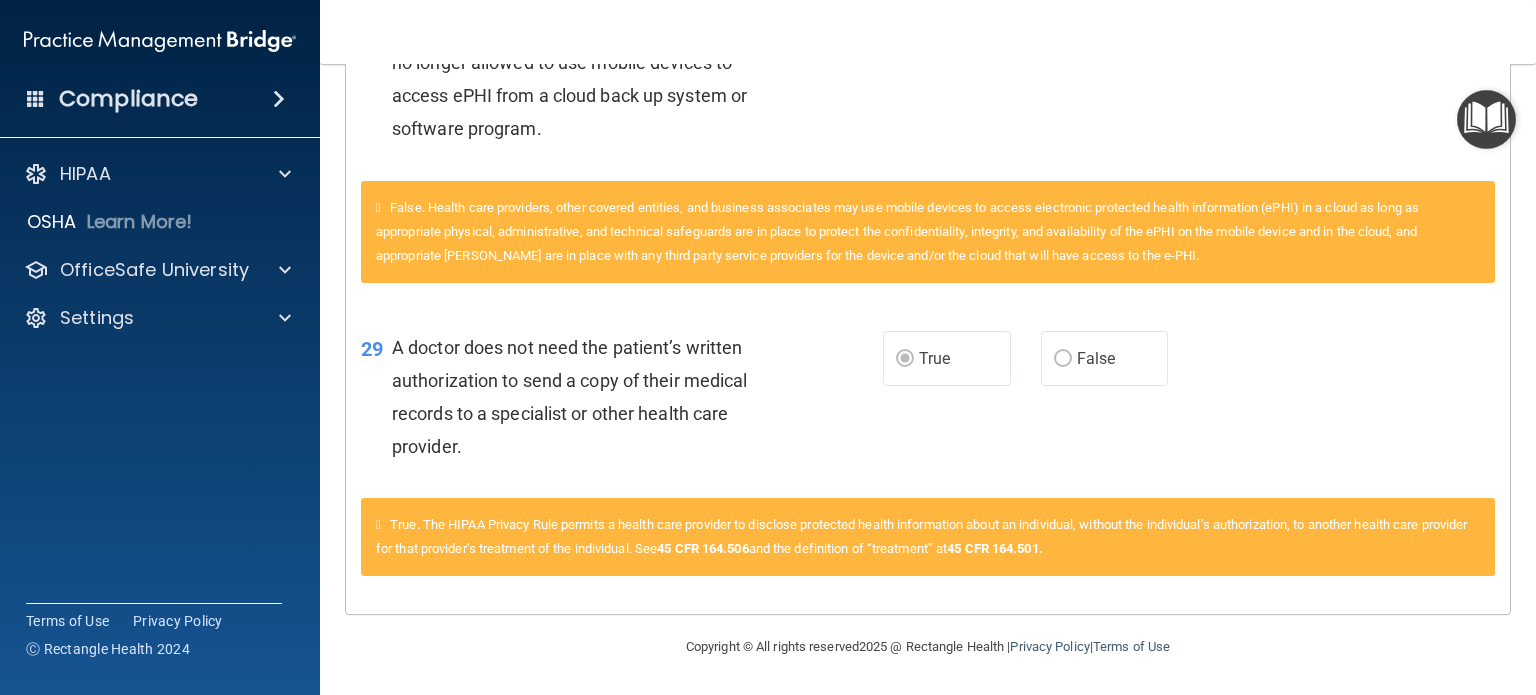scroll, scrollTop: 3036, scrollLeft: 0, axis: vertical 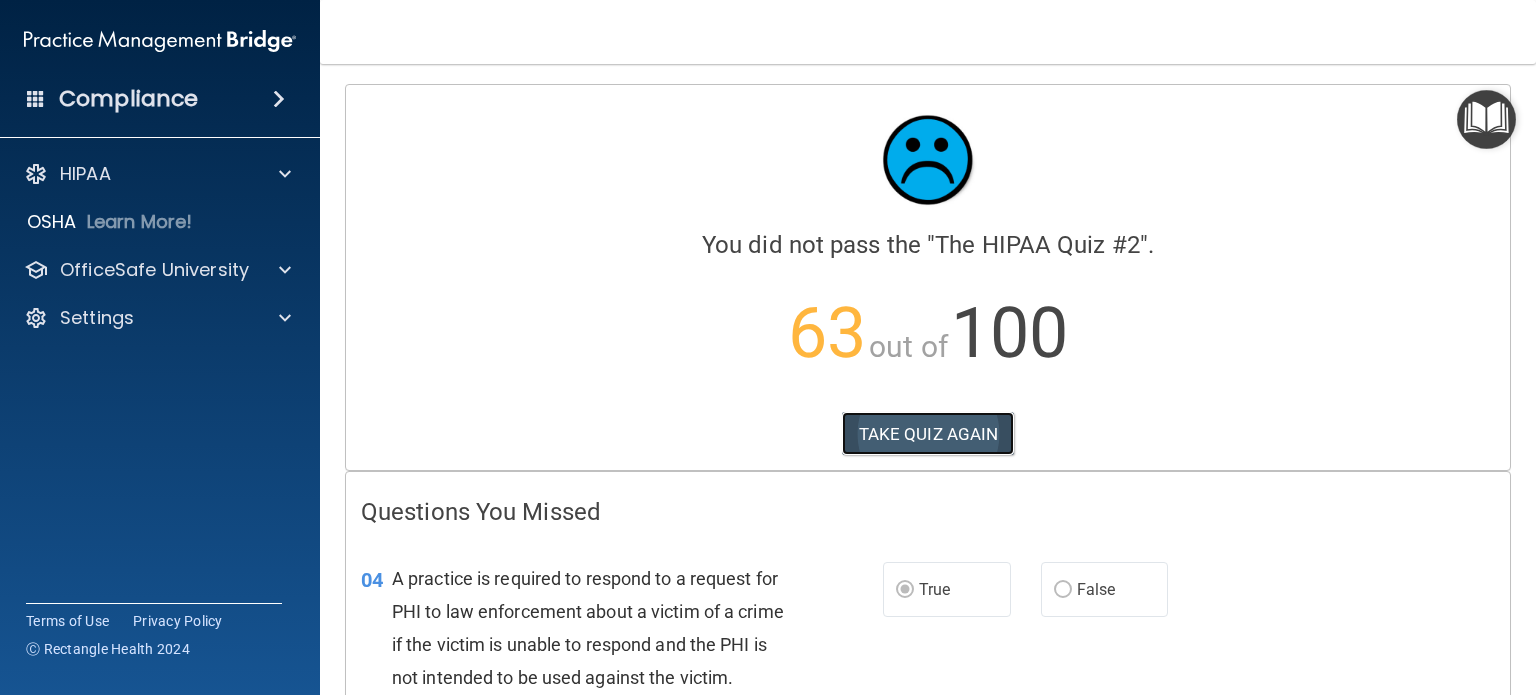 click on "TAKE QUIZ AGAIN" at bounding box center (928, 434) 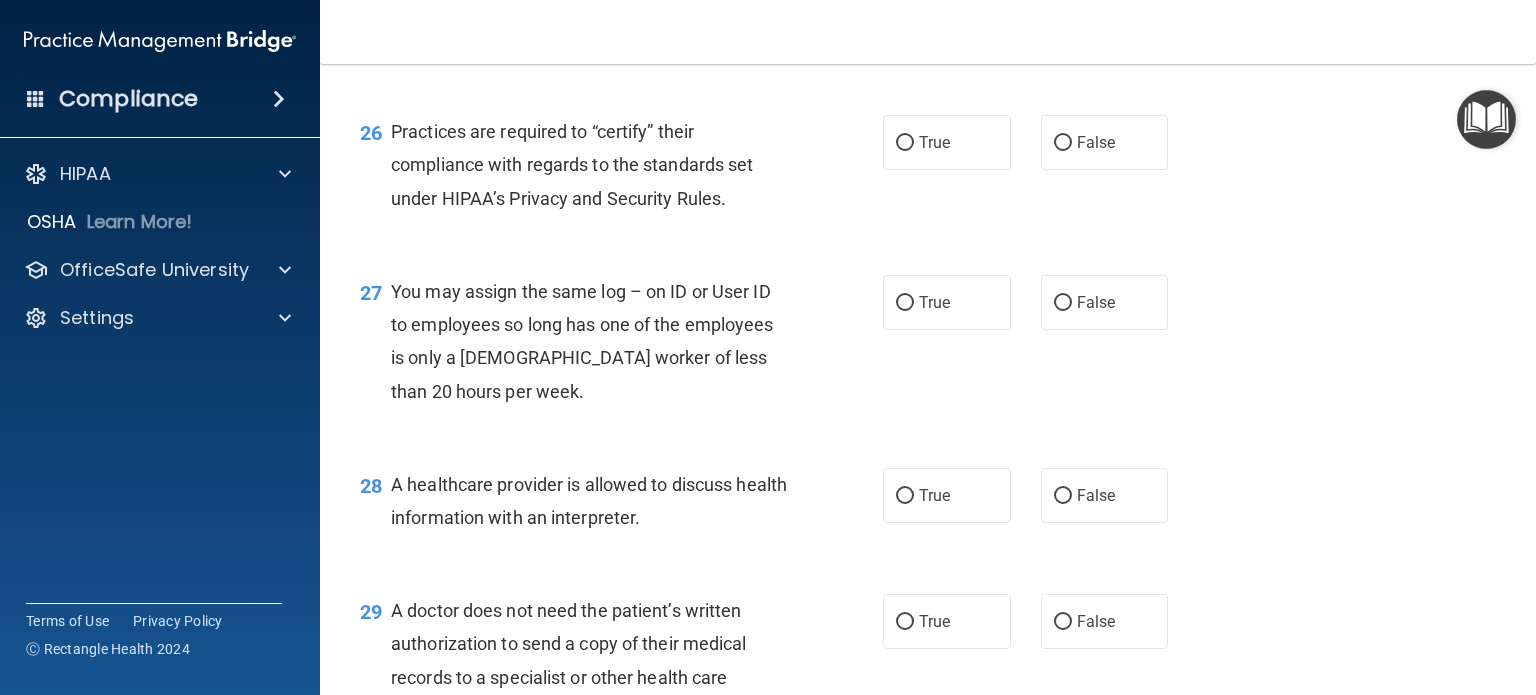 scroll, scrollTop: 4824, scrollLeft: 0, axis: vertical 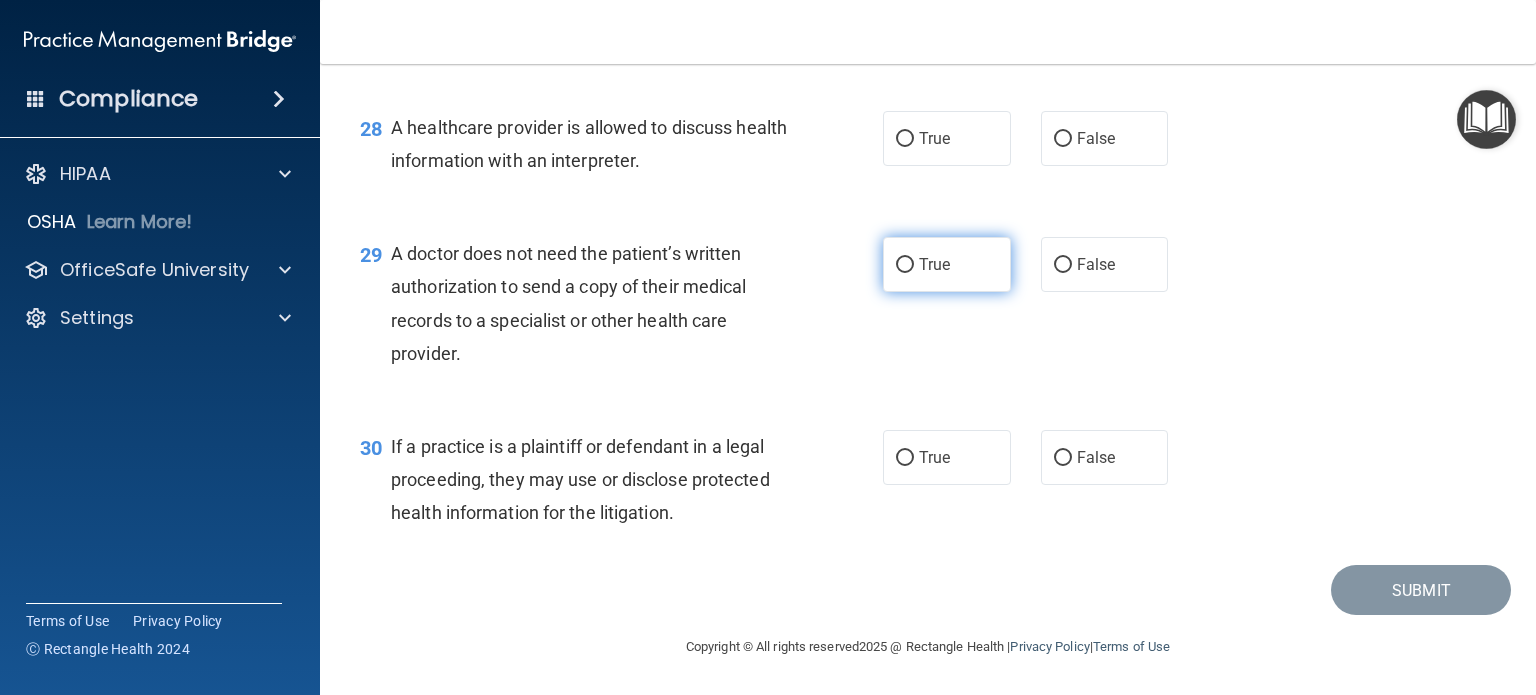 click on "True" at bounding box center [934, 264] 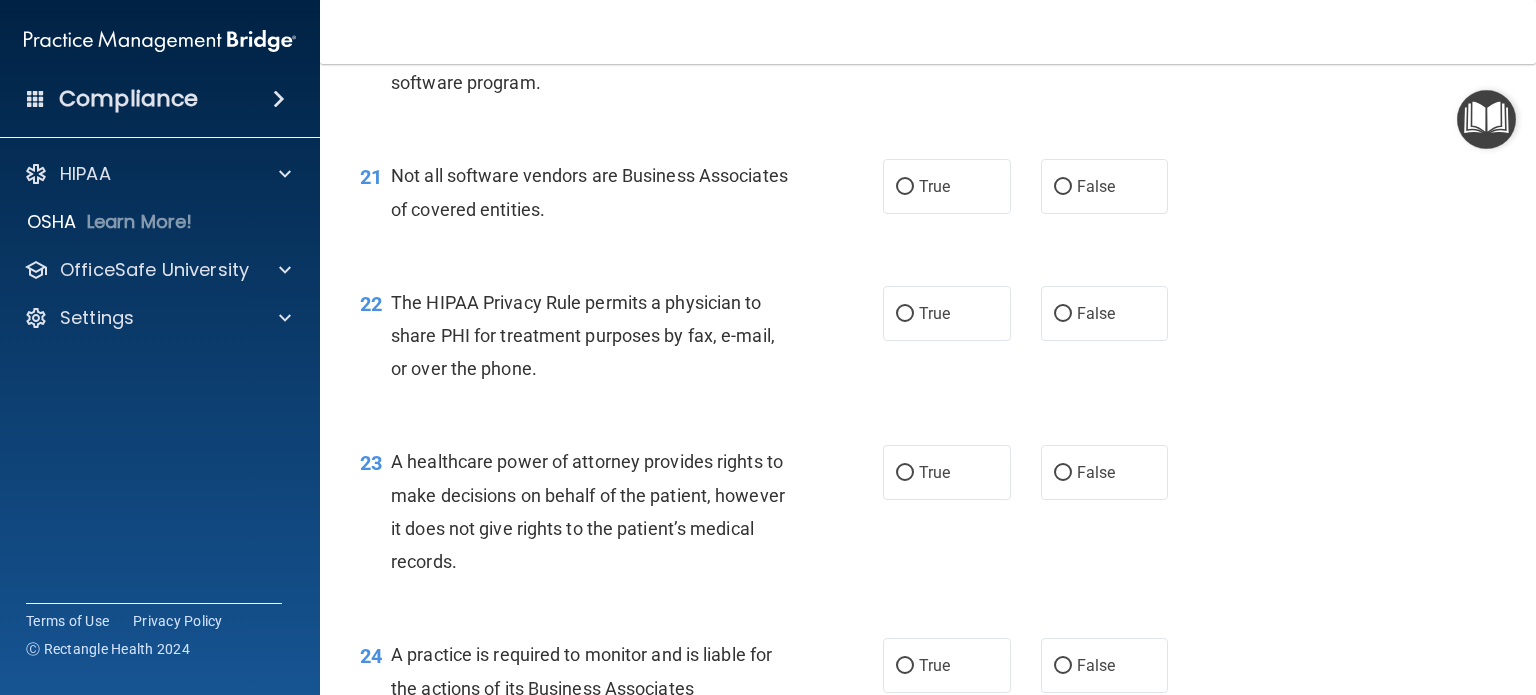 scroll, scrollTop: 3524, scrollLeft: 0, axis: vertical 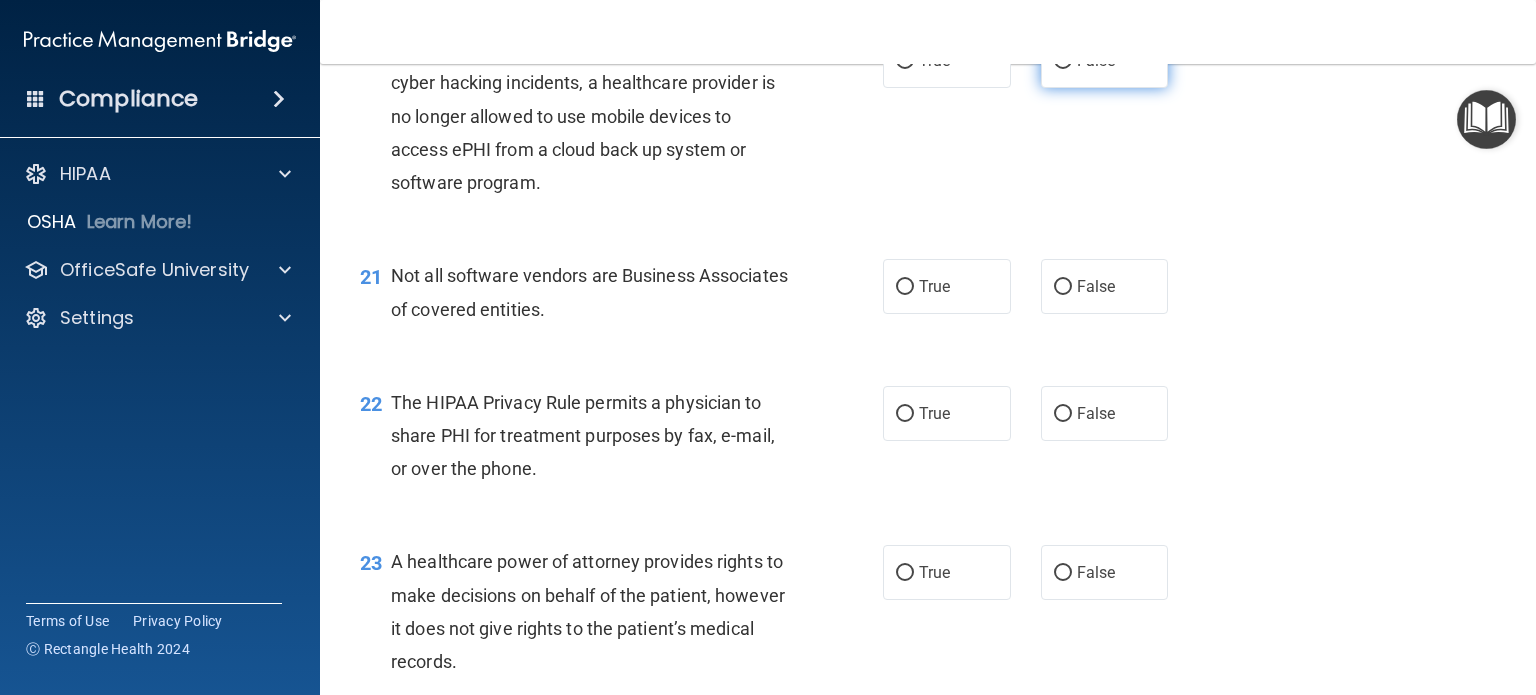 click on "False" at bounding box center [1063, 61] 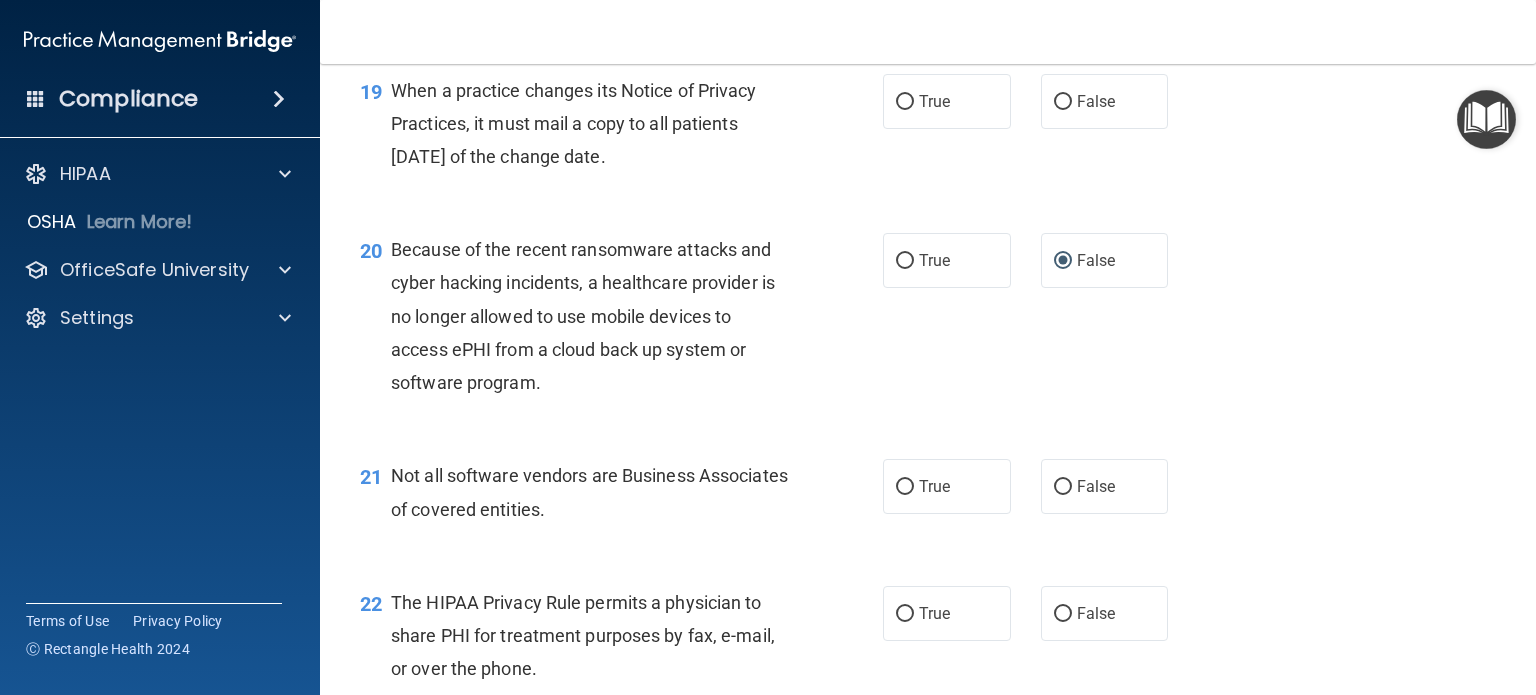 scroll, scrollTop: 3224, scrollLeft: 0, axis: vertical 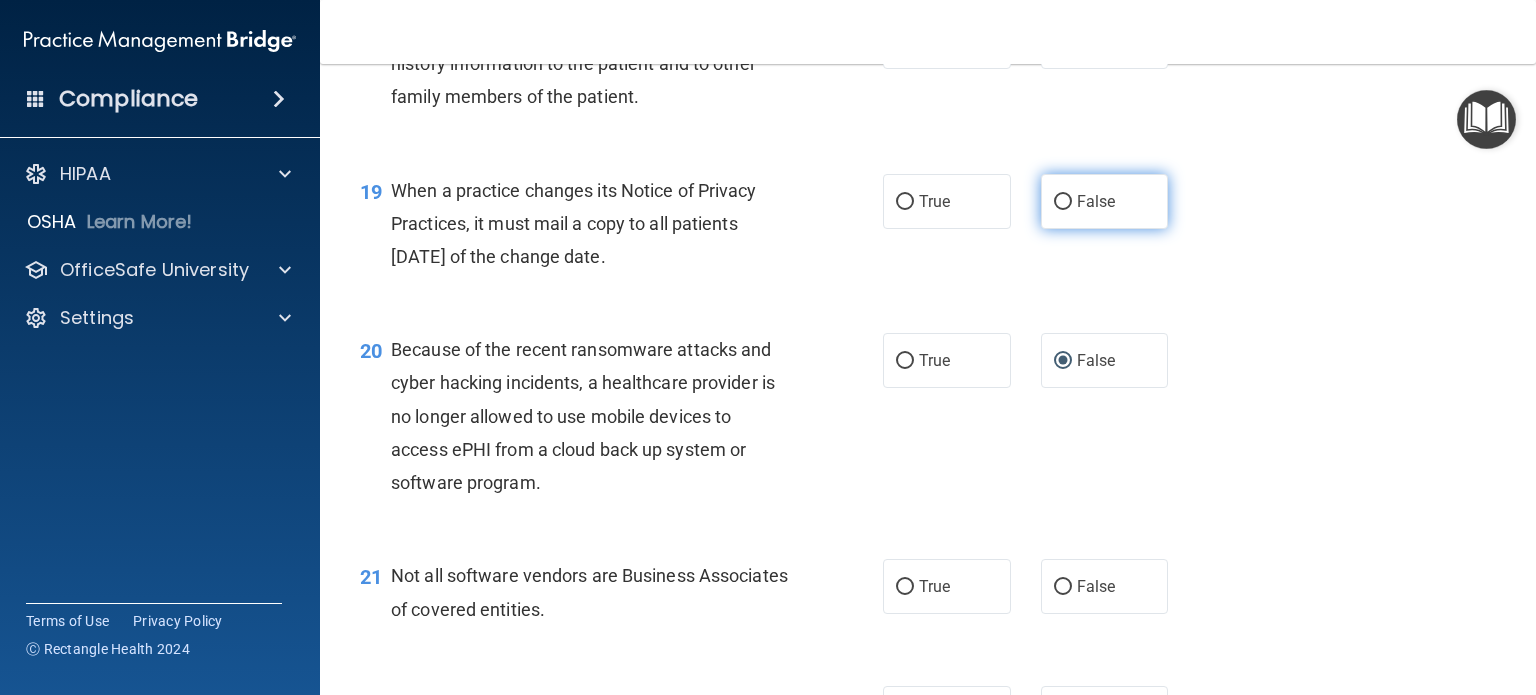click on "False" at bounding box center [1105, 201] 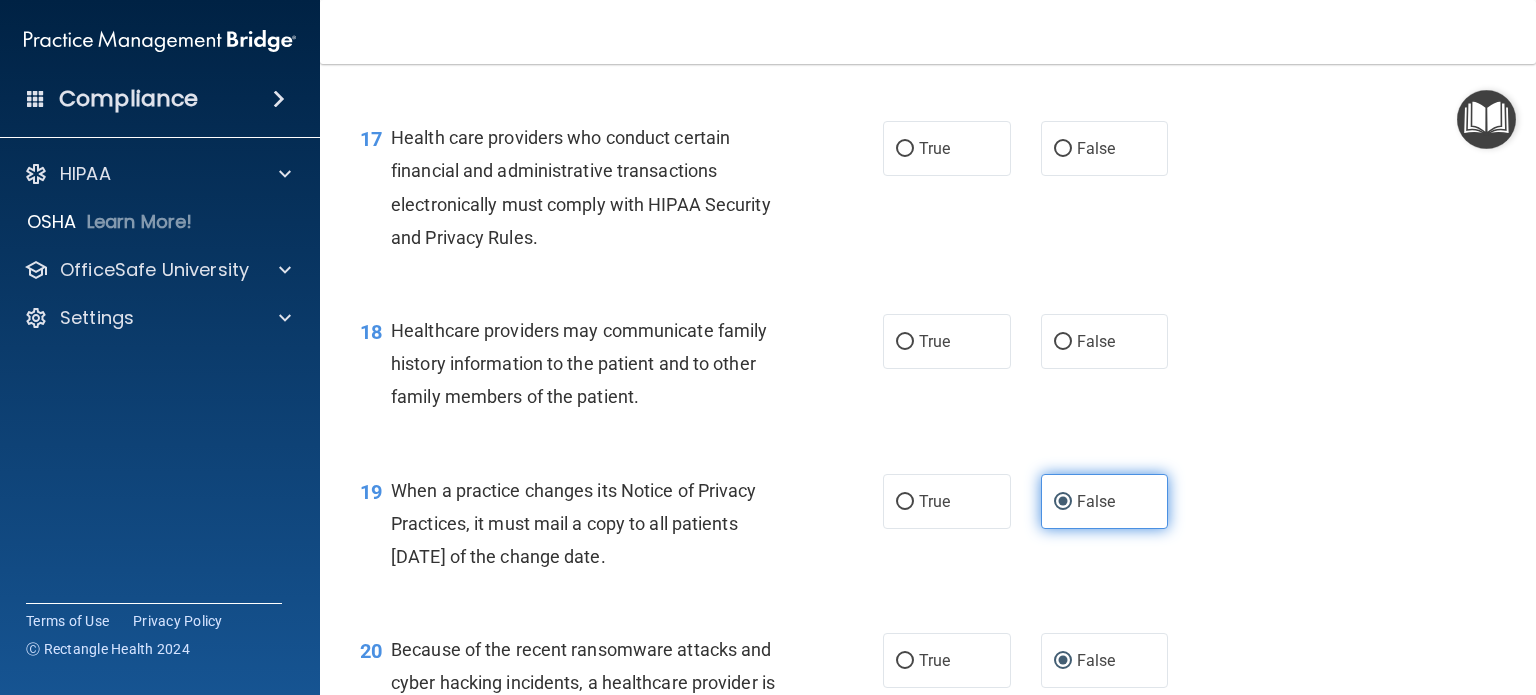 scroll, scrollTop: 2724, scrollLeft: 0, axis: vertical 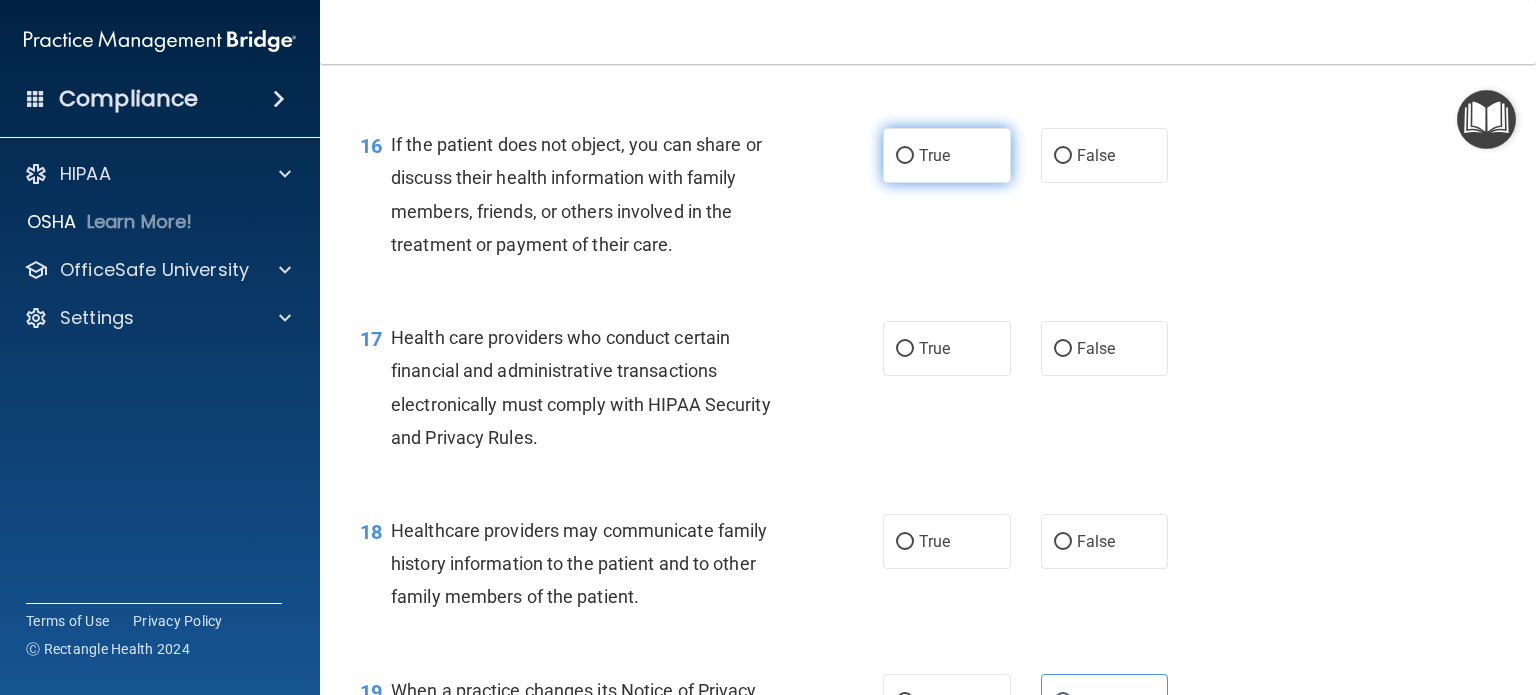 click on "True" at bounding box center (947, 155) 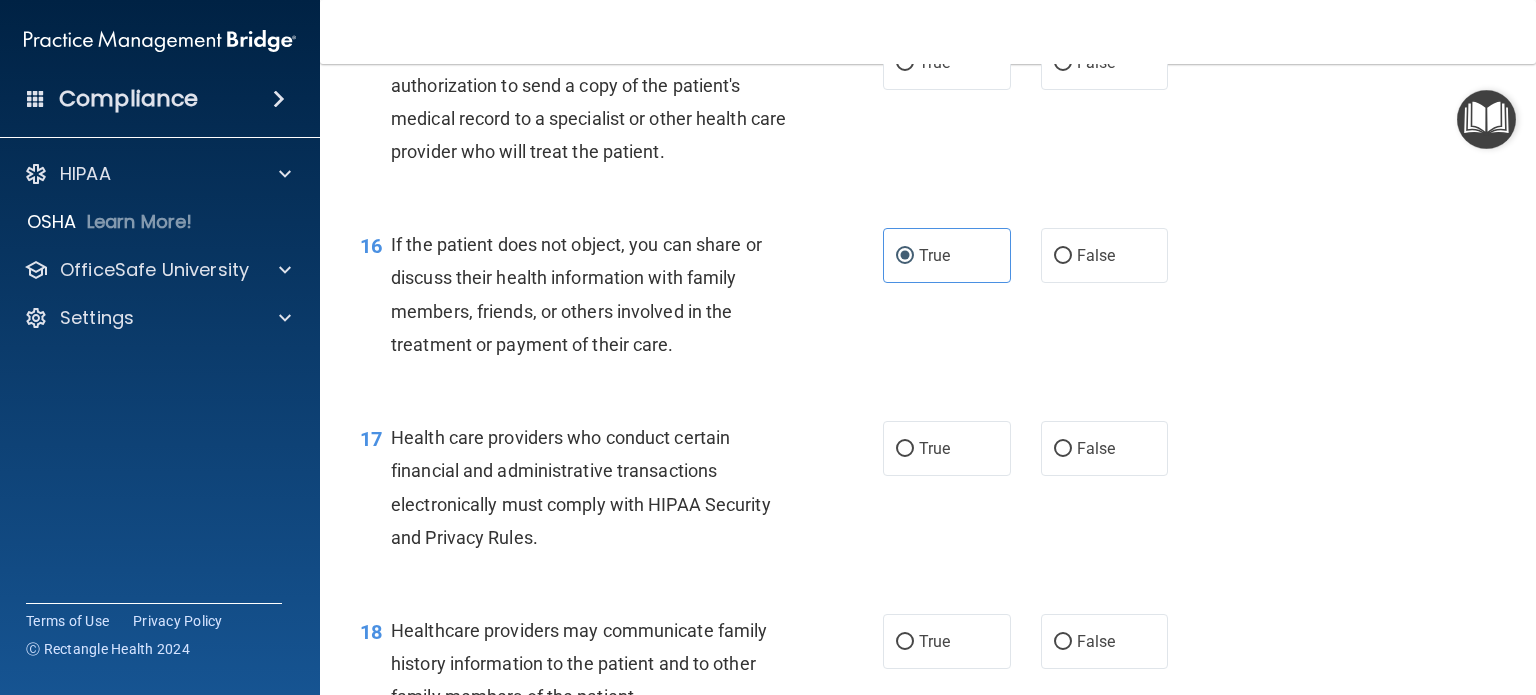 scroll, scrollTop: 2524, scrollLeft: 0, axis: vertical 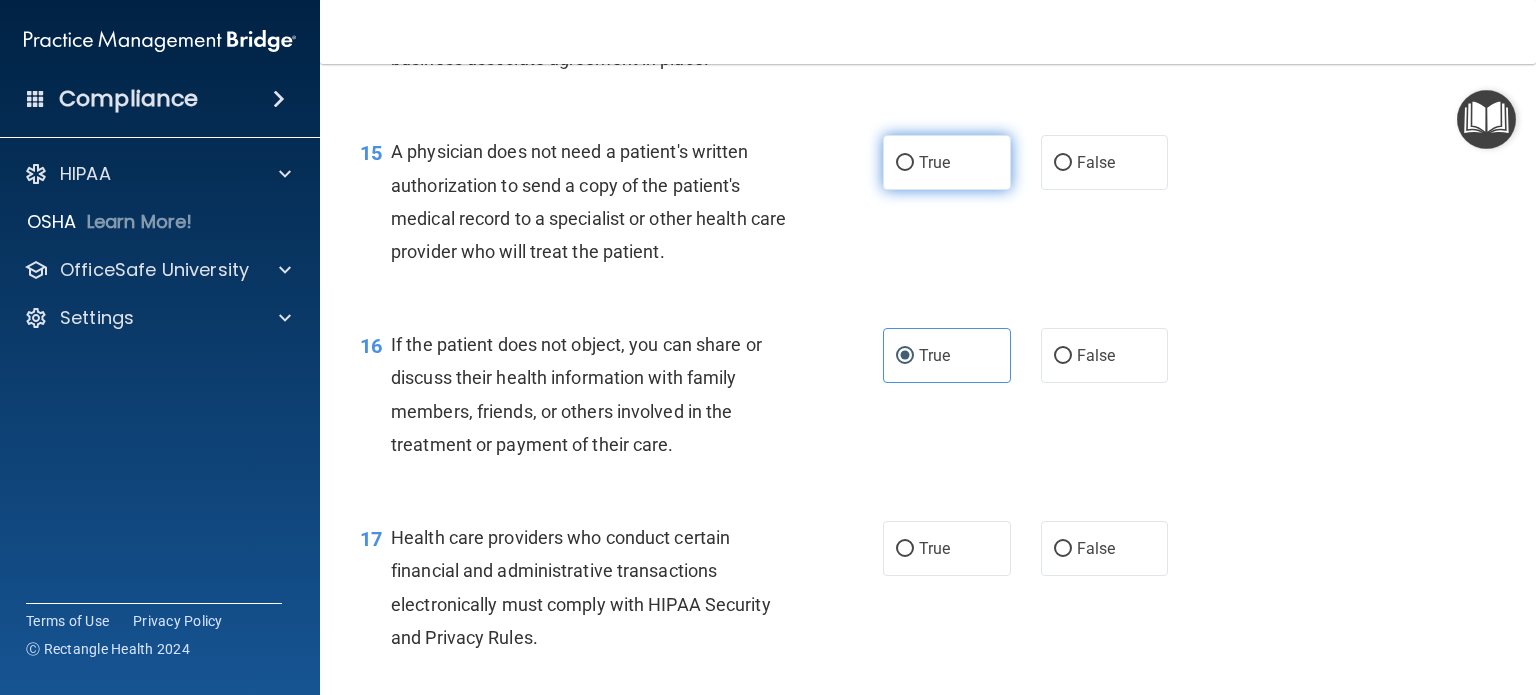 click on "True" at bounding box center [947, 162] 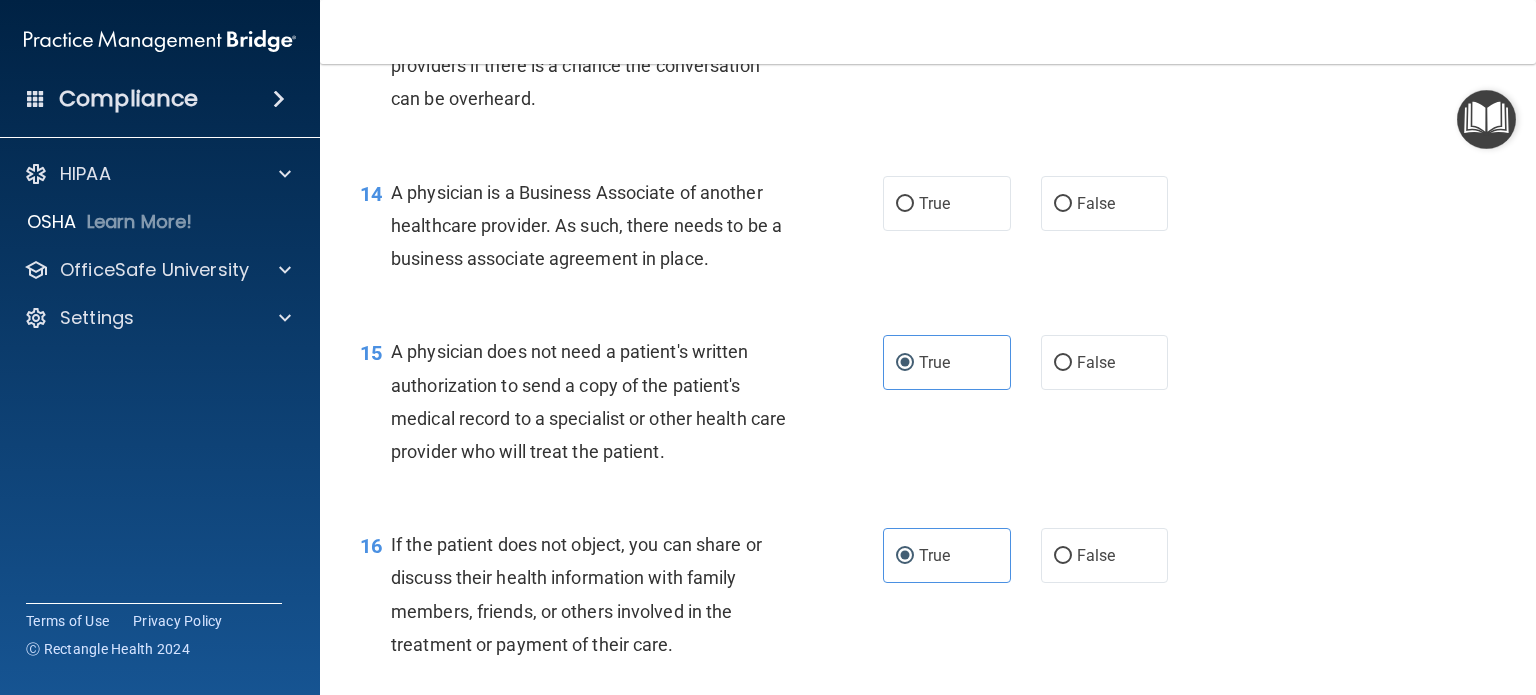 scroll, scrollTop: 2224, scrollLeft: 0, axis: vertical 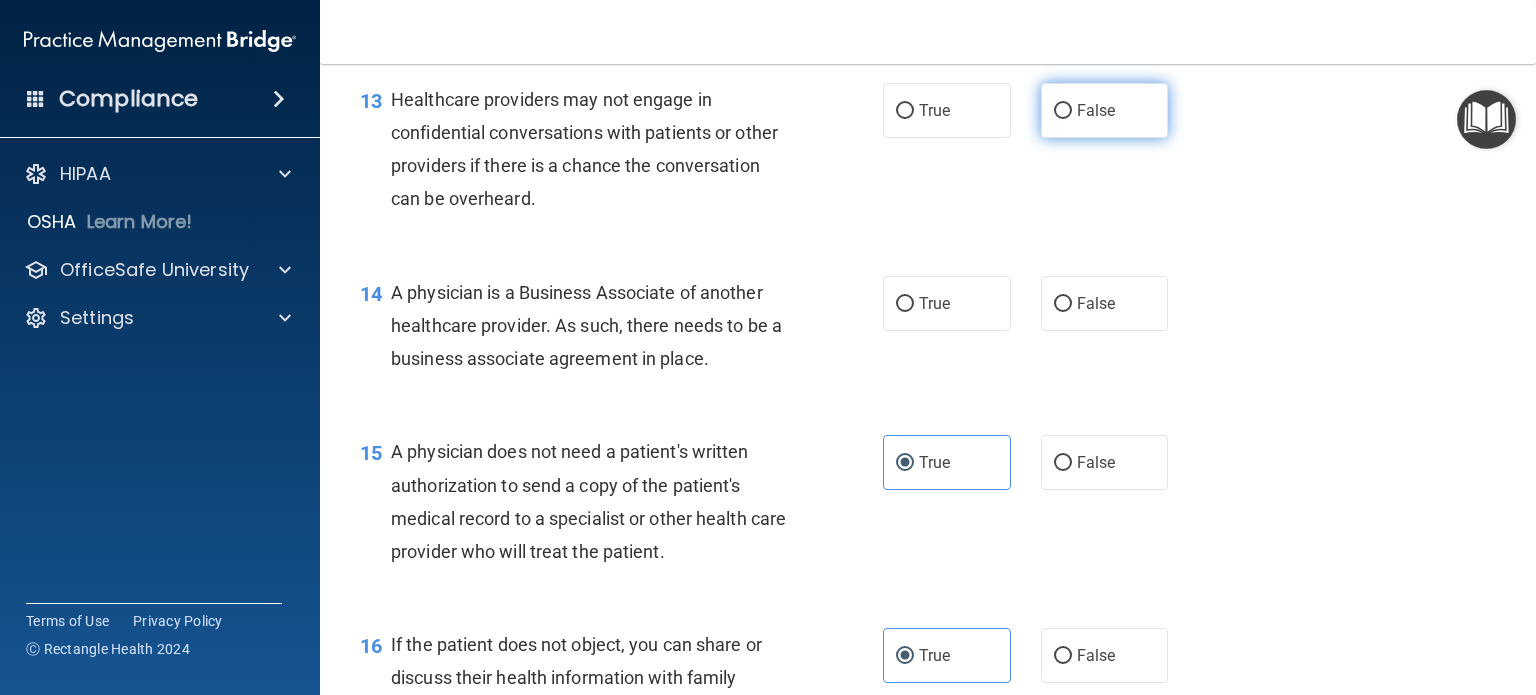 click on "False" at bounding box center (1105, 110) 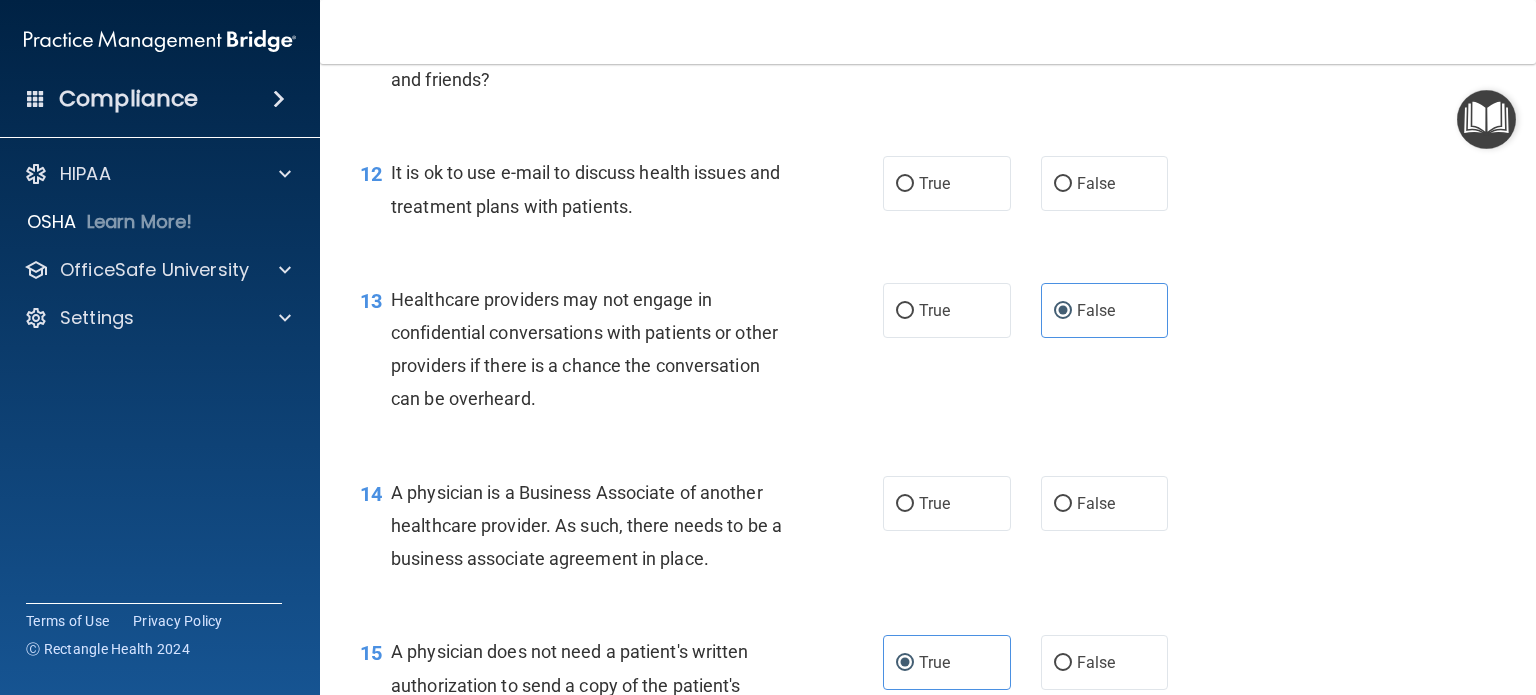 scroll, scrollTop: 1924, scrollLeft: 0, axis: vertical 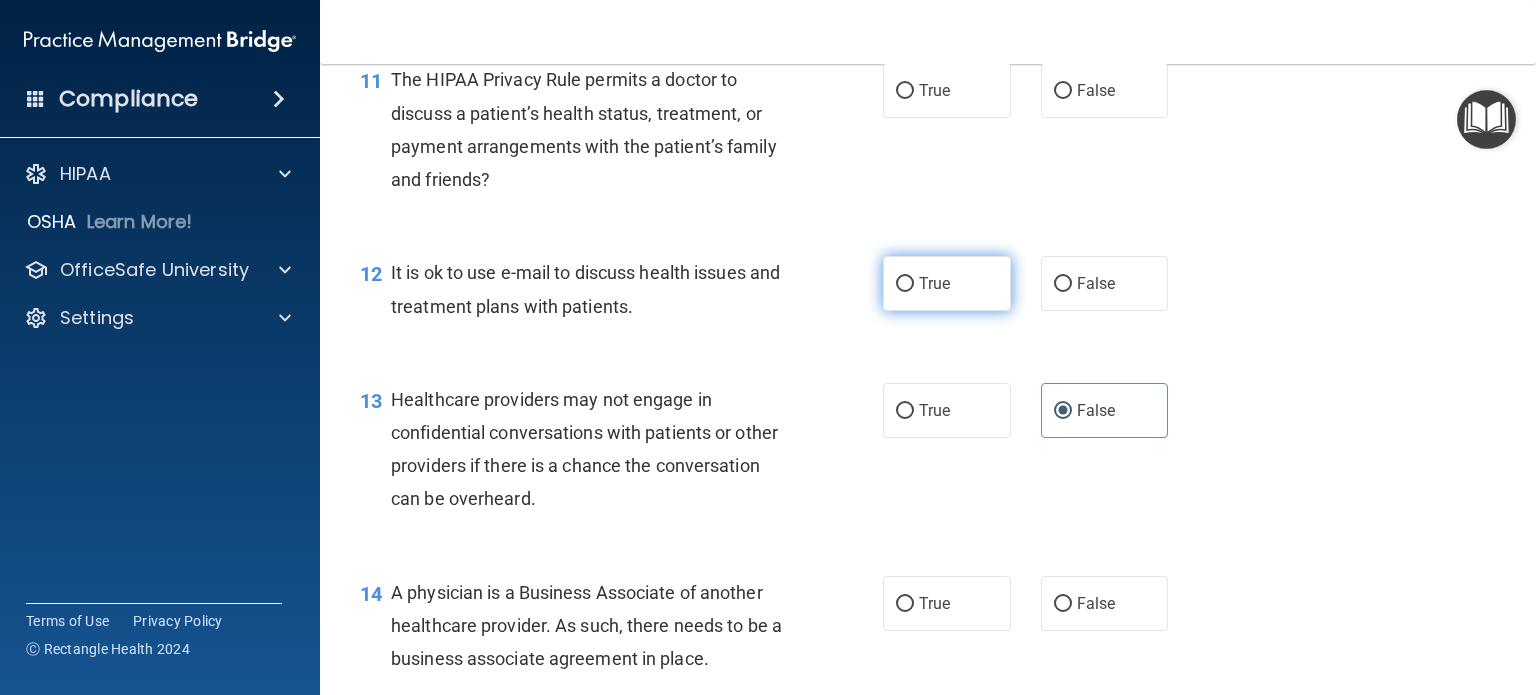 click on "True" at bounding box center [947, 283] 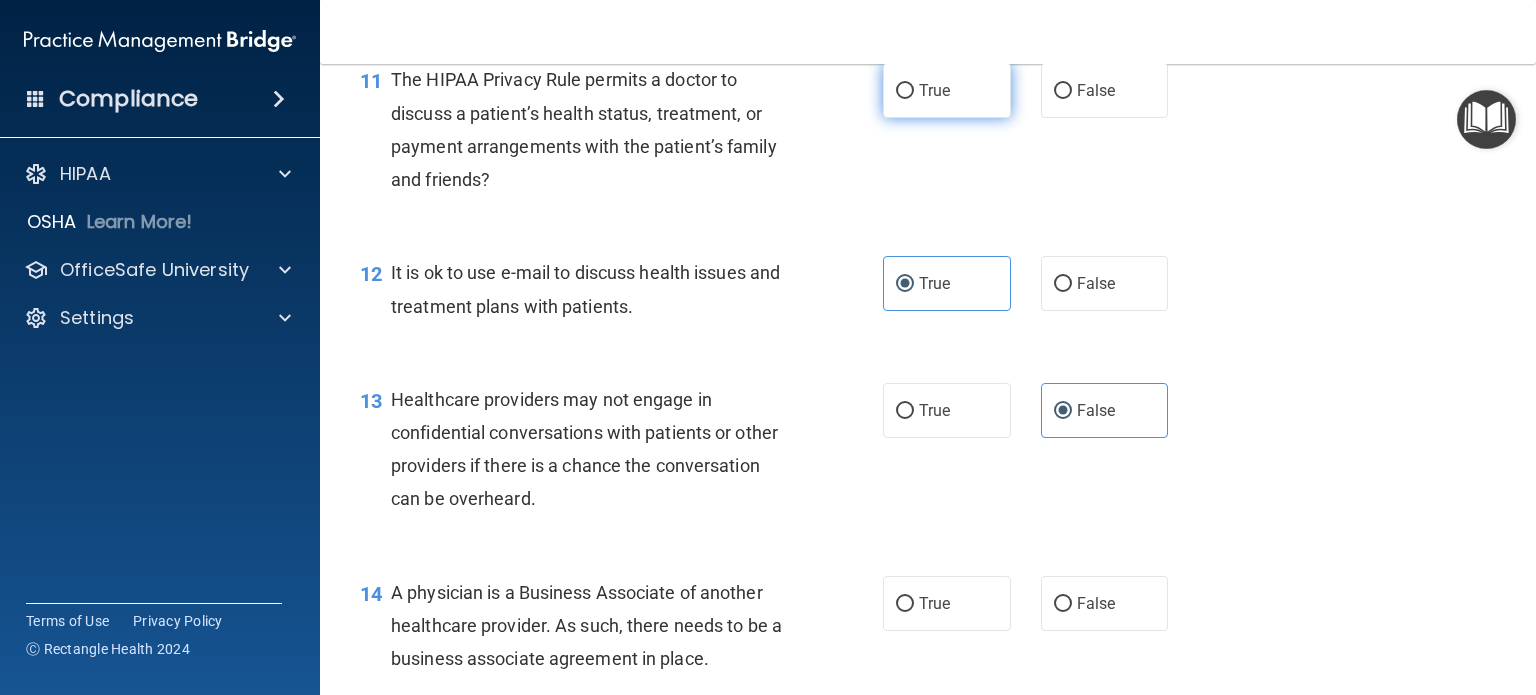 click on "True" at bounding box center [934, 90] 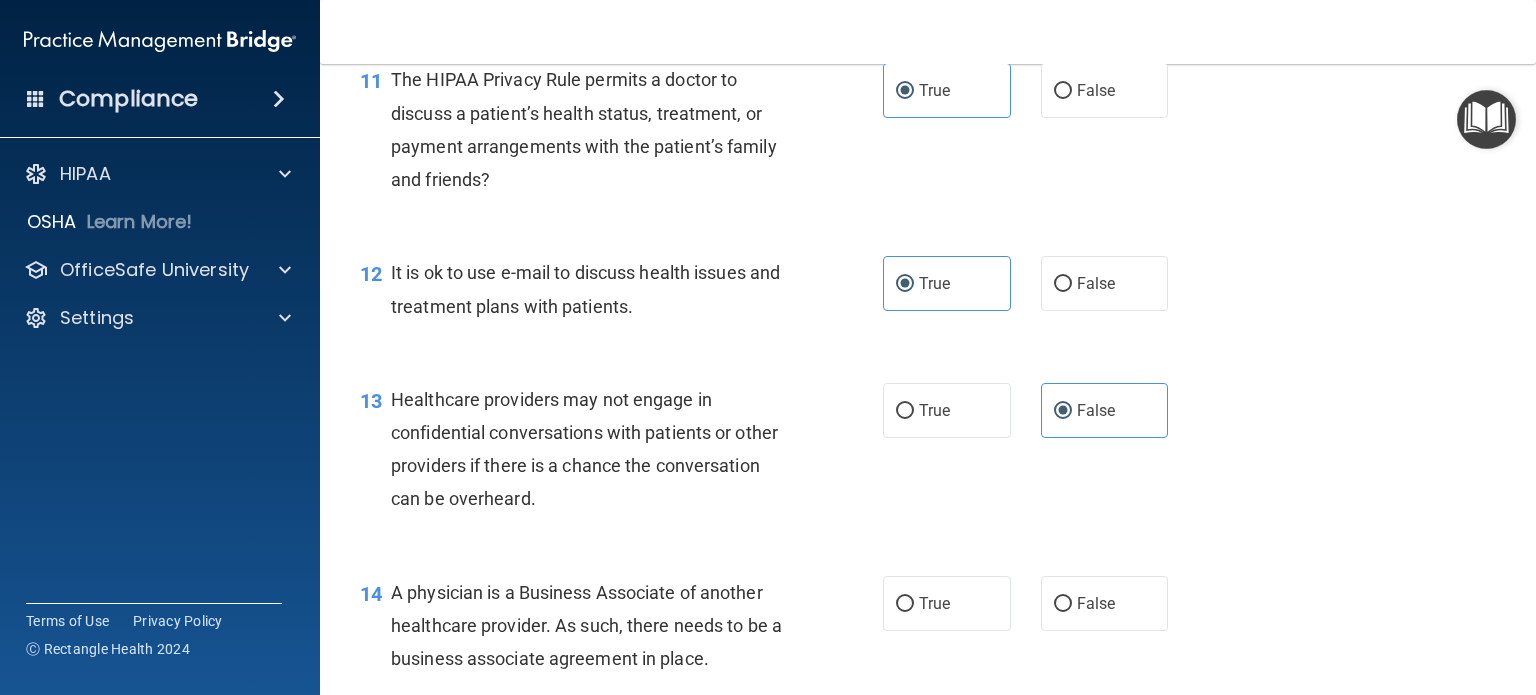 scroll, scrollTop: 1724, scrollLeft: 0, axis: vertical 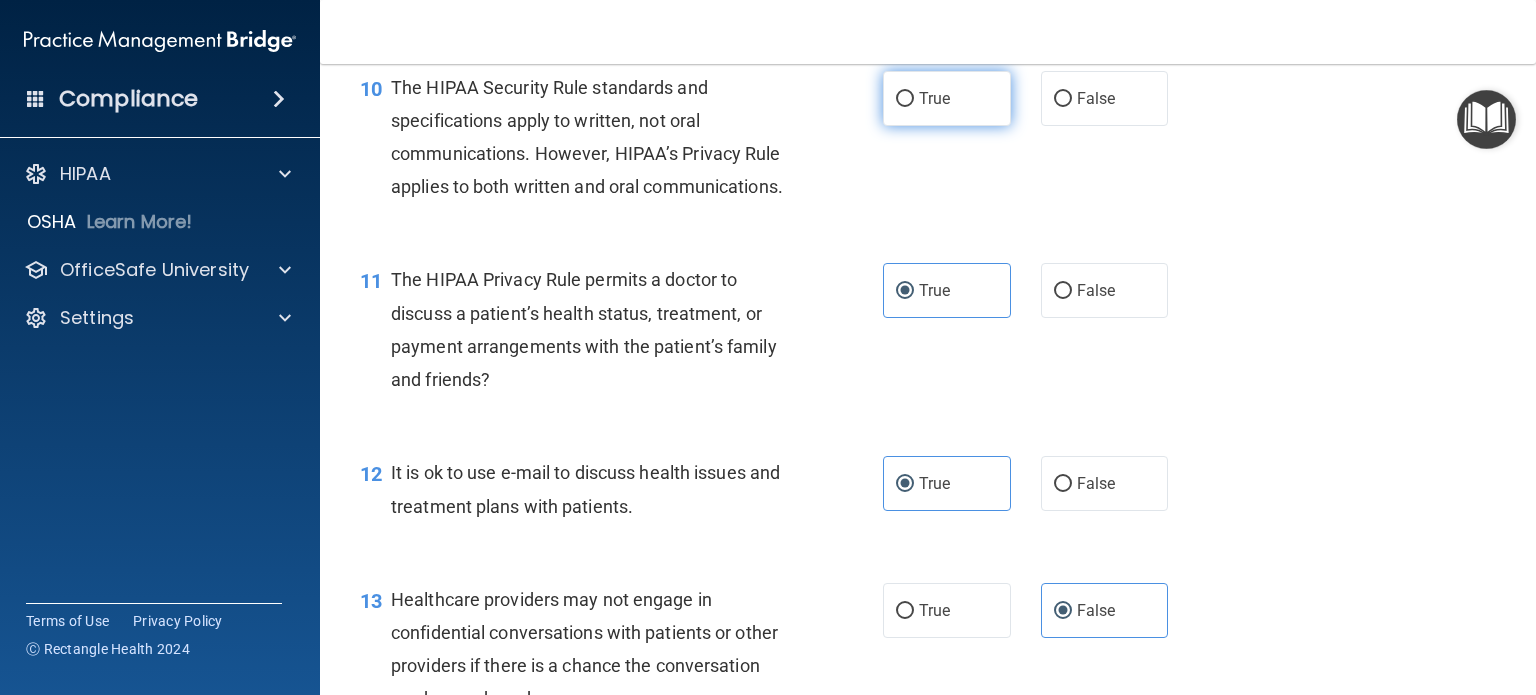 click on "True" at bounding box center [947, 98] 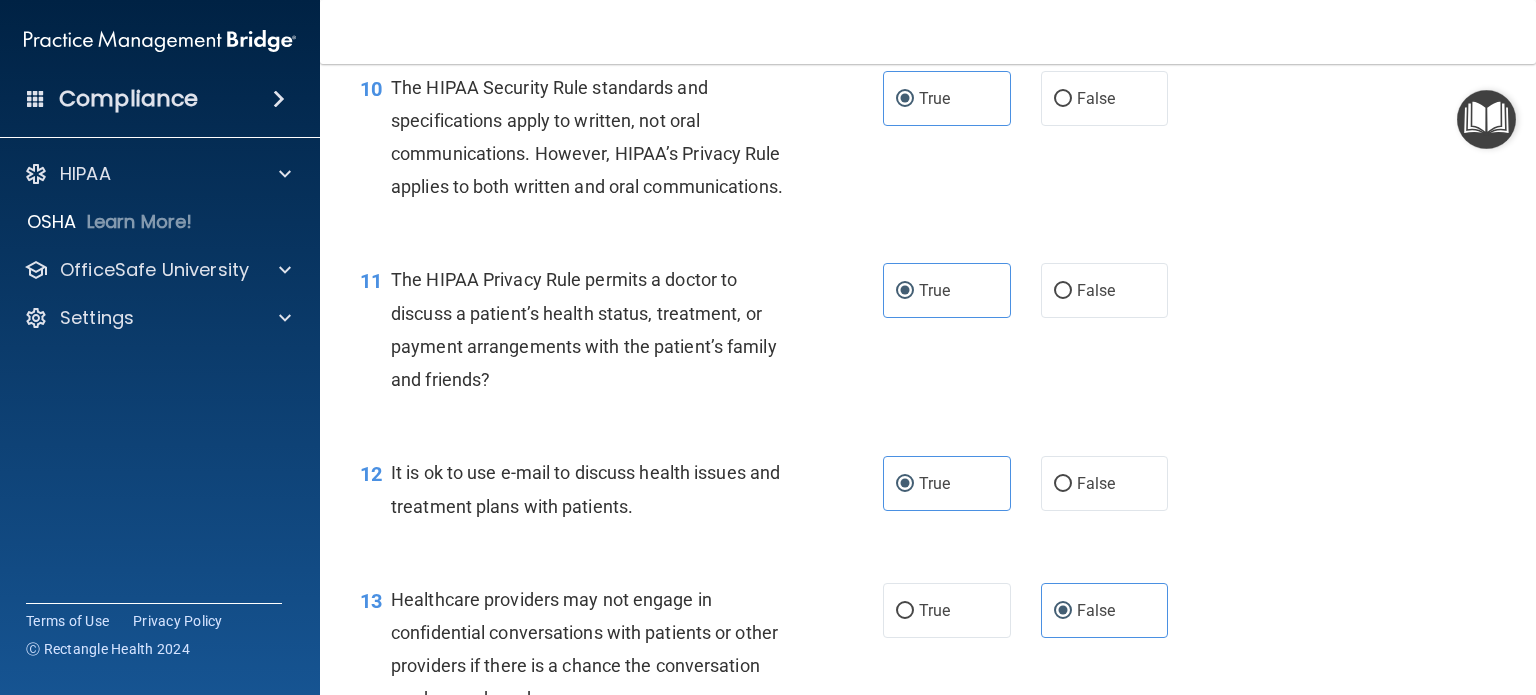 scroll, scrollTop: 1524, scrollLeft: 0, axis: vertical 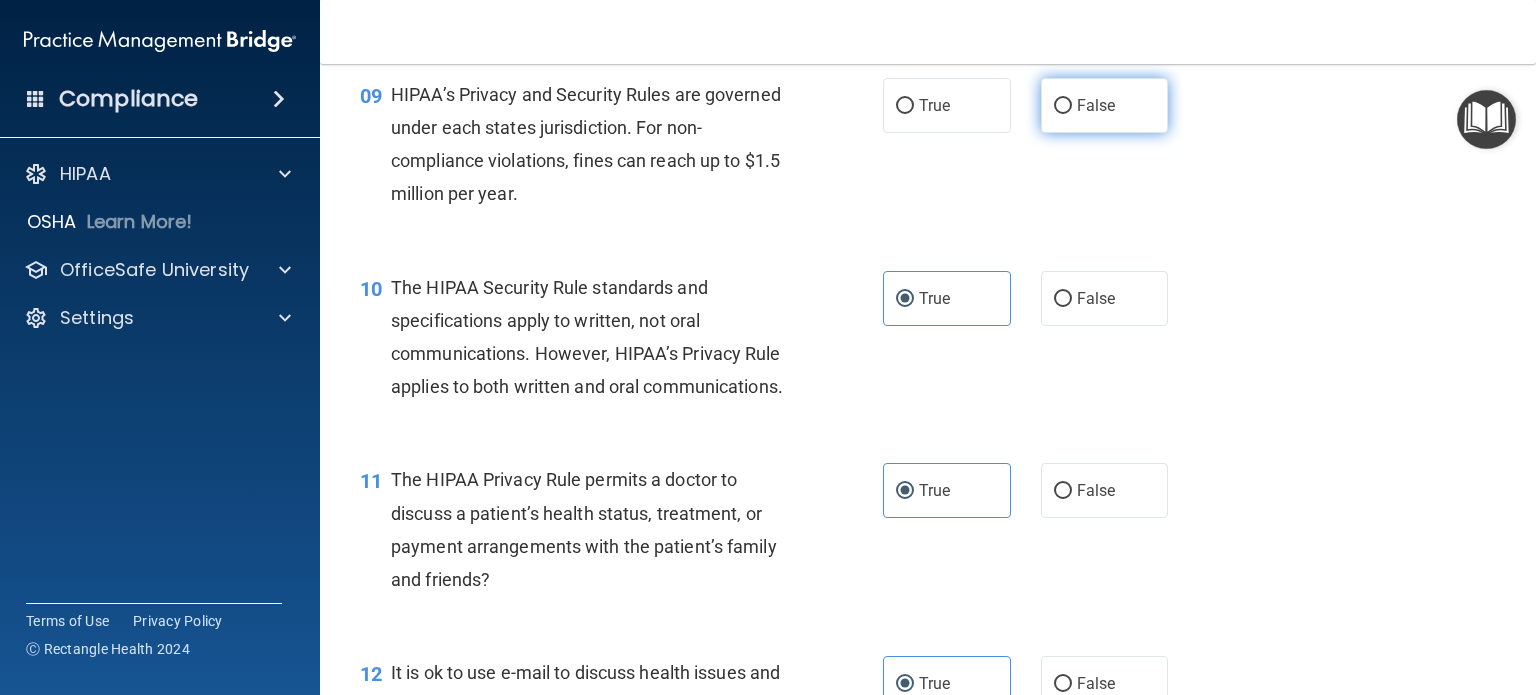 click on "False" at bounding box center (1096, 105) 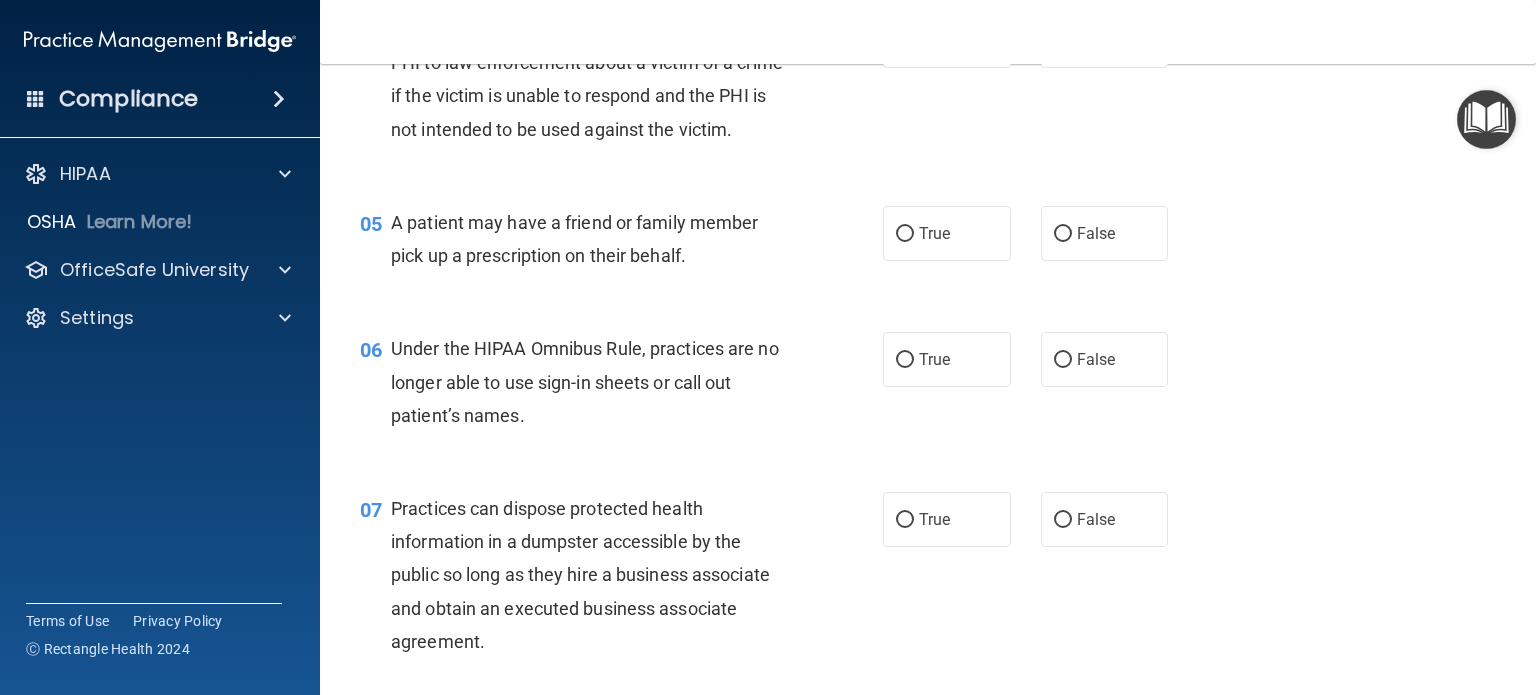 scroll, scrollTop: 524, scrollLeft: 0, axis: vertical 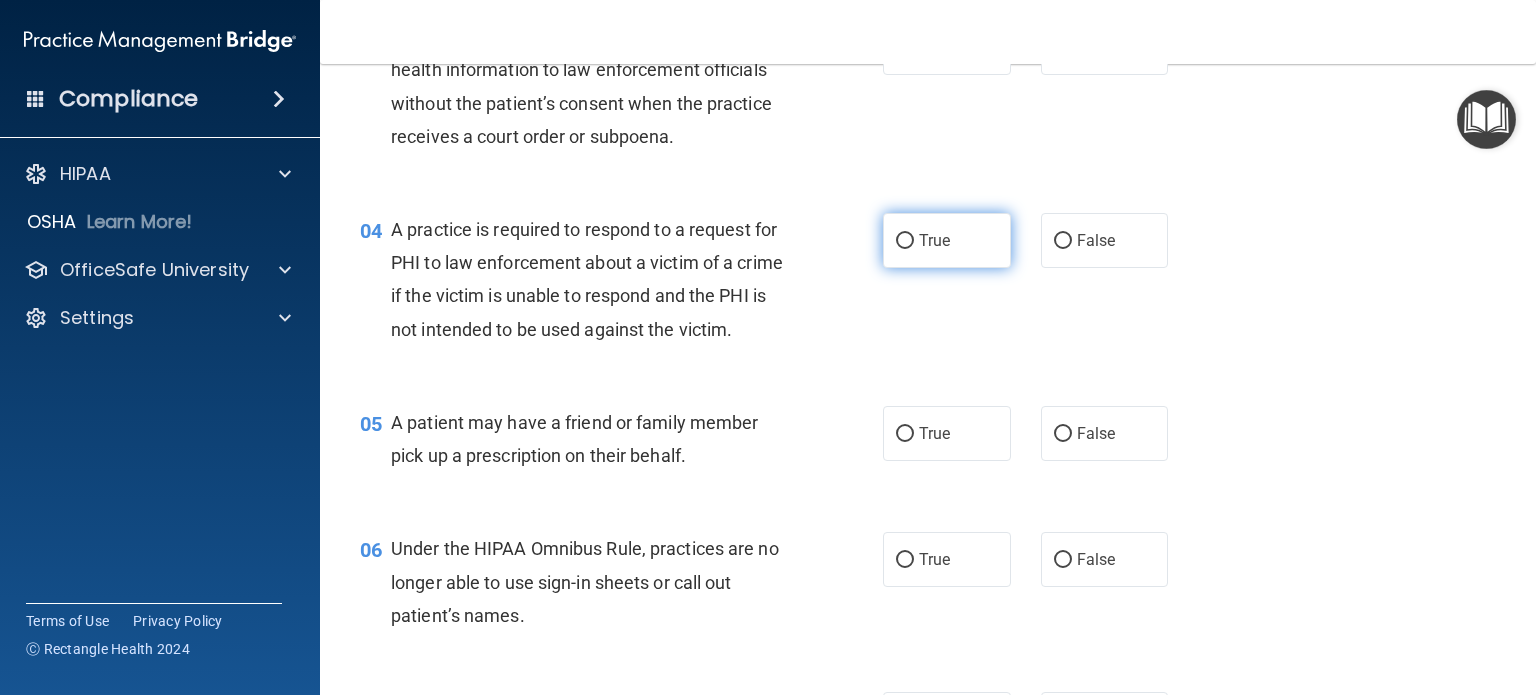 click on "True" at bounding box center (947, 240) 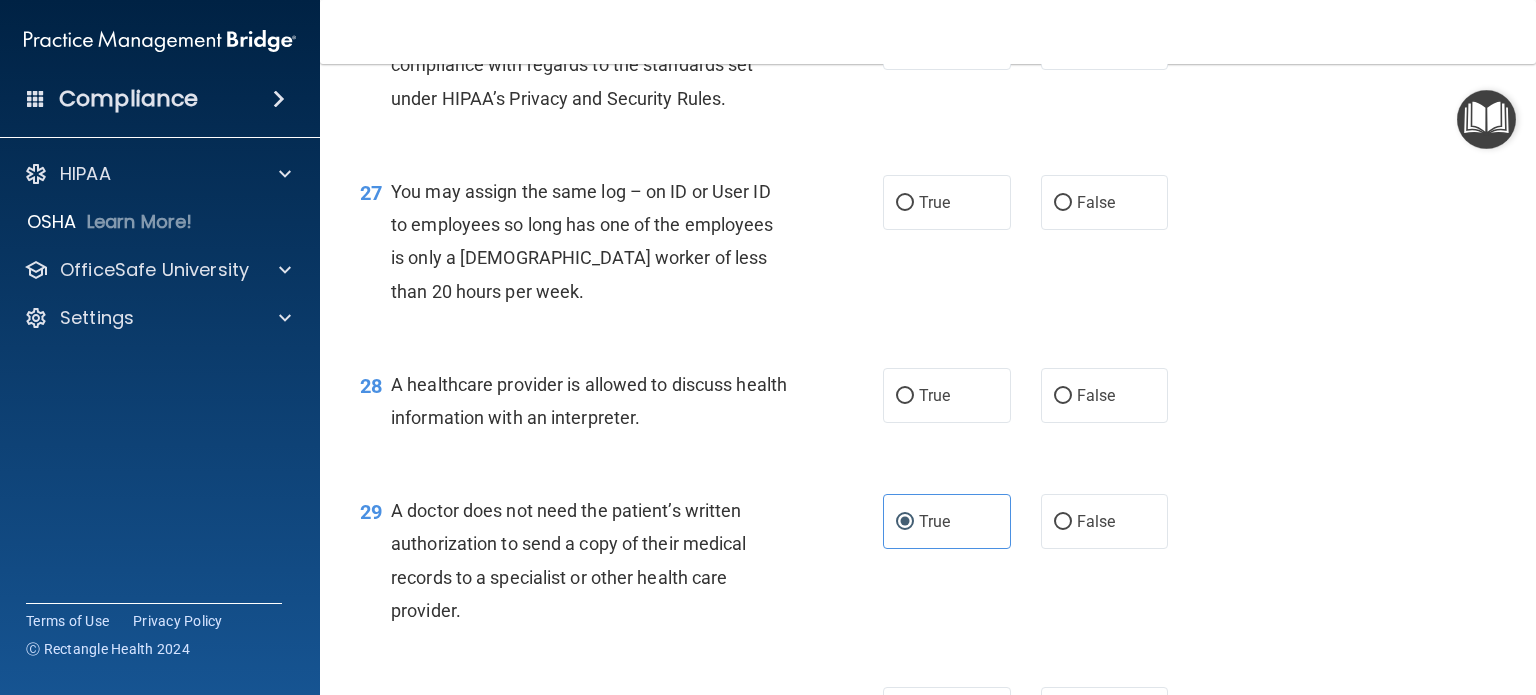scroll, scrollTop: 4824, scrollLeft: 0, axis: vertical 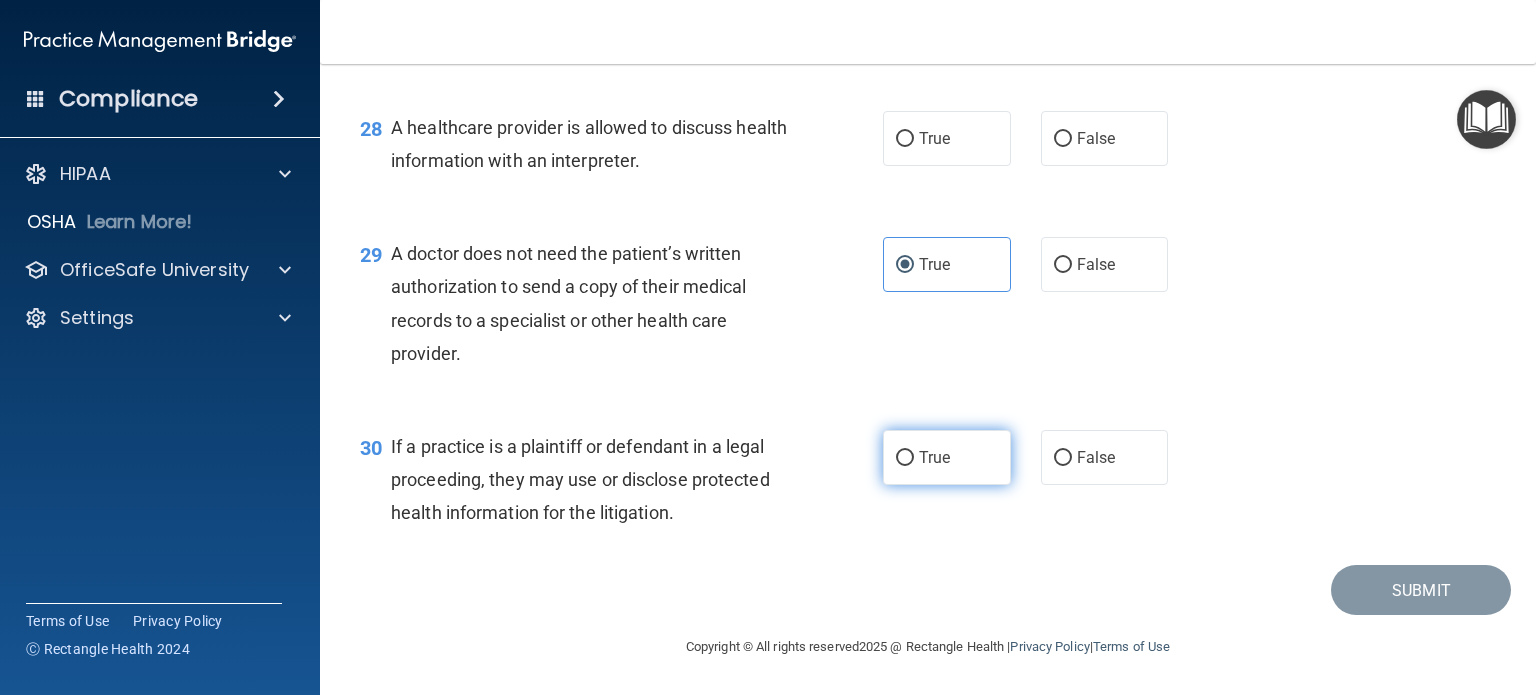 click on "True" at bounding box center (934, 457) 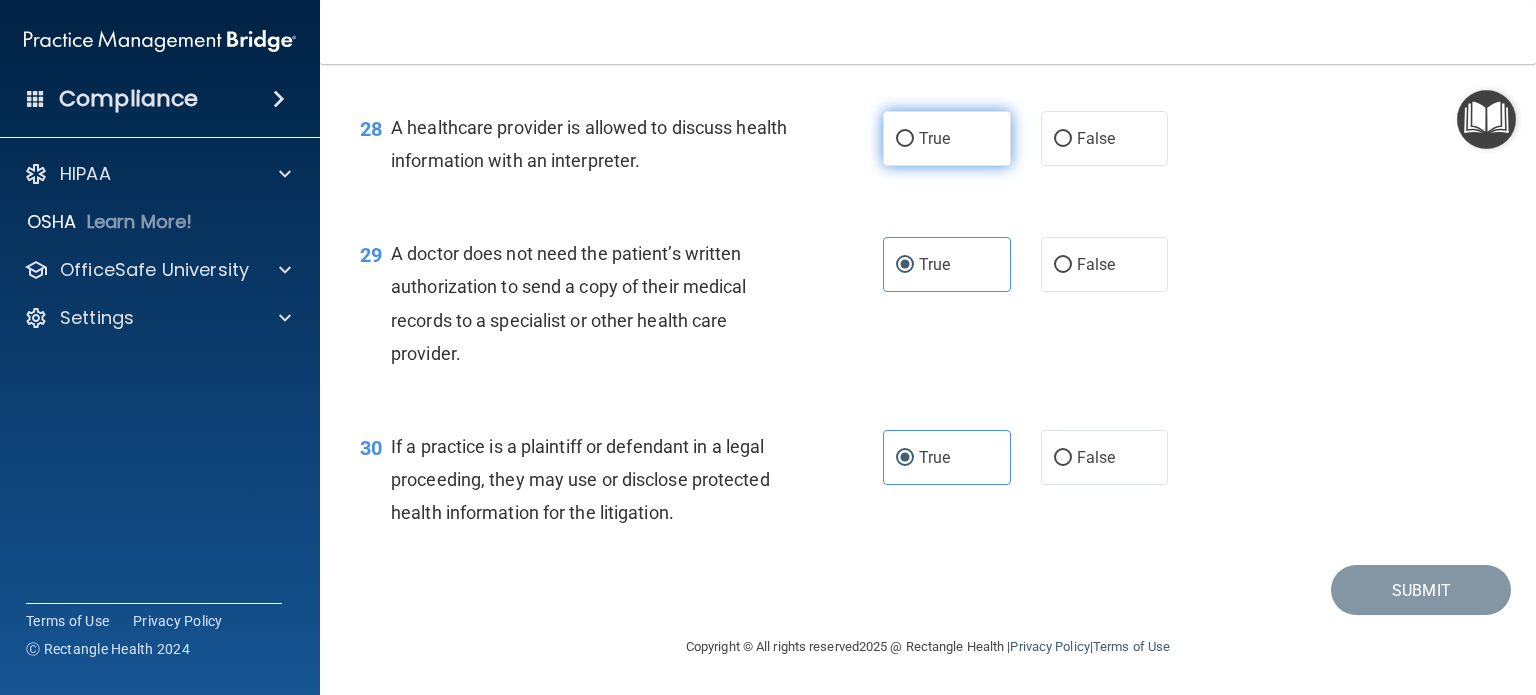 click on "True" at bounding box center (947, 138) 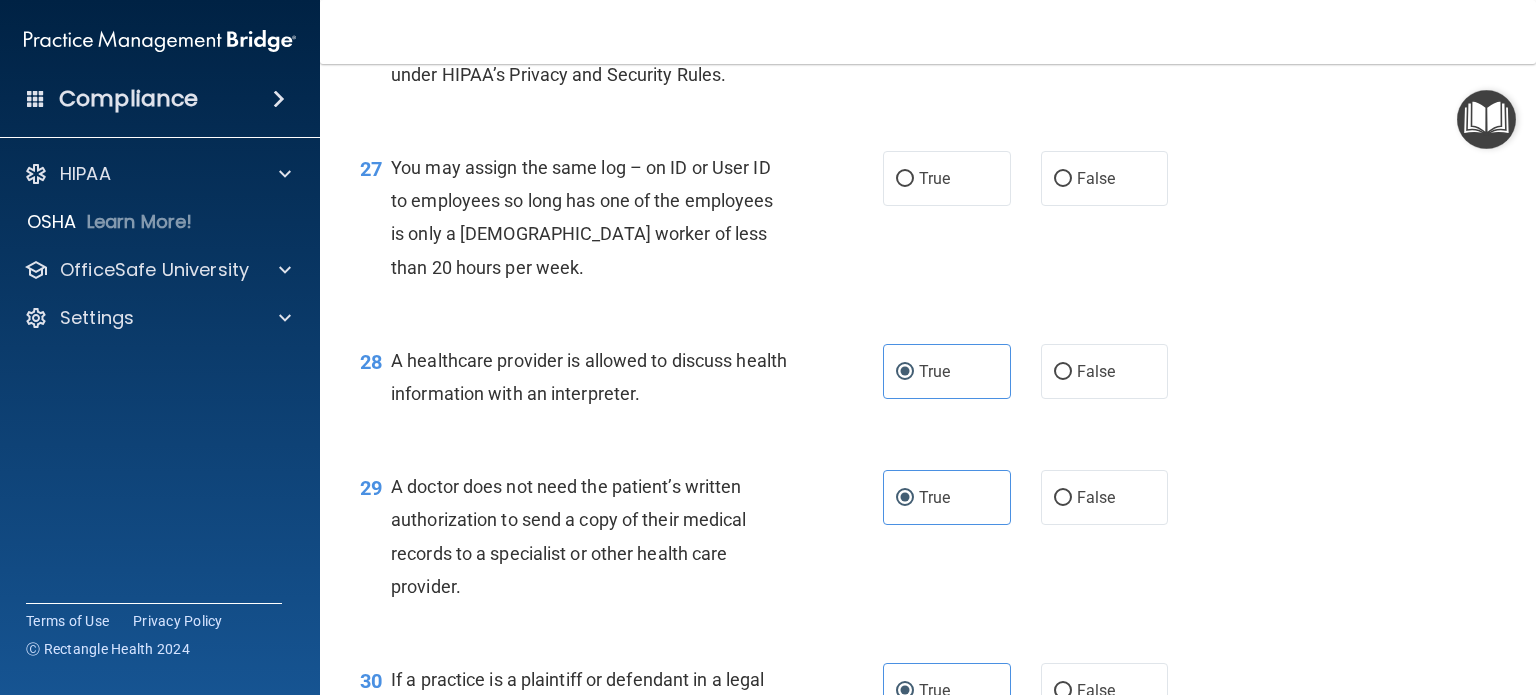 scroll, scrollTop: 4424, scrollLeft: 0, axis: vertical 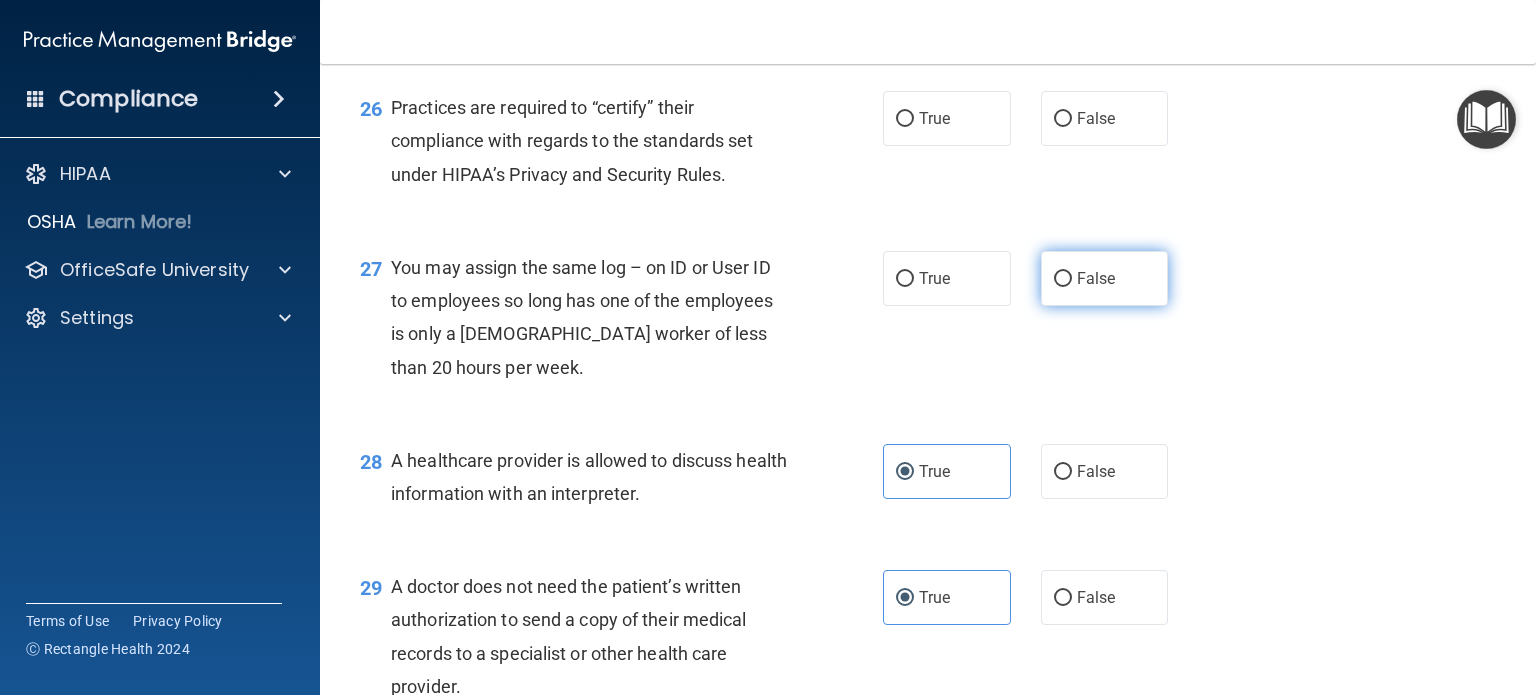 click on "False" at bounding box center [1105, 278] 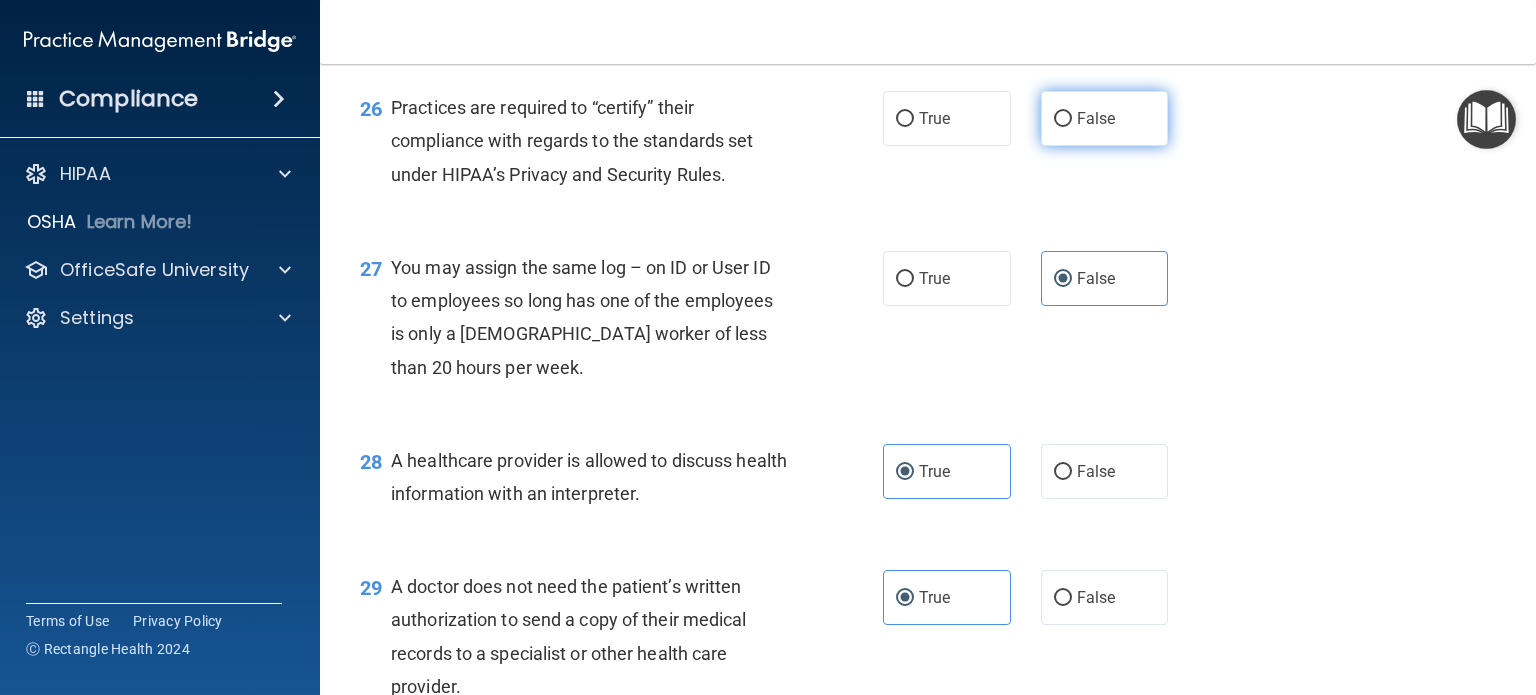 click on "False" at bounding box center [1105, 118] 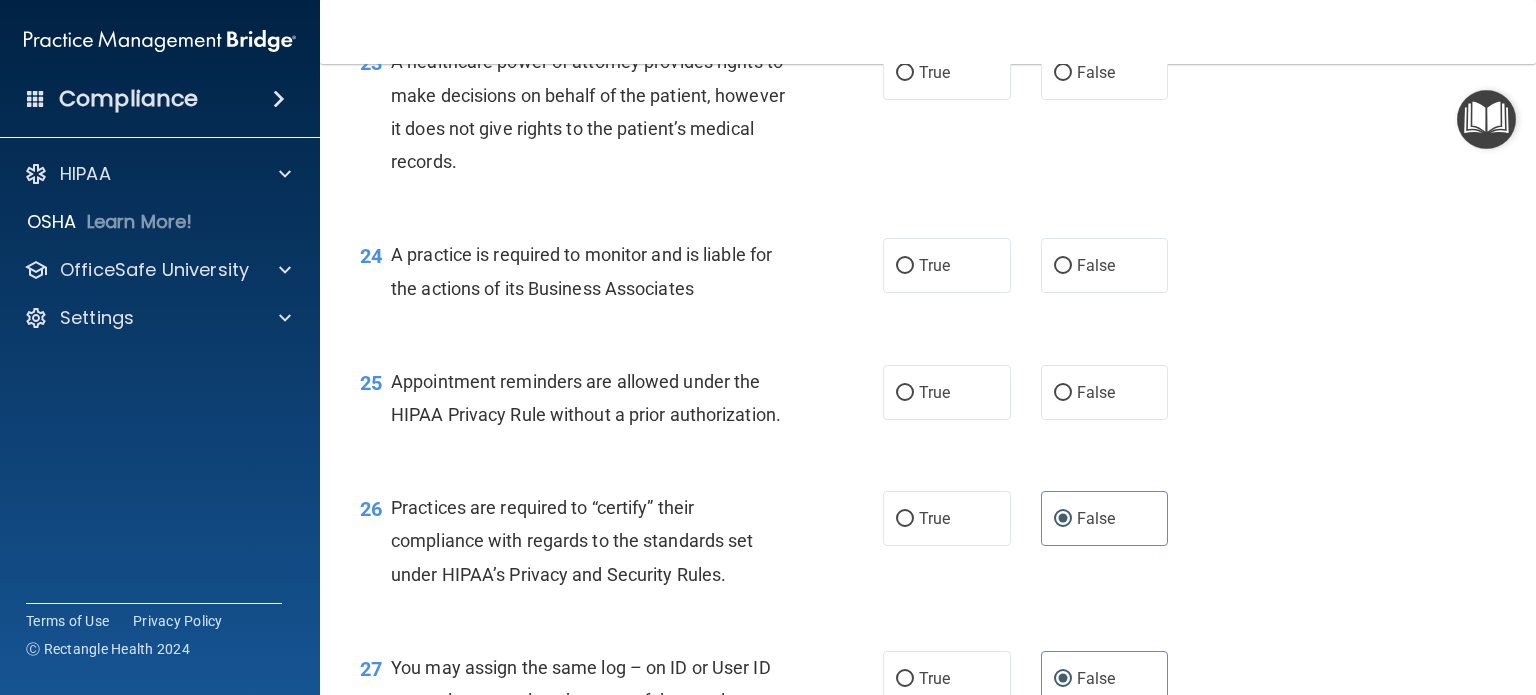 scroll, scrollTop: 3924, scrollLeft: 0, axis: vertical 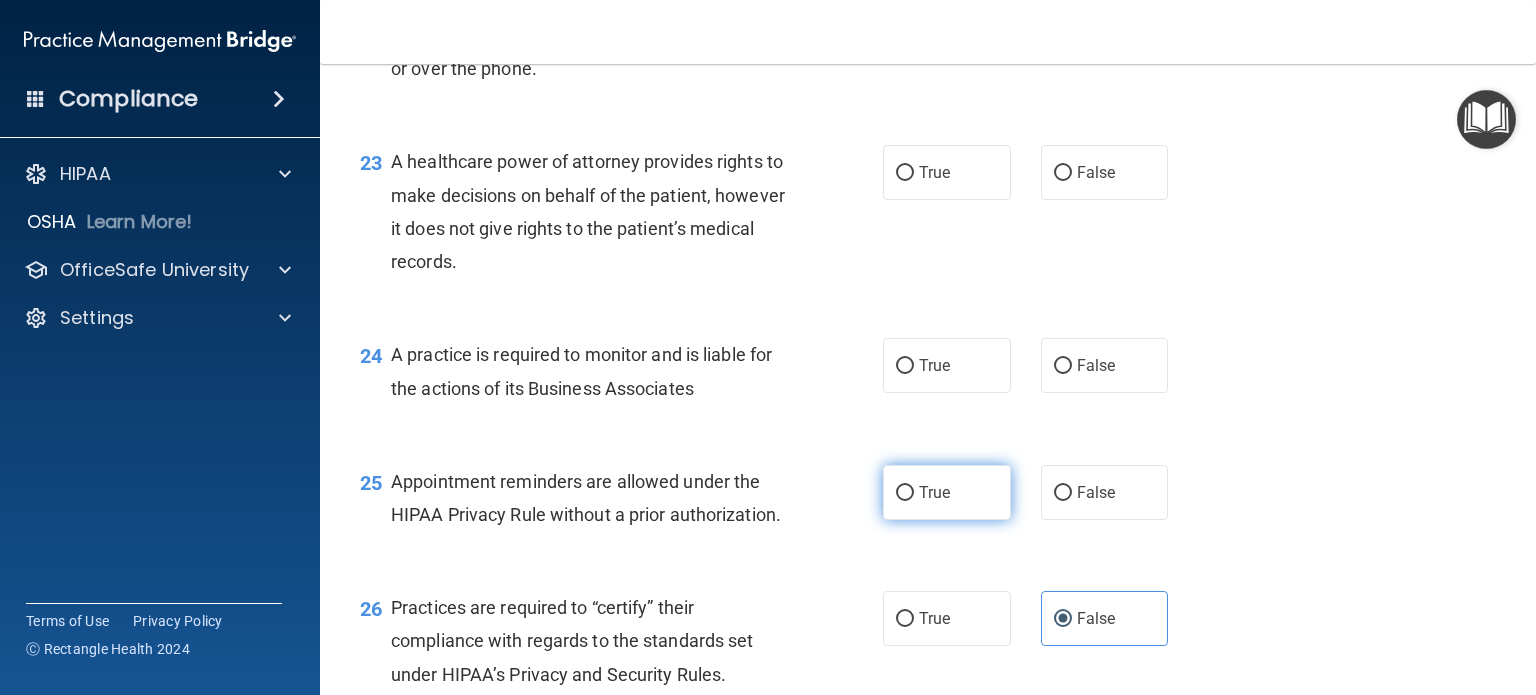 click on "True" at bounding box center (934, 492) 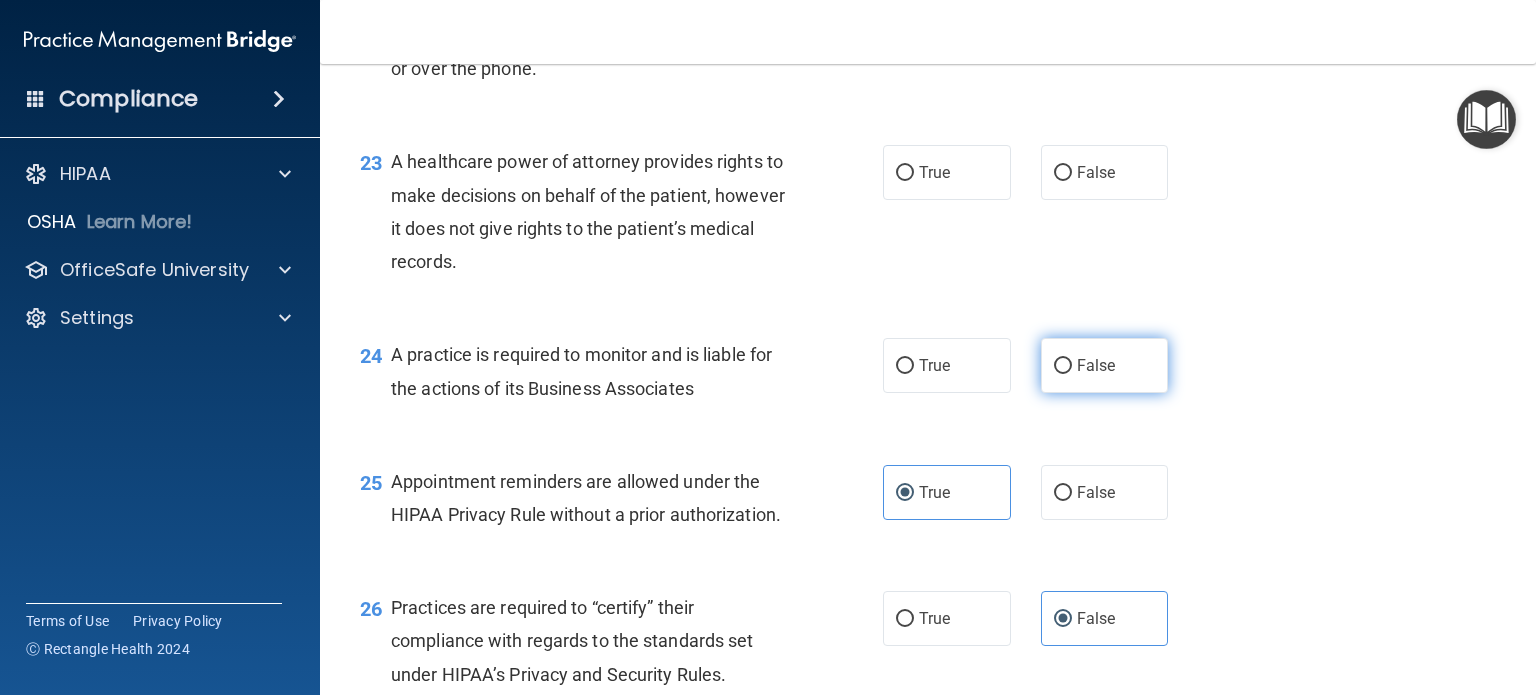 click on "False" at bounding box center [1096, 365] 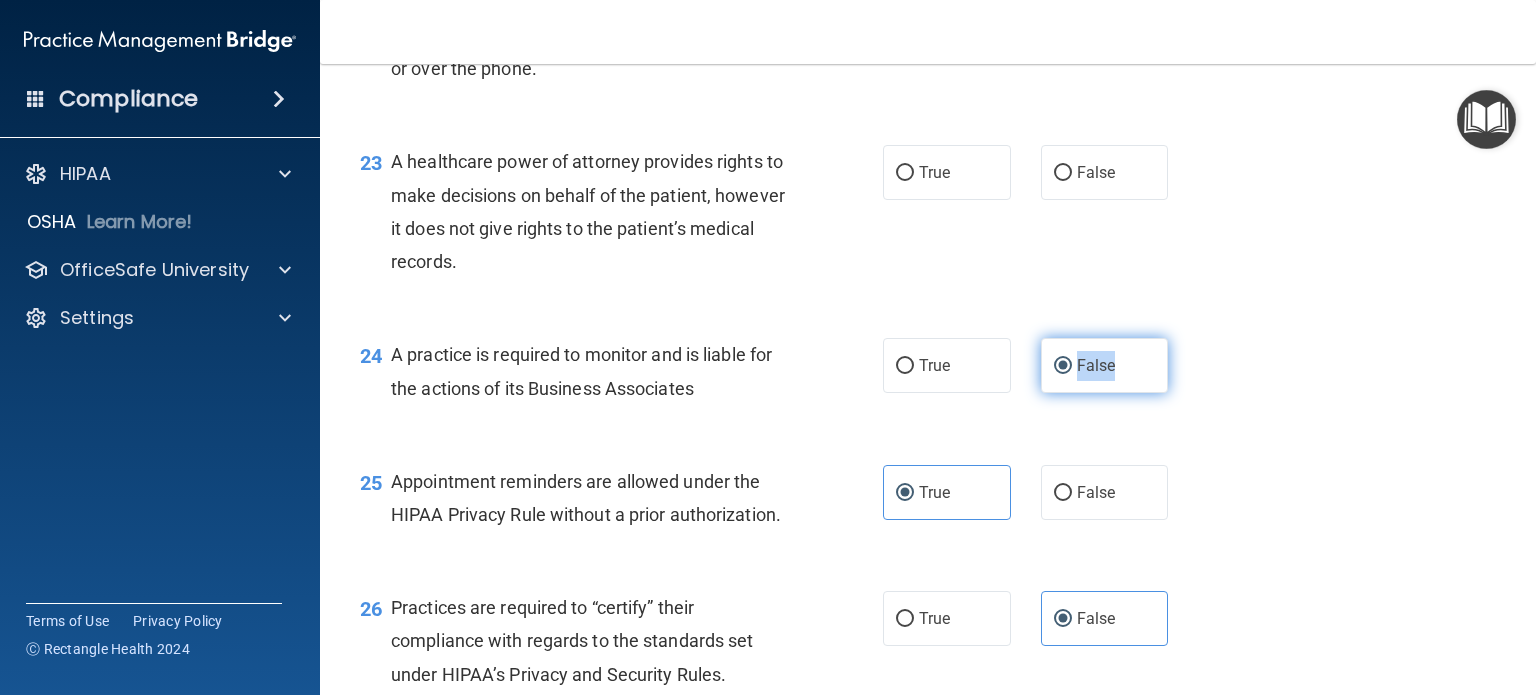click on "False" at bounding box center (1096, 365) 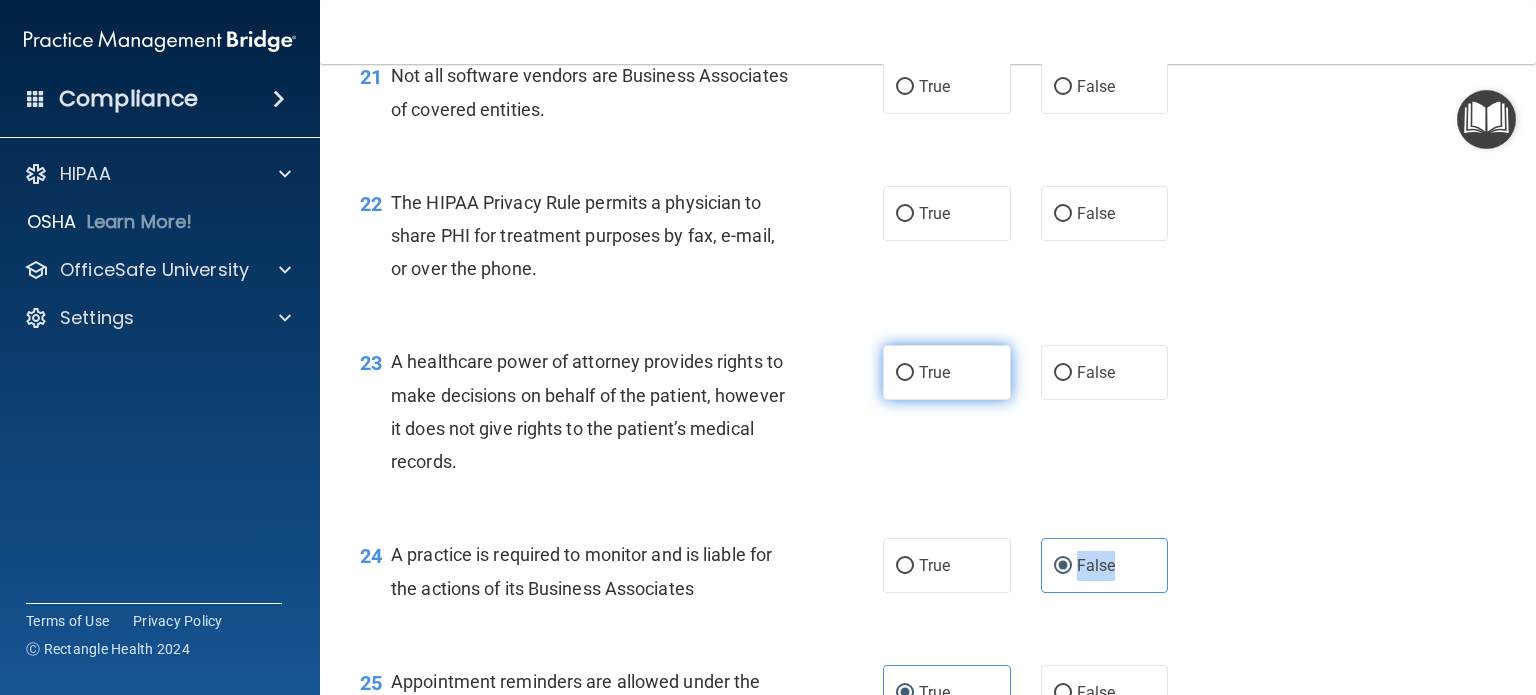 scroll, scrollTop: 3824, scrollLeft: 0, axis: vertical 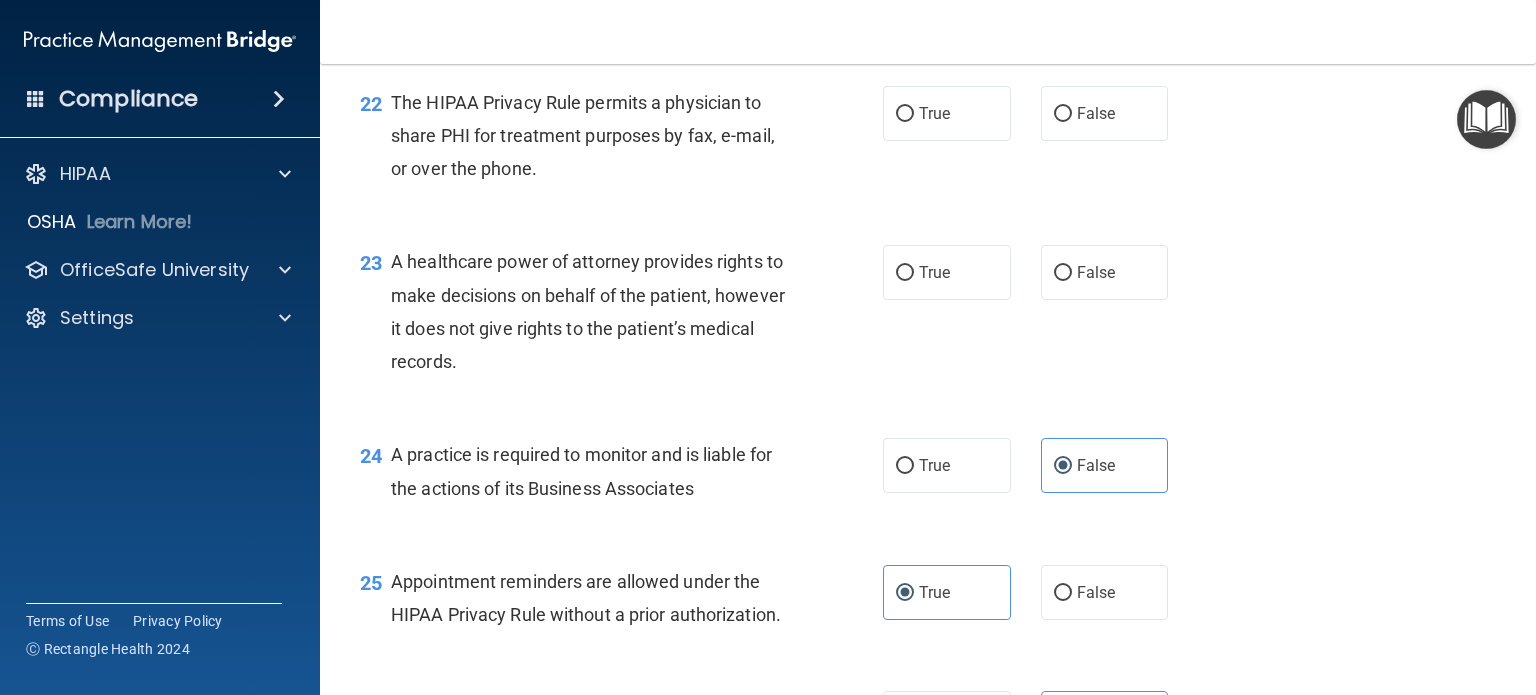 click on "23       A healthcare power of attorney provides rights to make decisions on behalf of the patient, however it does not give rights to the patient’s medical records.                  True           False" at bounding box center (928, 316) 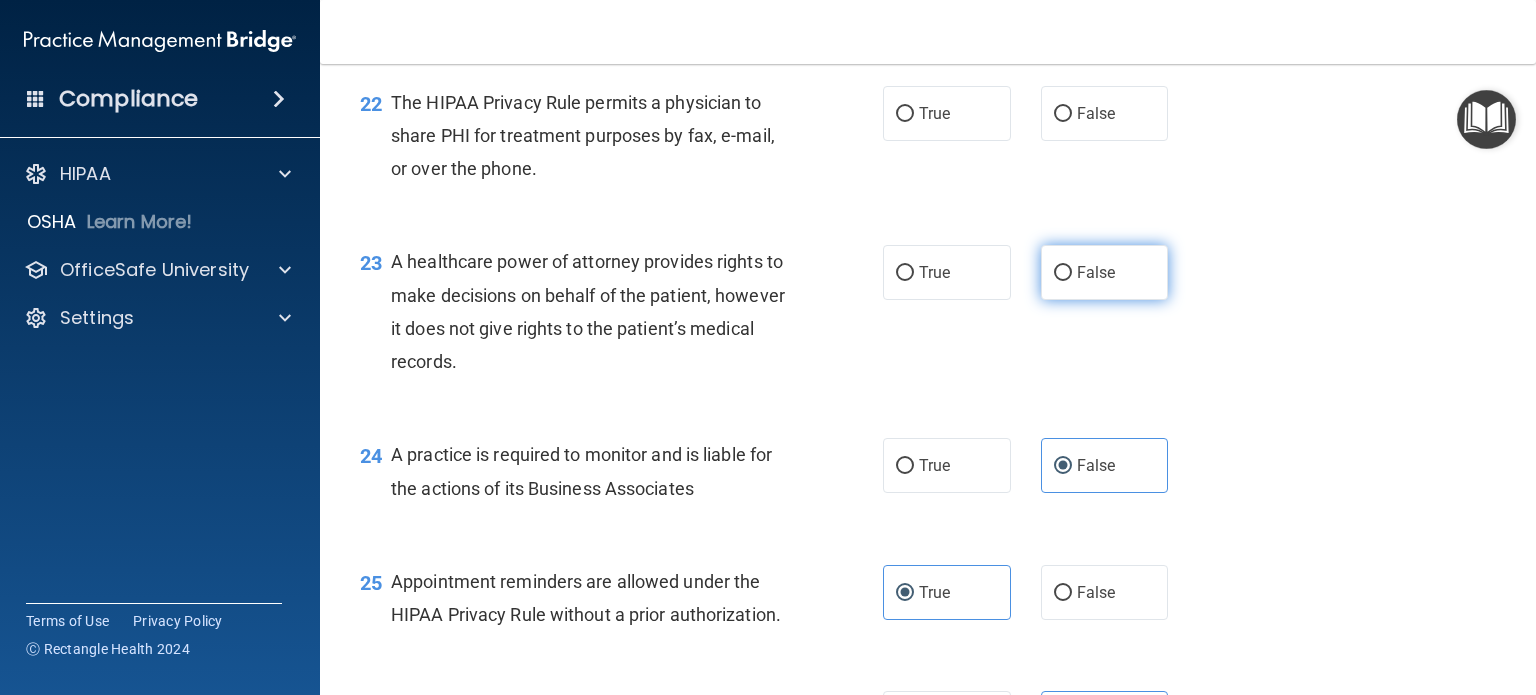 click on "False" at bounding box center (1105, 272) 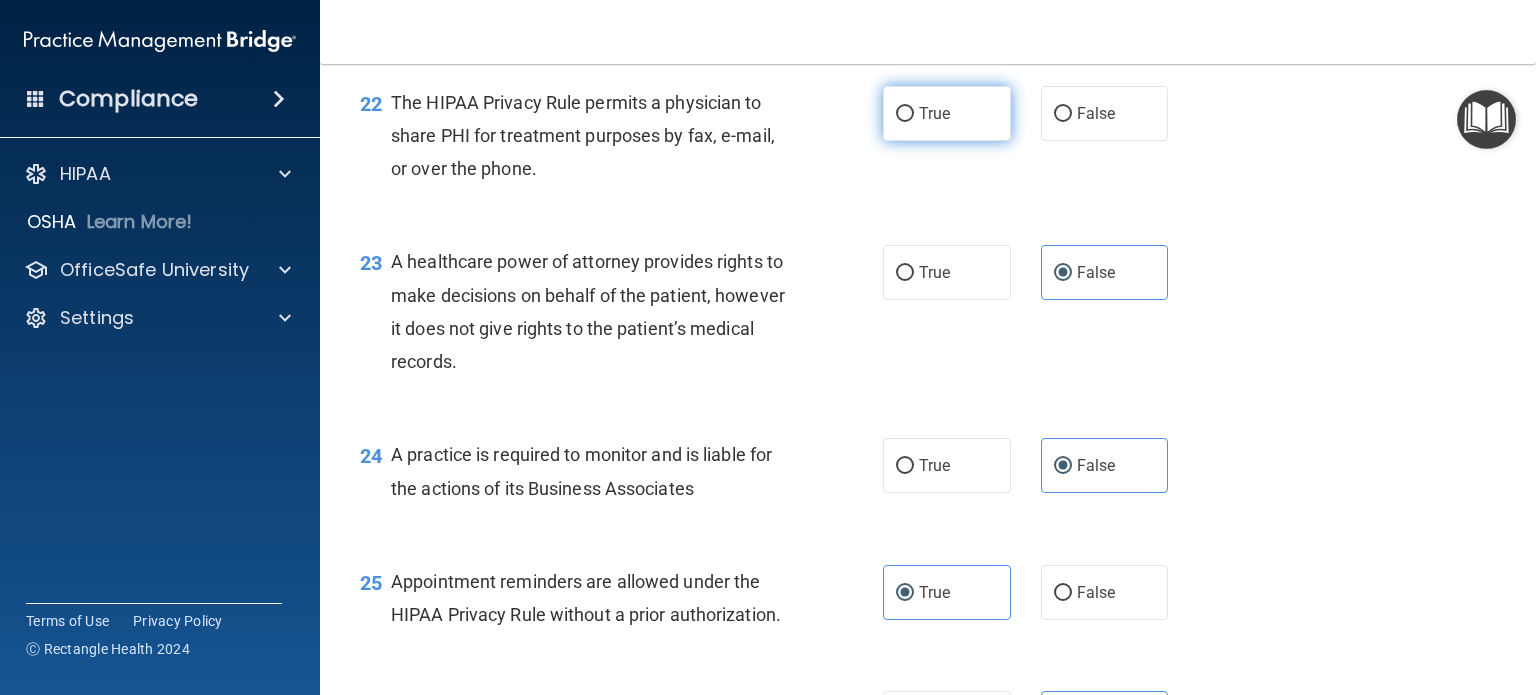 click on "True" at bounding box center (934, 113) 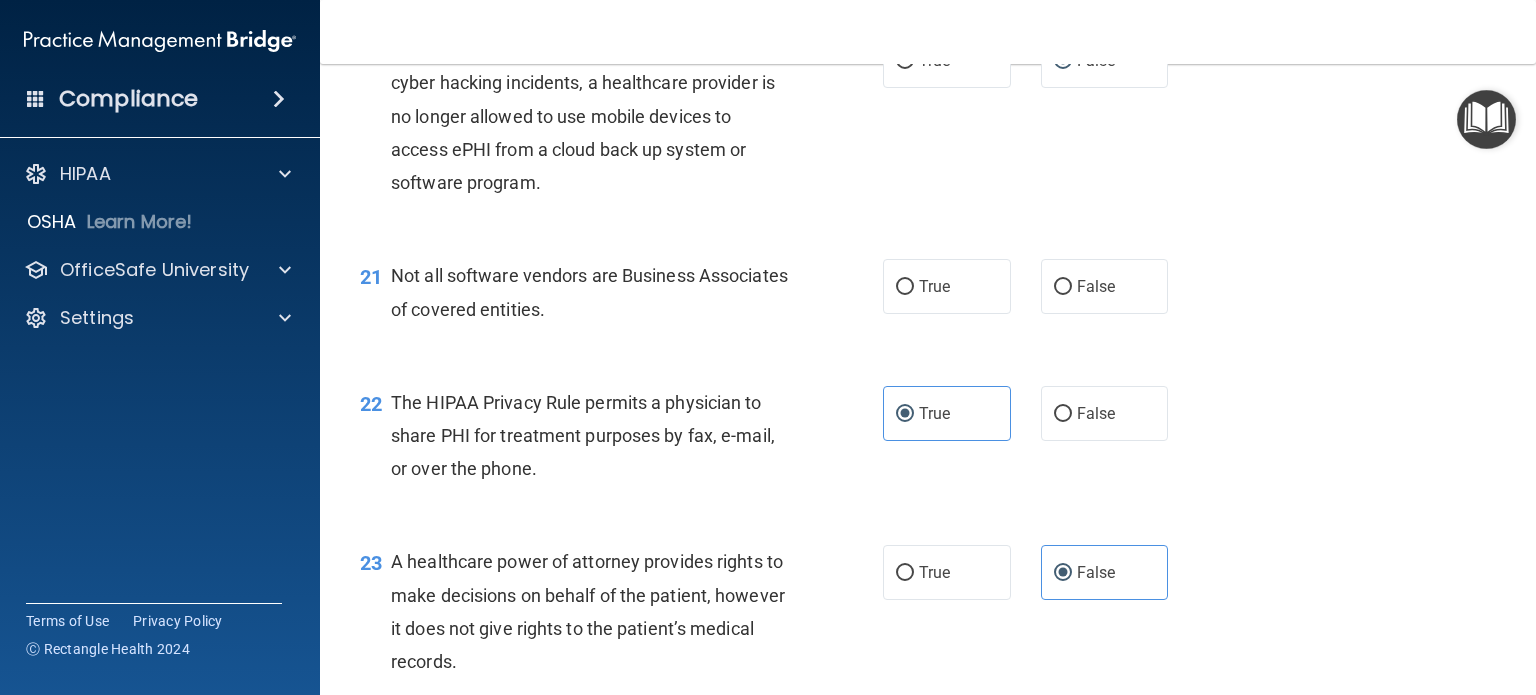 scroll, scrollTop: 3424, scrollLeft: 0, axis: vertical 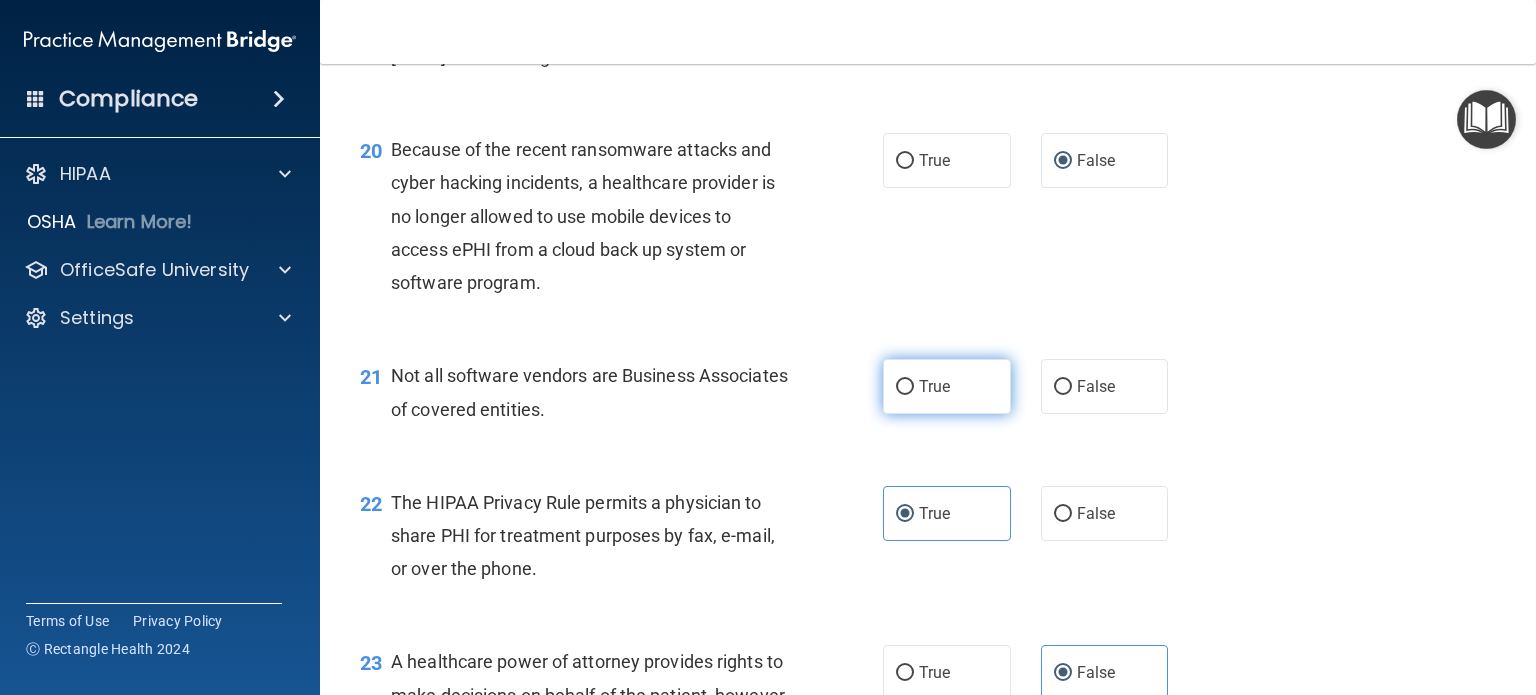 click on "True" at bounding box center (947, 386) 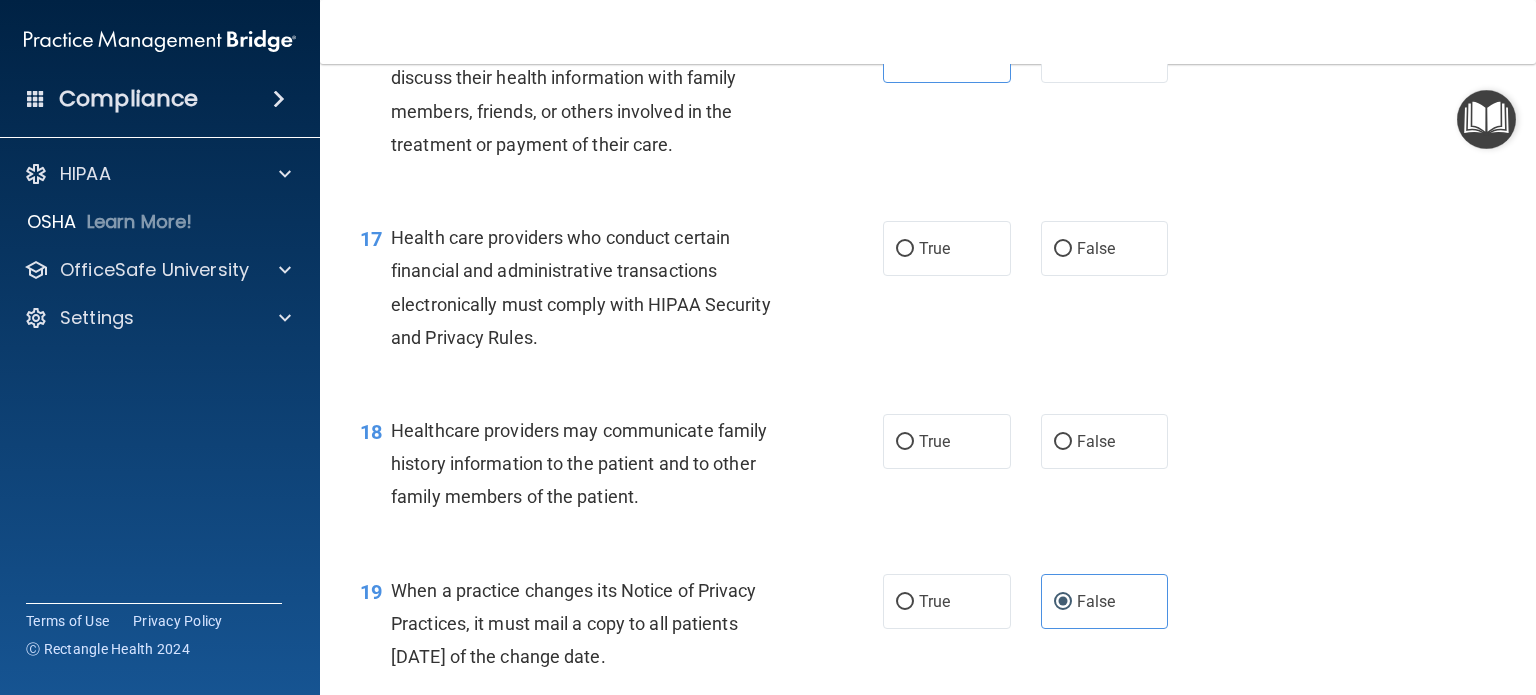 scroll, scrollTop: 2724, scrollLeft: 0, axis: vertical 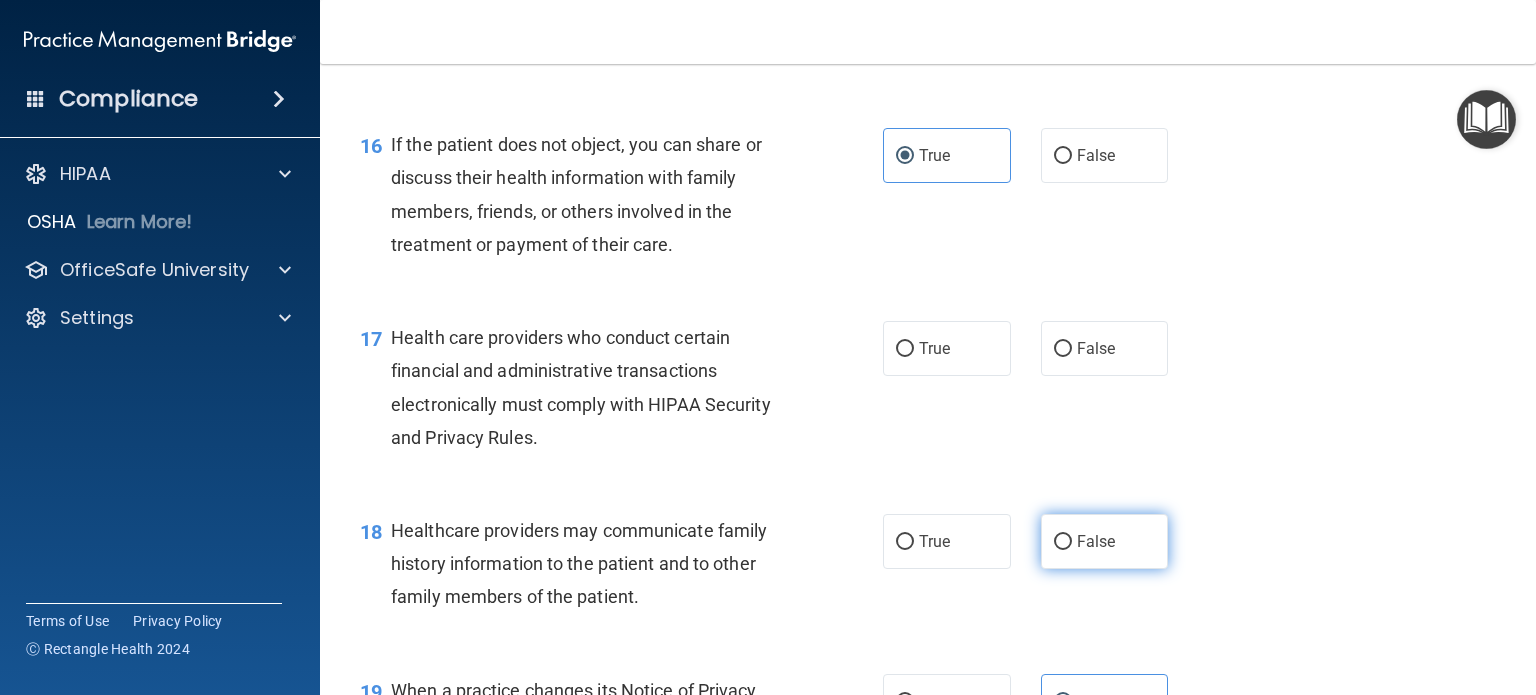 click on "False" at bounding box center (1105, 541) 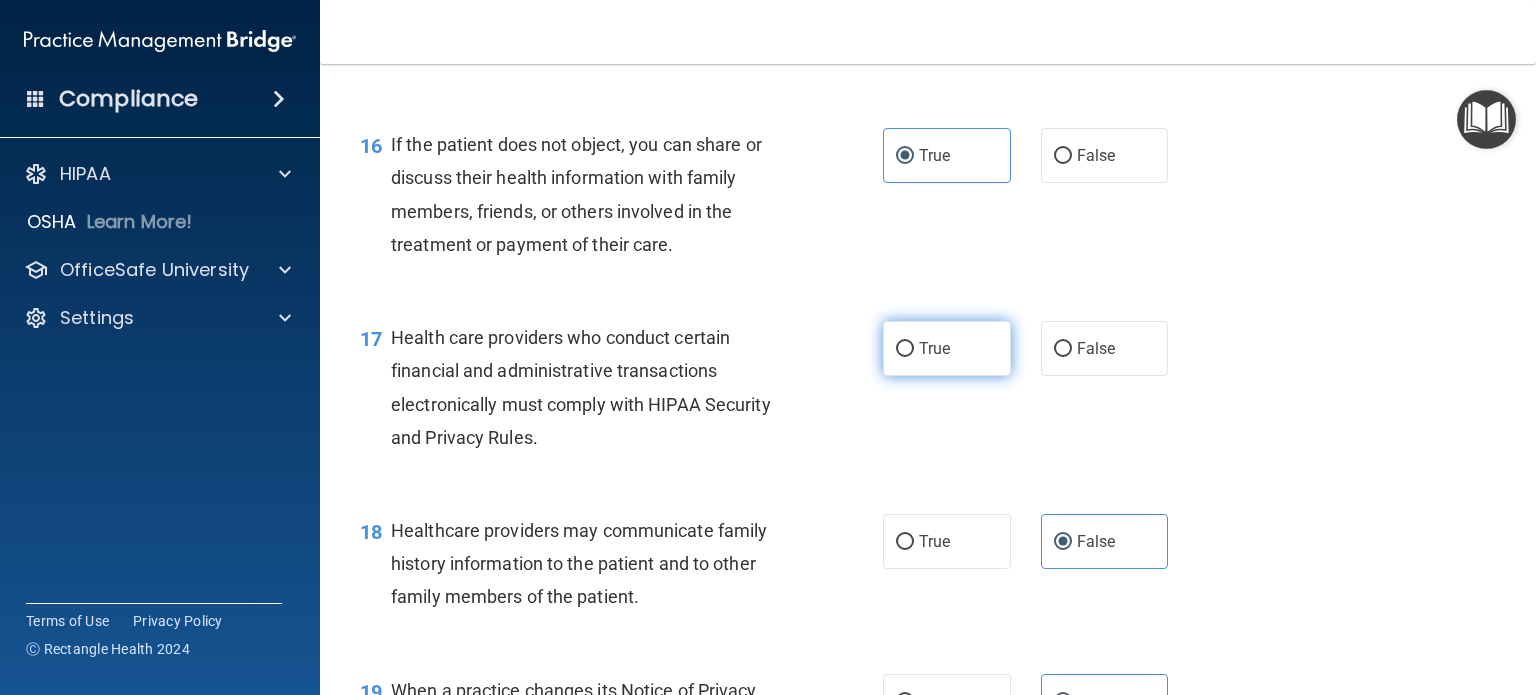 click on "True" at bounding box center [947, 348] 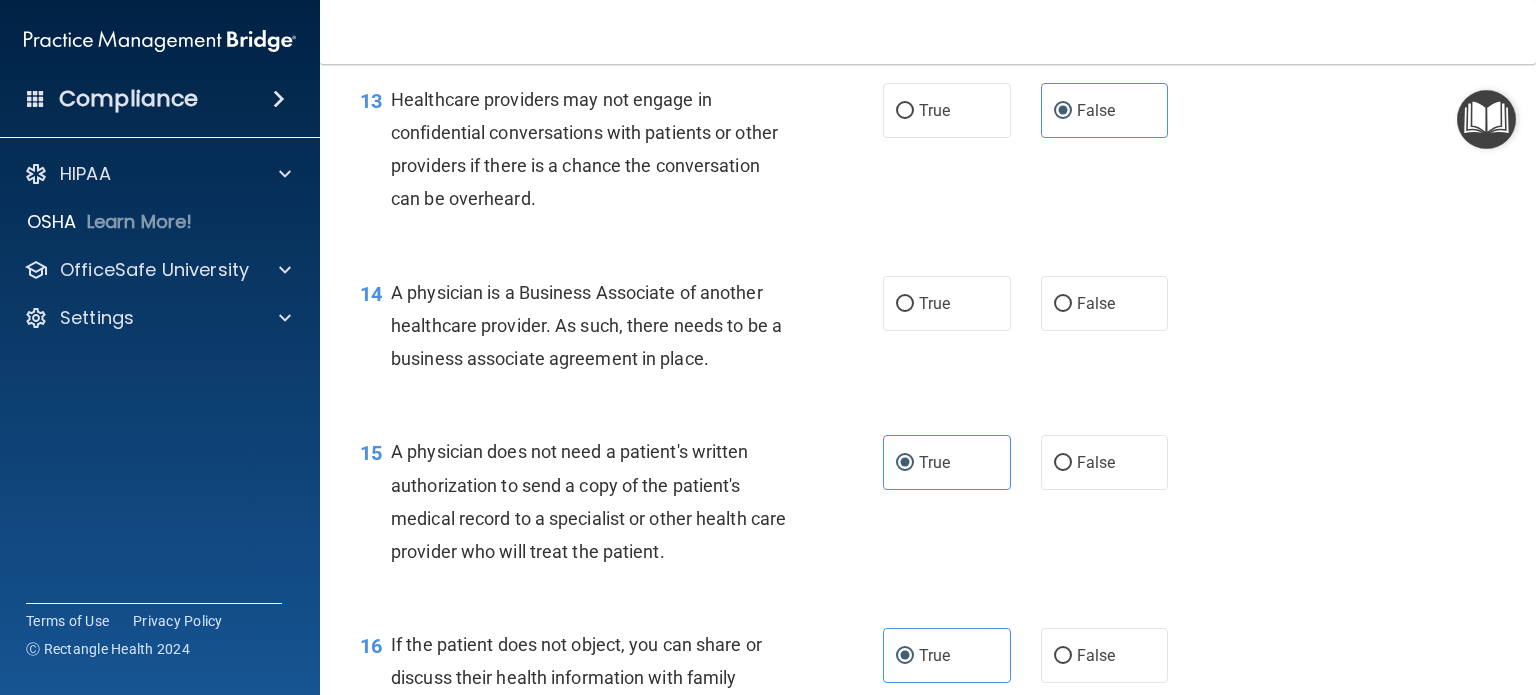 scroll, scrollTop: 2124, scrollLeft: 0, axis: vertical 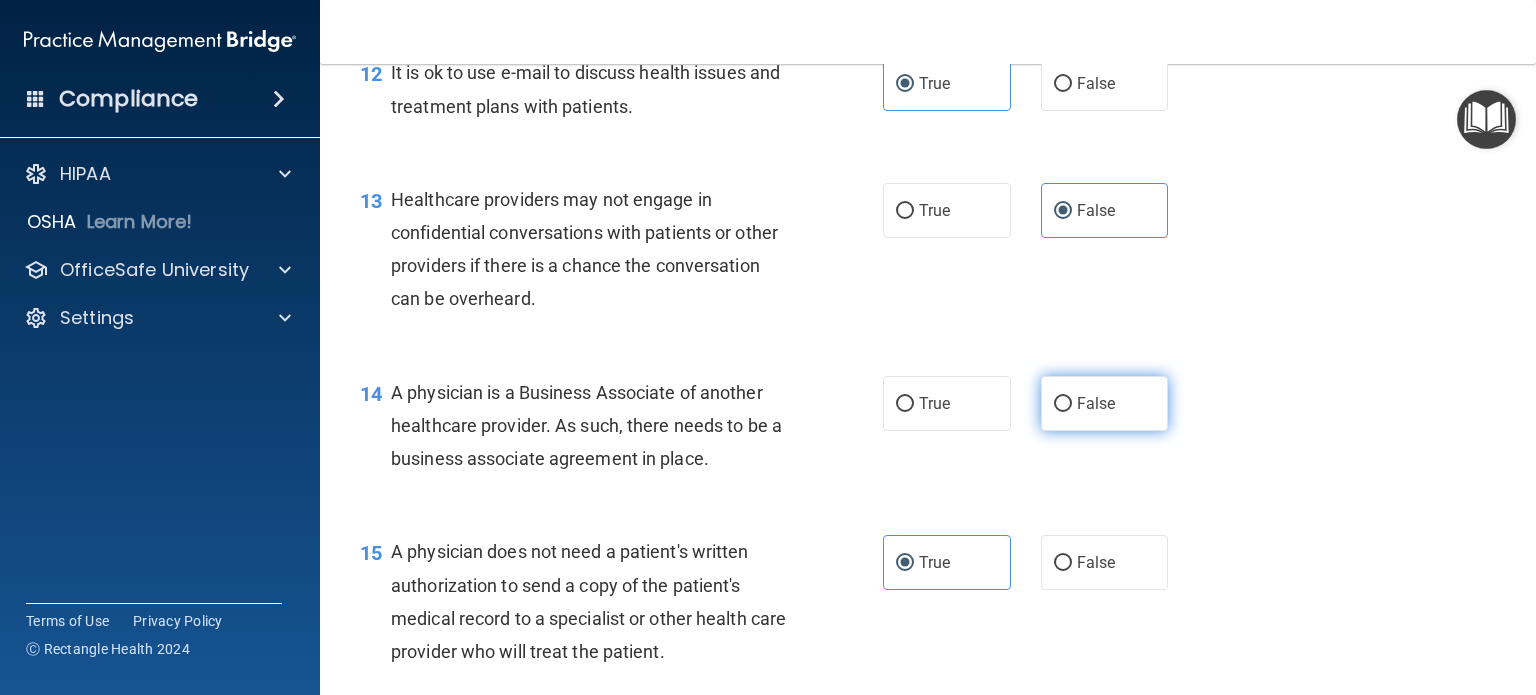 click on "False" at bounding box center (1096, 403) 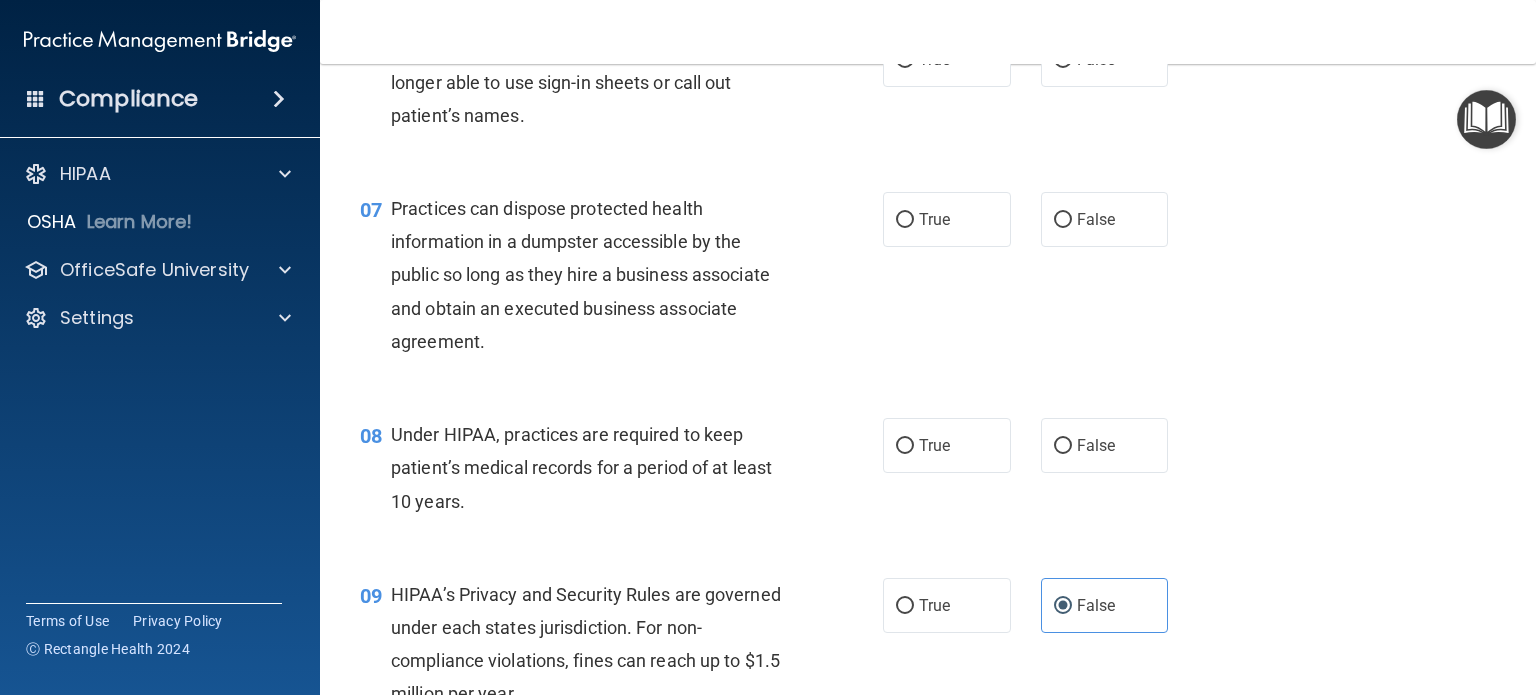 scroll, scrollTop: 924, scrollLeft: 0, axis: vertical 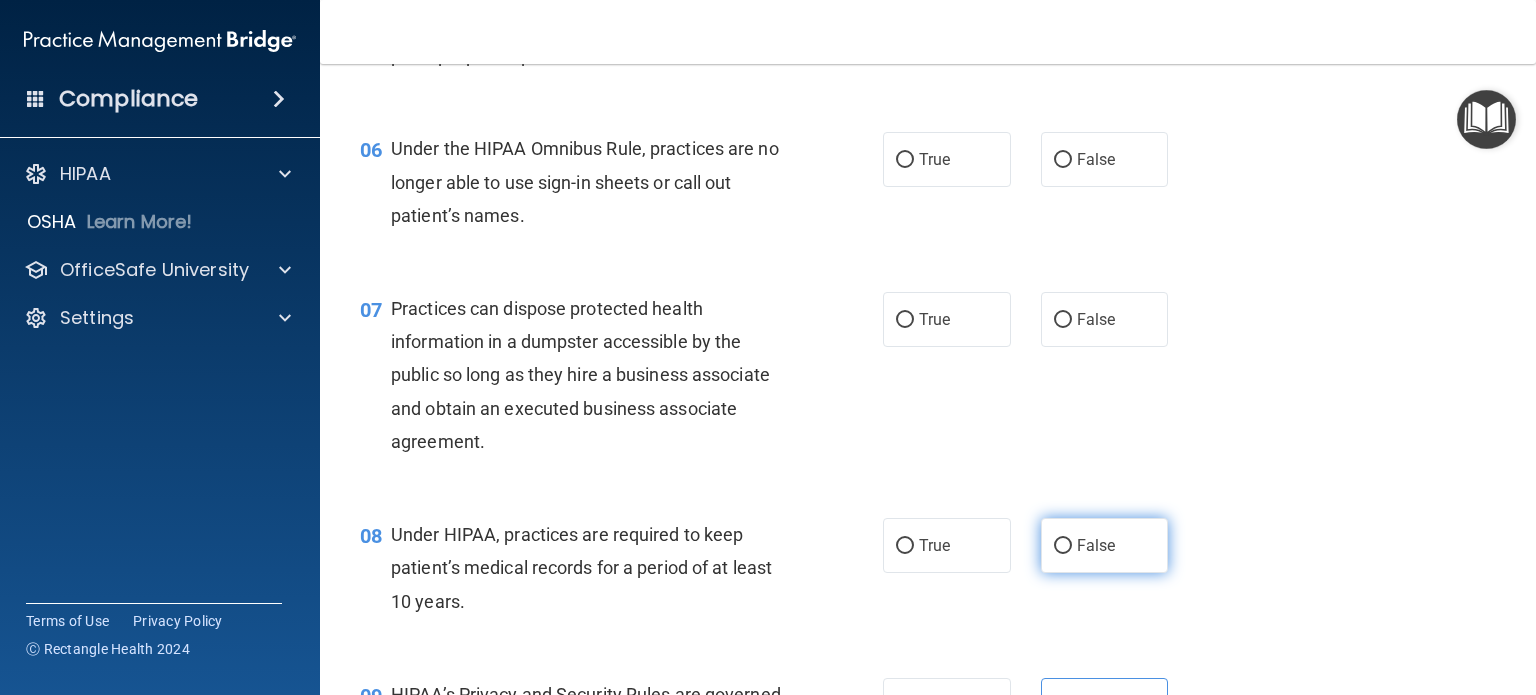 click on "False" at bounding box center (1096, 545) 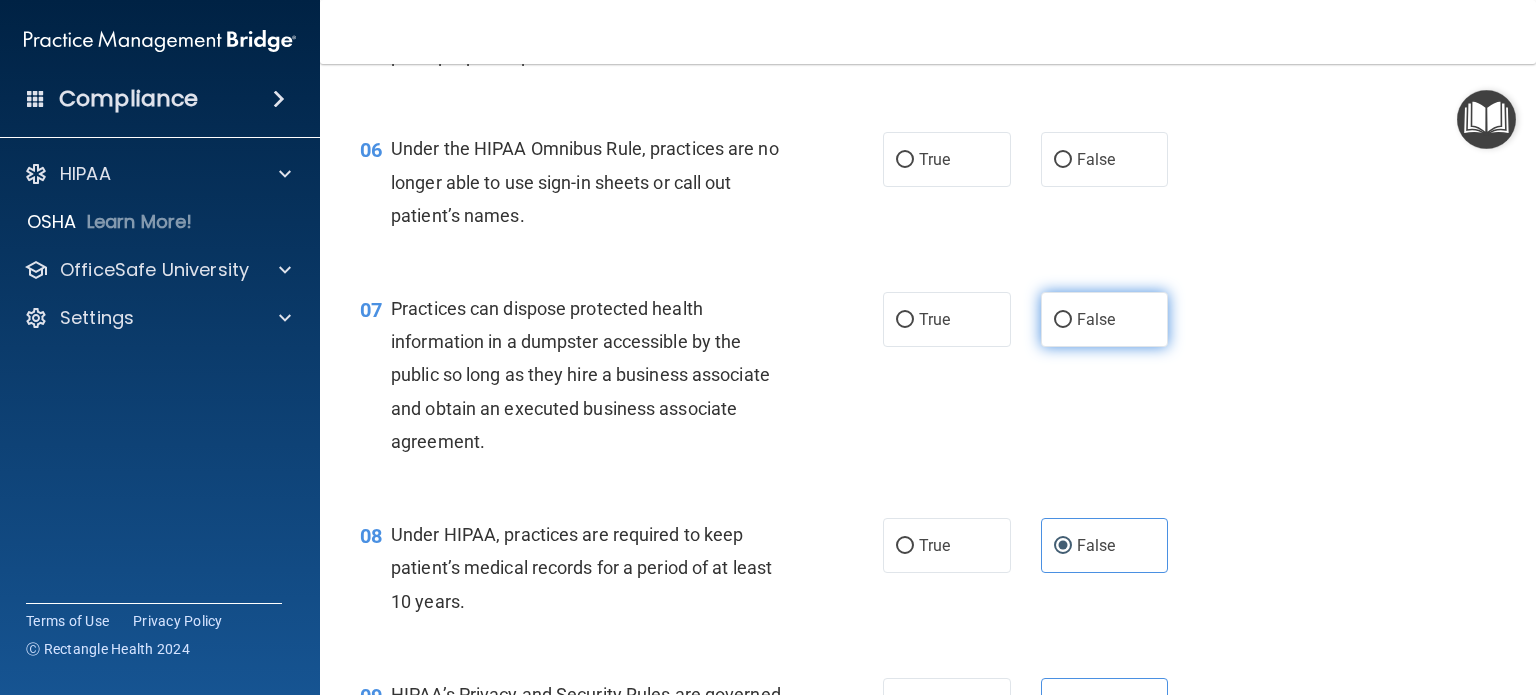 click on "False" at bounding box center [1105, 319] 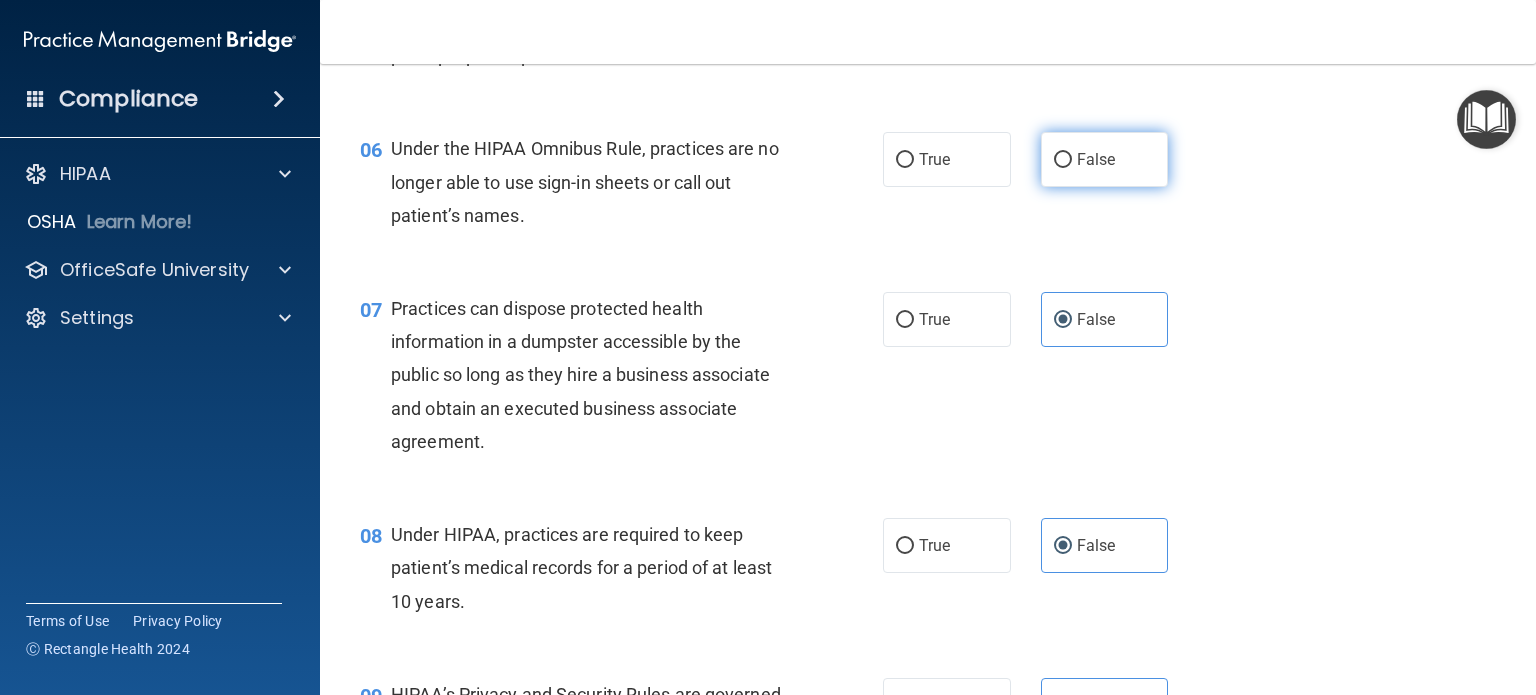 click on "False" at bounding box center (1096, 159) 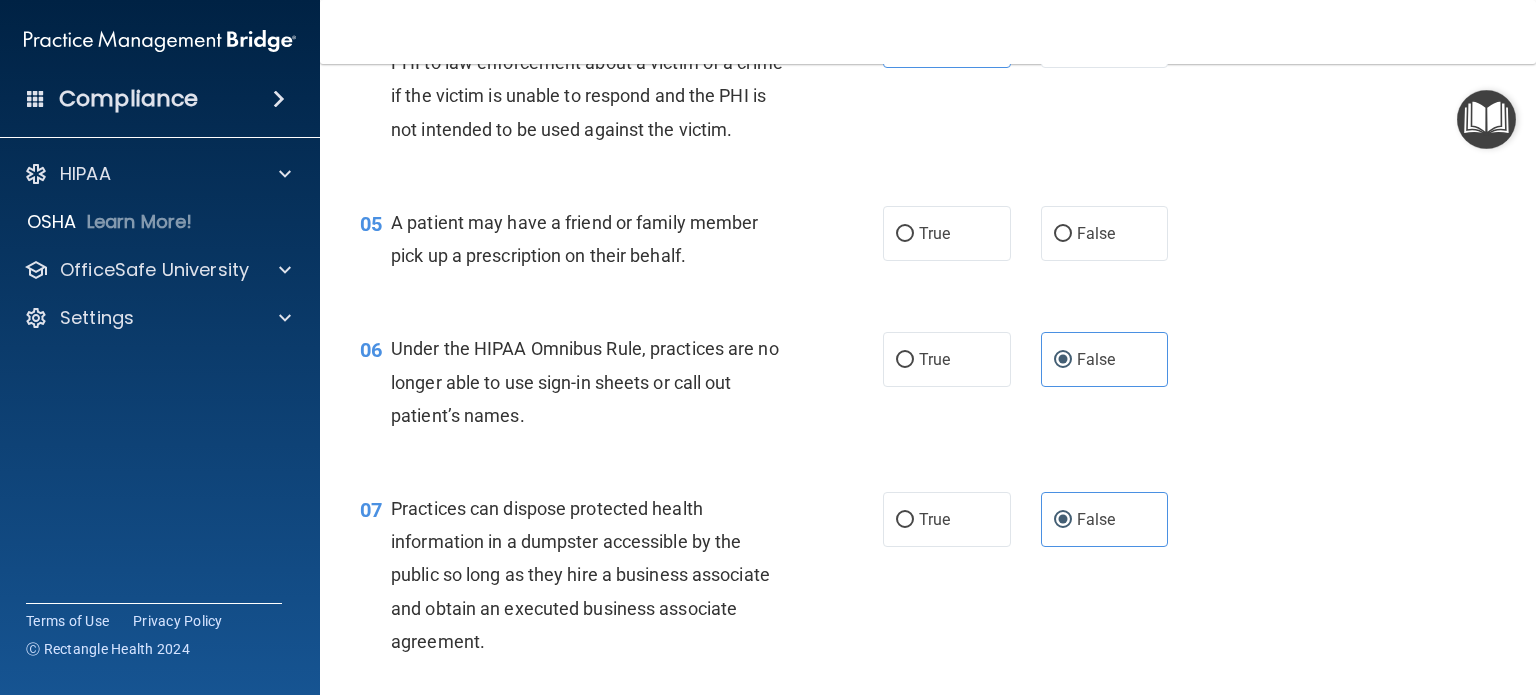scroll, scrollTop: 524, scrollLeft: 0, axis: vertical 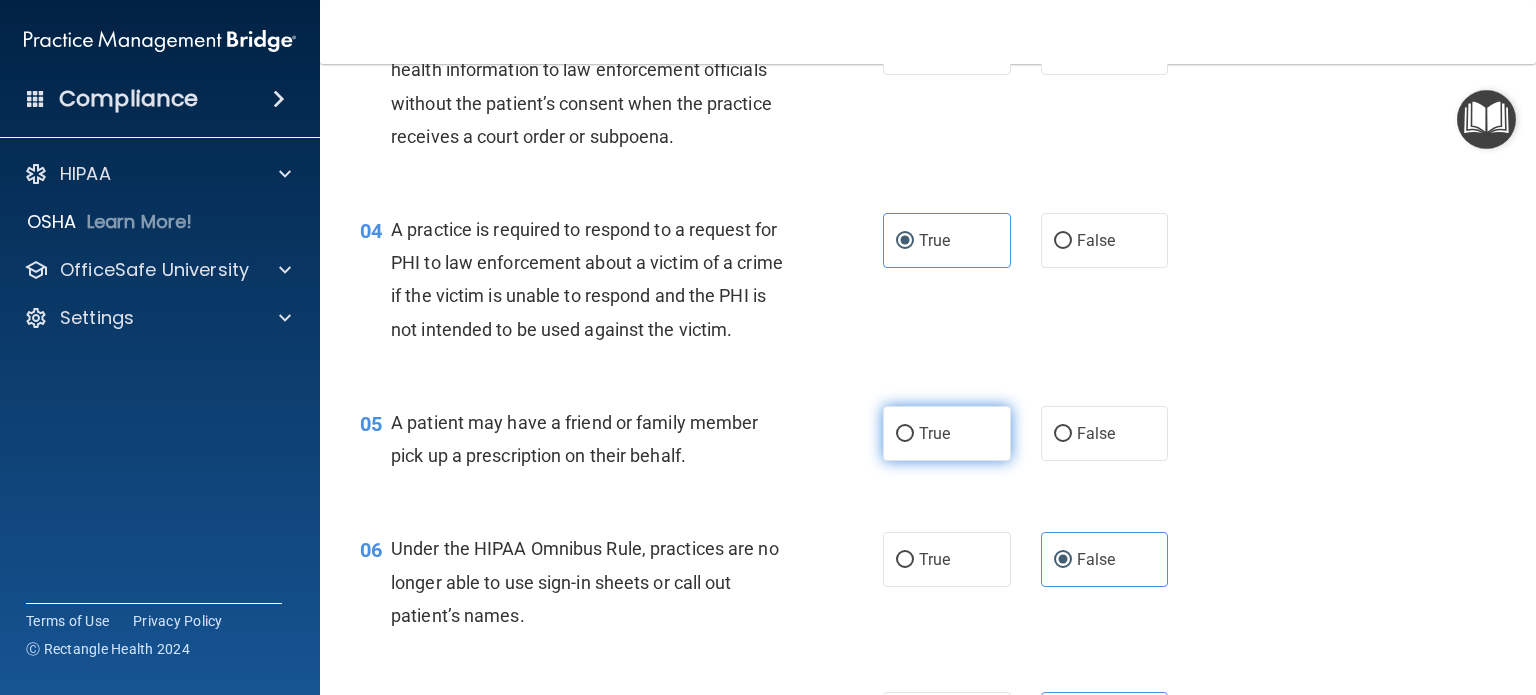 click on "True" at bounding box center (934, 433) 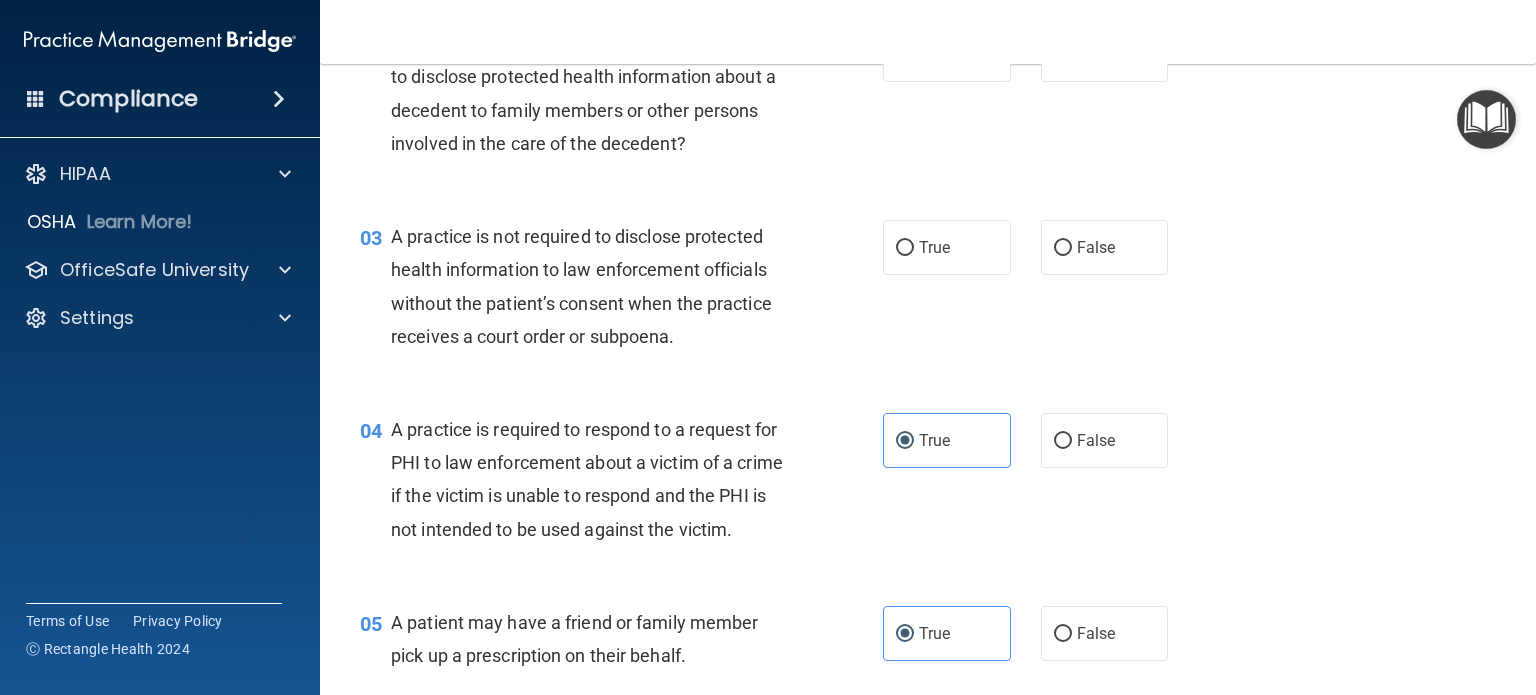 scroll, scrollTop: 224, scrollLeft: 0, axis: vertical 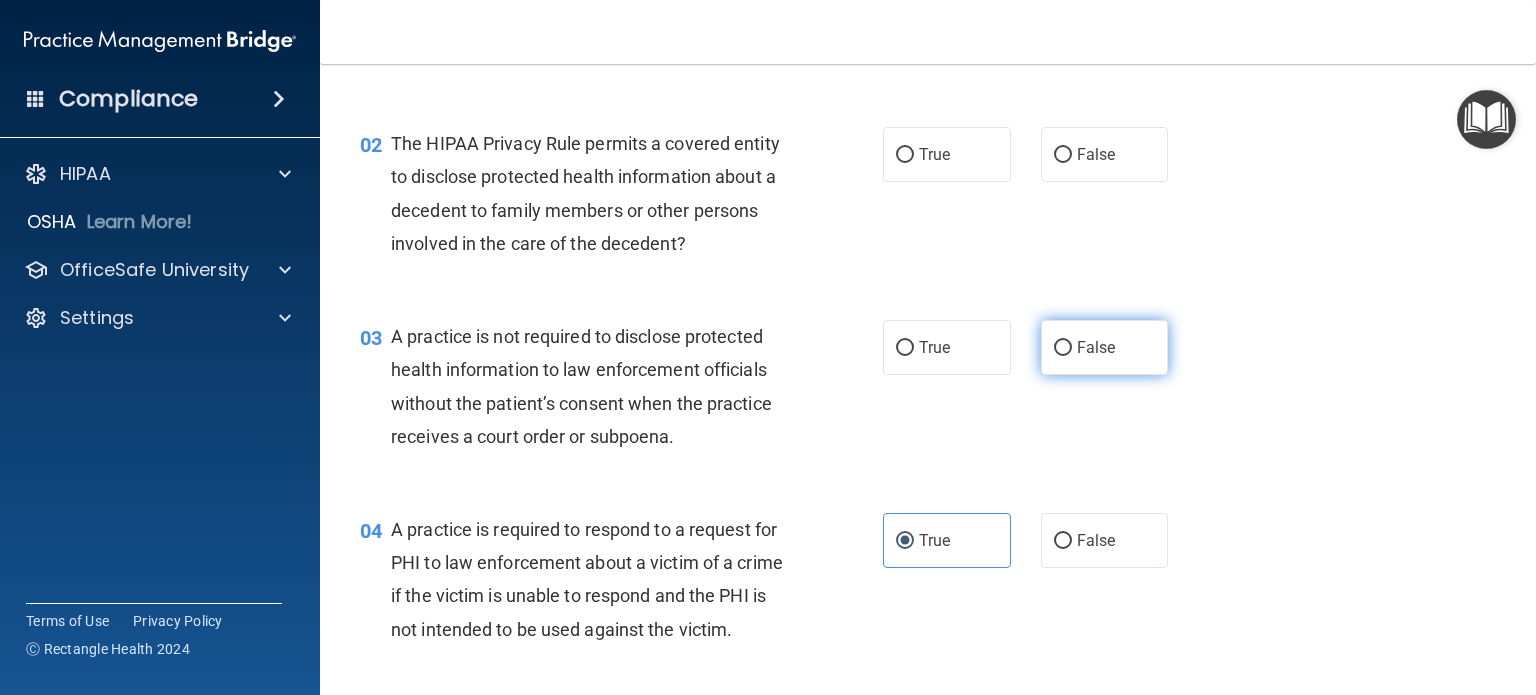 click on "False" at bounding box center (1105, 347) 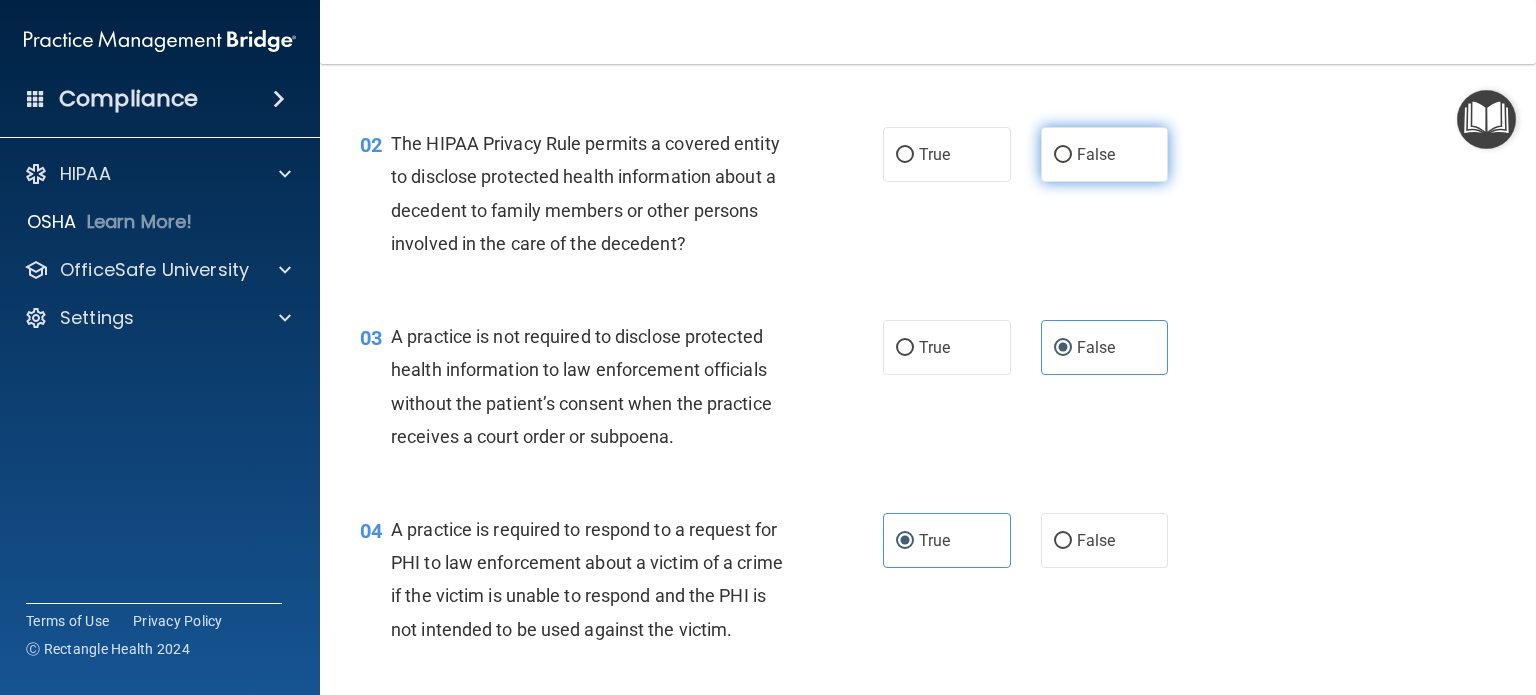 click on "False" at bounding box center [1105, 154] 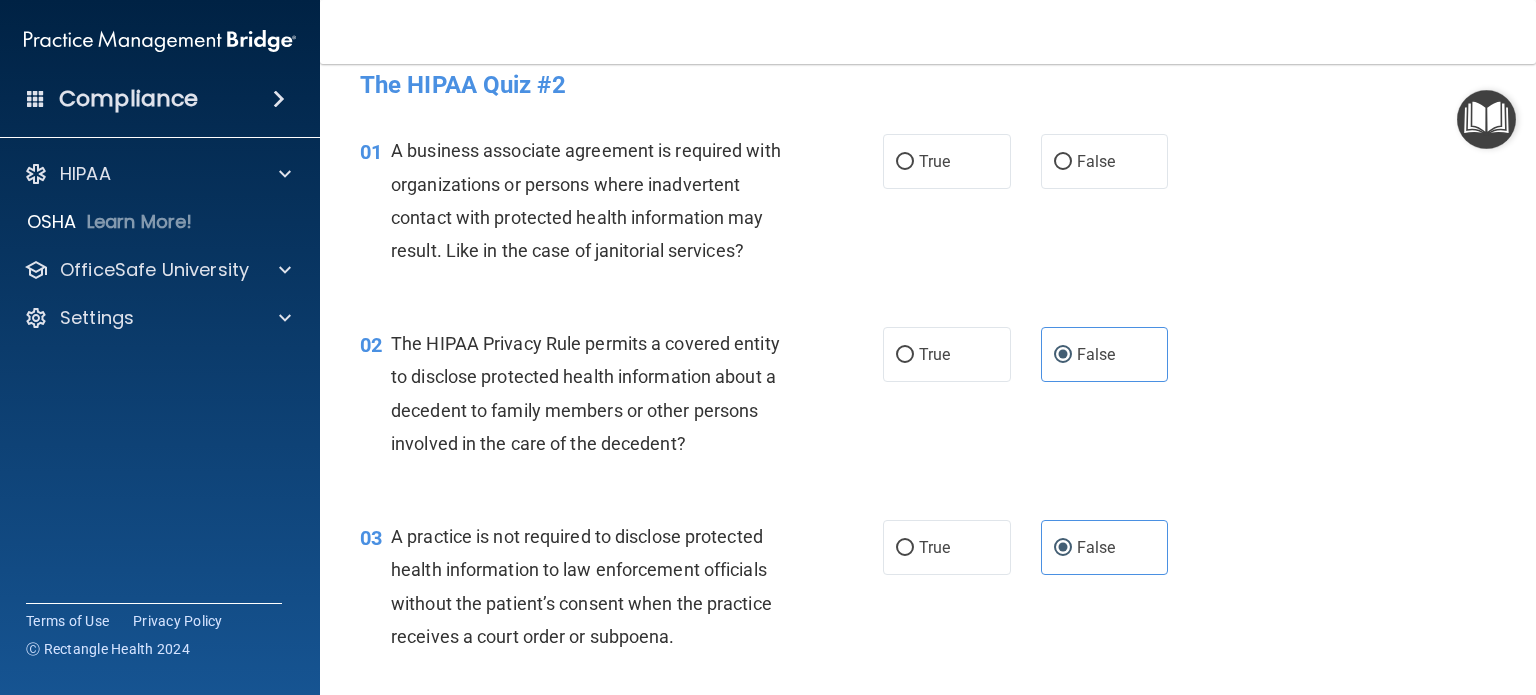 scroll, scrollTop: 0, scrollLeft: 0, axis: both 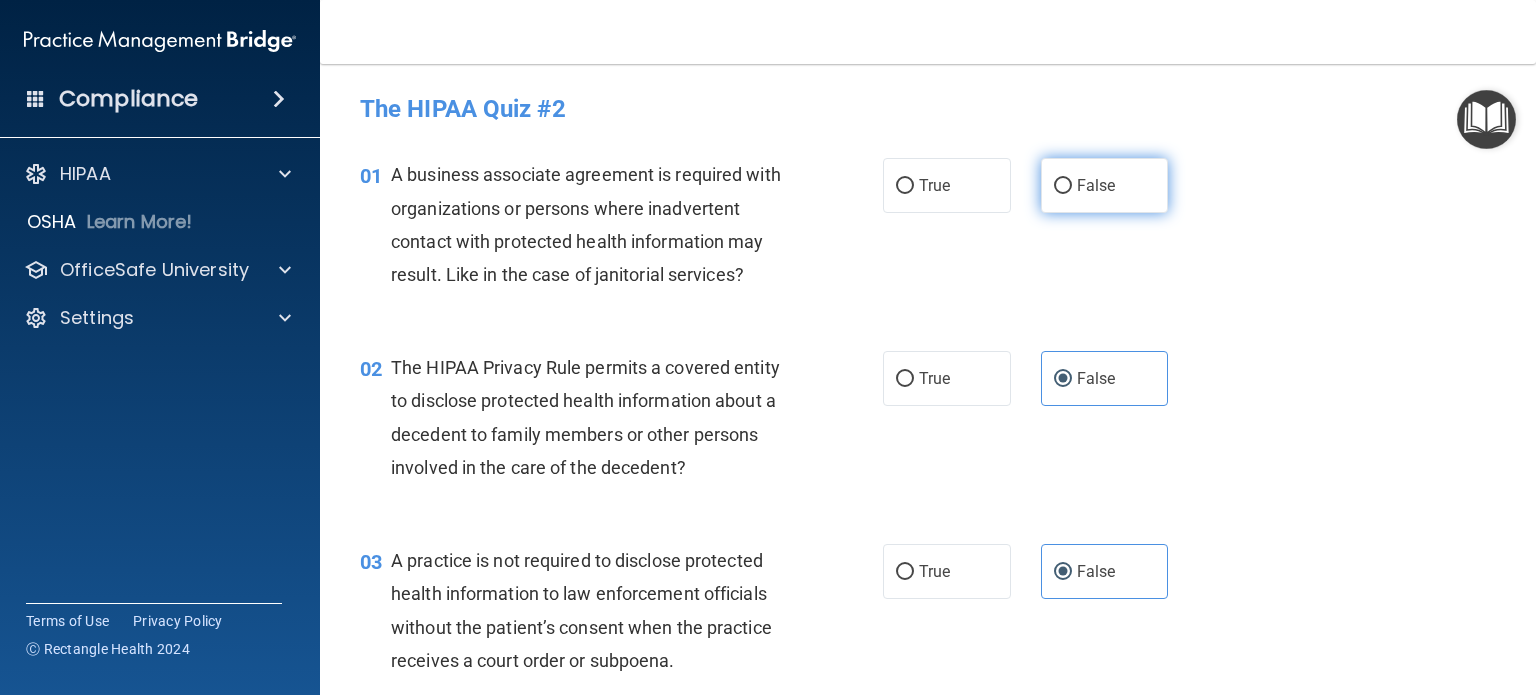 click on "False" at bounding box center [1096, 185] 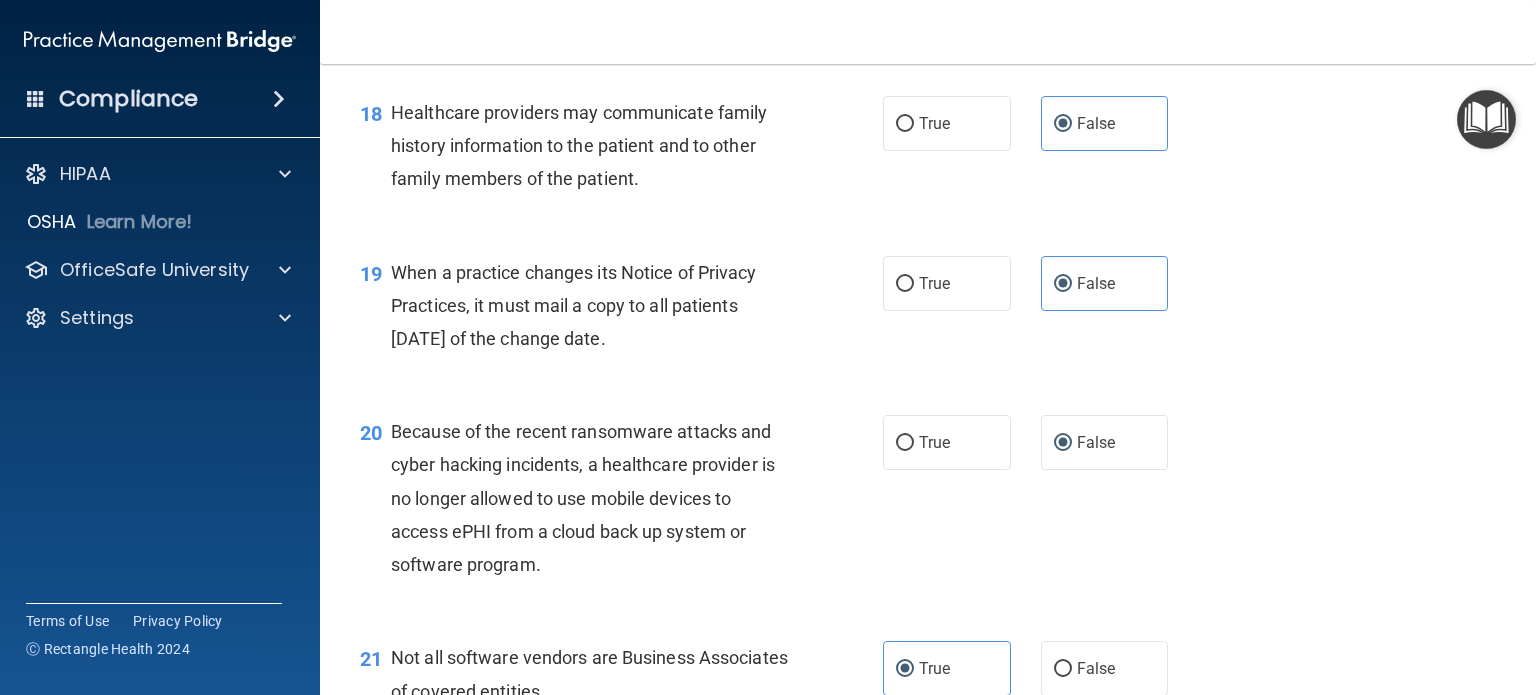 scroll, scrollTop: 4824, scrollLeft: 0, axis: vertical 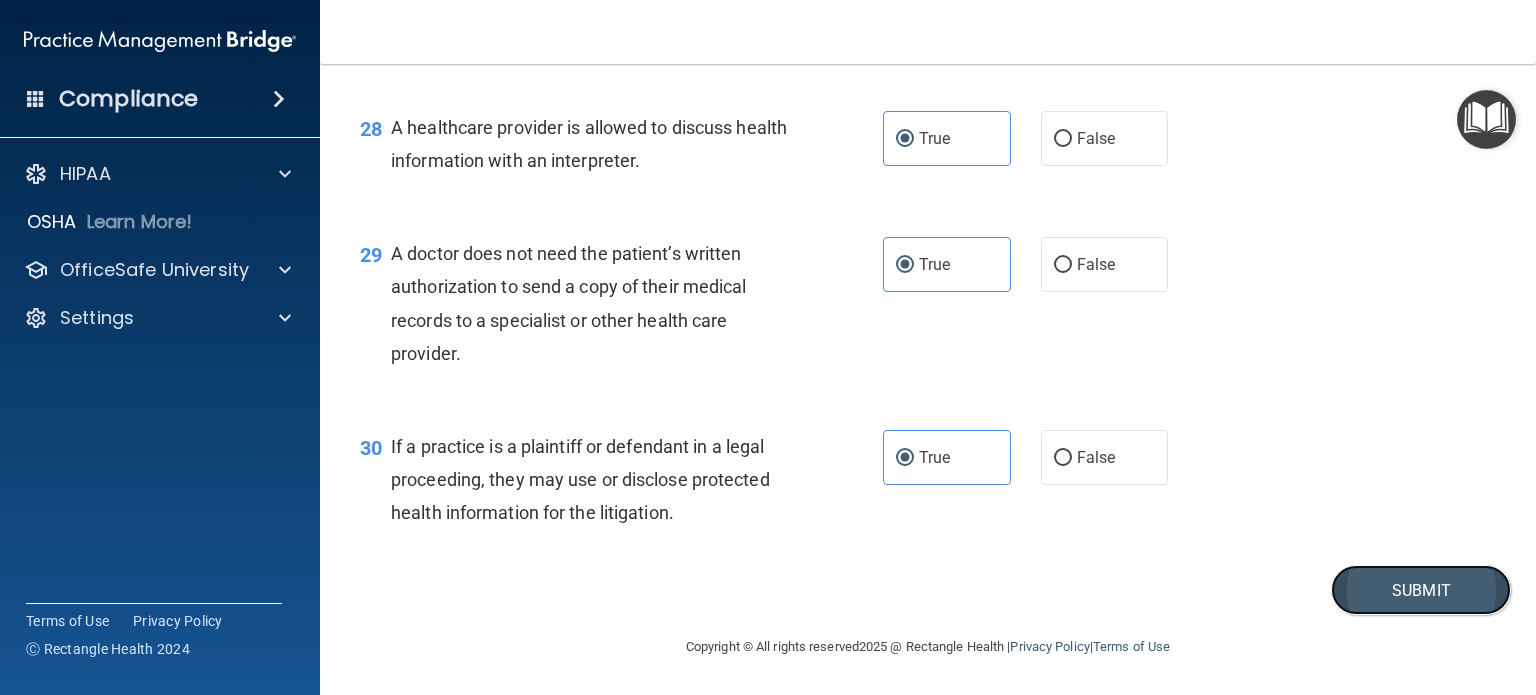 click on "Submit" at bounding box center (1421, 590) 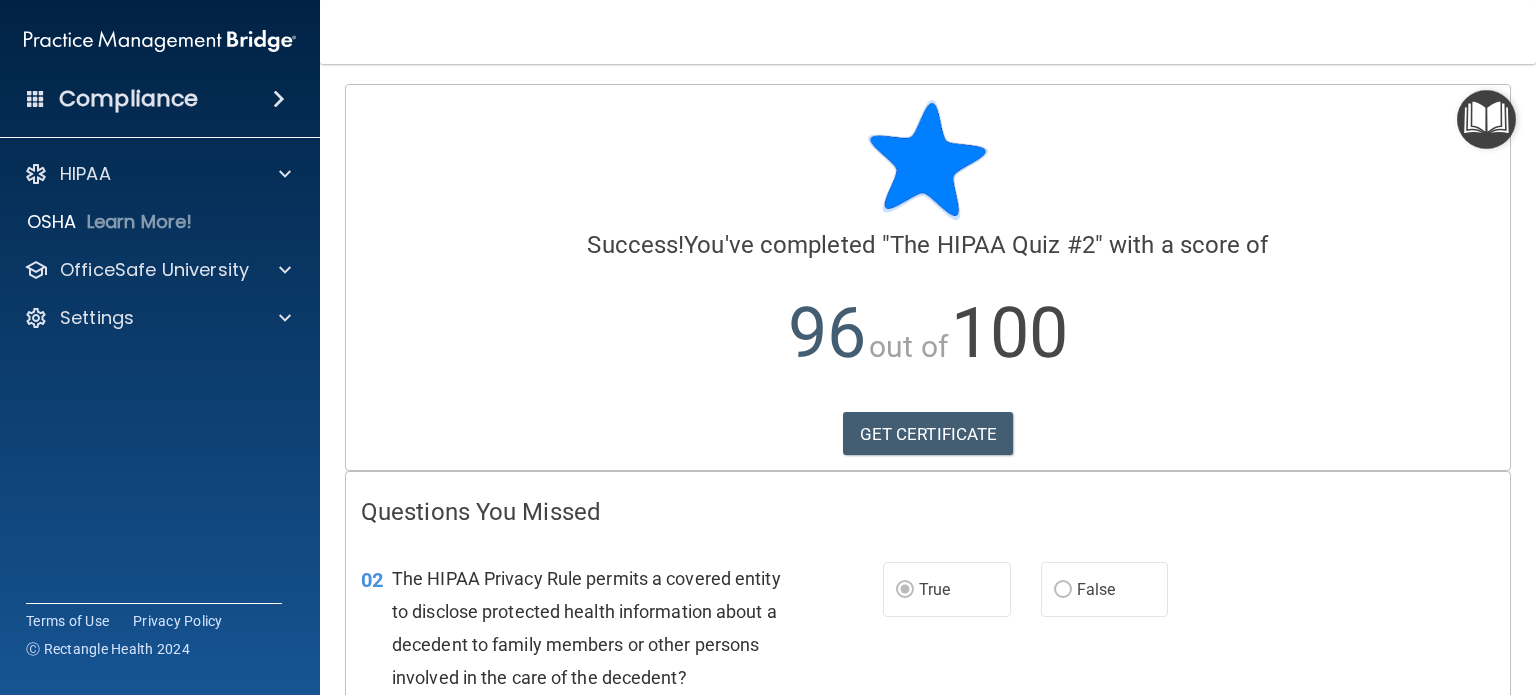scroll, scrollTop: 254, scrollLeft: 0, axis: vertical 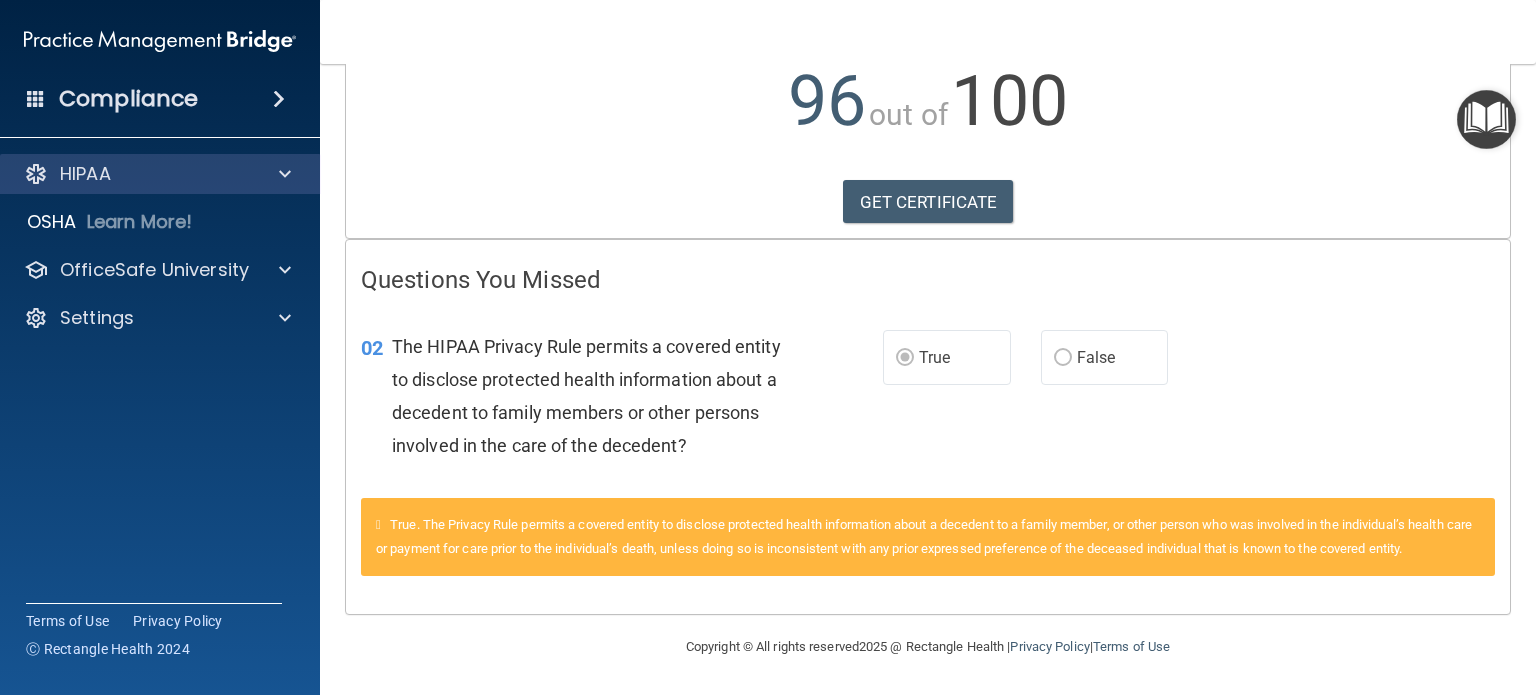 click on "HIPAA" at bounding box center (160, 174) 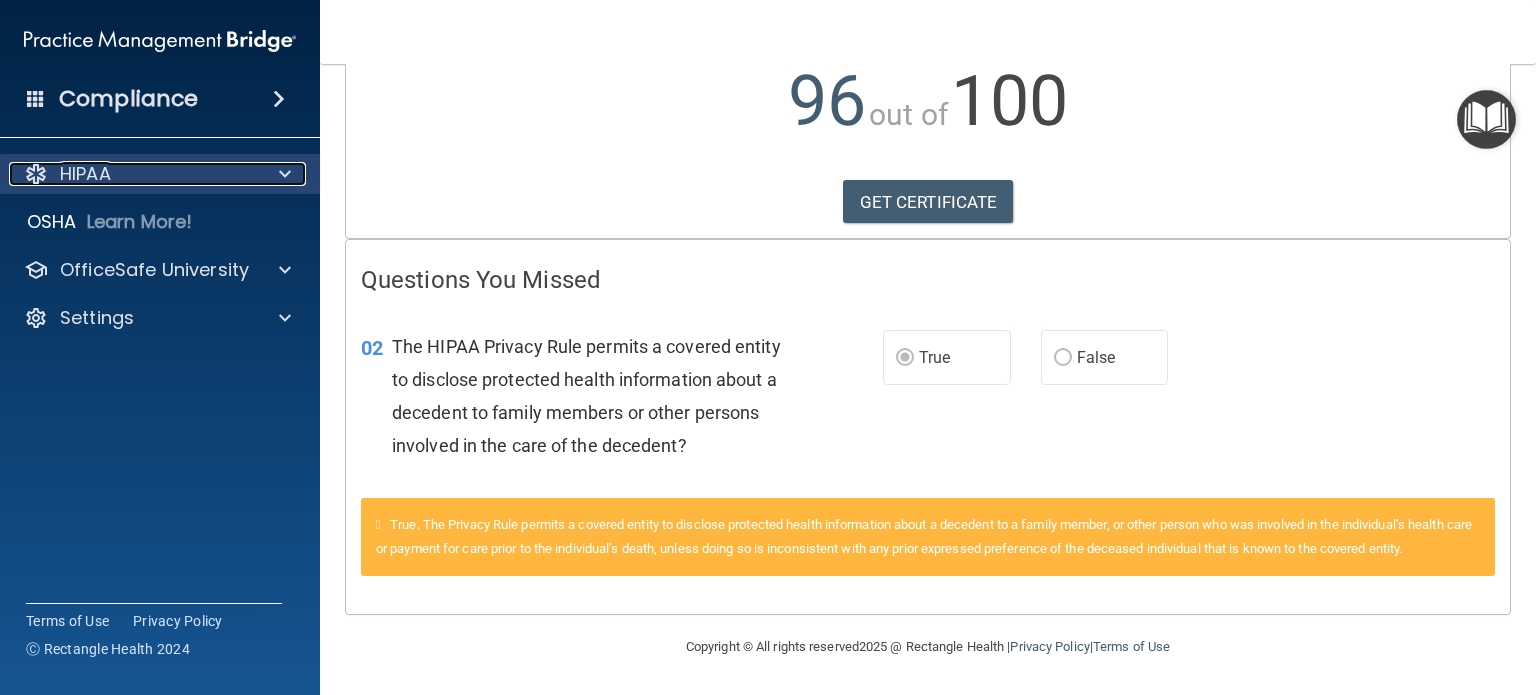 click at bounding box center (285, 174) 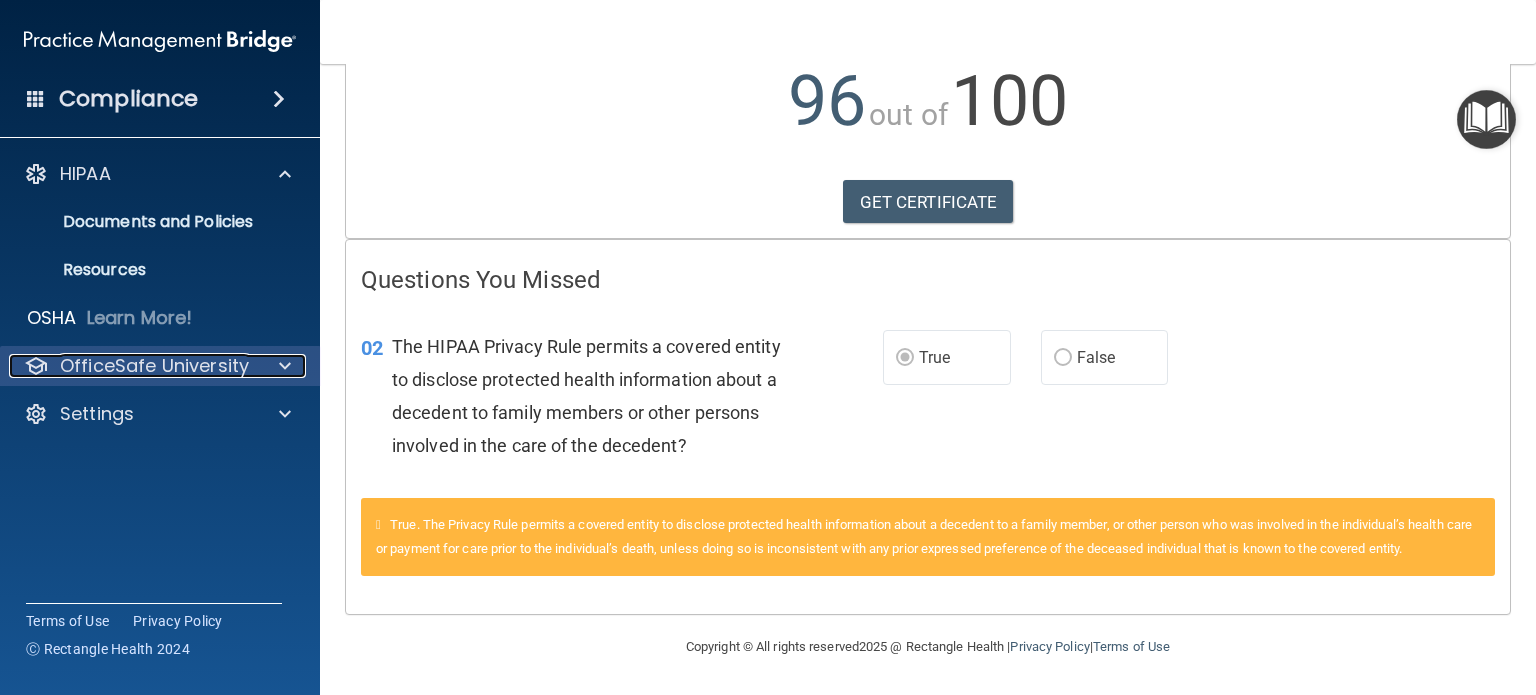 click at bounding box center (282, 366) 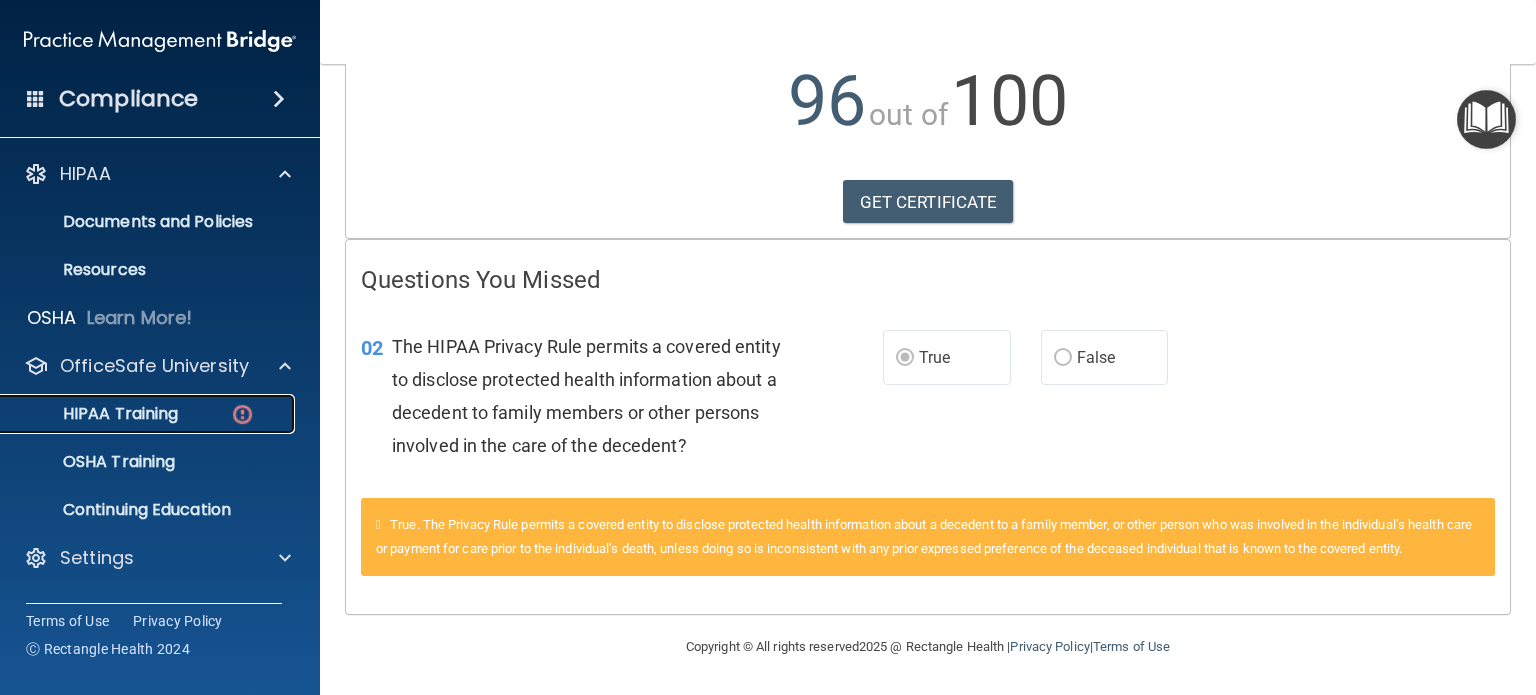 click on "HIPAA Training" at bounding box center (149, 414) 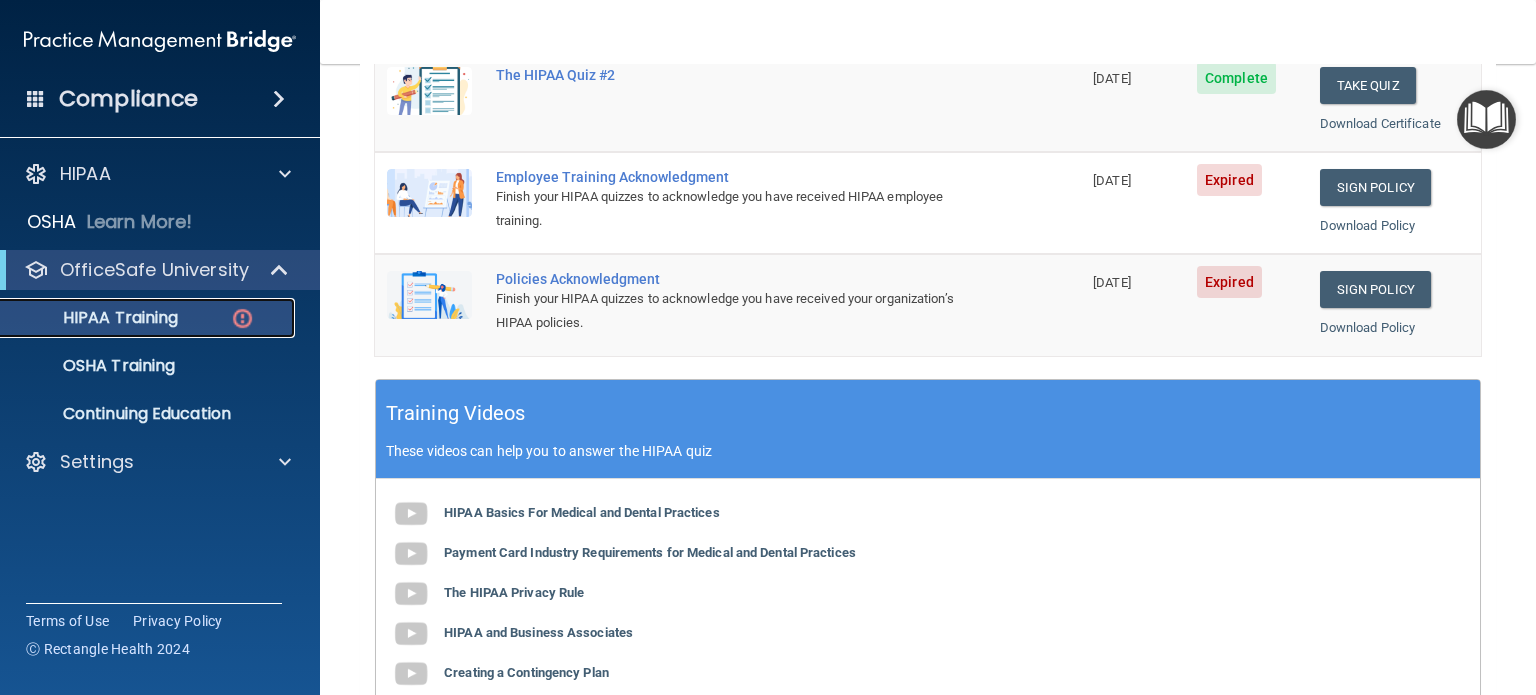scroll, scrollTop: 206, scrollLeft: 0, axis: vertical 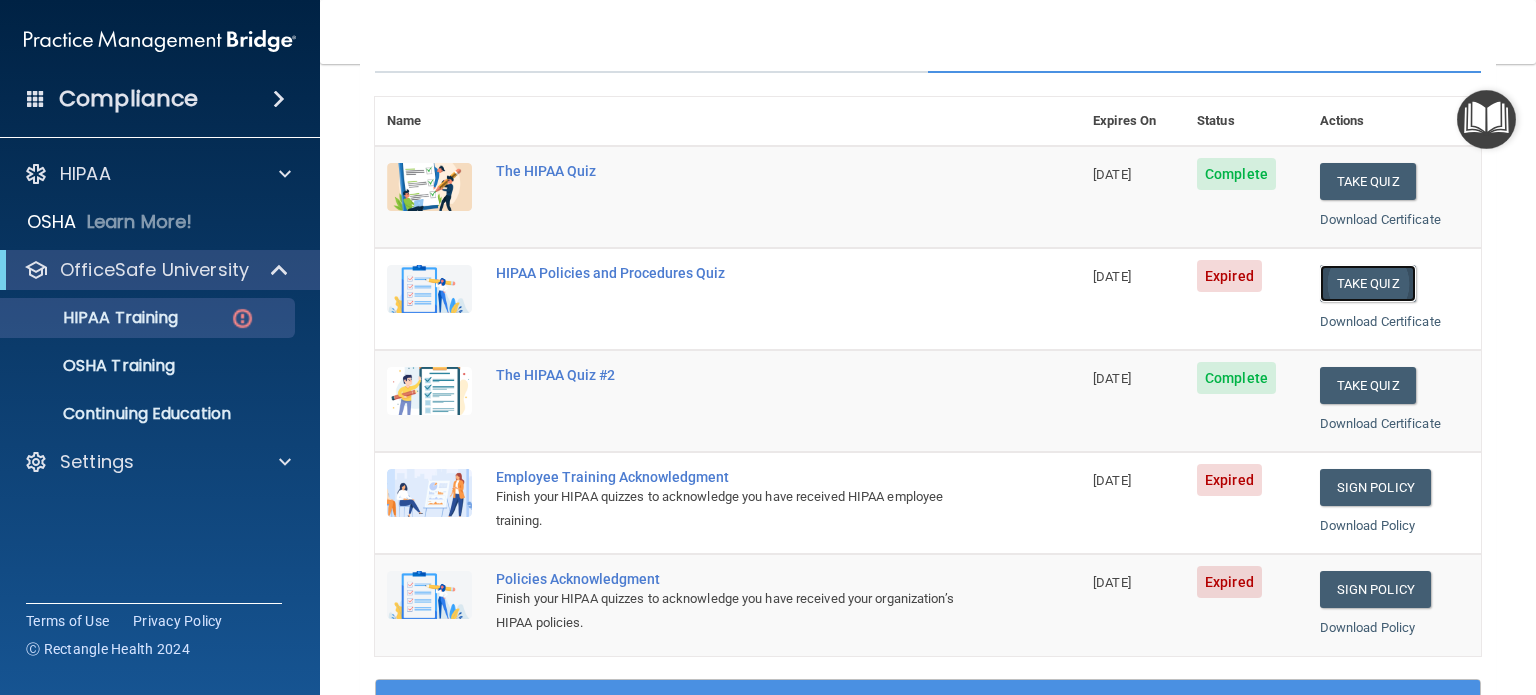 click on "Take Quiz" at bounding box center (1368, 283) 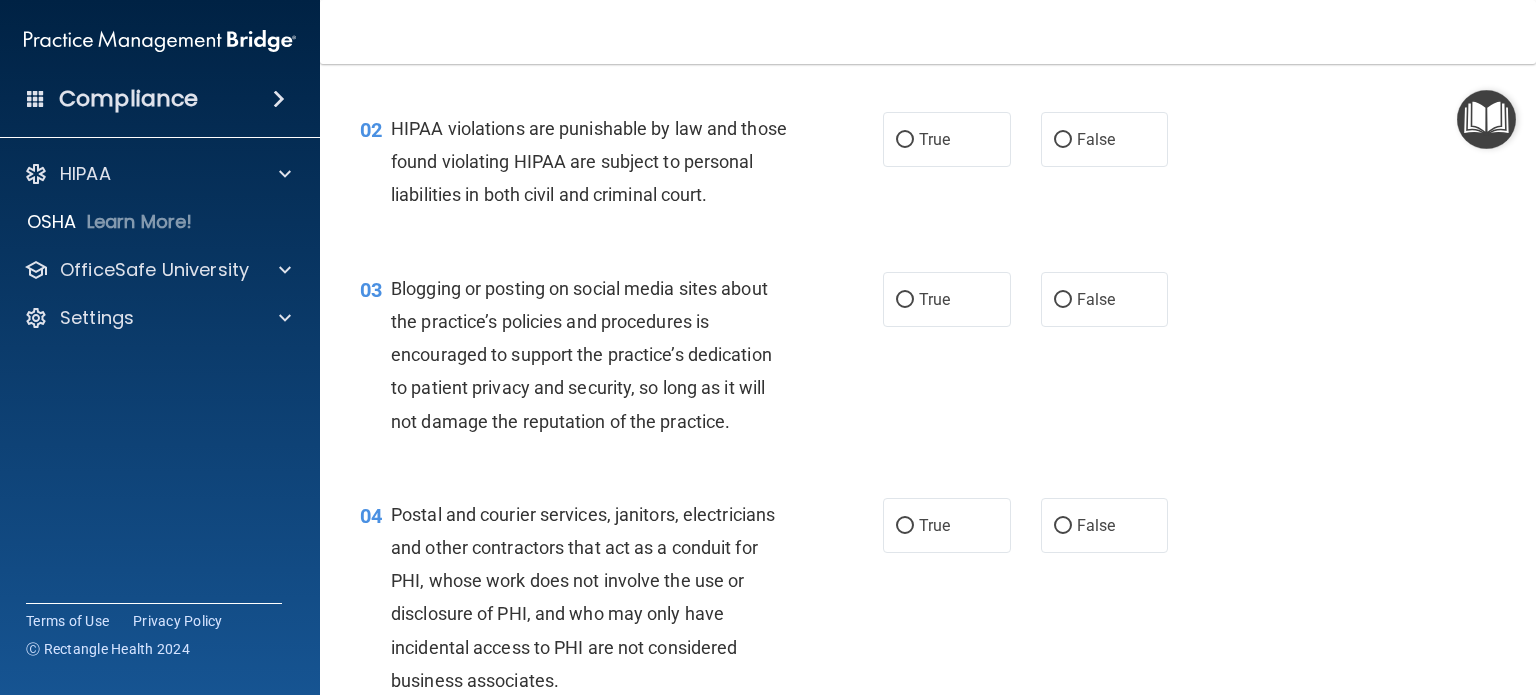 scroll, scrollTop: 0, scrollLeft: 0, axis: both 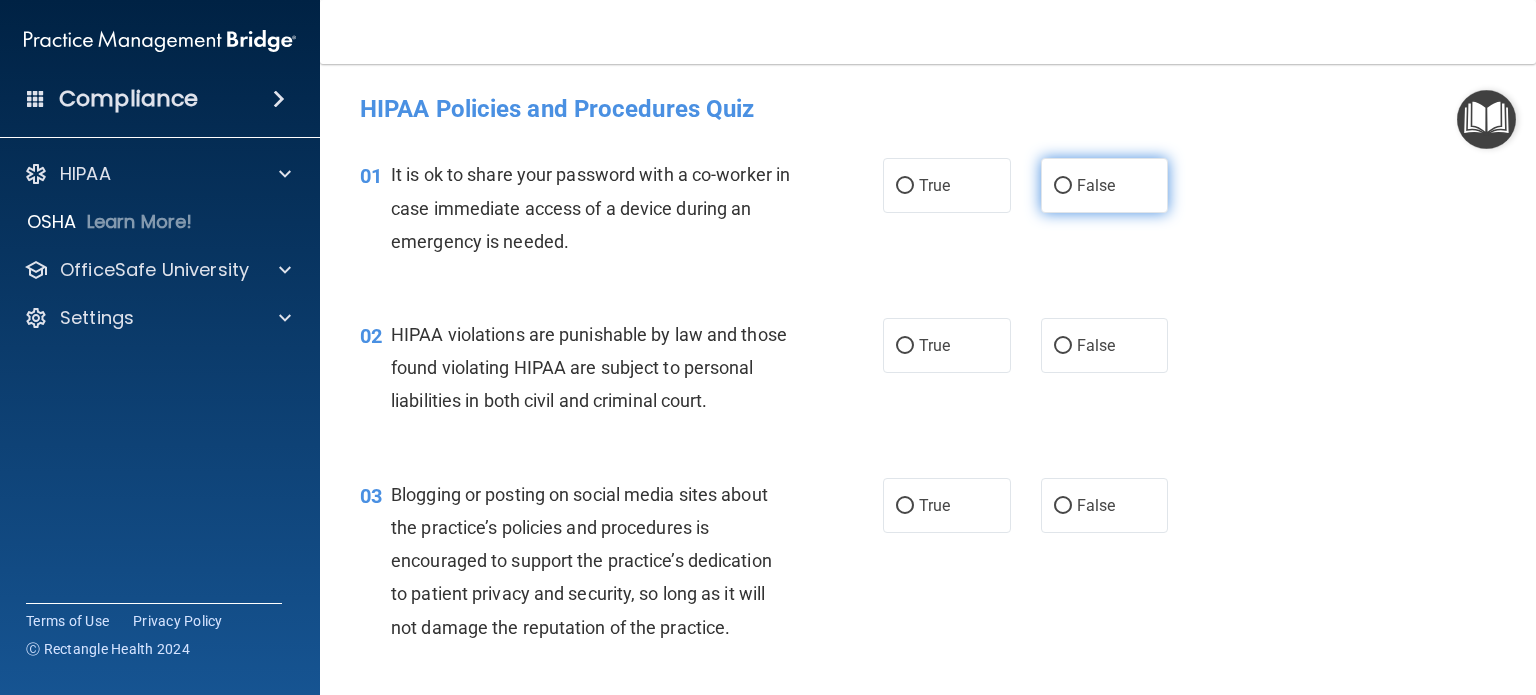 click on "False" at bounding box center (1105, 185) 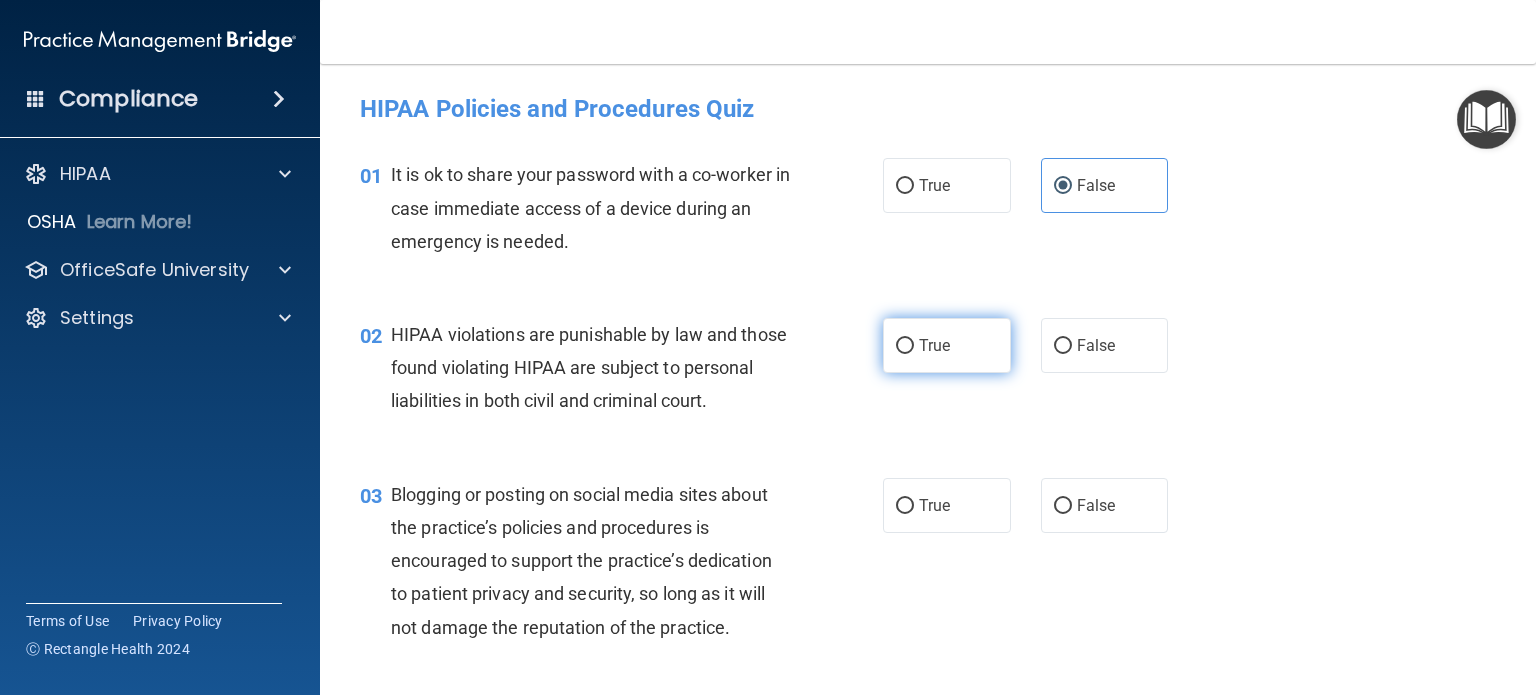 click on "True" at bounding box center (947, 345) 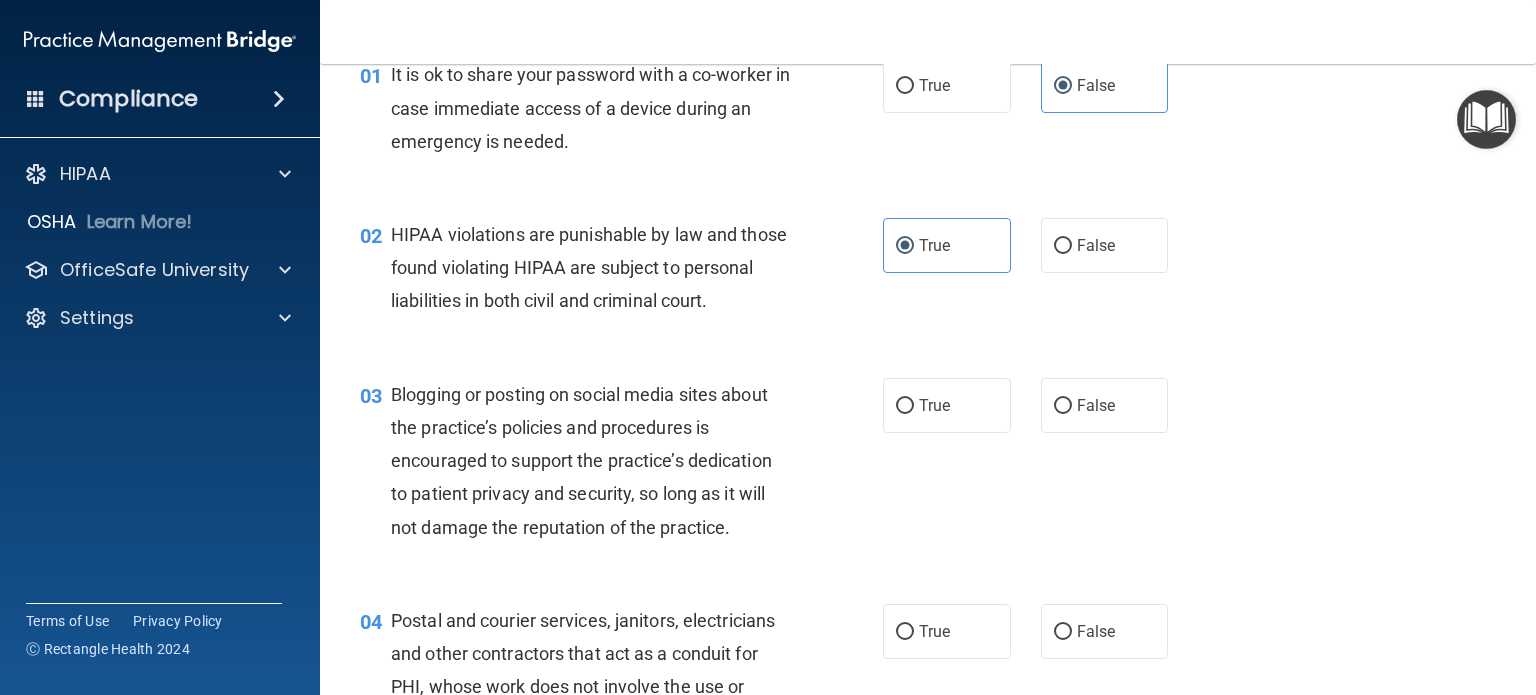 scroll, scrollTop: 200, scrollLeft: 0, axis: vertical 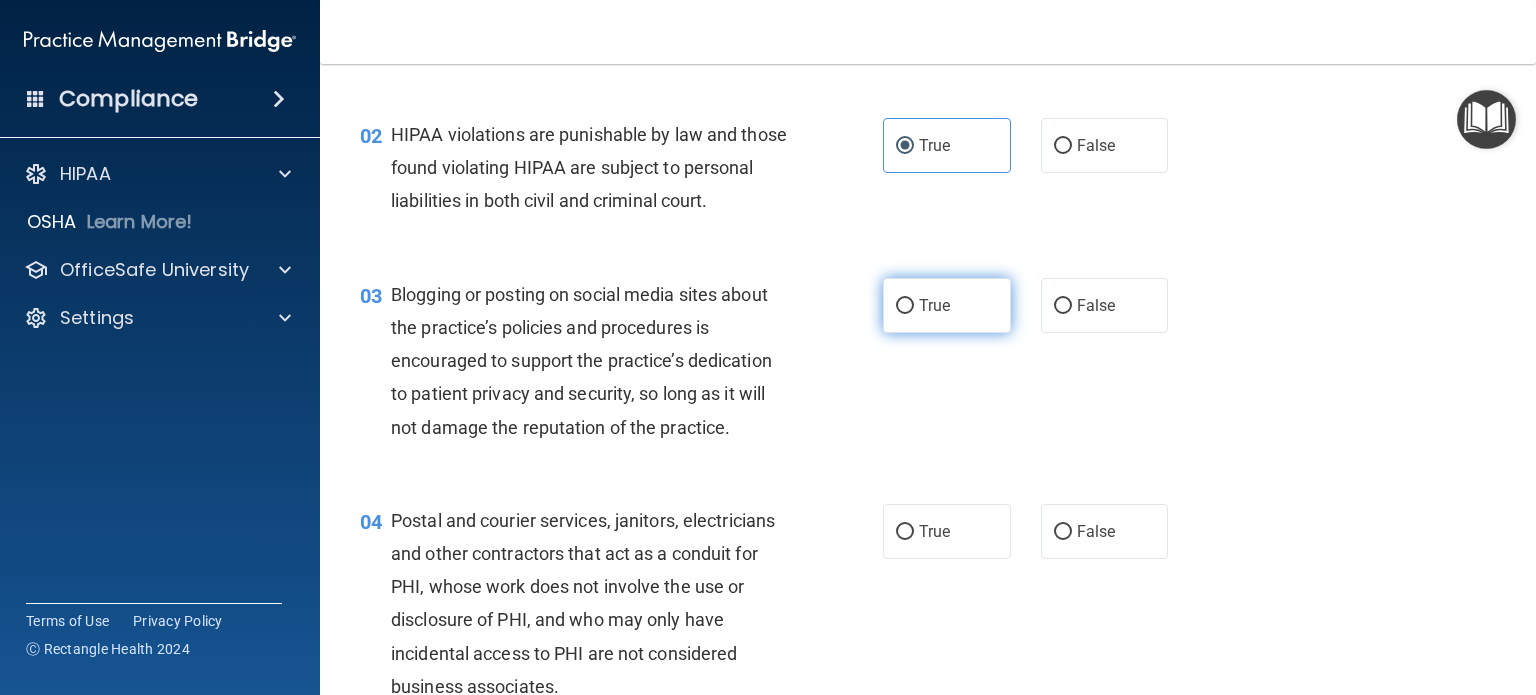 click on "True" at bounding box center [947, 305] 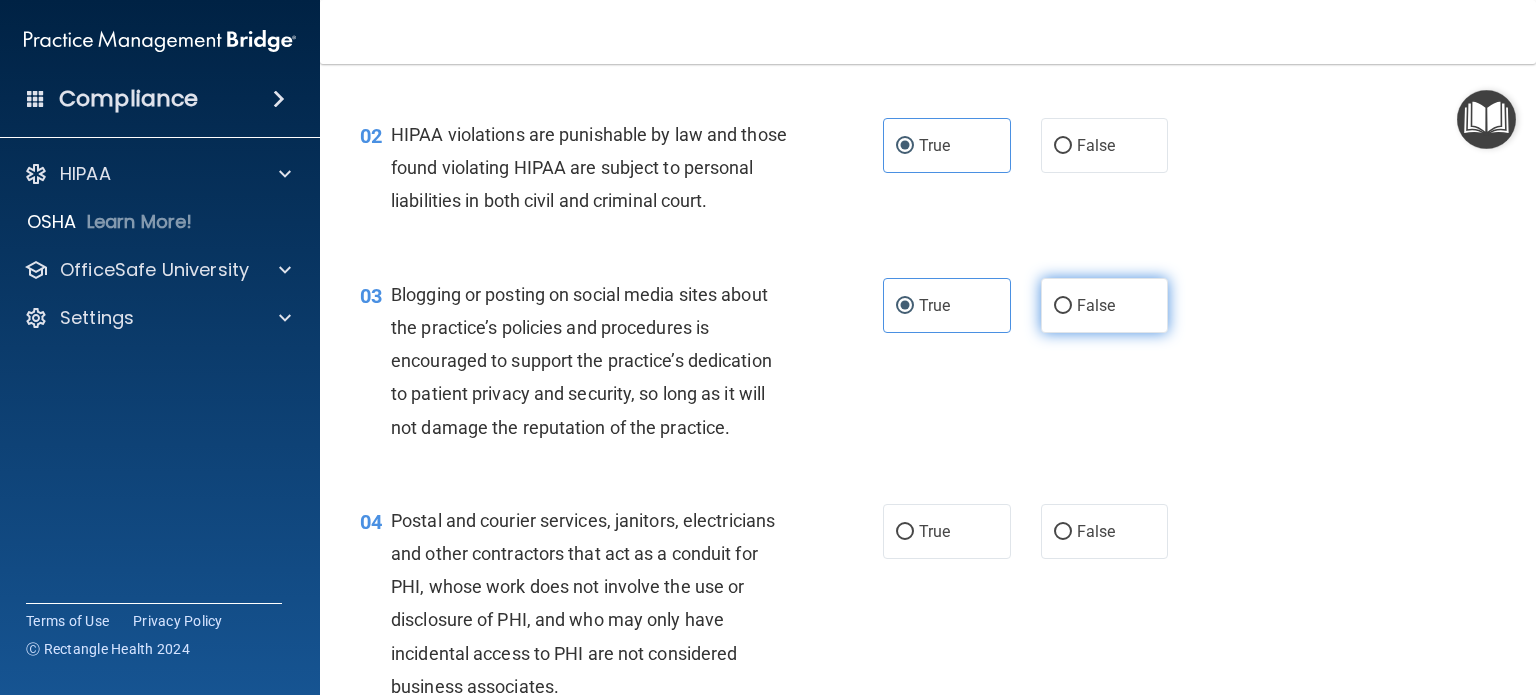 click on "False" at bounding box center [1096, 305] 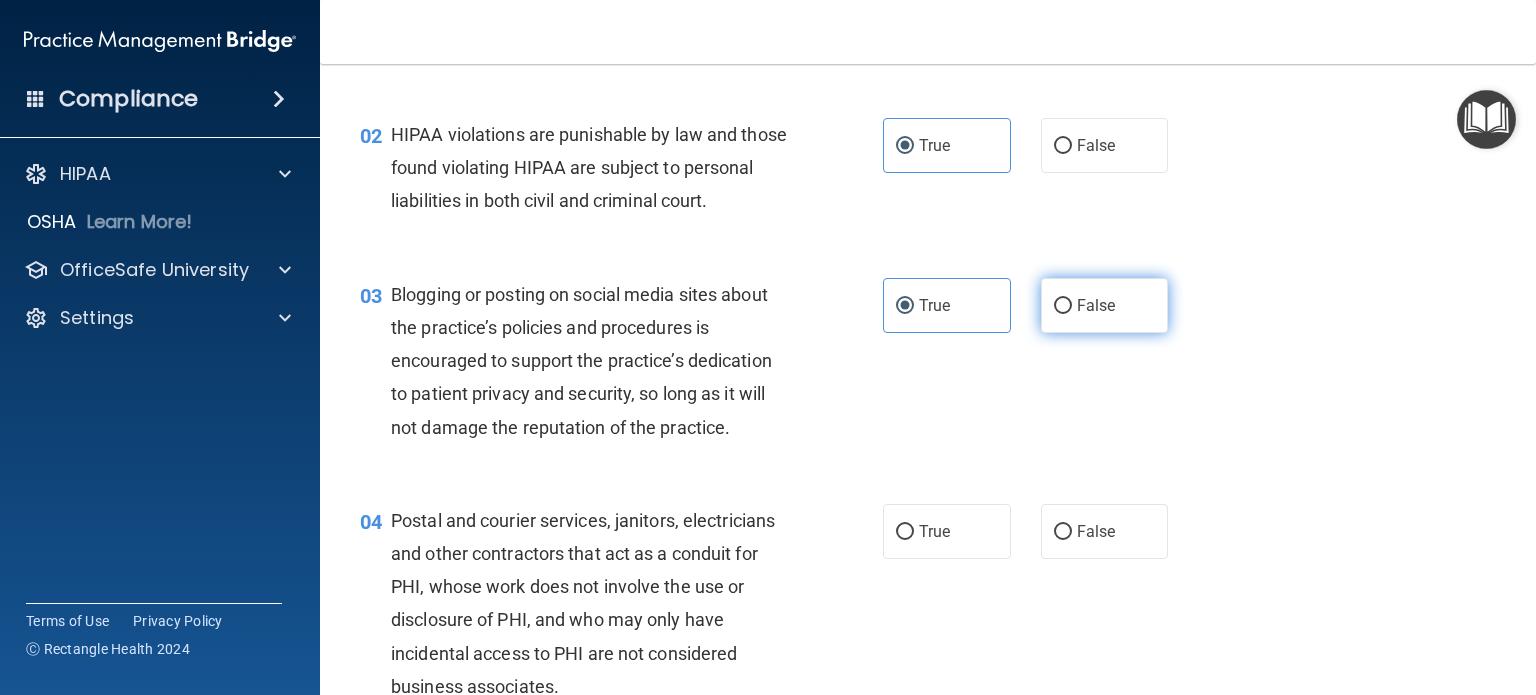 radio on "true" 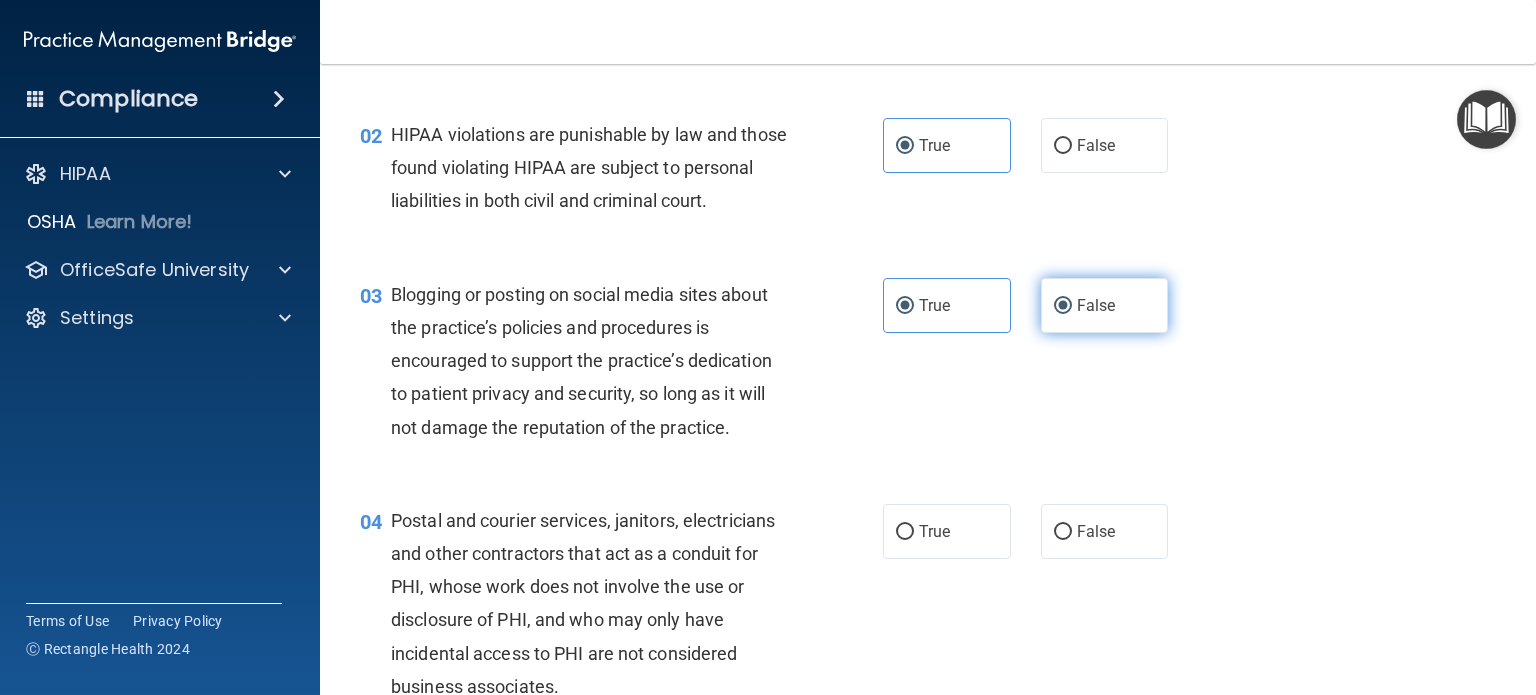 radio on "false" 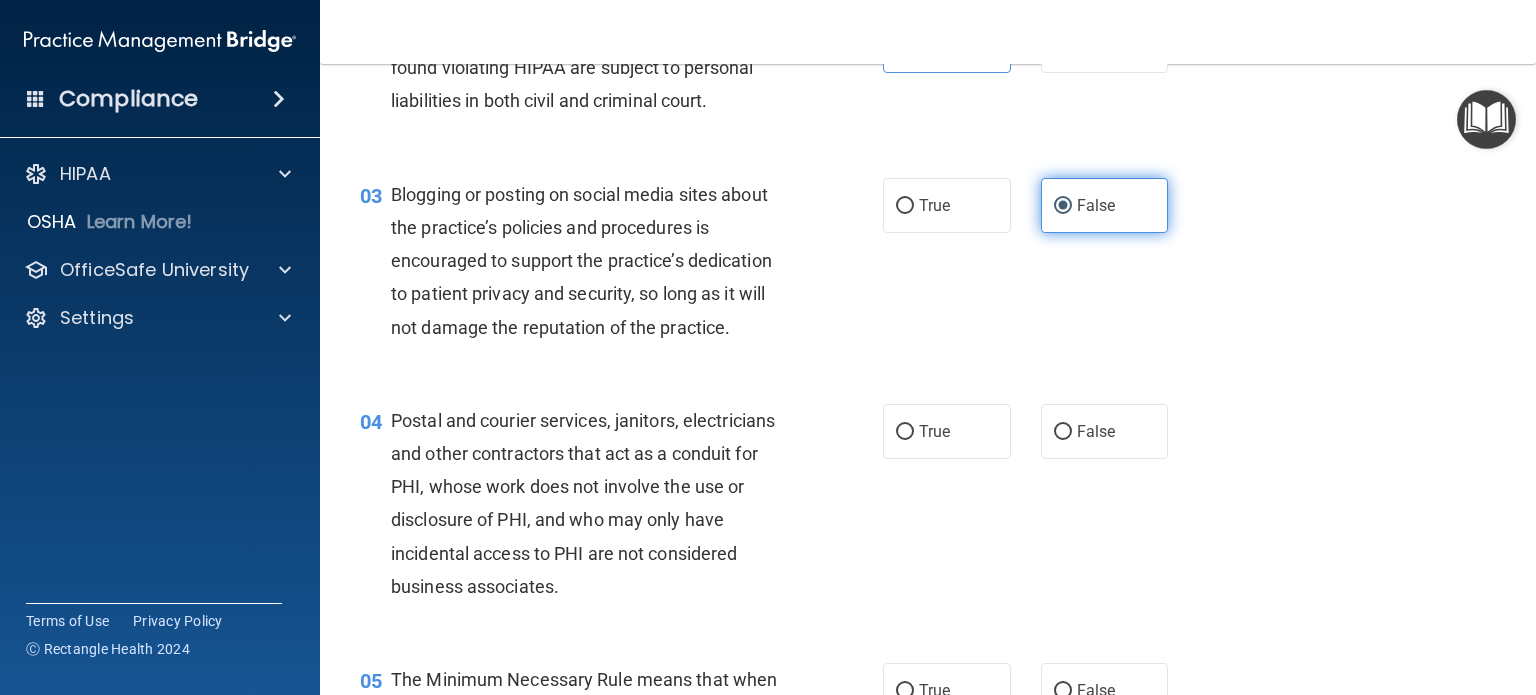 scroll, scrollTop: 400, scrollLeft: 0, axis: vertical 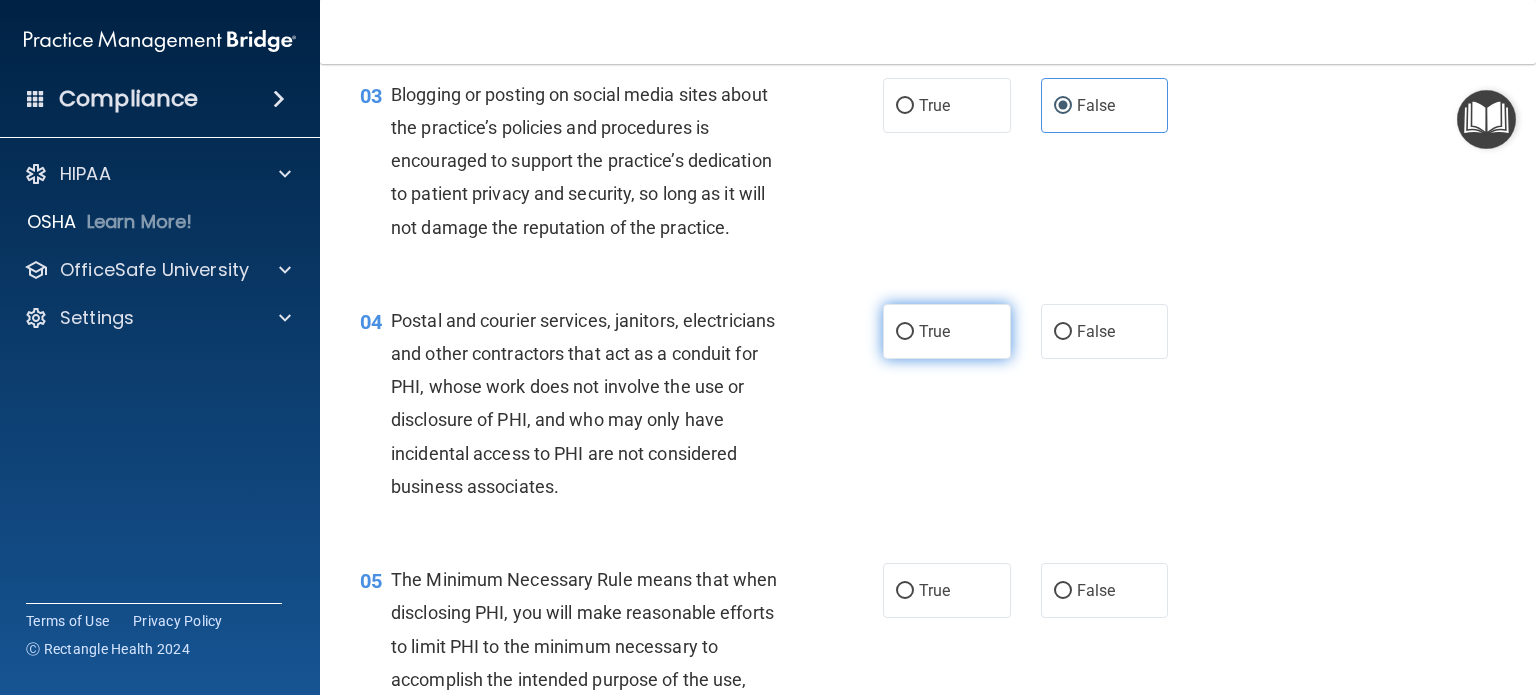 click on "True" at bounding box center [947, 331] 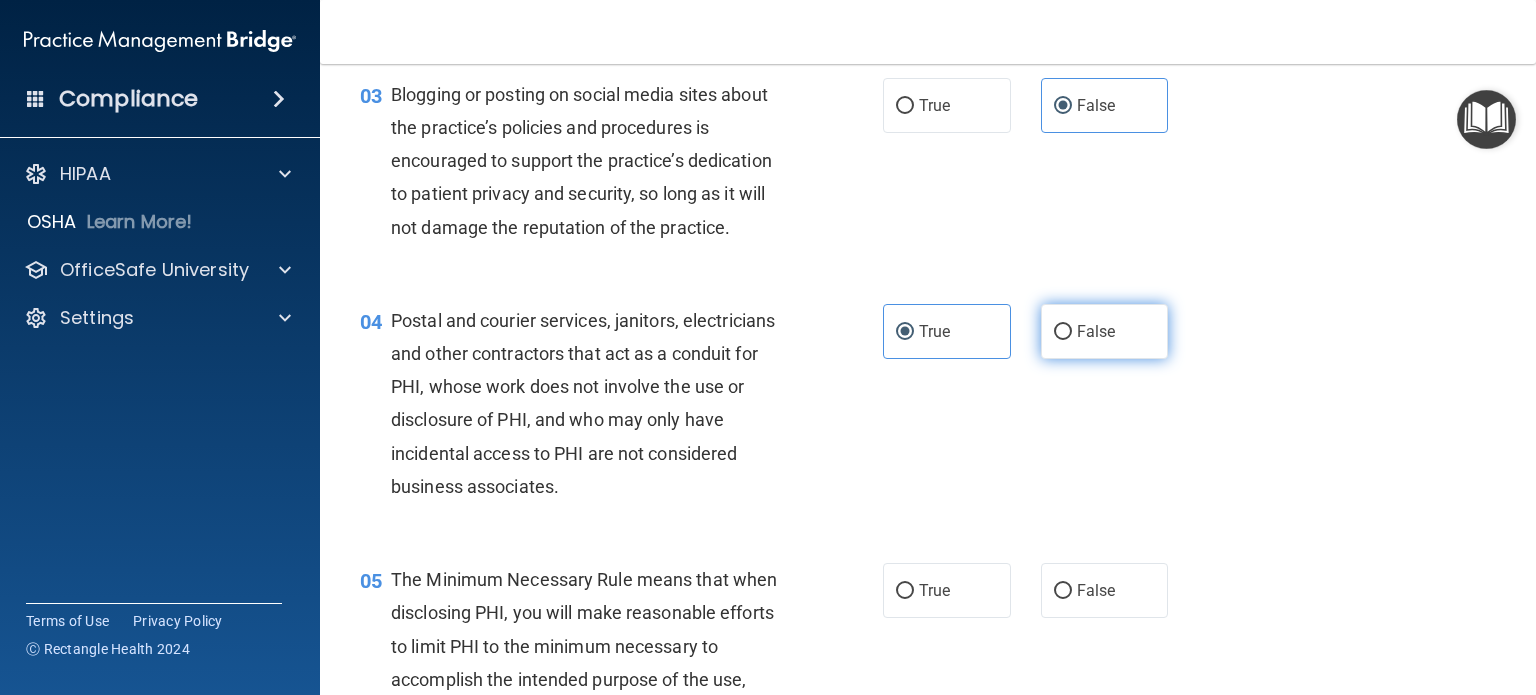 click on "False" at bounding box center [1105, 331] 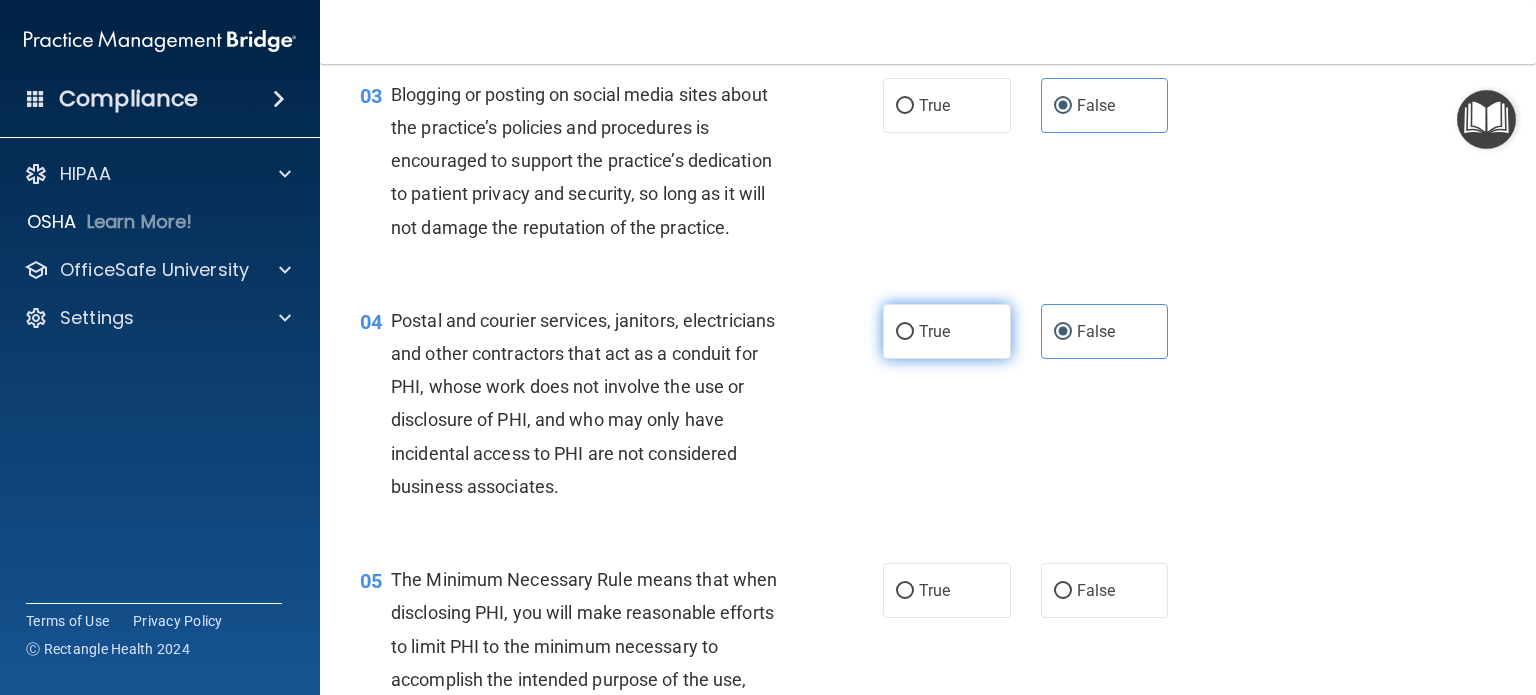 click on "True" at bounding box center (934, 331) 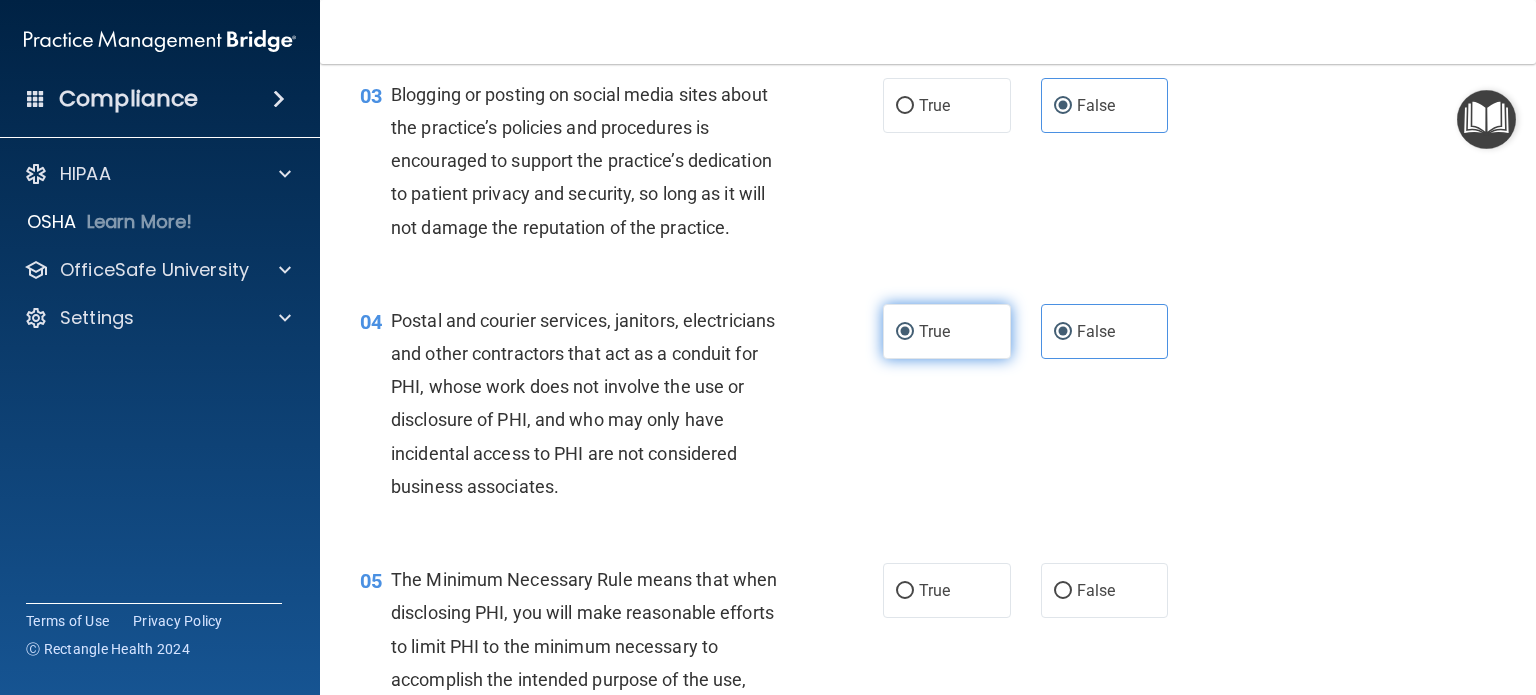 radio on "false" 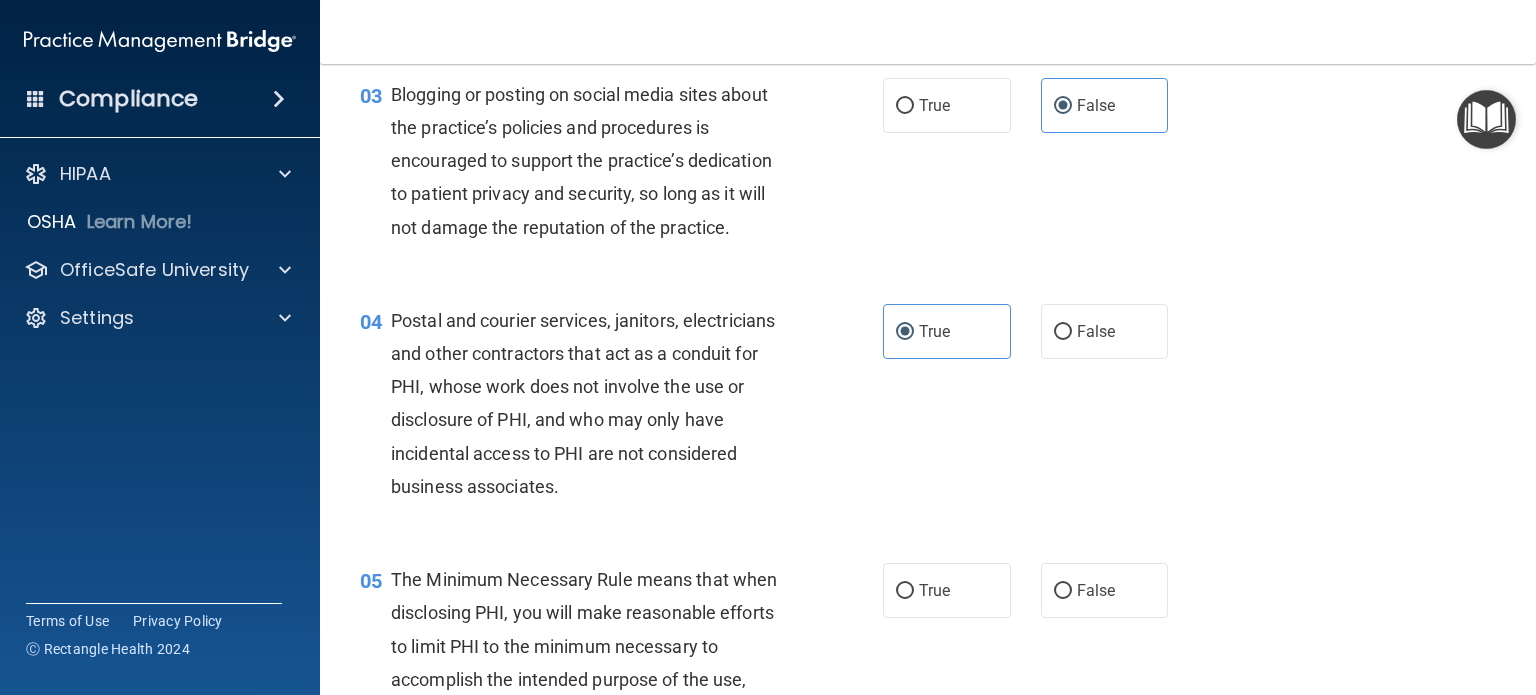 scroll, scrollTop: 600, scrollLeft: 0, axis: vertical 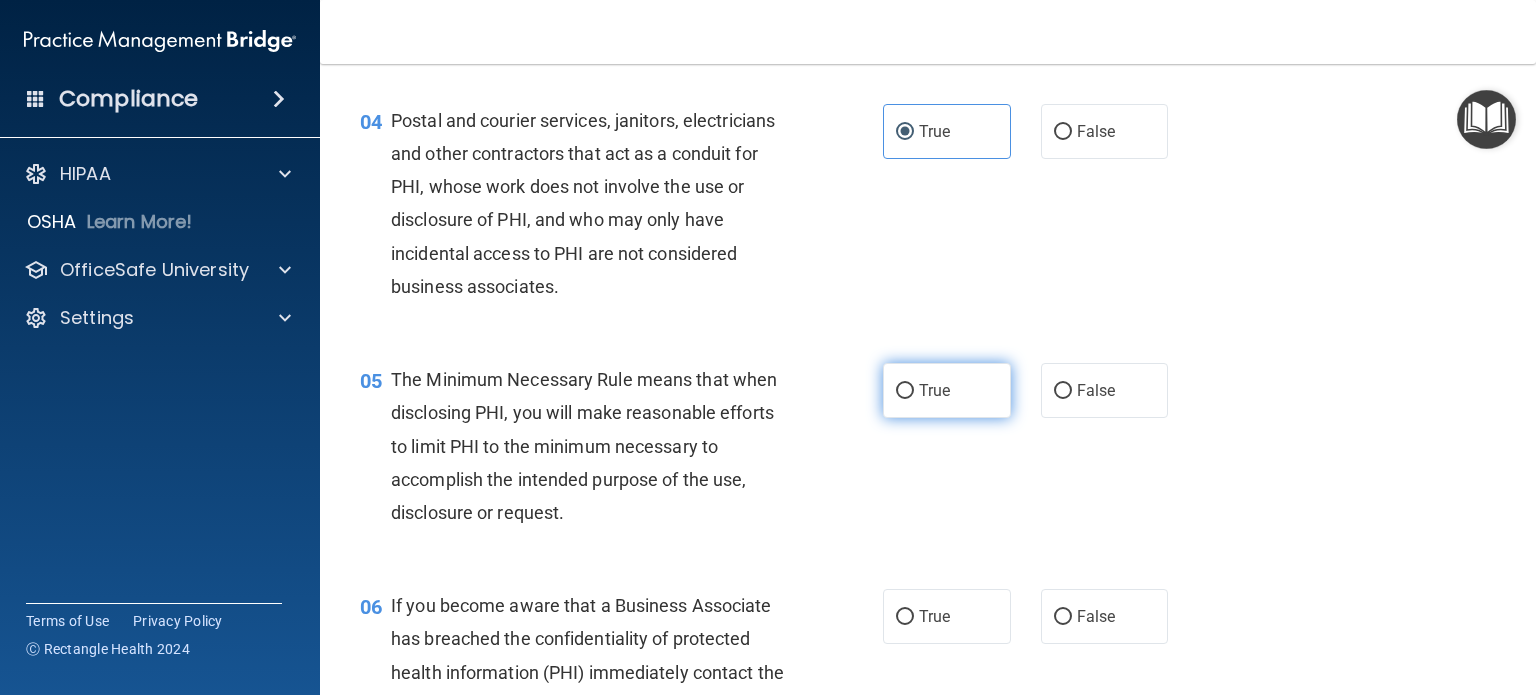 click on "True" at bounding box center [934, 390] 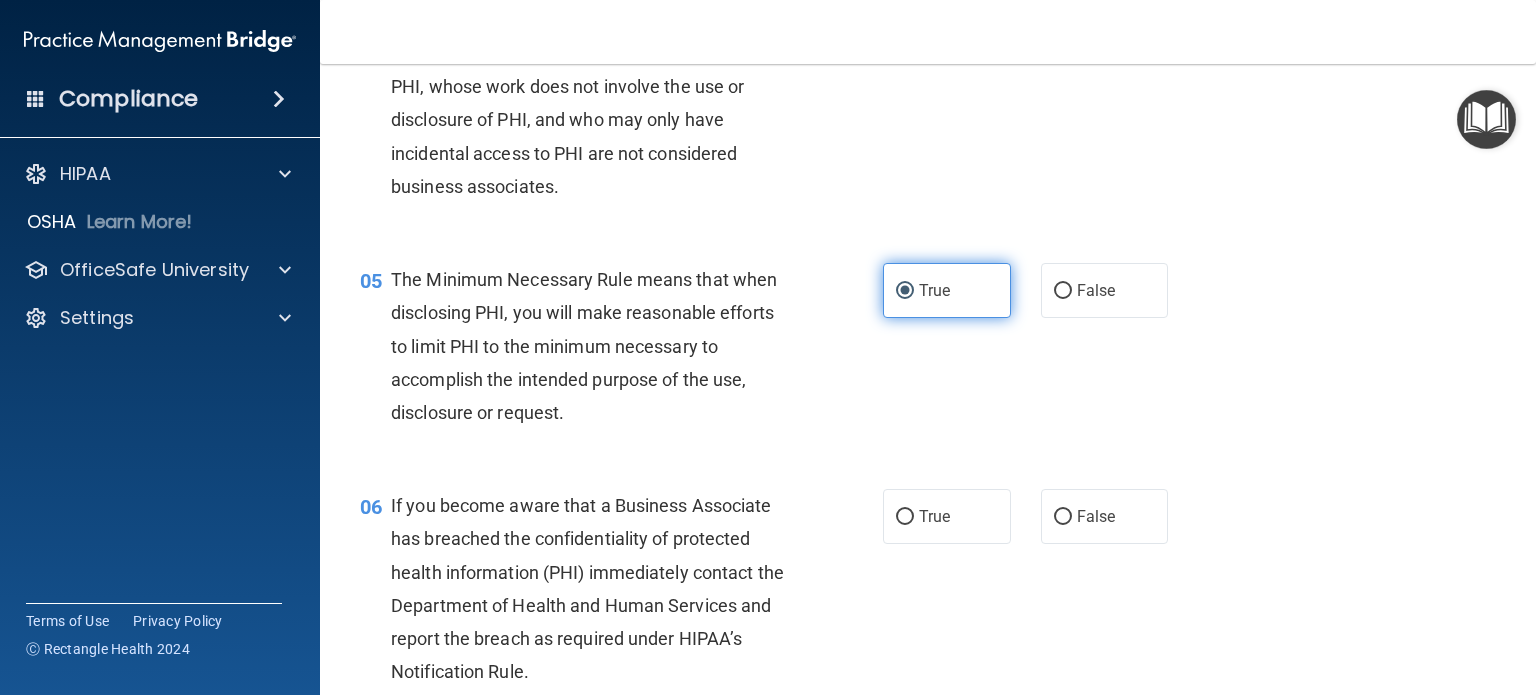 scroll, scrollTop: 800, scrollLeft: 0, axis: vertical 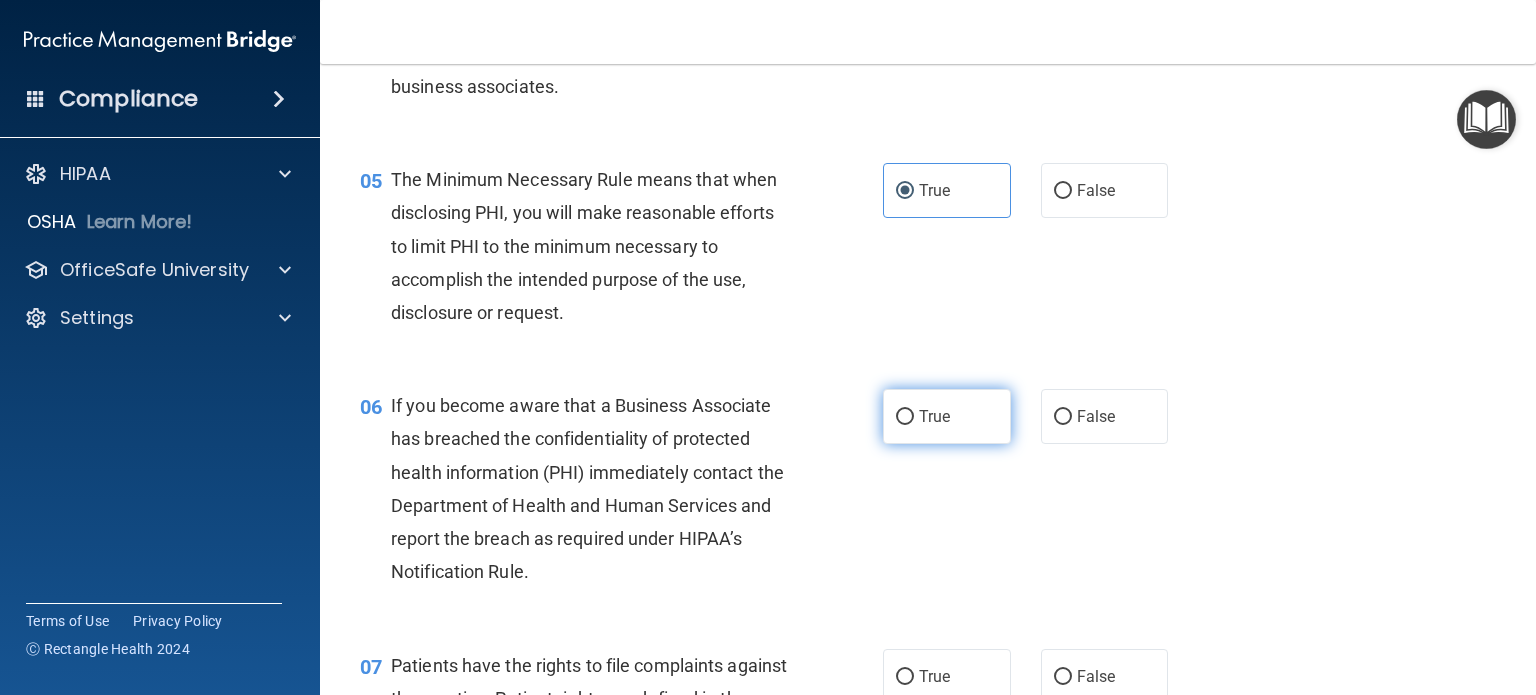 click on "True" at bounding box center [947, 416] 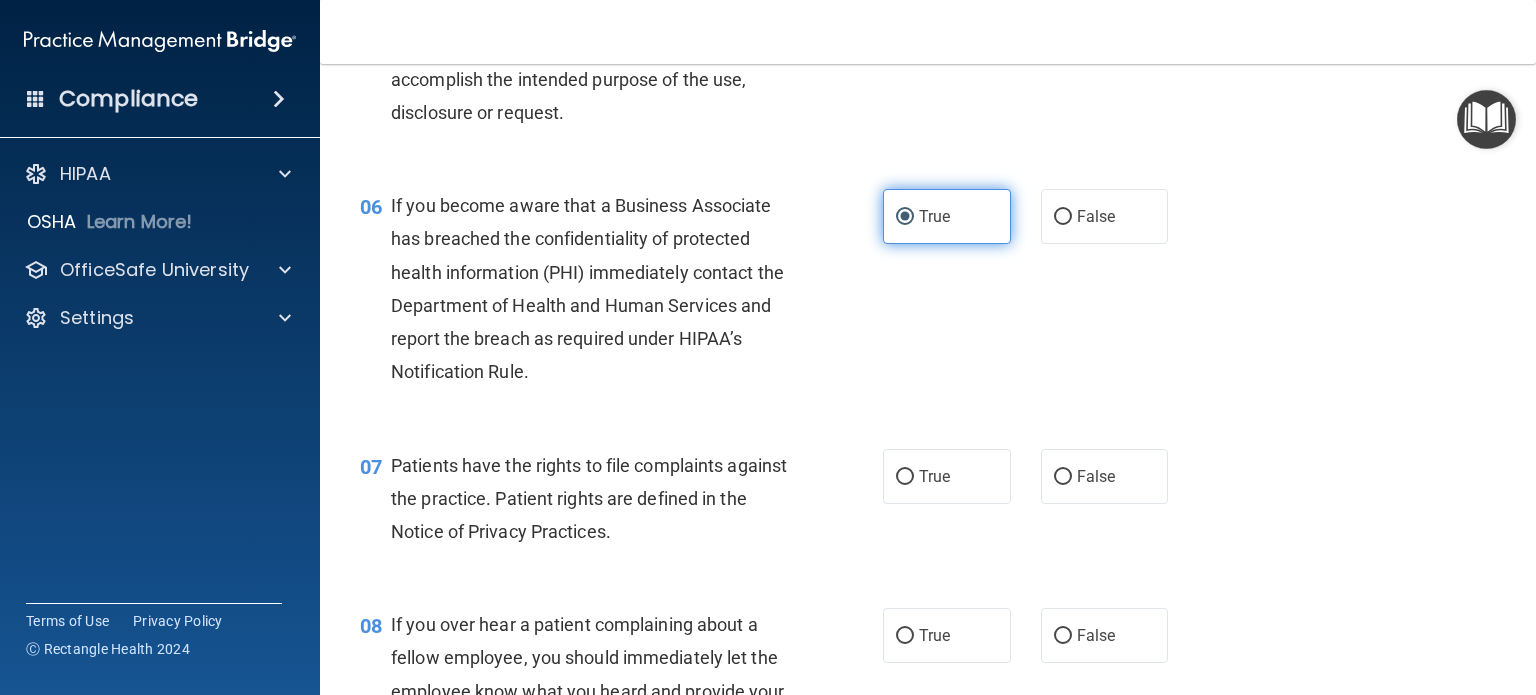 scroll, scrollTop: 1200, scrollLeft: 0, axis: vertical 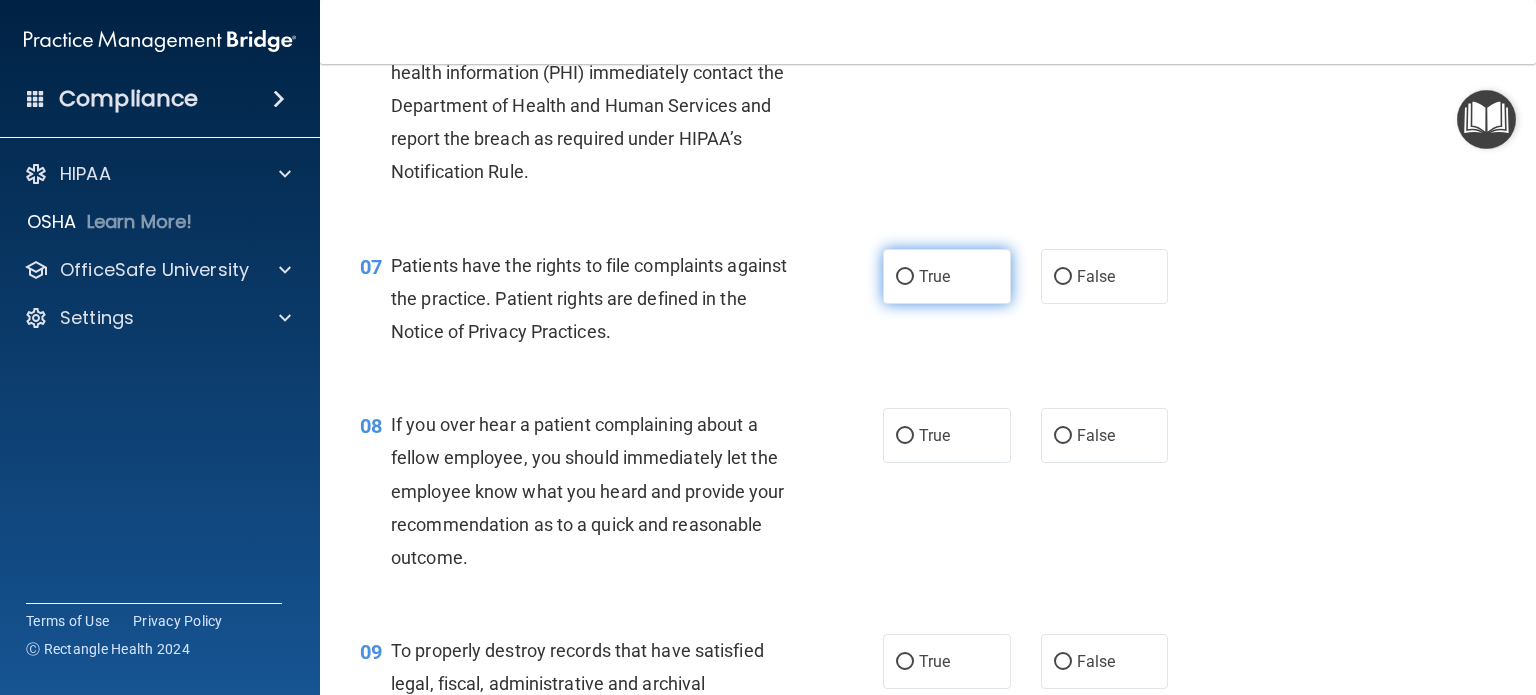 click on "True" at bounding box center (947, 276) 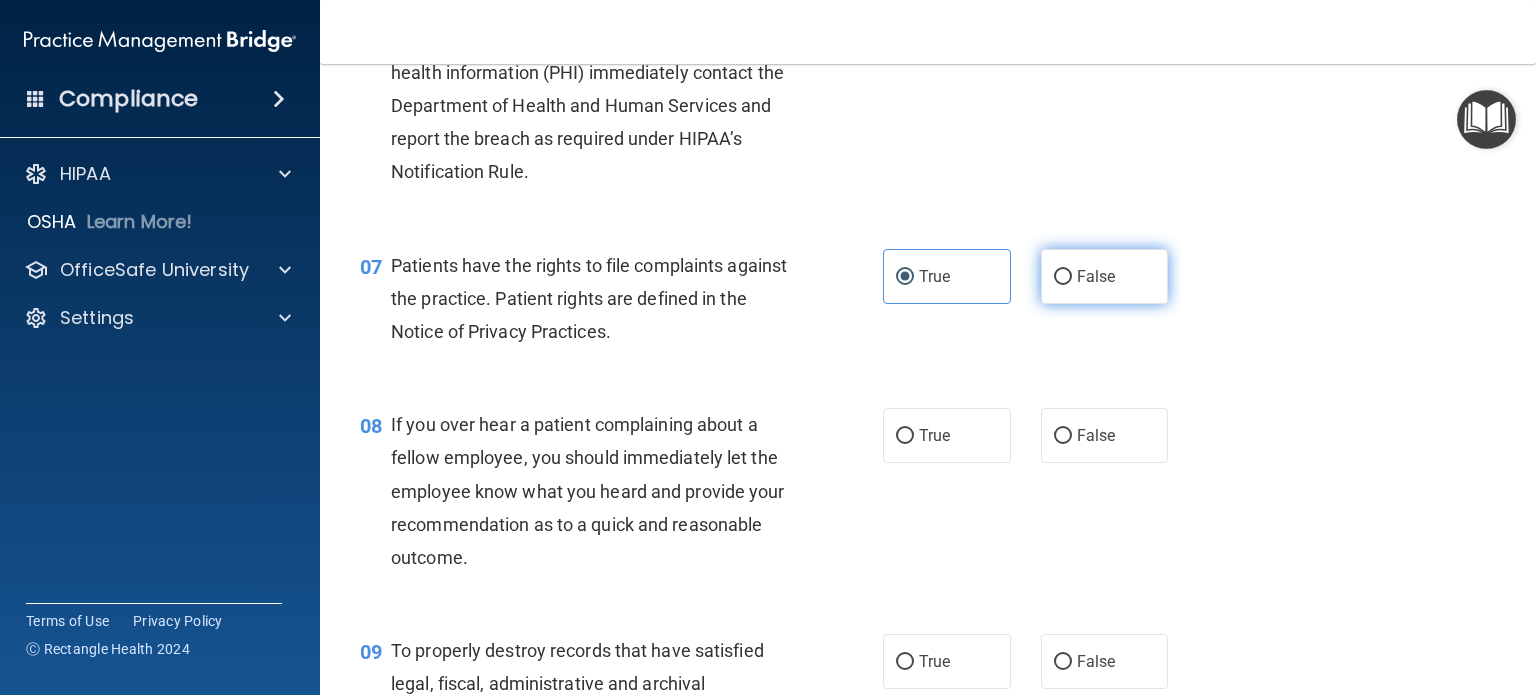 click on "False" at bounding box center [1105, 276] 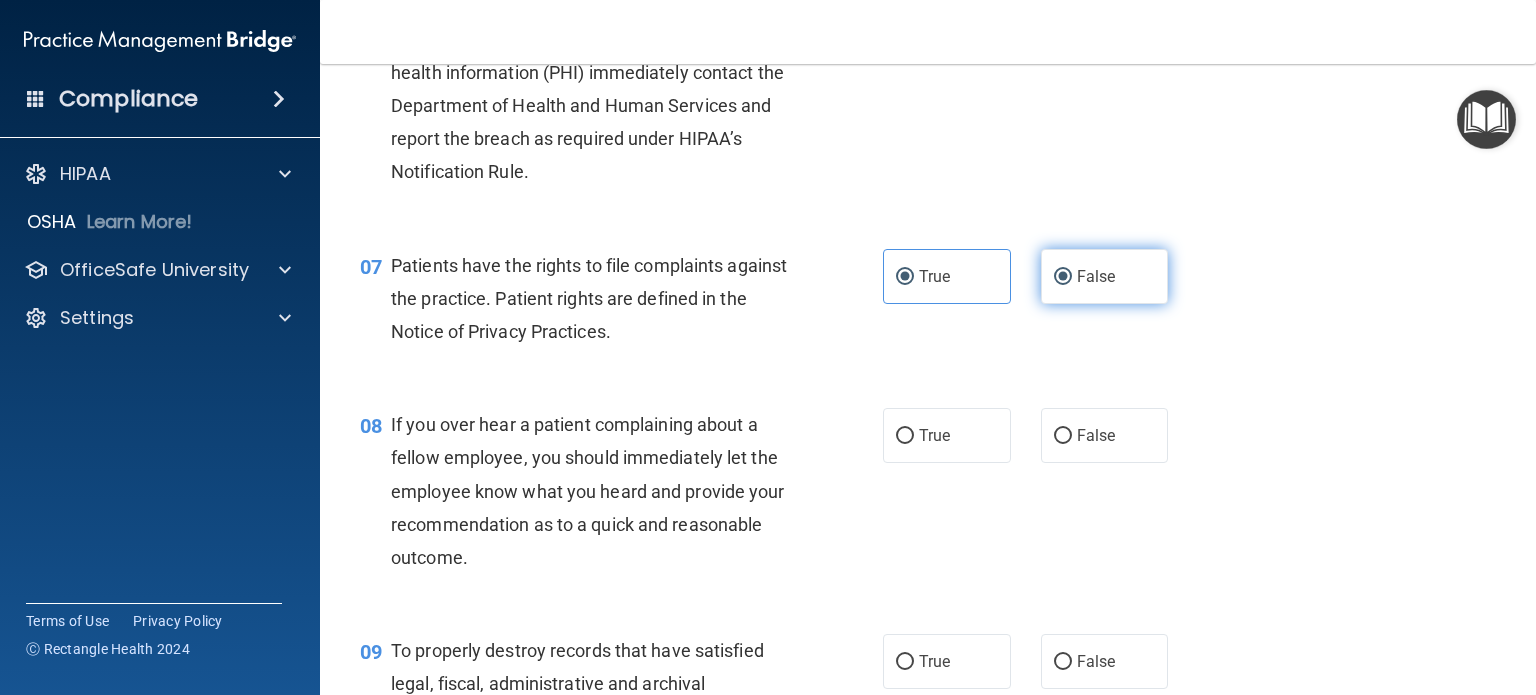 radio on "false" 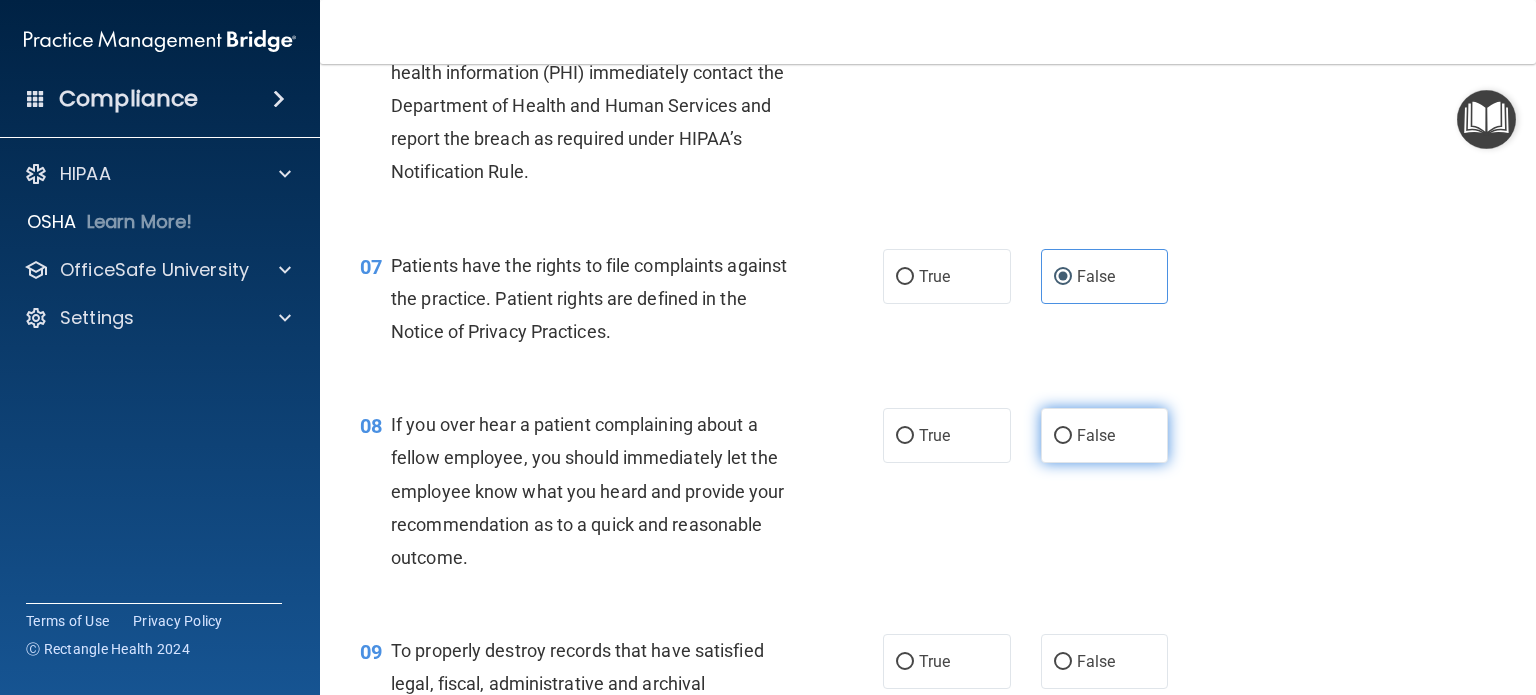 click on "False" at bounding box center [1063, 436] 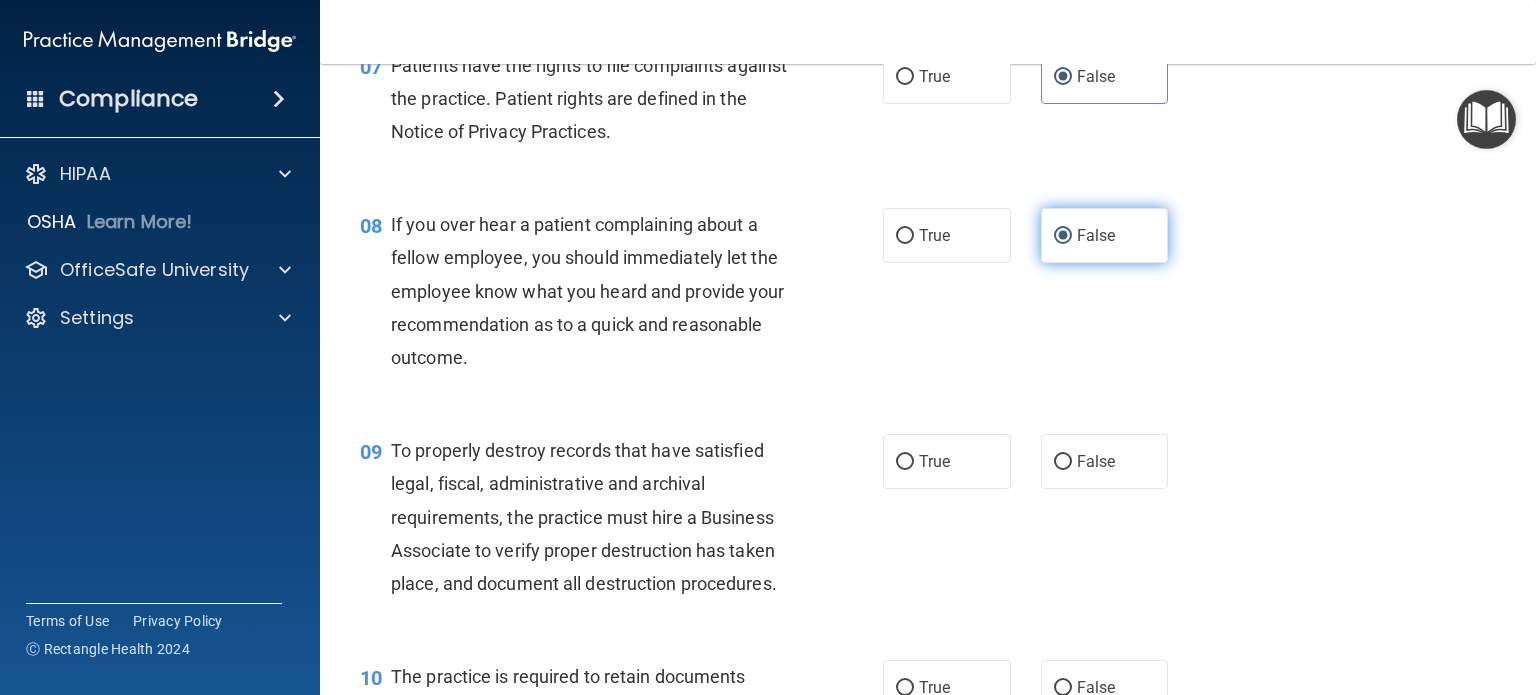 scroll, scrollTop: 1500, scrollLeft: 0, axis: vertical 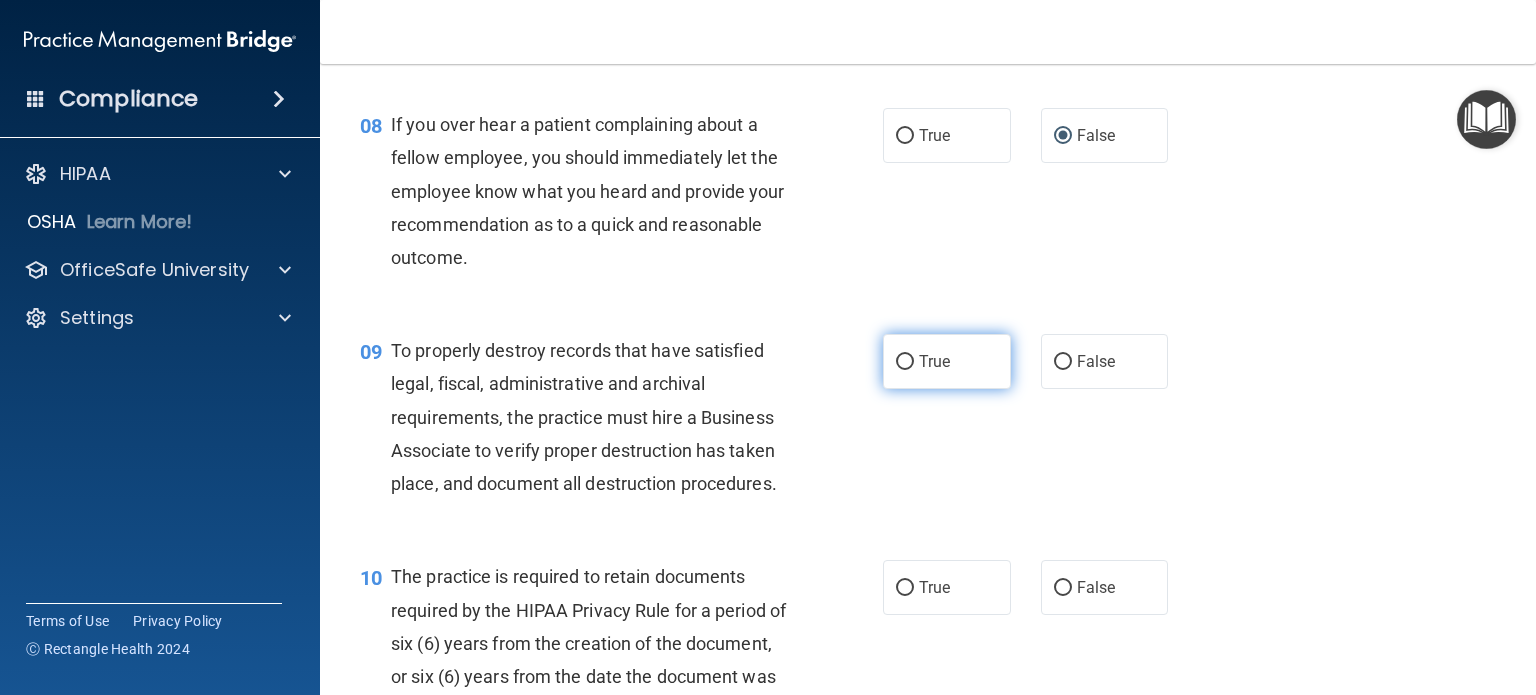 click on "True" at bounding box center [947, 361] 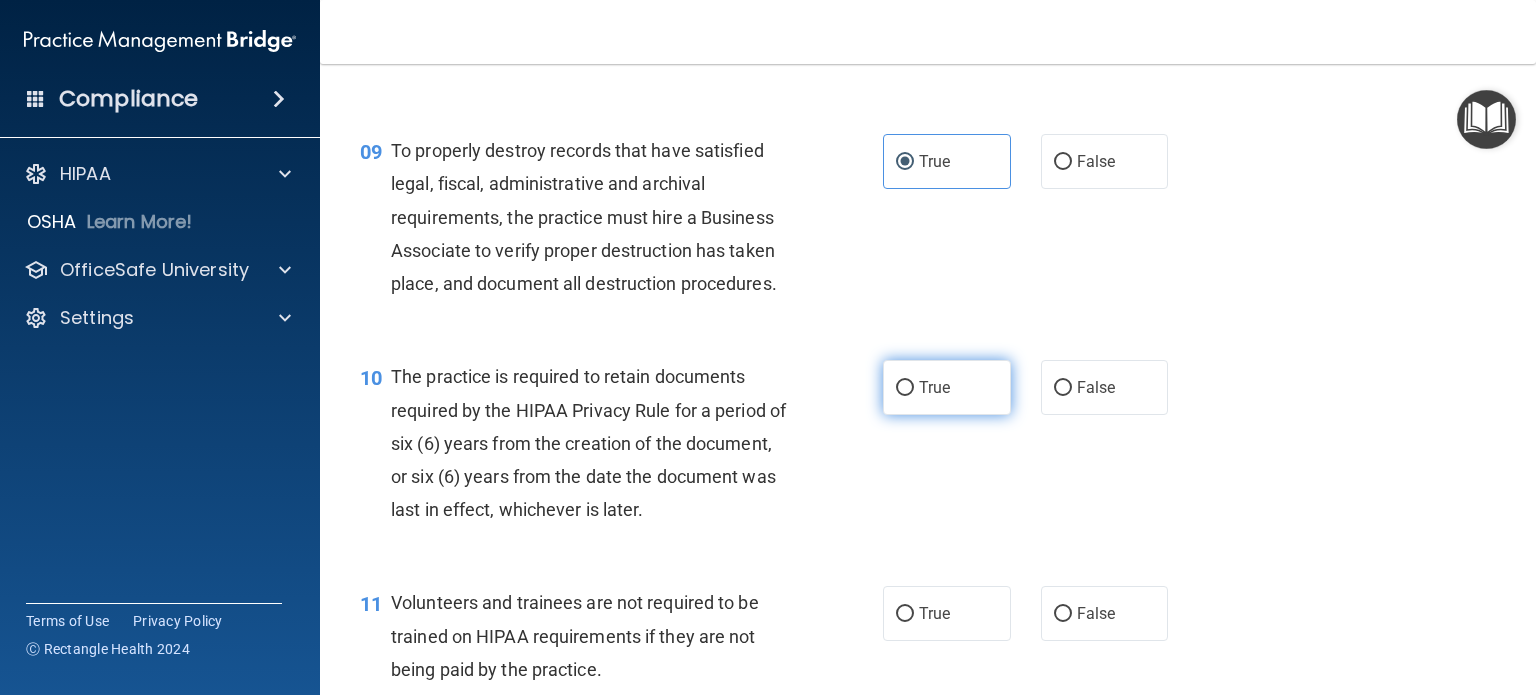 scroll, scrollTop: 1800, scrollLeft: 0, axis: vertical 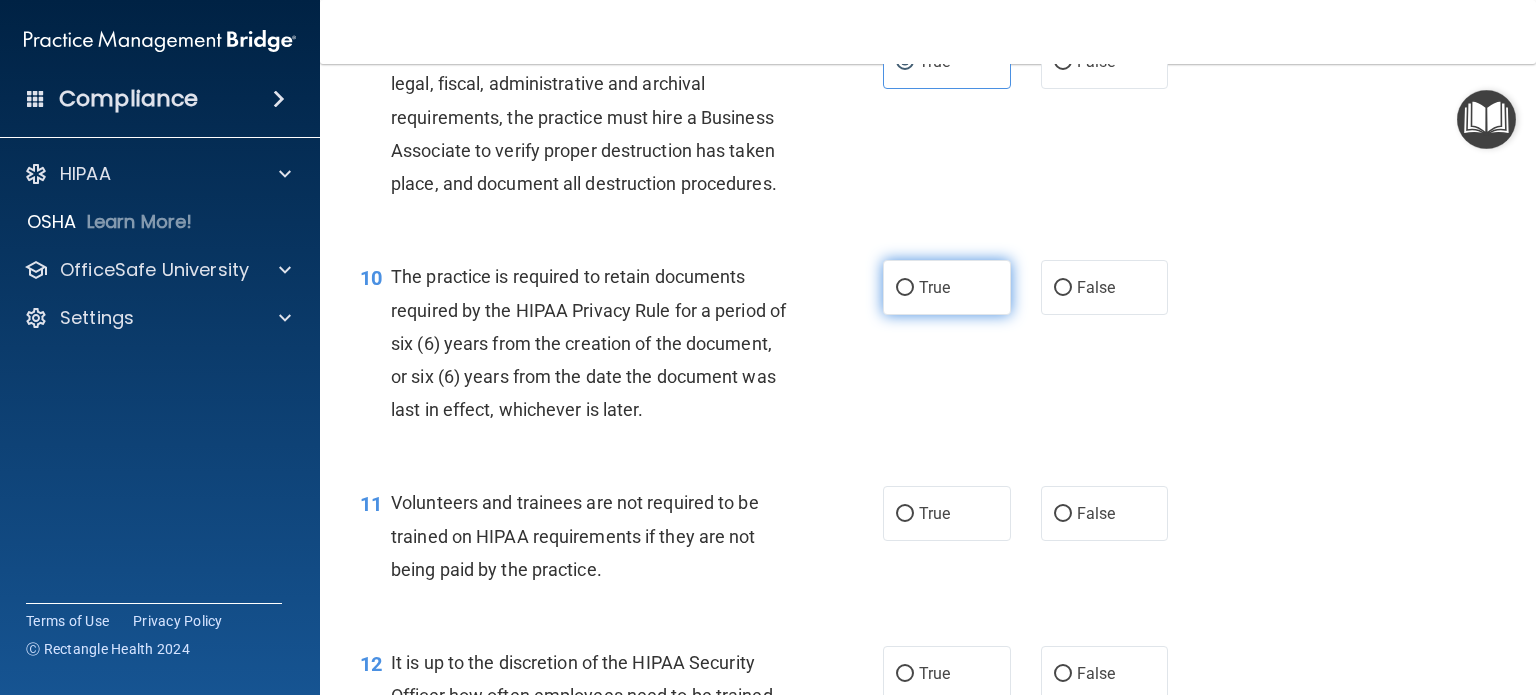 click on "True" at bounding box center [947, 287] 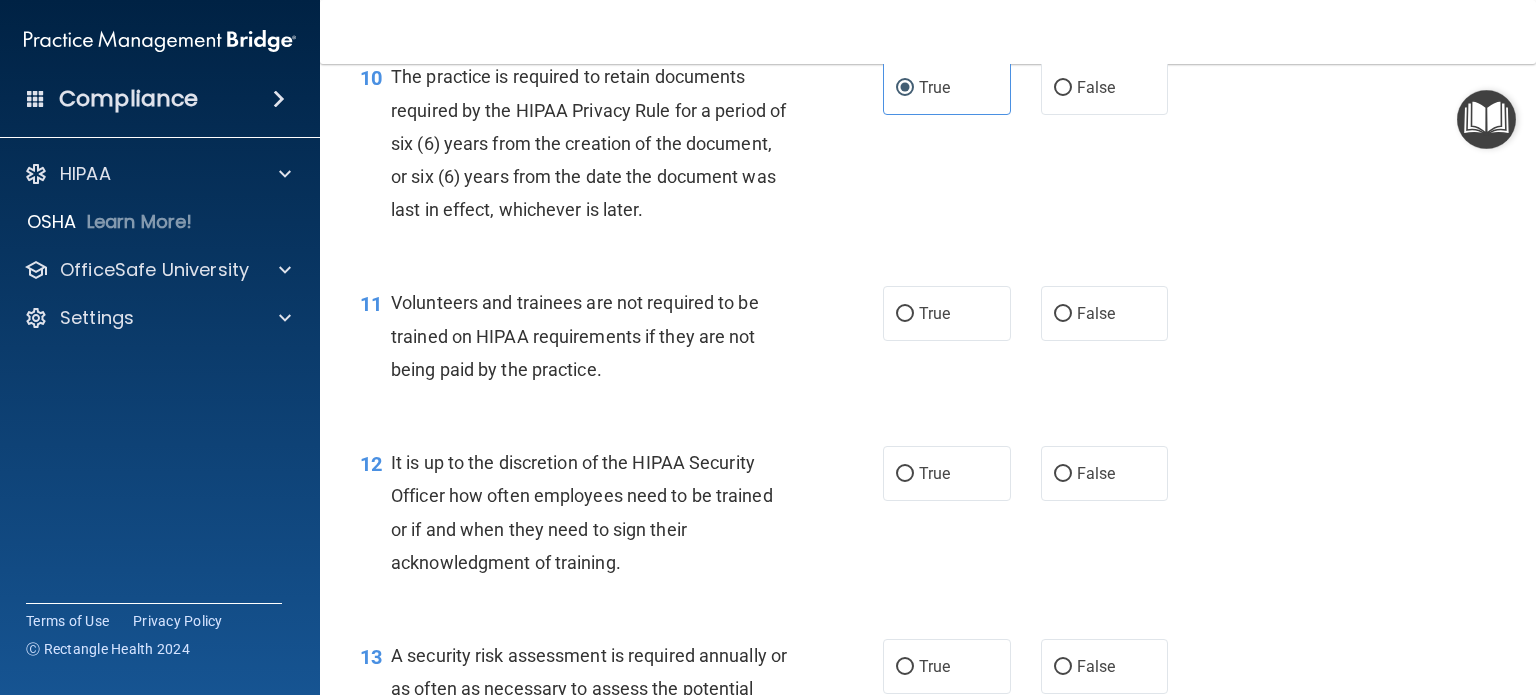 scroll, scrollTop: 2100, scrollLeft: 0, axis: vertical 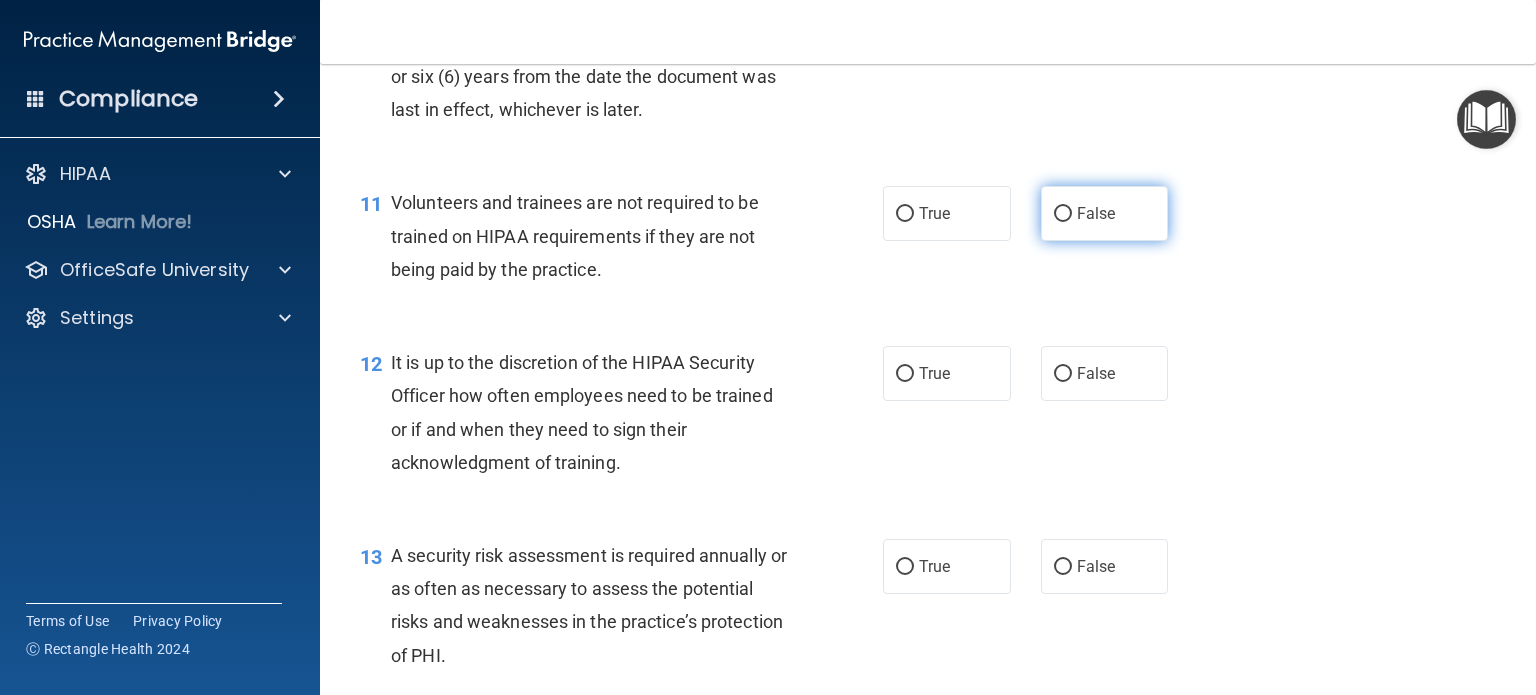 click on "False" at bounding box center [1105, 213] 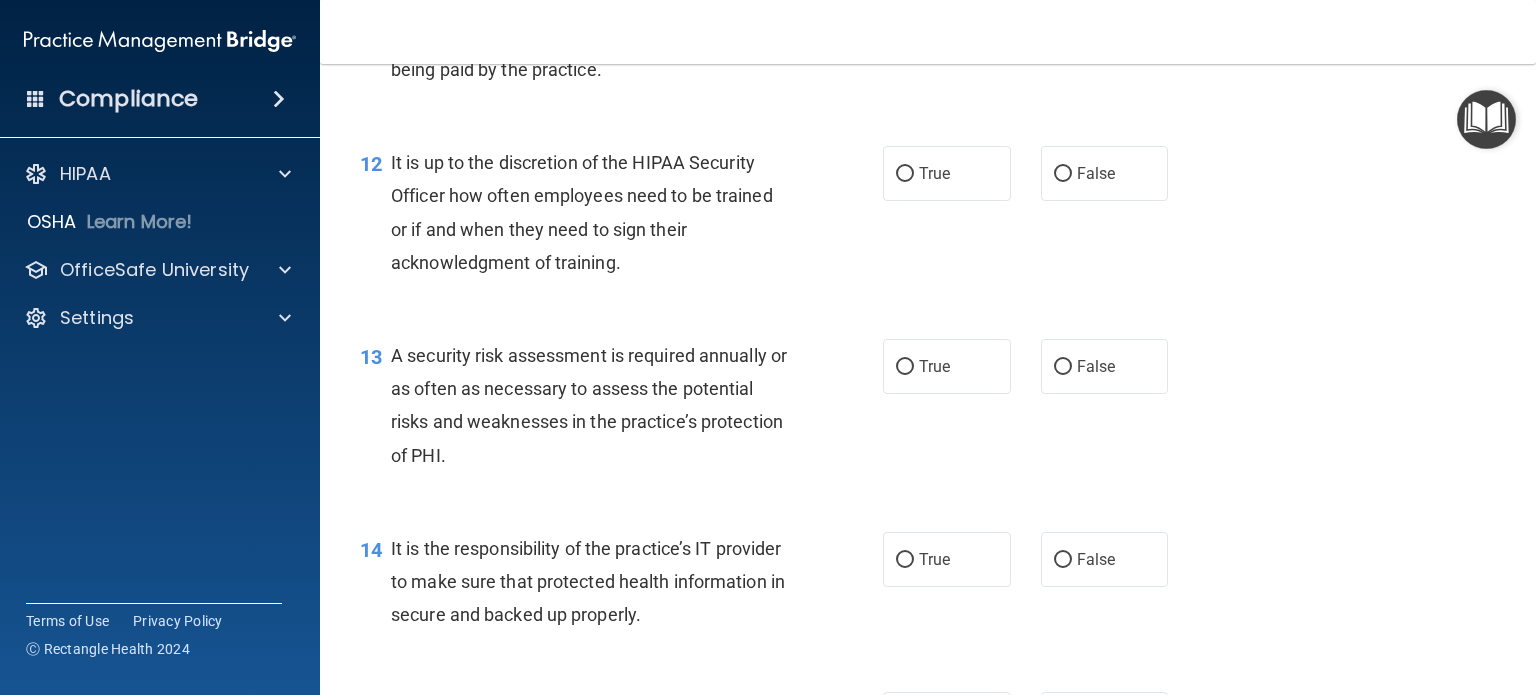 scroll, scrollTop: 2400, scrollLeft: 0, axis: vertical 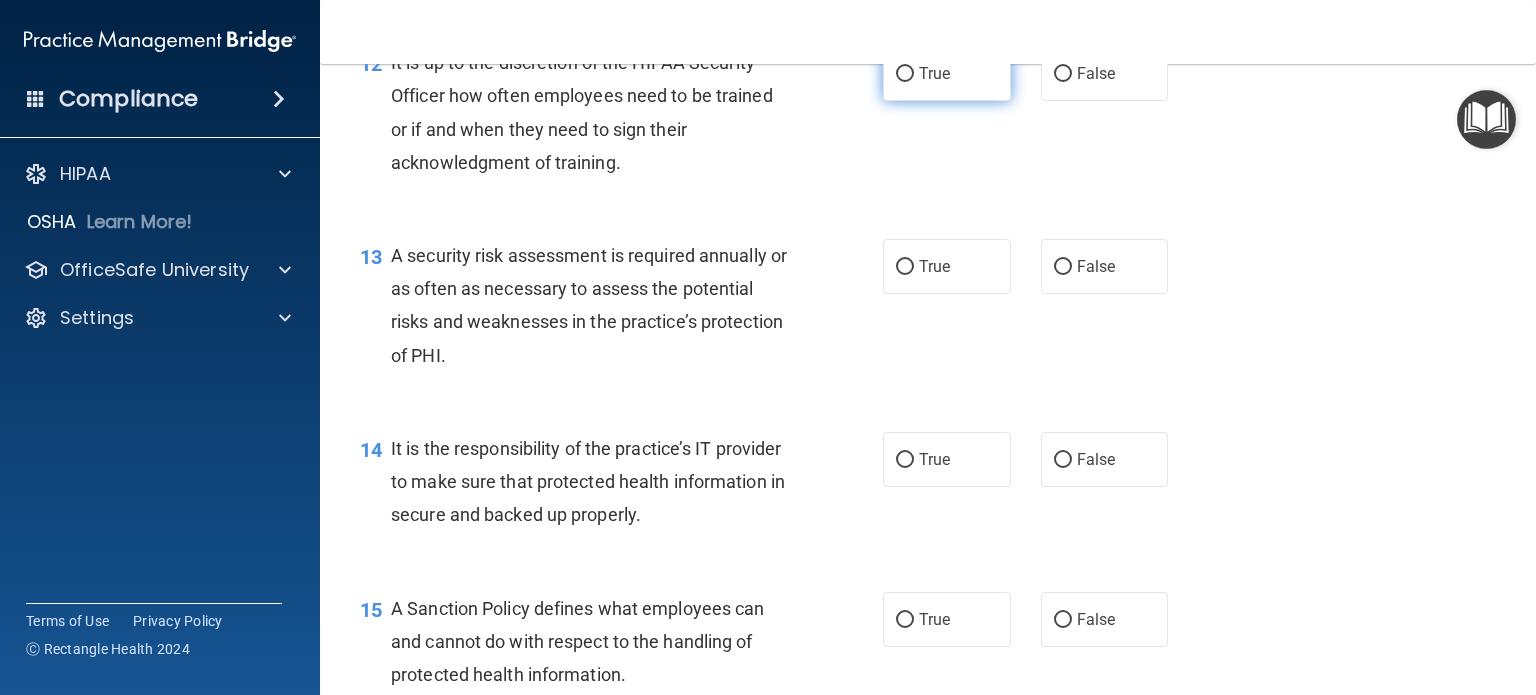 click on "True" at bounding box center (947, 73) 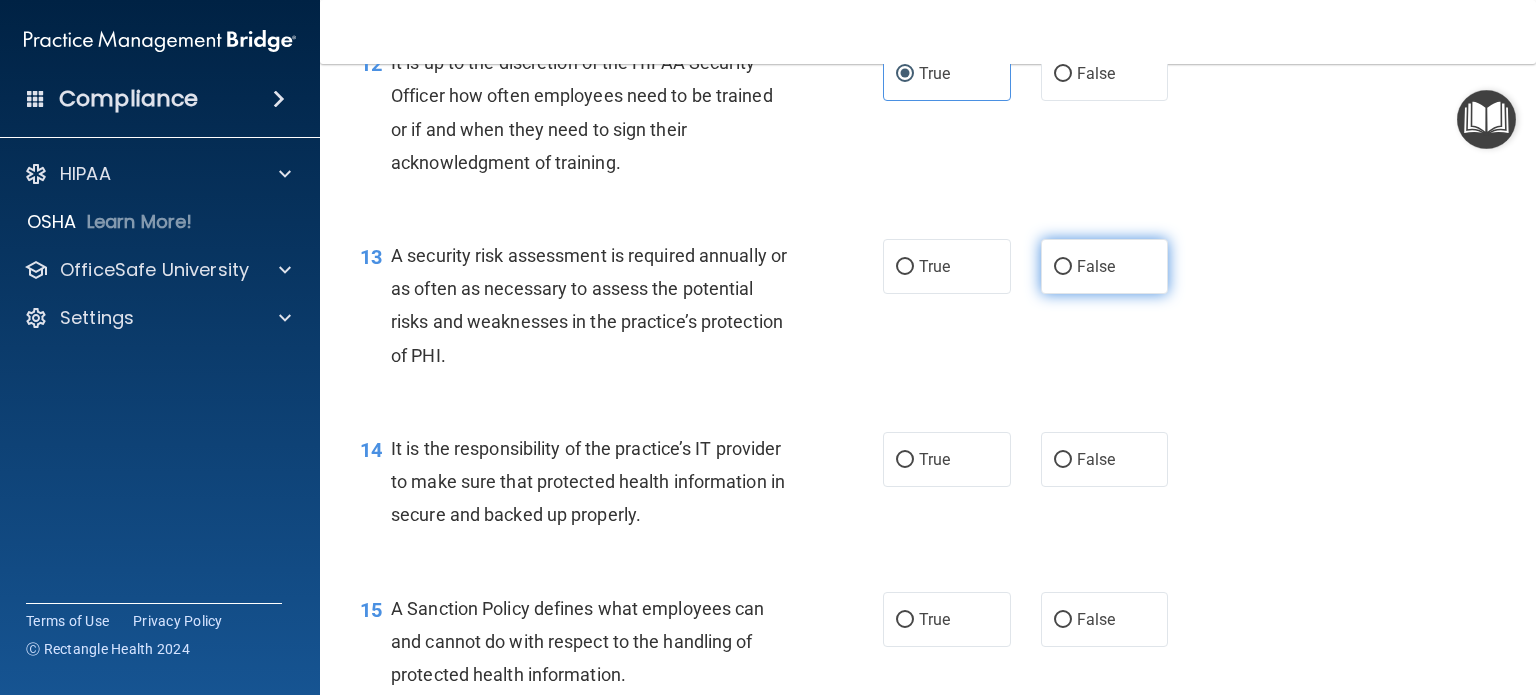 click on "False" at bounding box center (1096, 266) 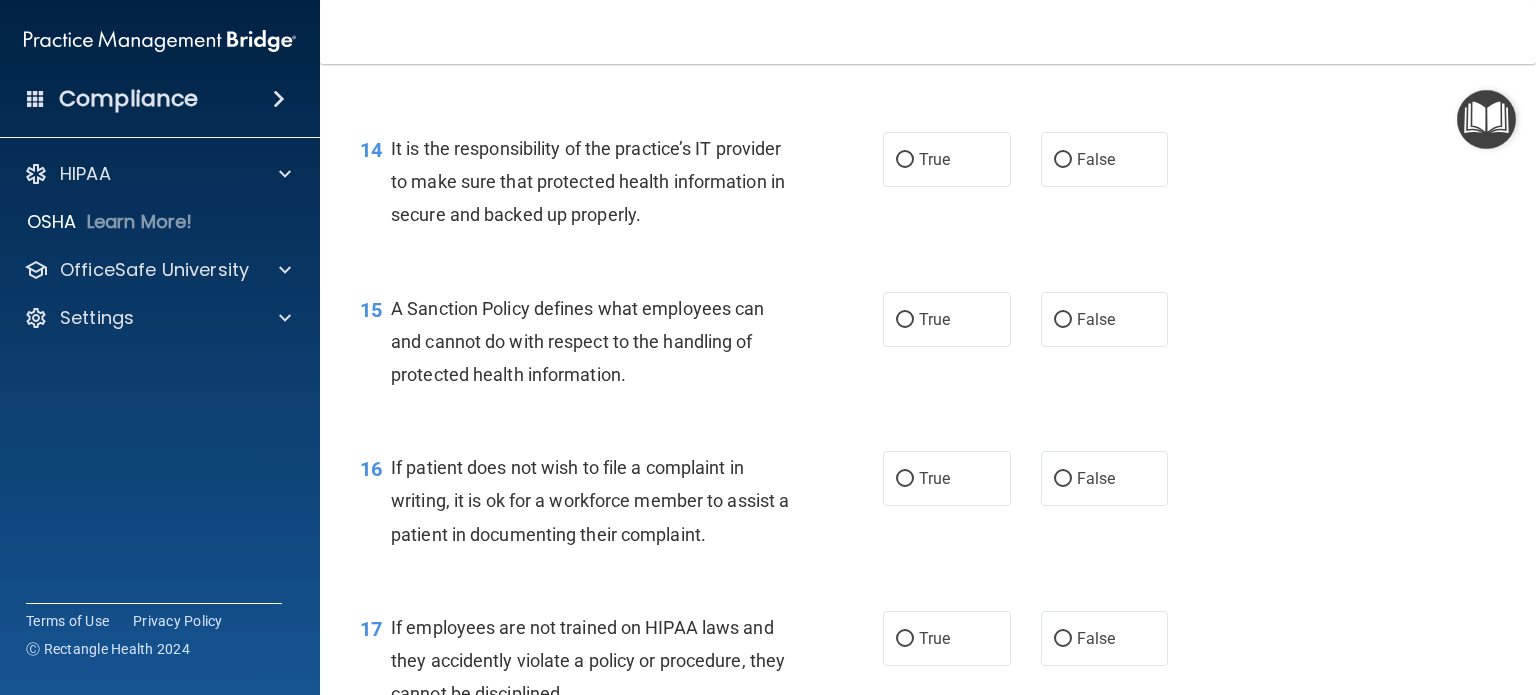 scroll, scrollTop: 2800, scrollLeft: 0, axis: vertical 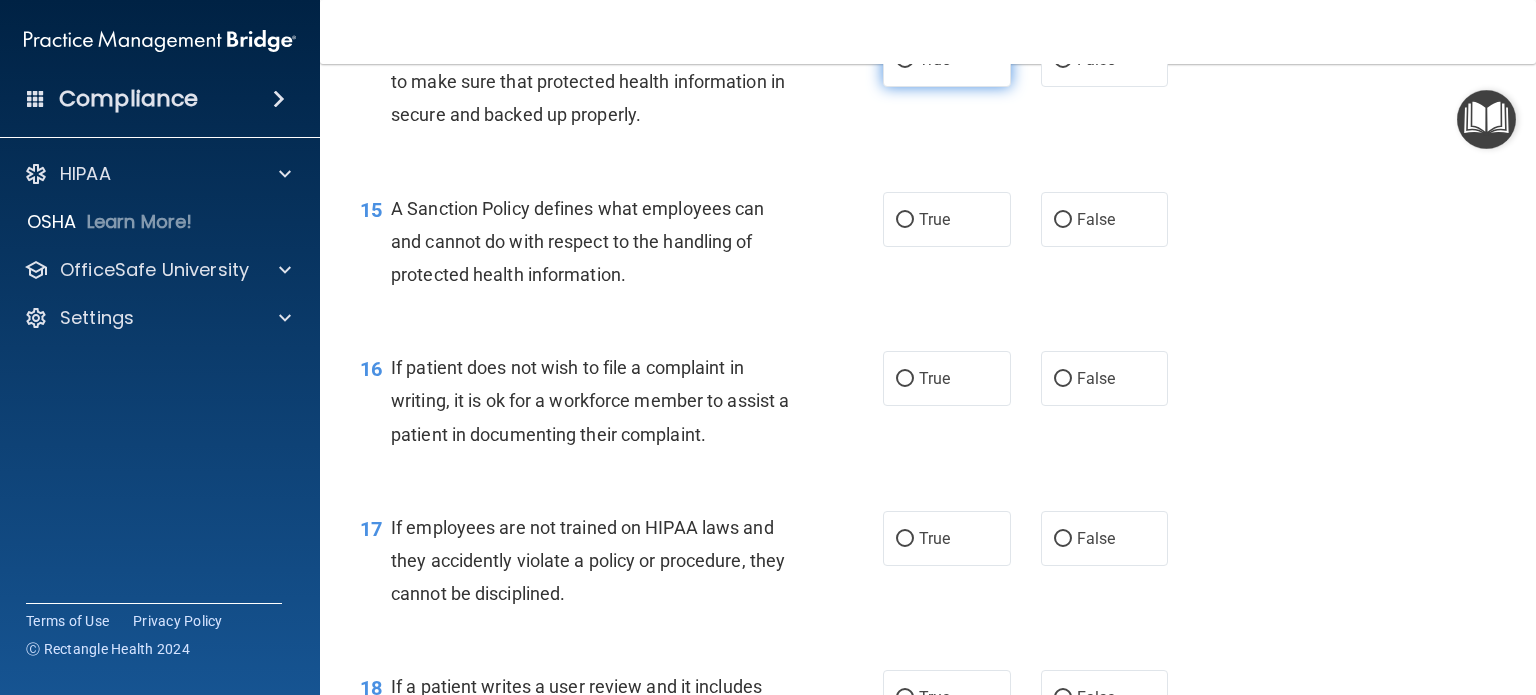 click on "True" at bounding box center (934, 59) 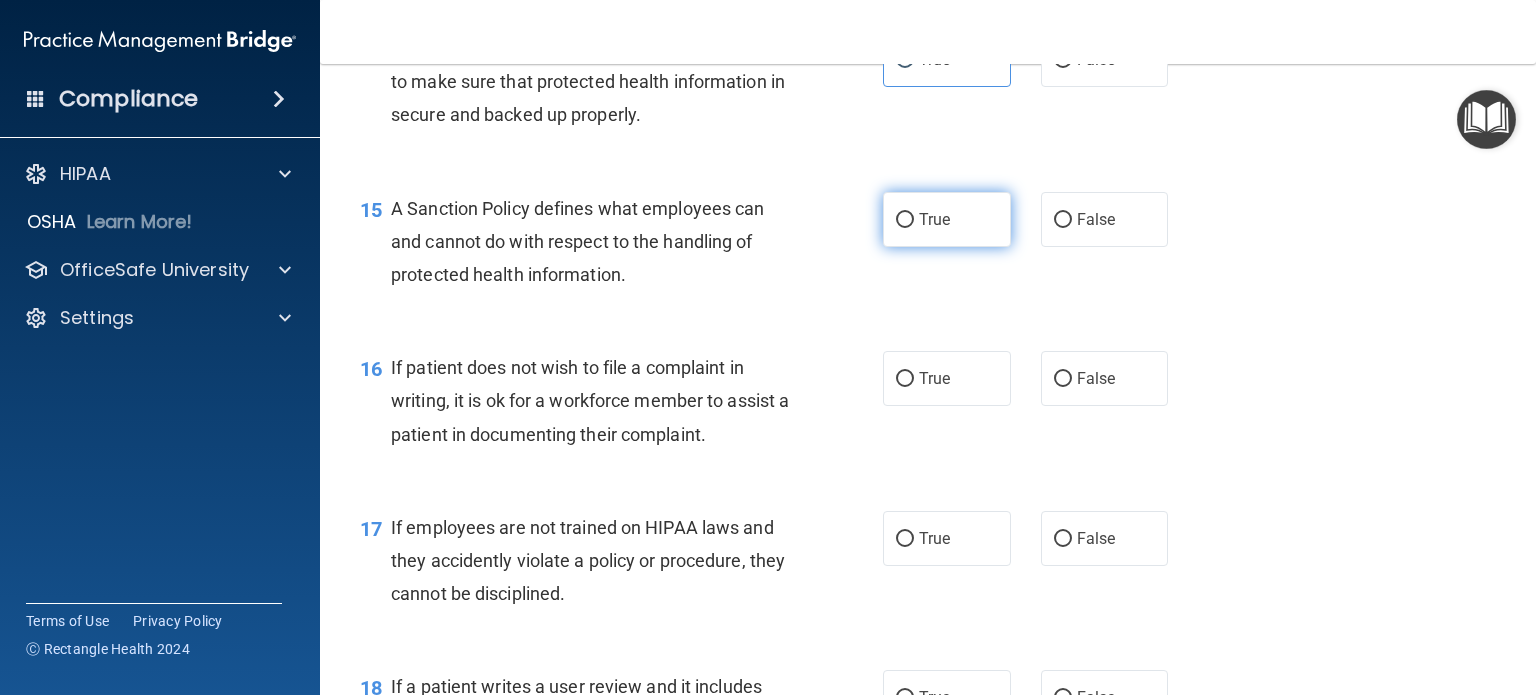 click on "True" at bounding box center [947, 219] 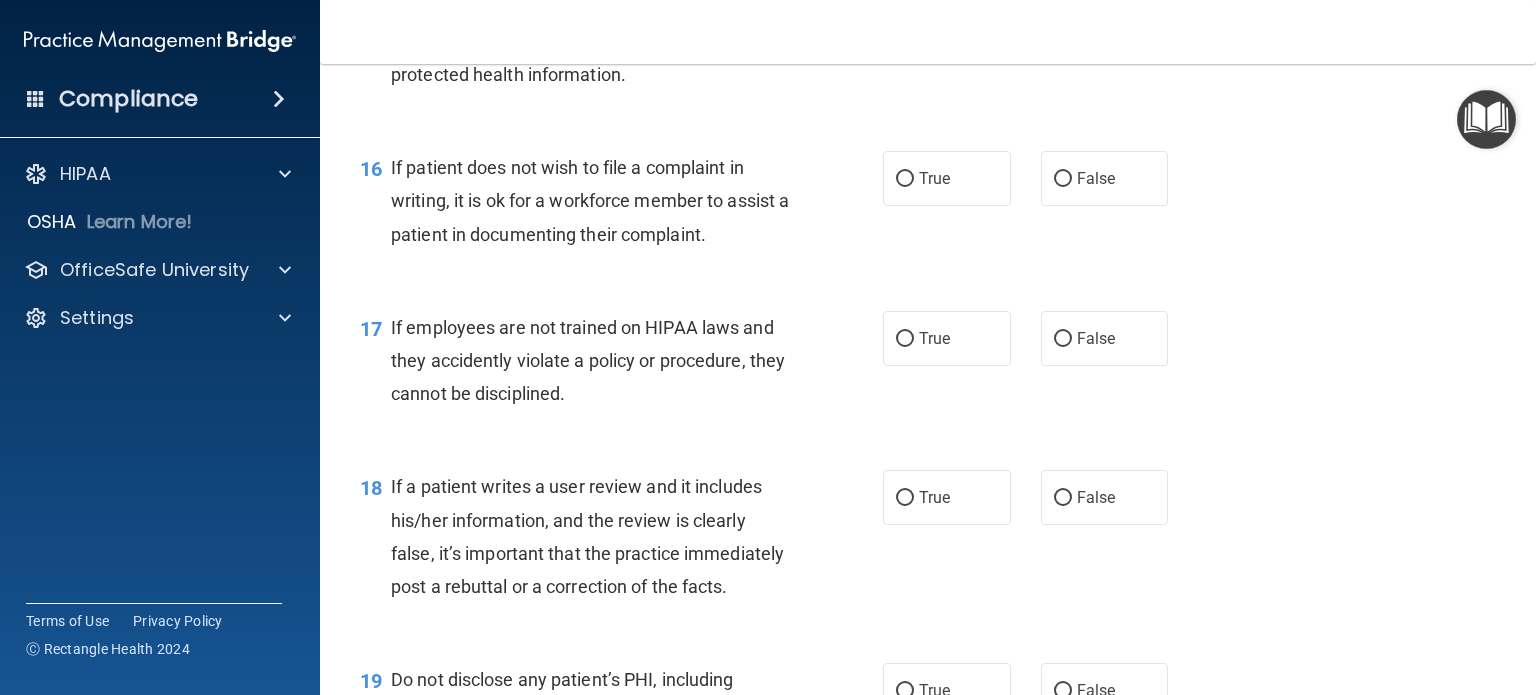 scroll, scrollTop: 3100, scrollLeft: 0, axis: vertical 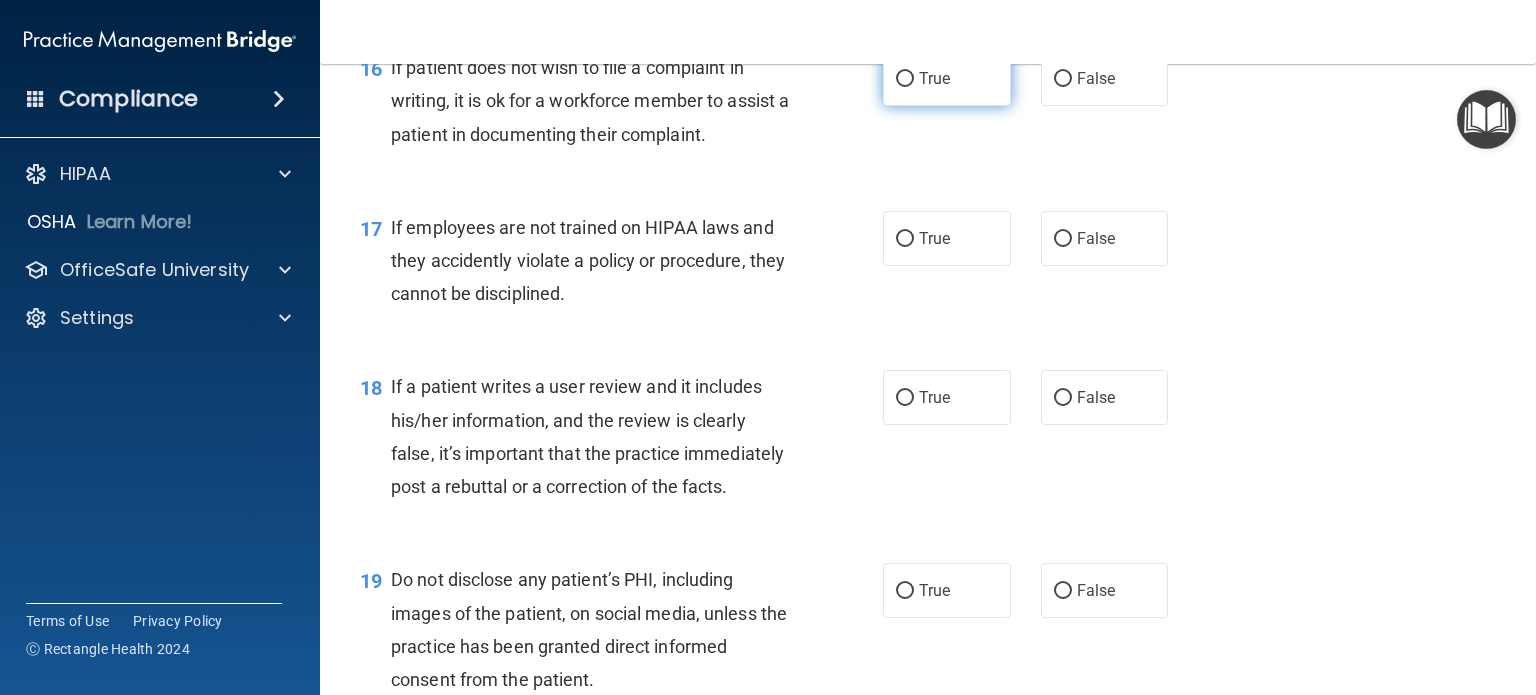click on "True" at bounding box center (947, 78) 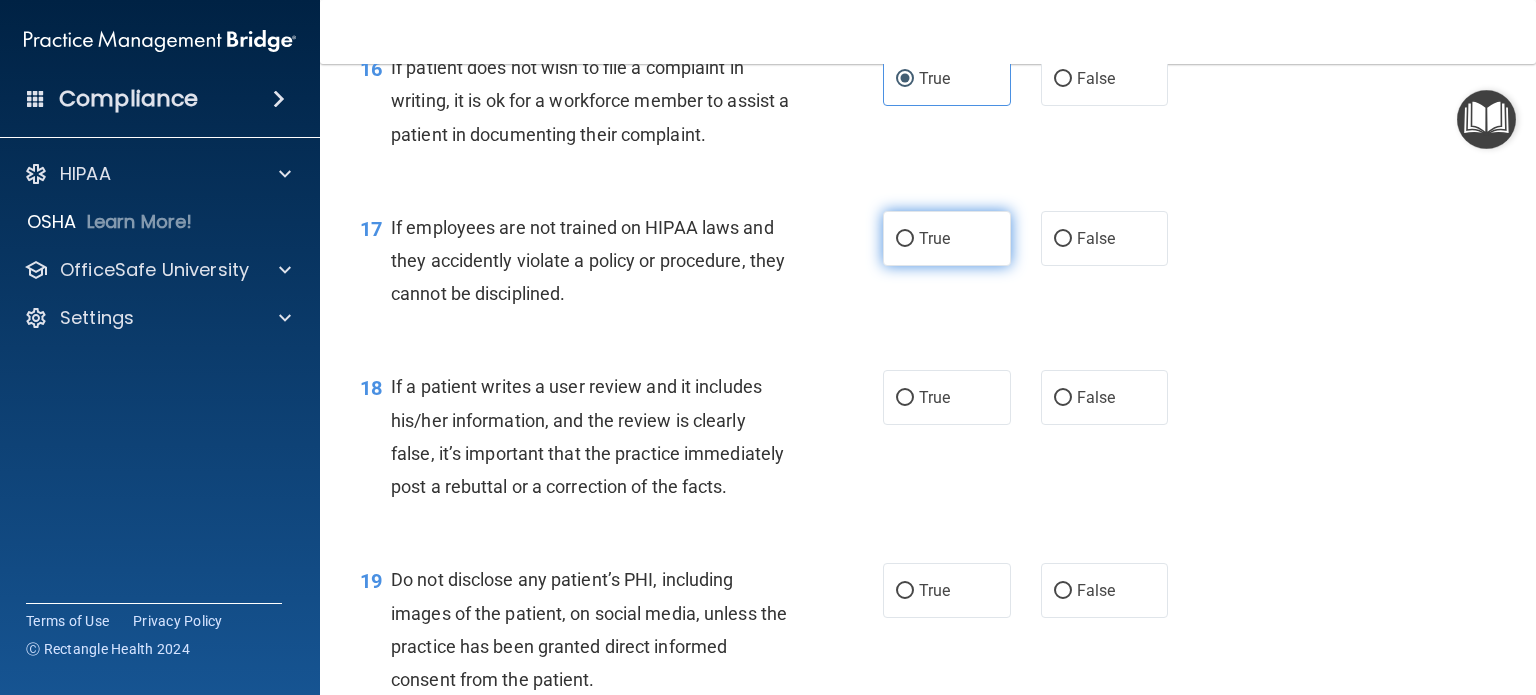 click on "True" at bounding box center (947, 238) 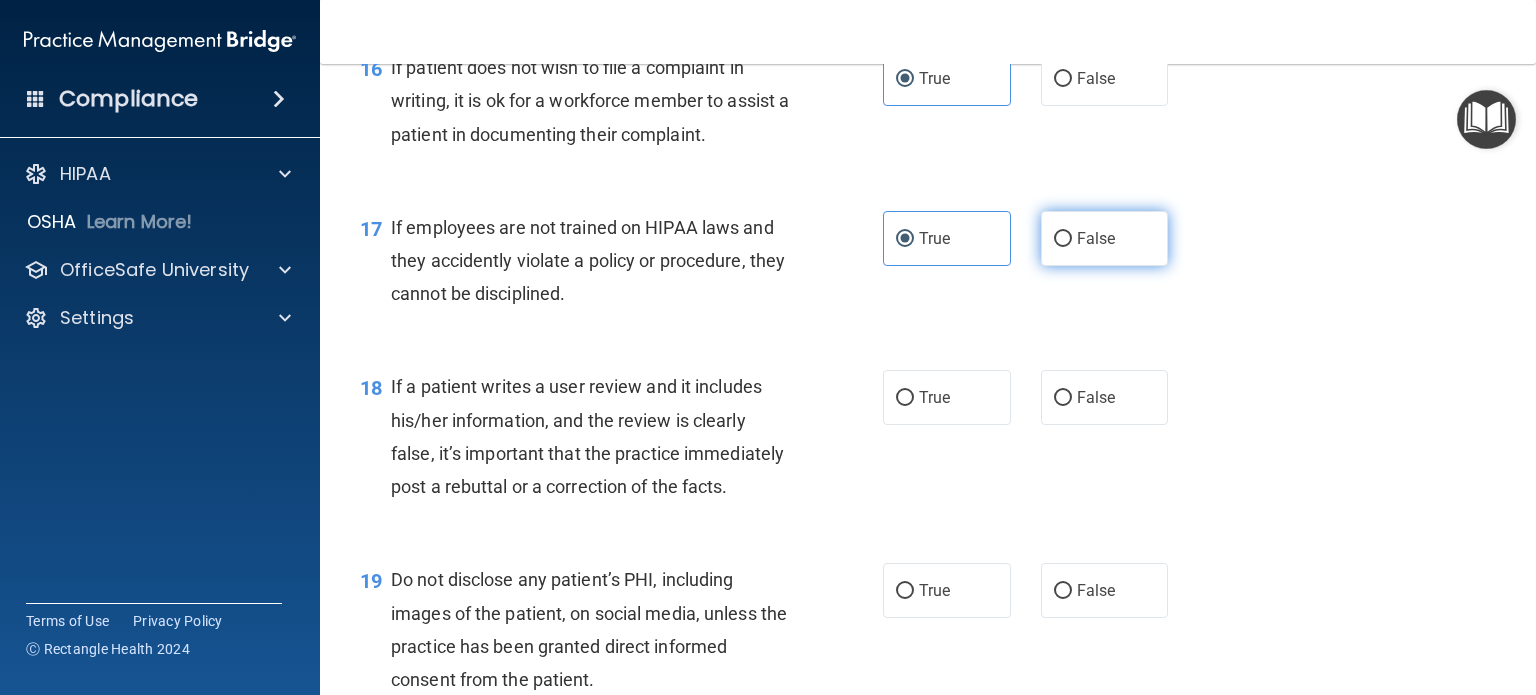 click on "False" at bounding box center (1105, 238) 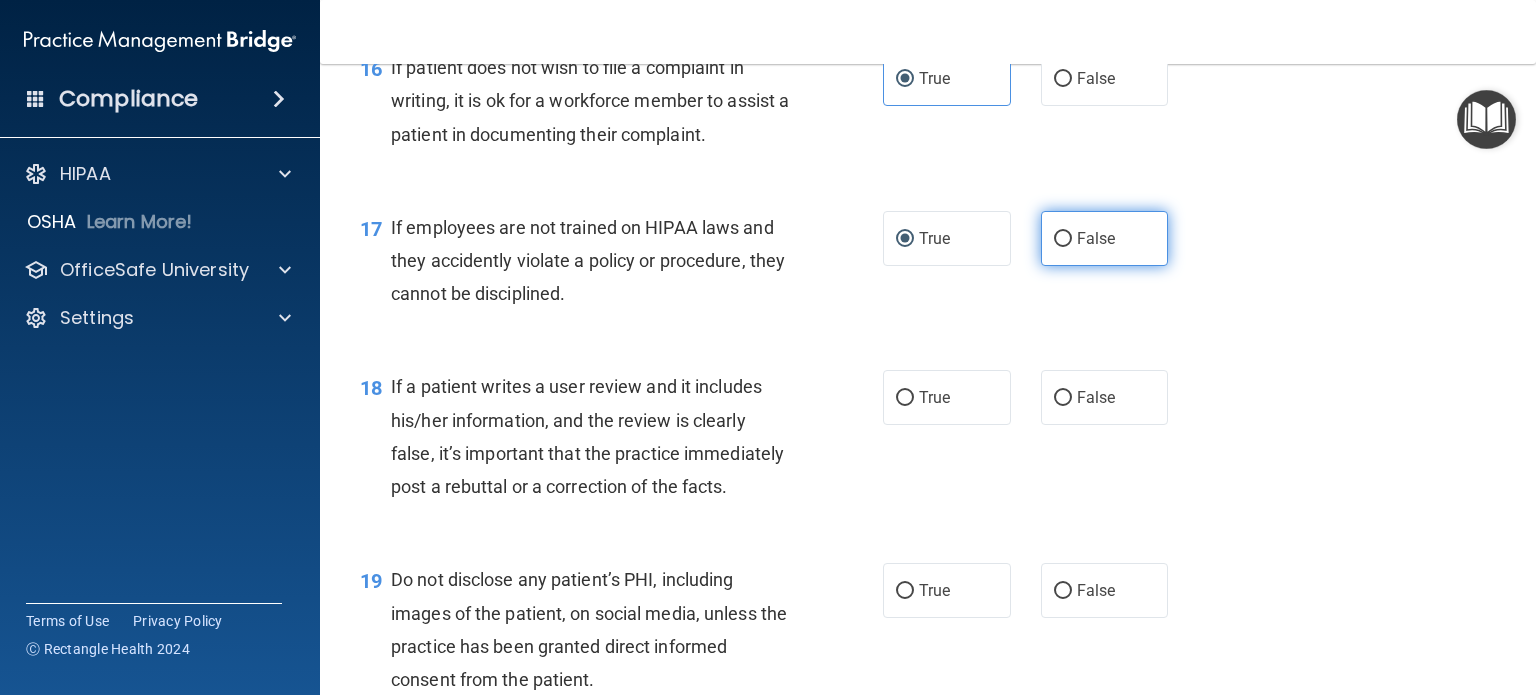 click on "False" at bounding box center [1096, 238] 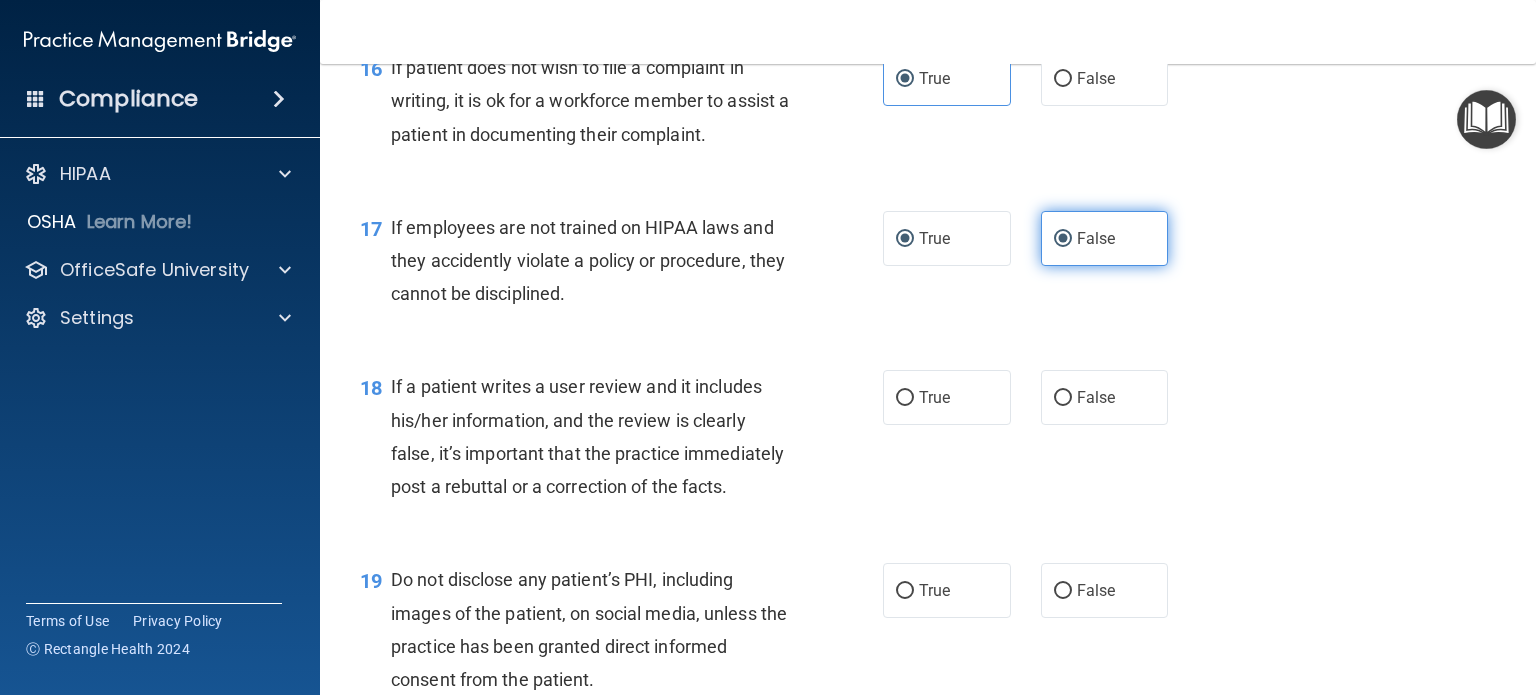 radio on "false" 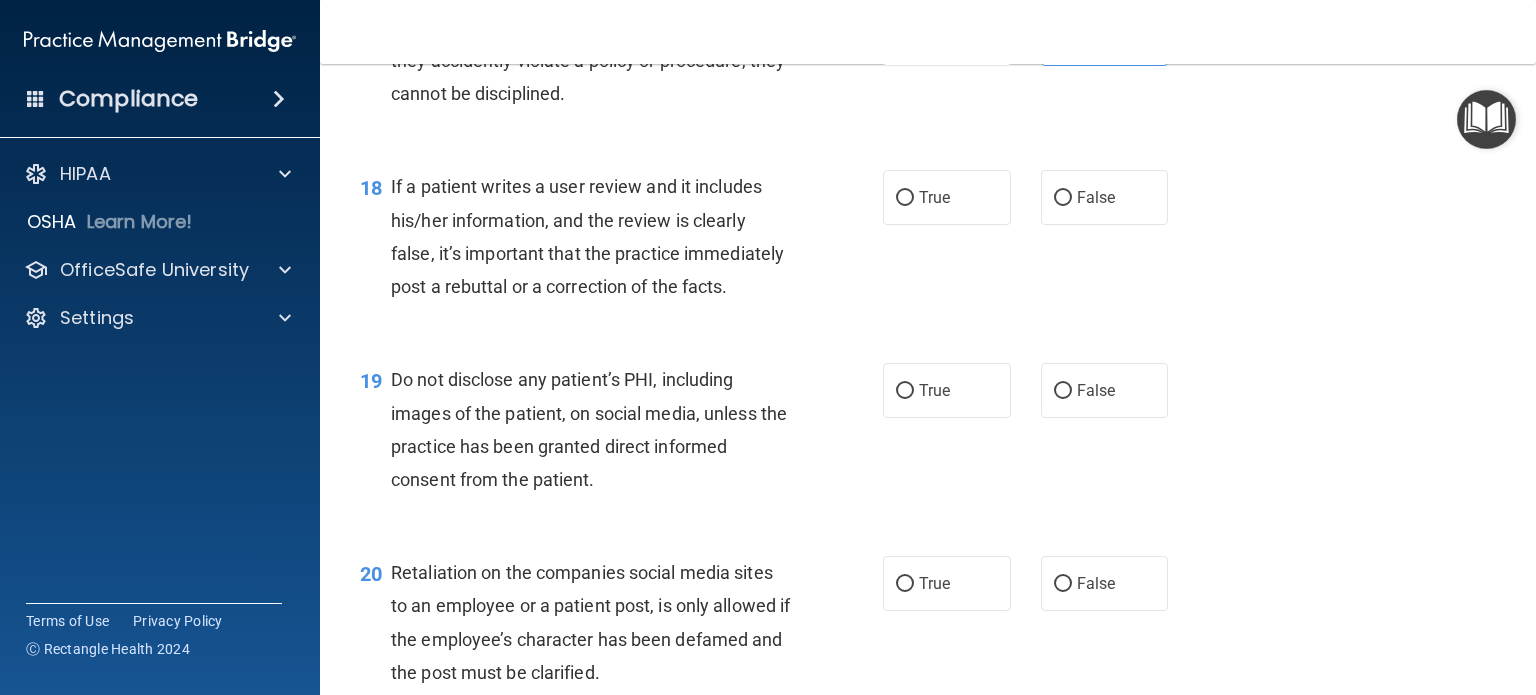 scroll, scrollTop: 3400, scrollLeft: 0, axis: vertical 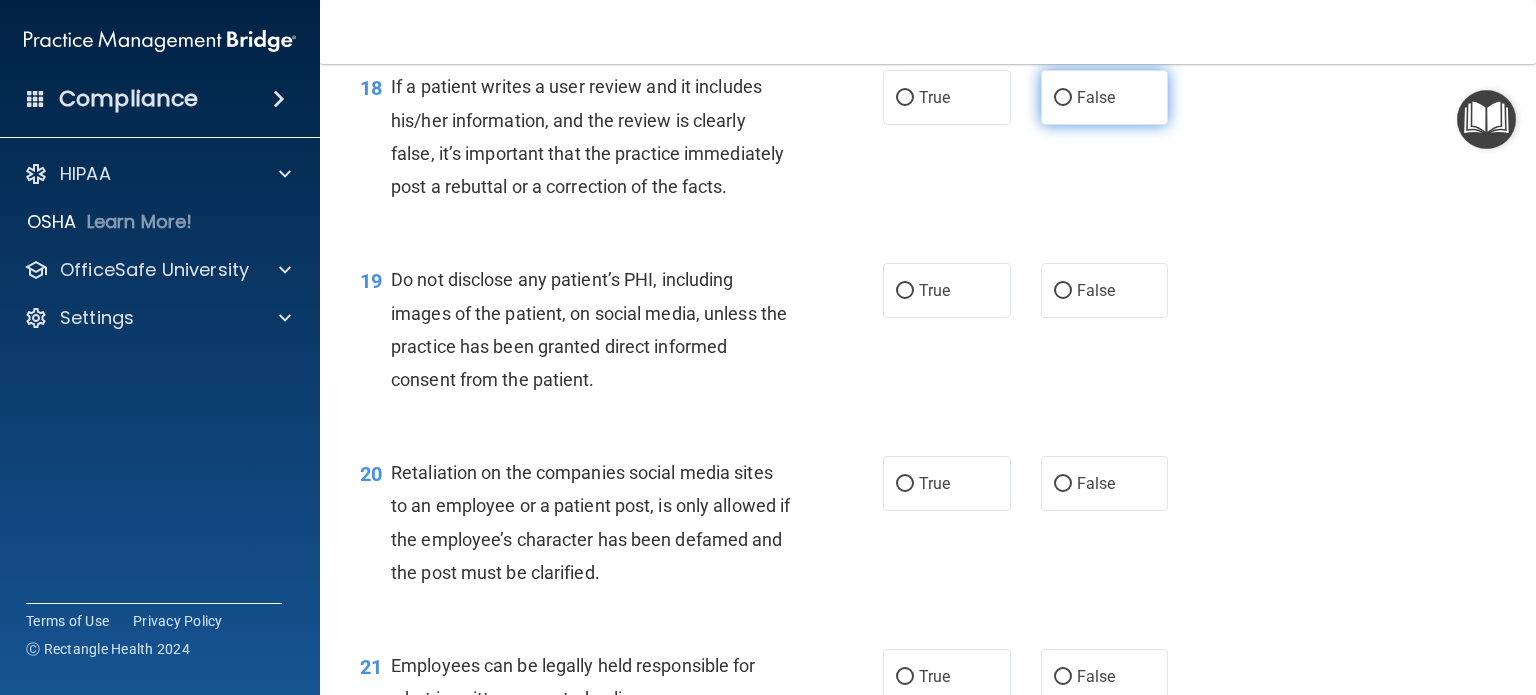click on "False" at bounding box center [1105, 97] 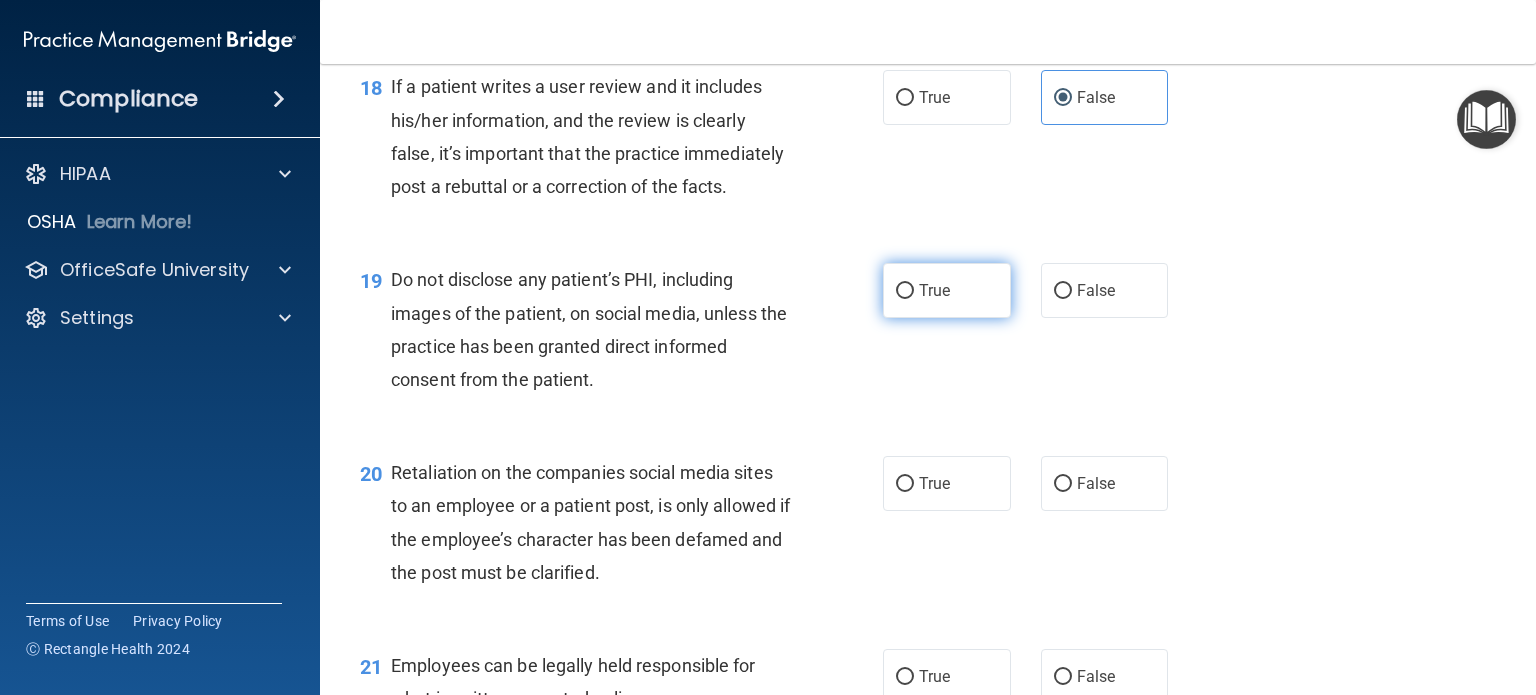 click on "True" at bounding box center (947, 290) 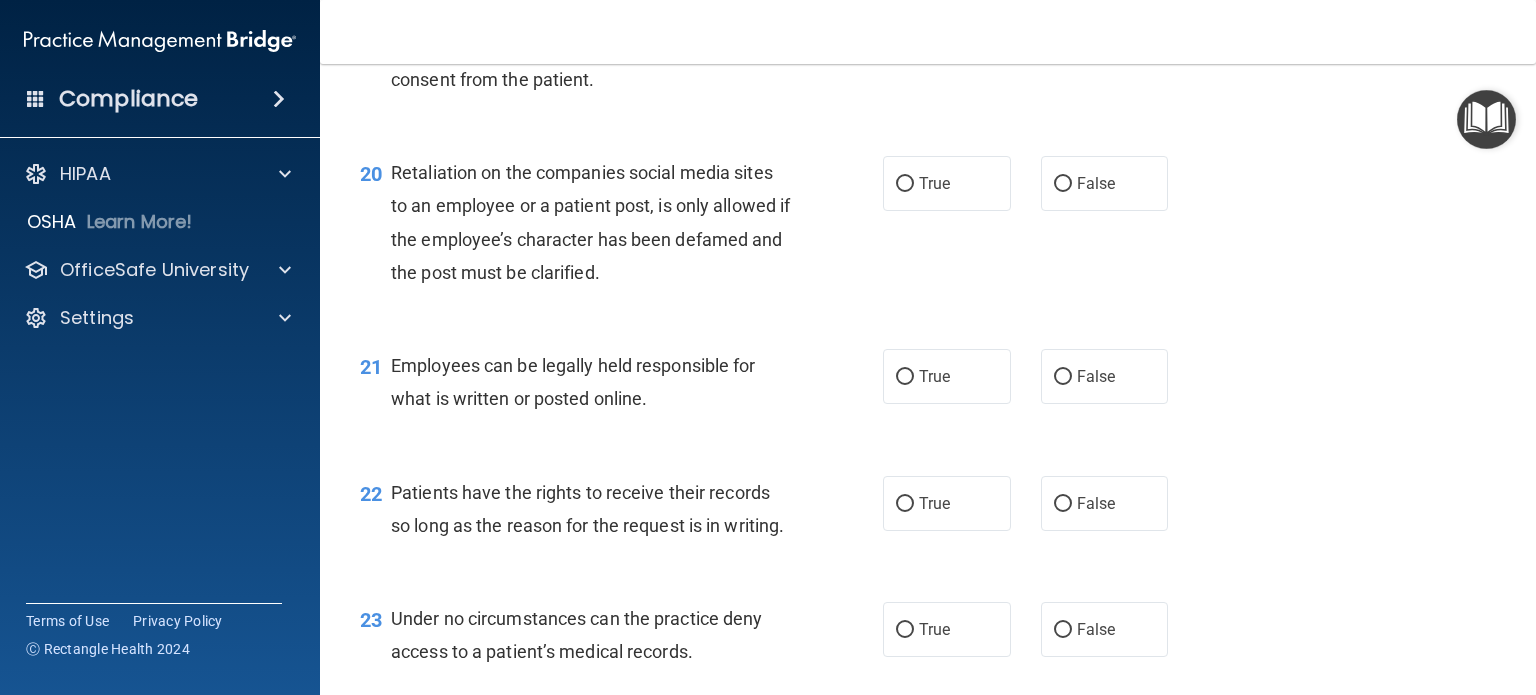 scroll, scrollTop: 3800, scrollLeft: 0, axis: vertical 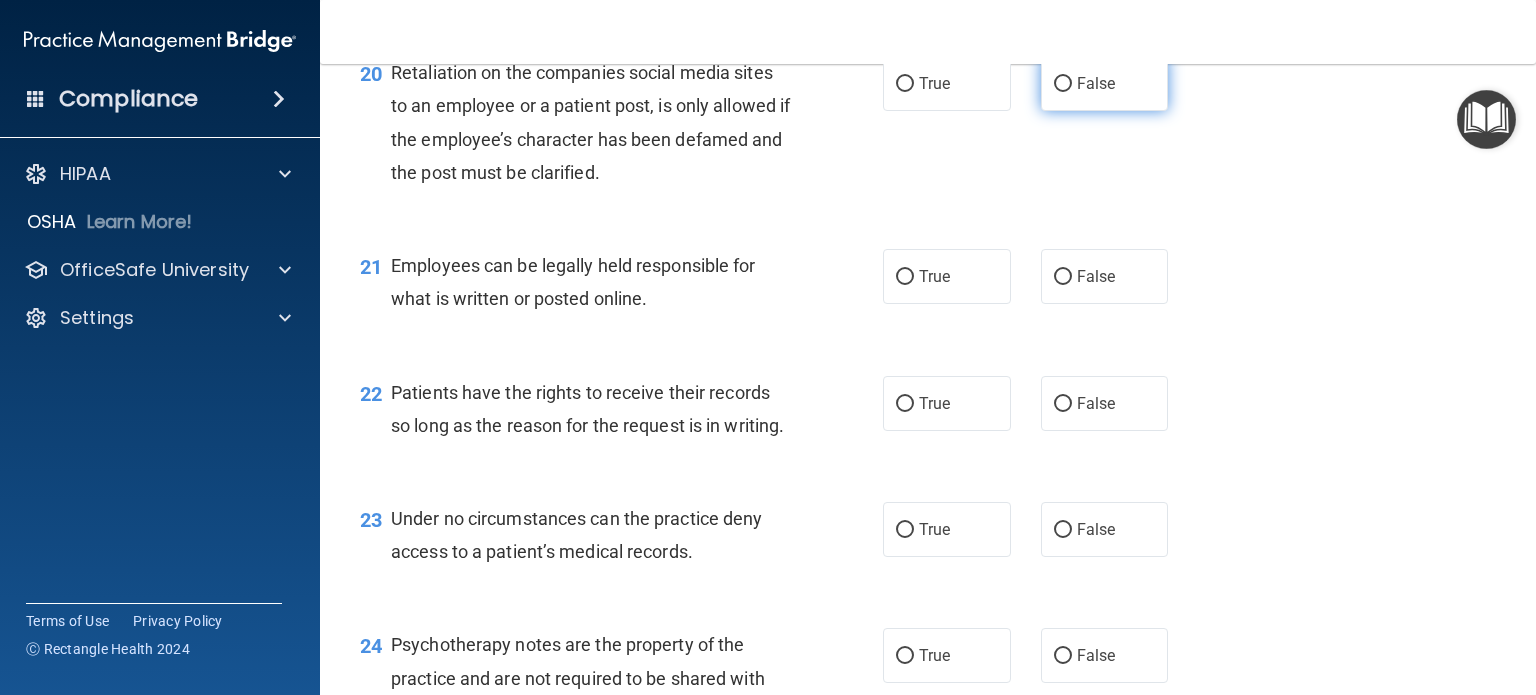 click on "False" at bounding box center [1105, 83] 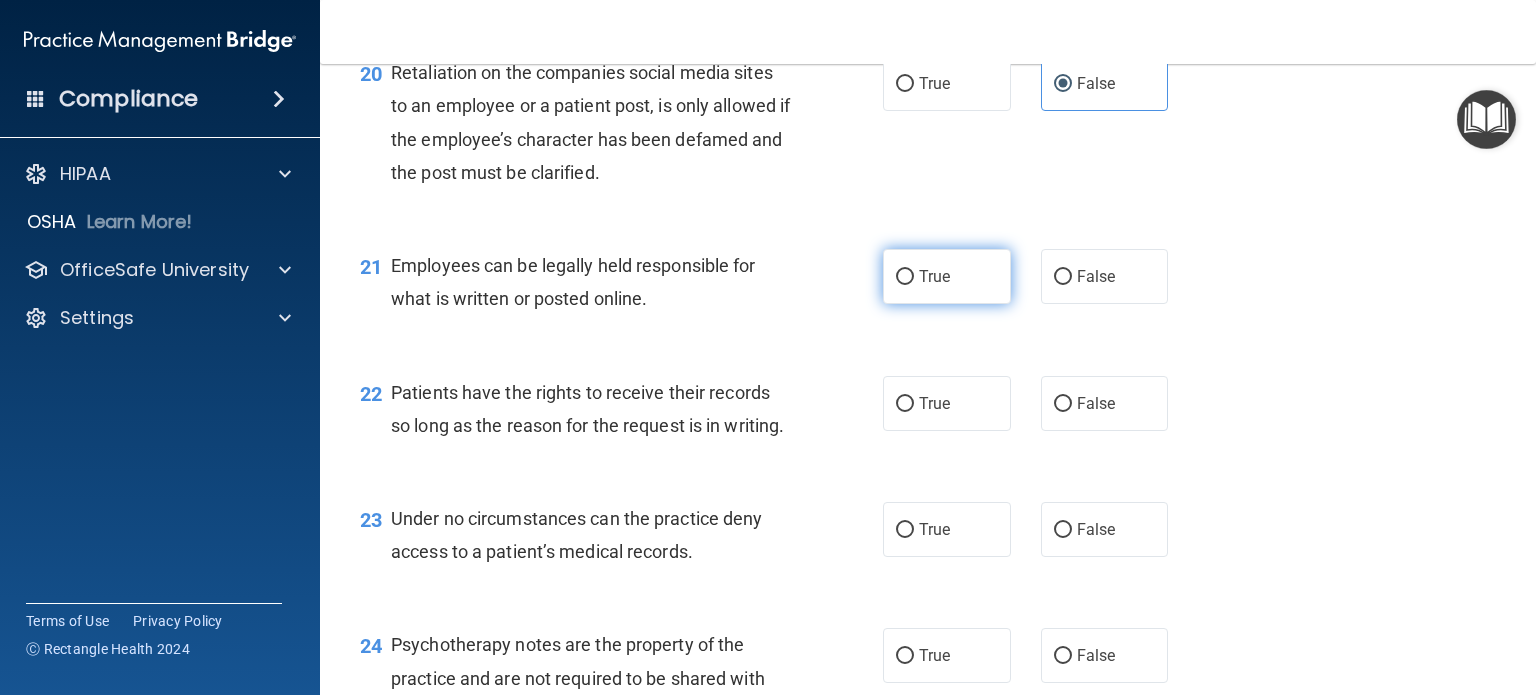 click on "True" at bounding box center [947, 276] 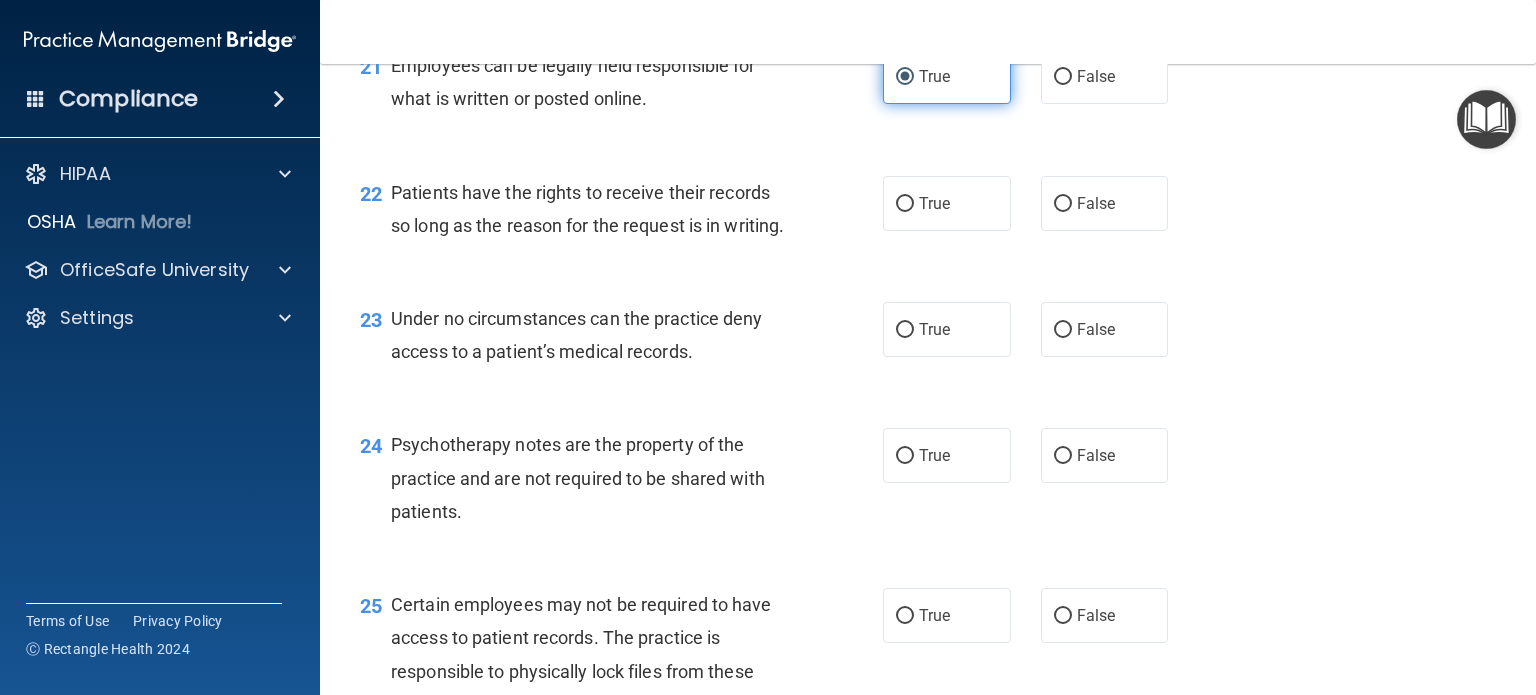 scroll, scrollTop: 4100, scrollLeft: 0, axis: vertical 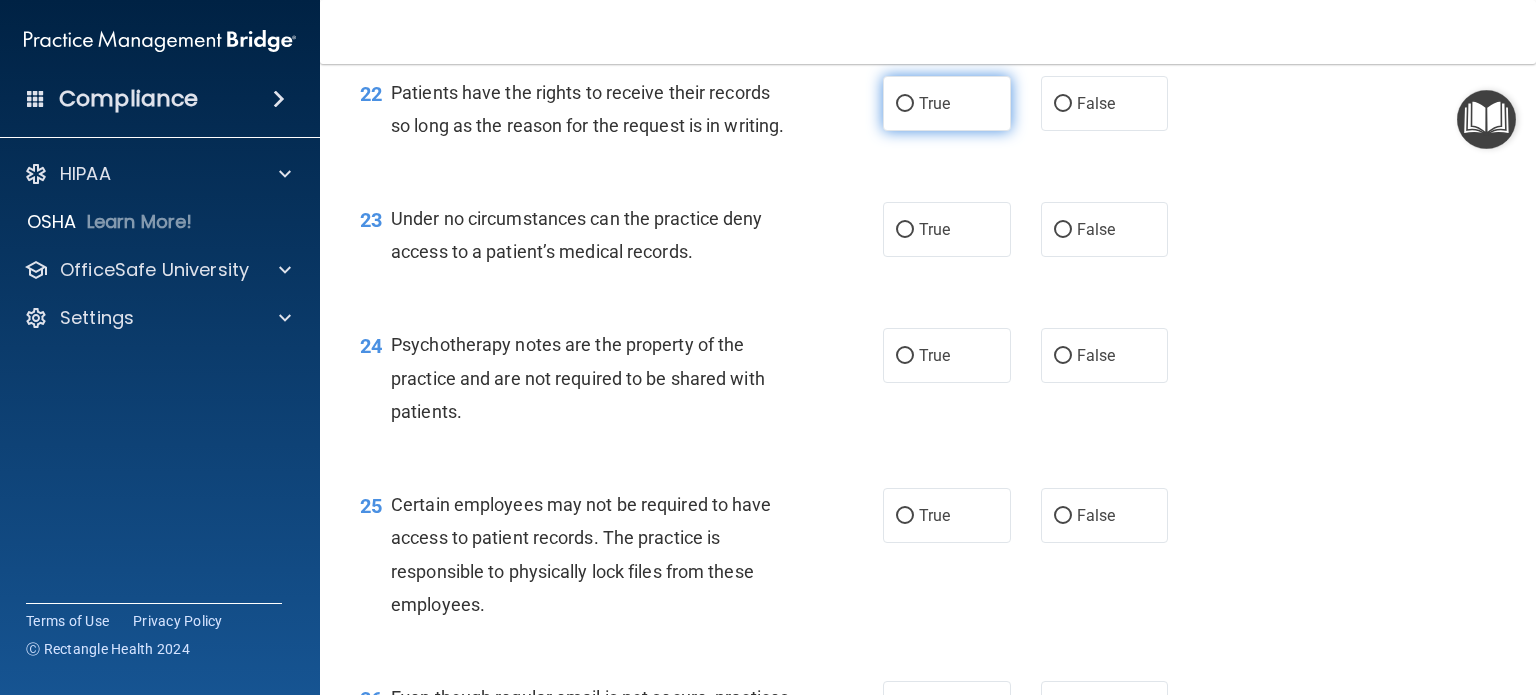 click on "True" at bounding box center (947, 103) 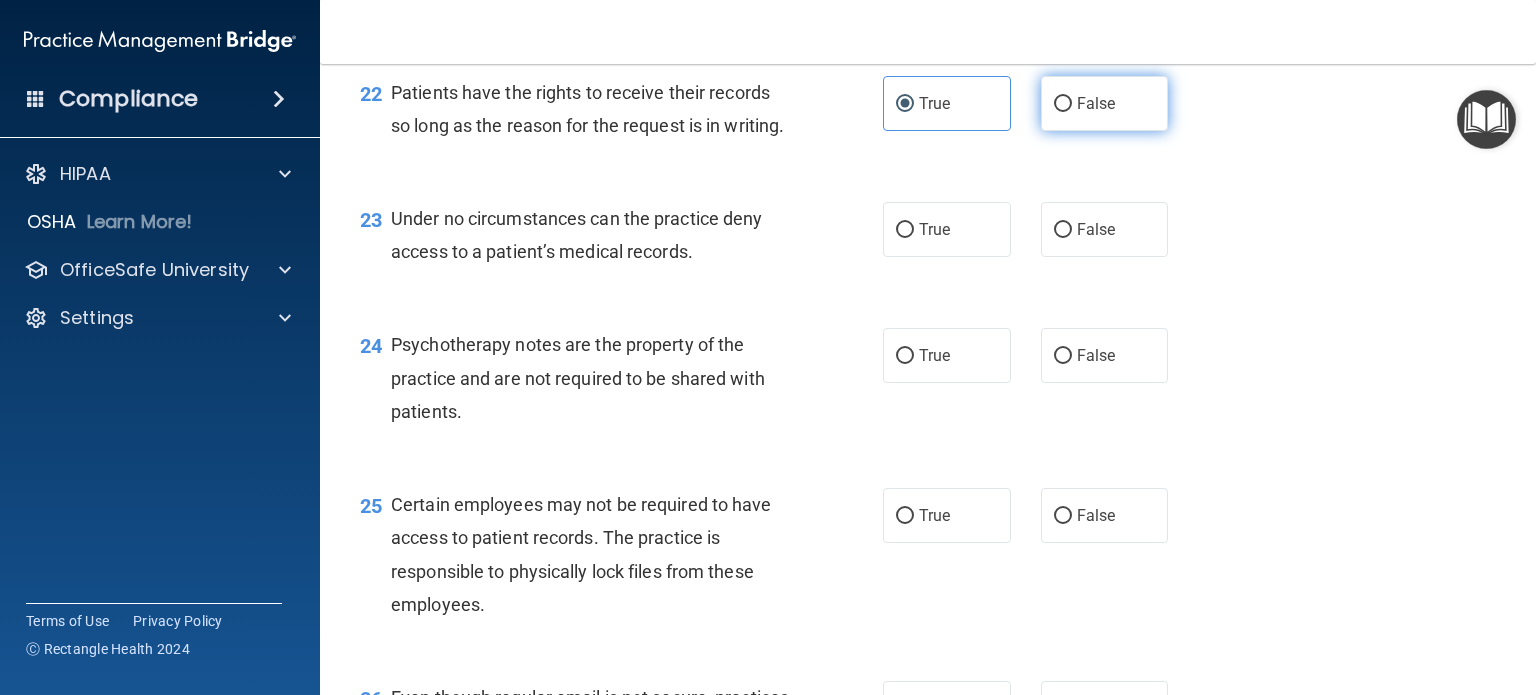 click on "False" at bounding box center [1063, 104] 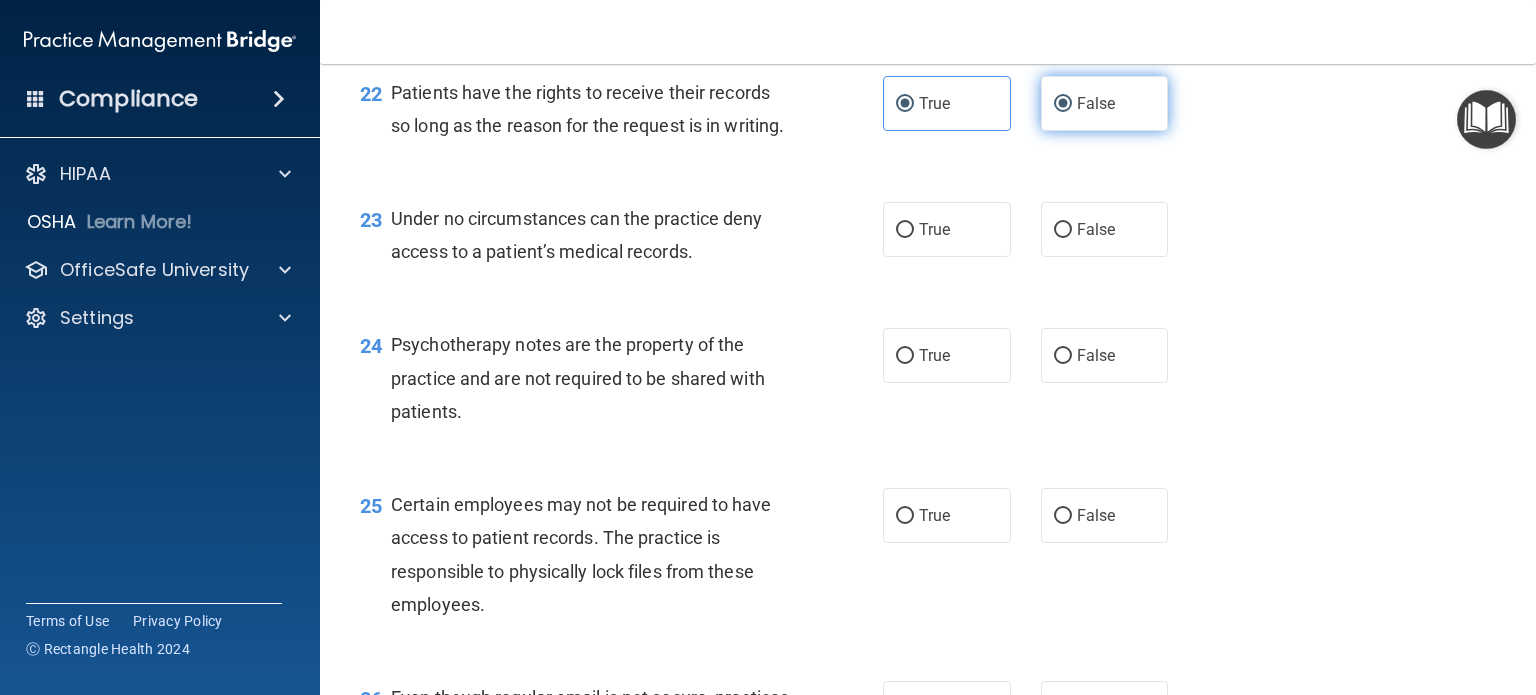 radio on "false" 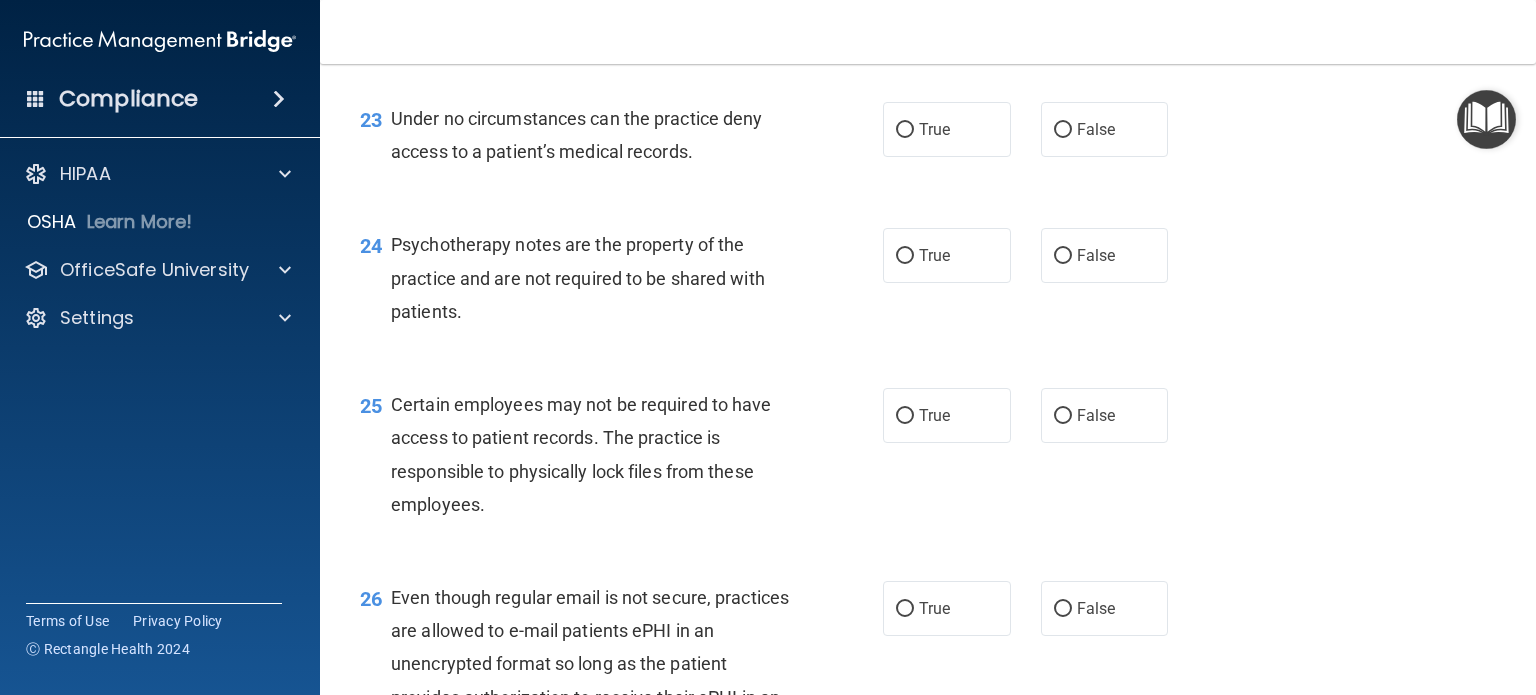 scroll, scrollTop: 4300, scrollLeft: 0, axis: vertical 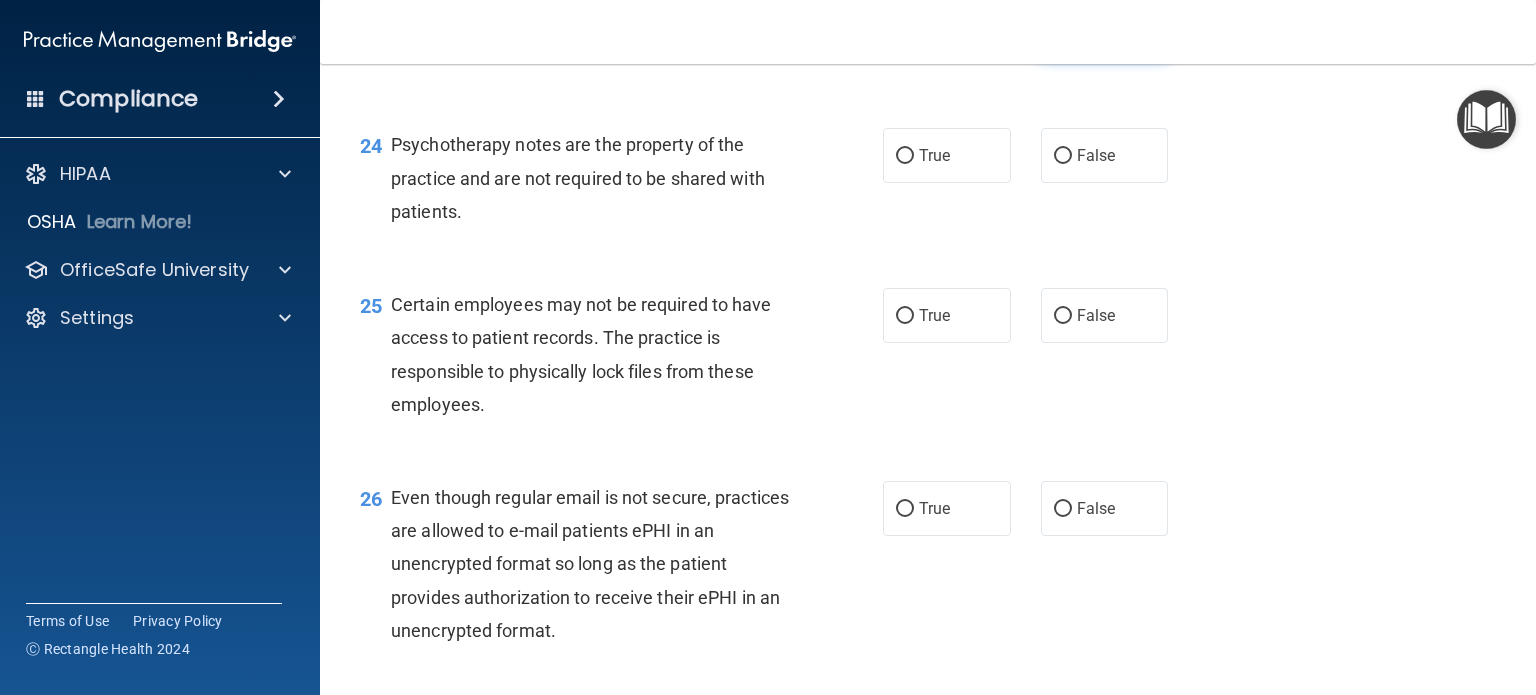 click on "False" at bounding box center (1096, 29) 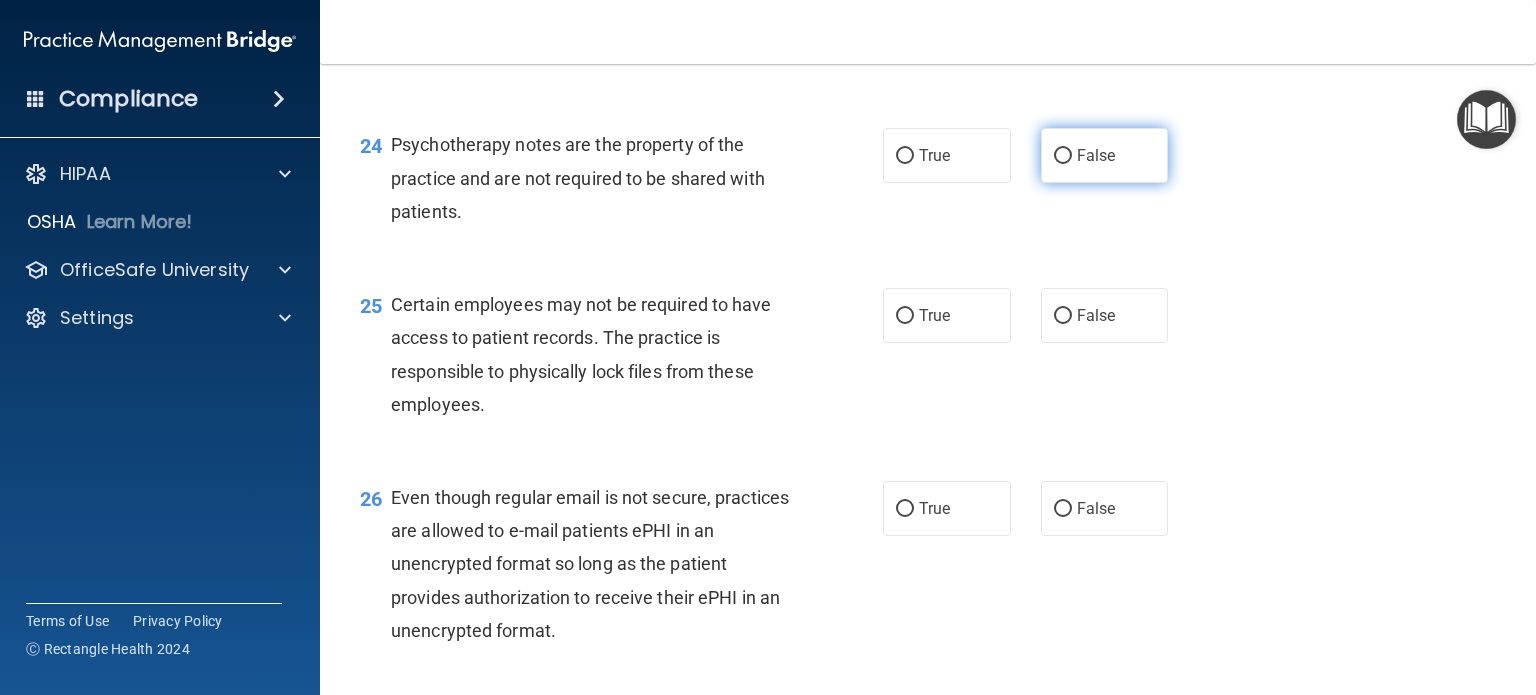scroll, scrollTop: 4400, scrollLeft: 0, axis: vertical 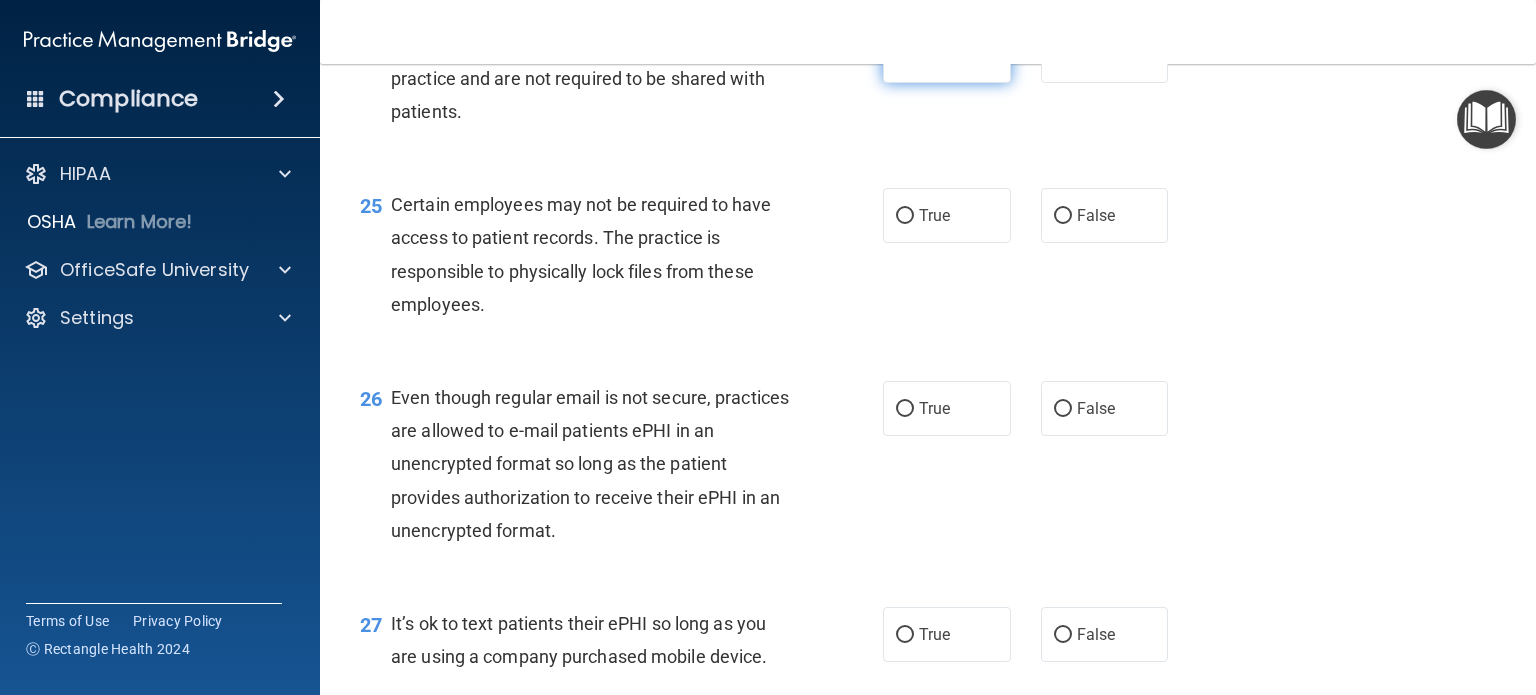 click on "True" at bounding box center [947, 55] 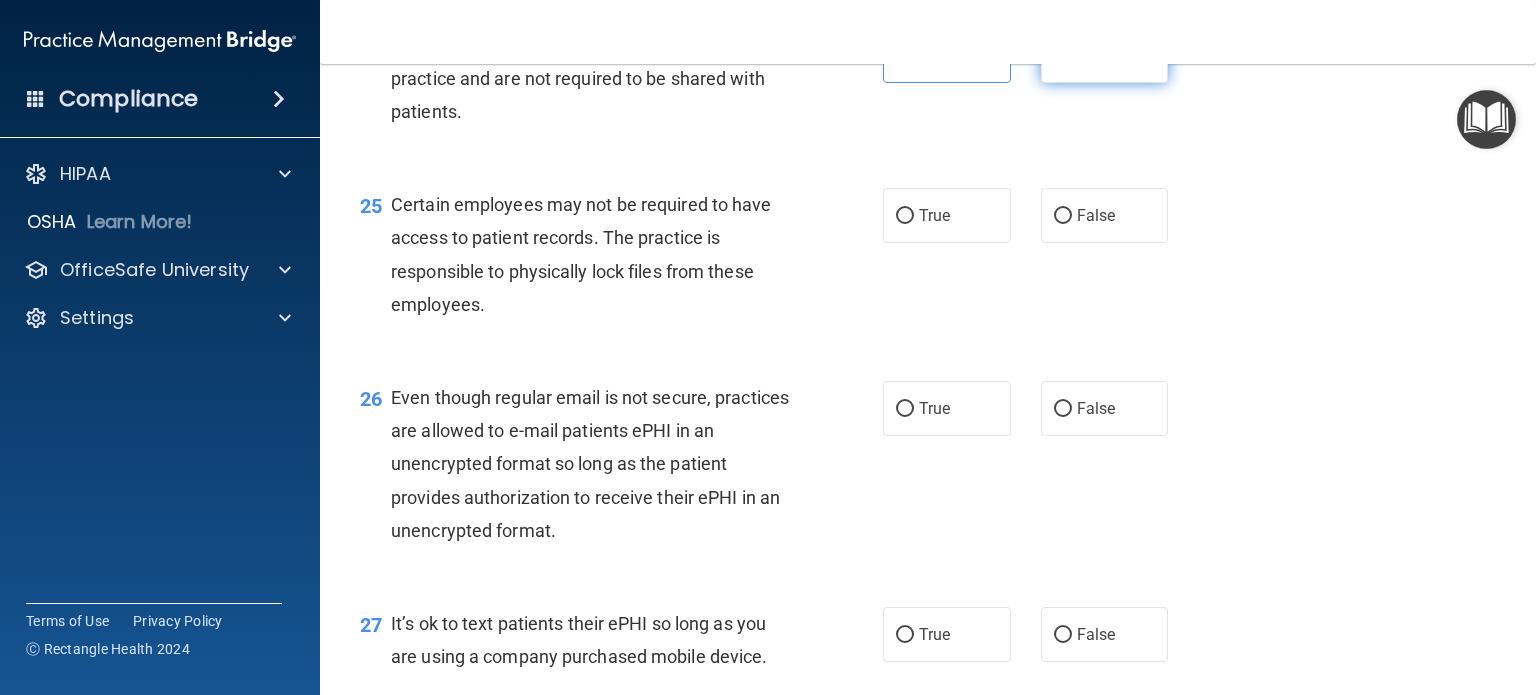 click on "False" at bounding box center (1105, 55) 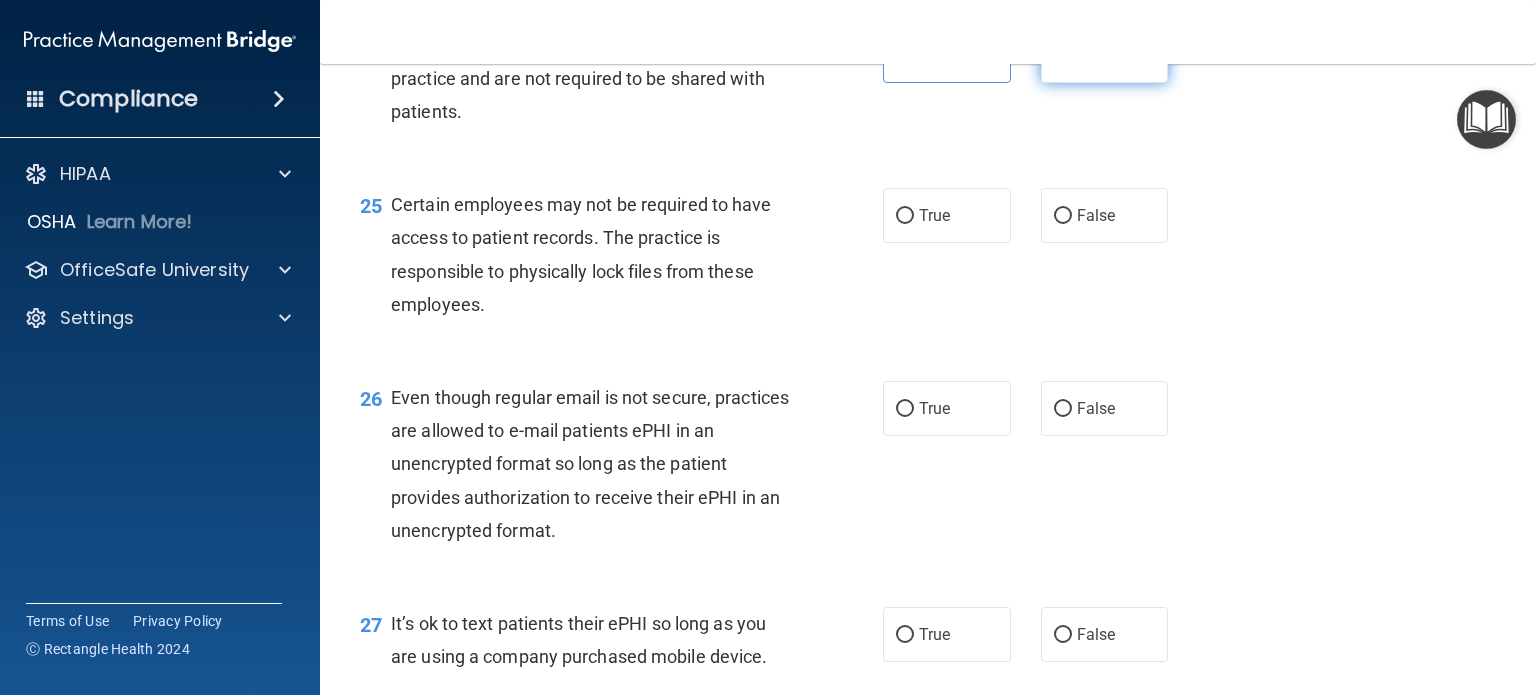 radio on "false" 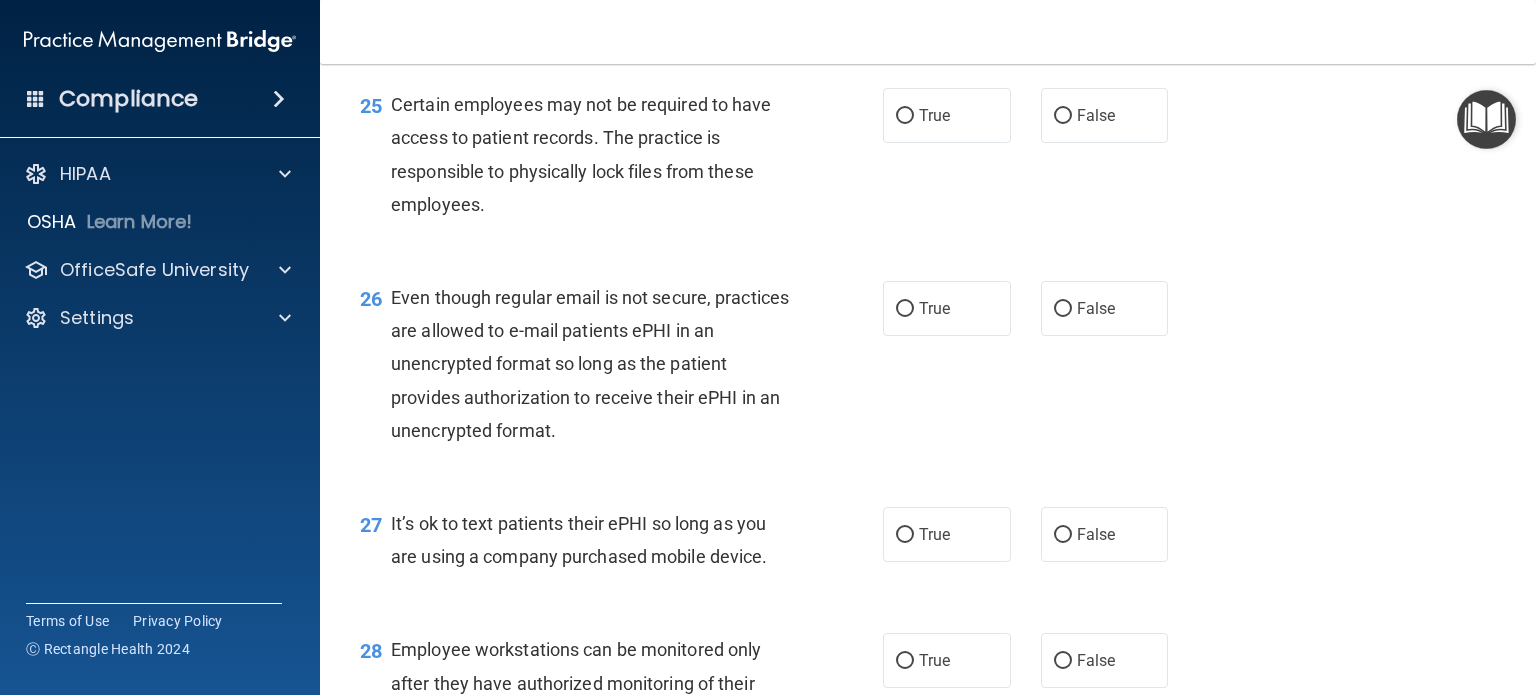 scroll, scrollTop: 4600, scrollLeft: 0, axis: vertical 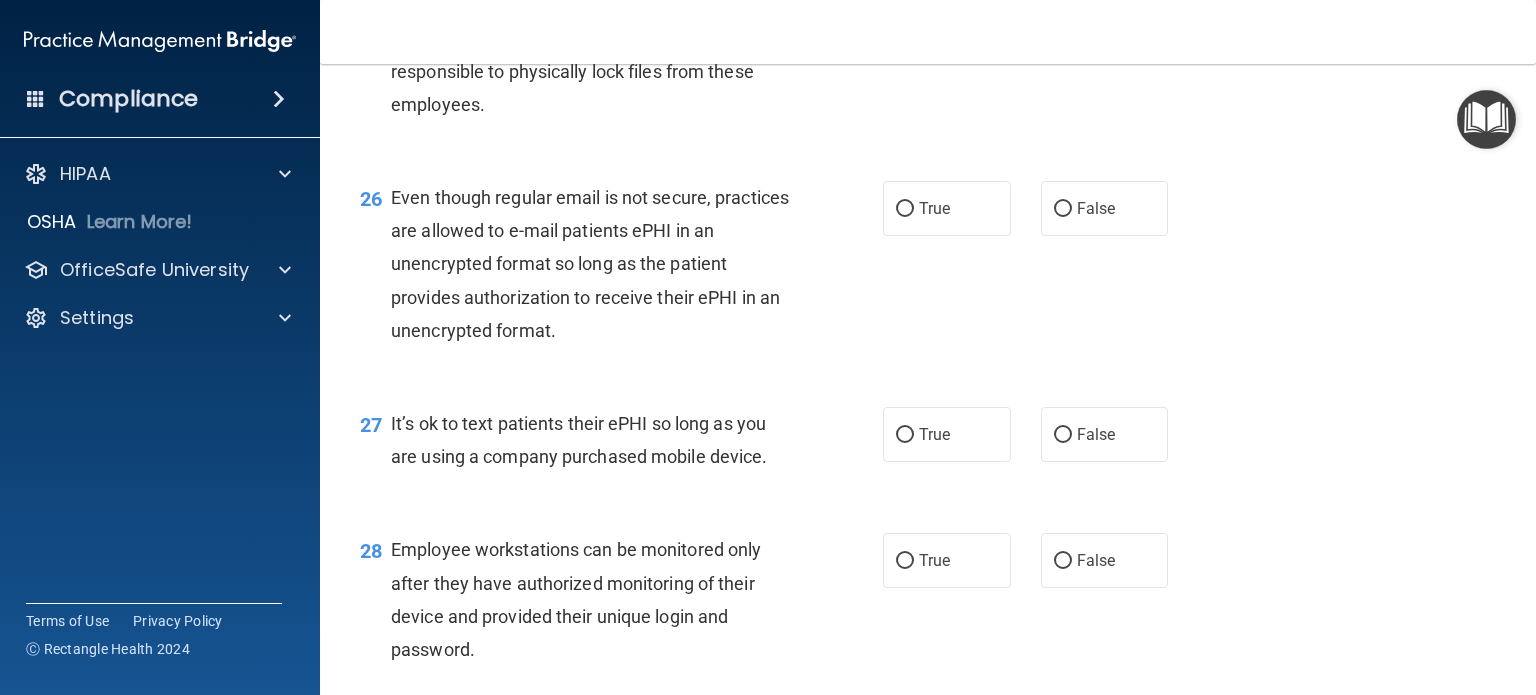 click on "True" at bounding box center [934, 15] 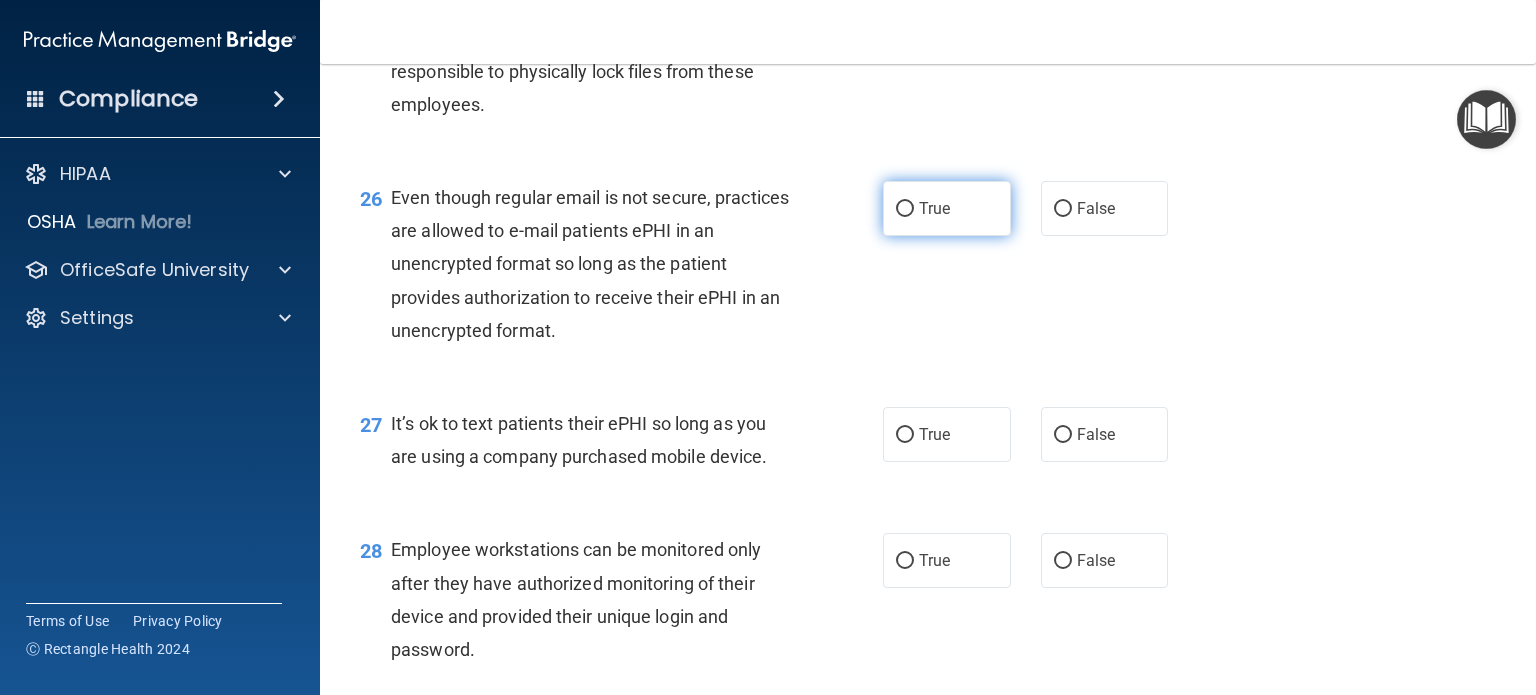 click on "True" at bounding box center (934, 208) 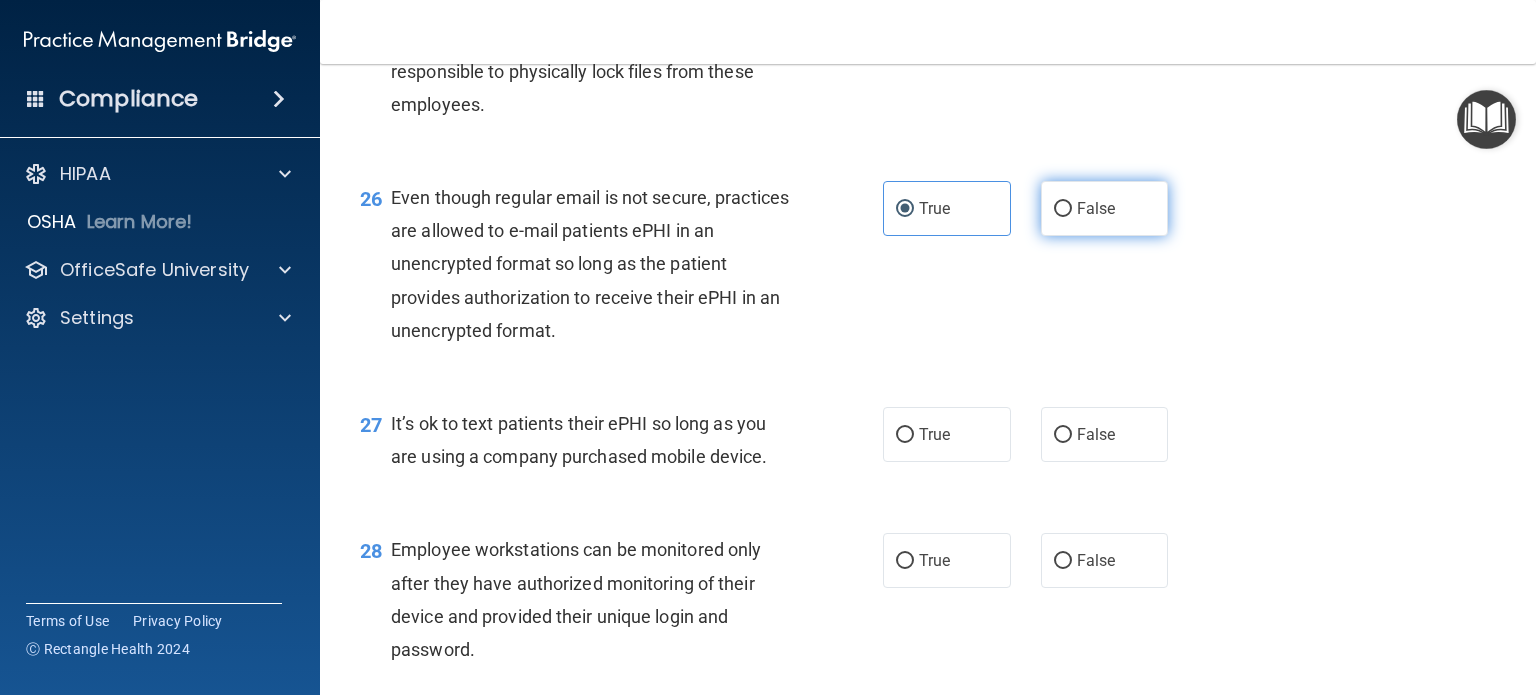 click on "False" at bounding box center [1096, 208] 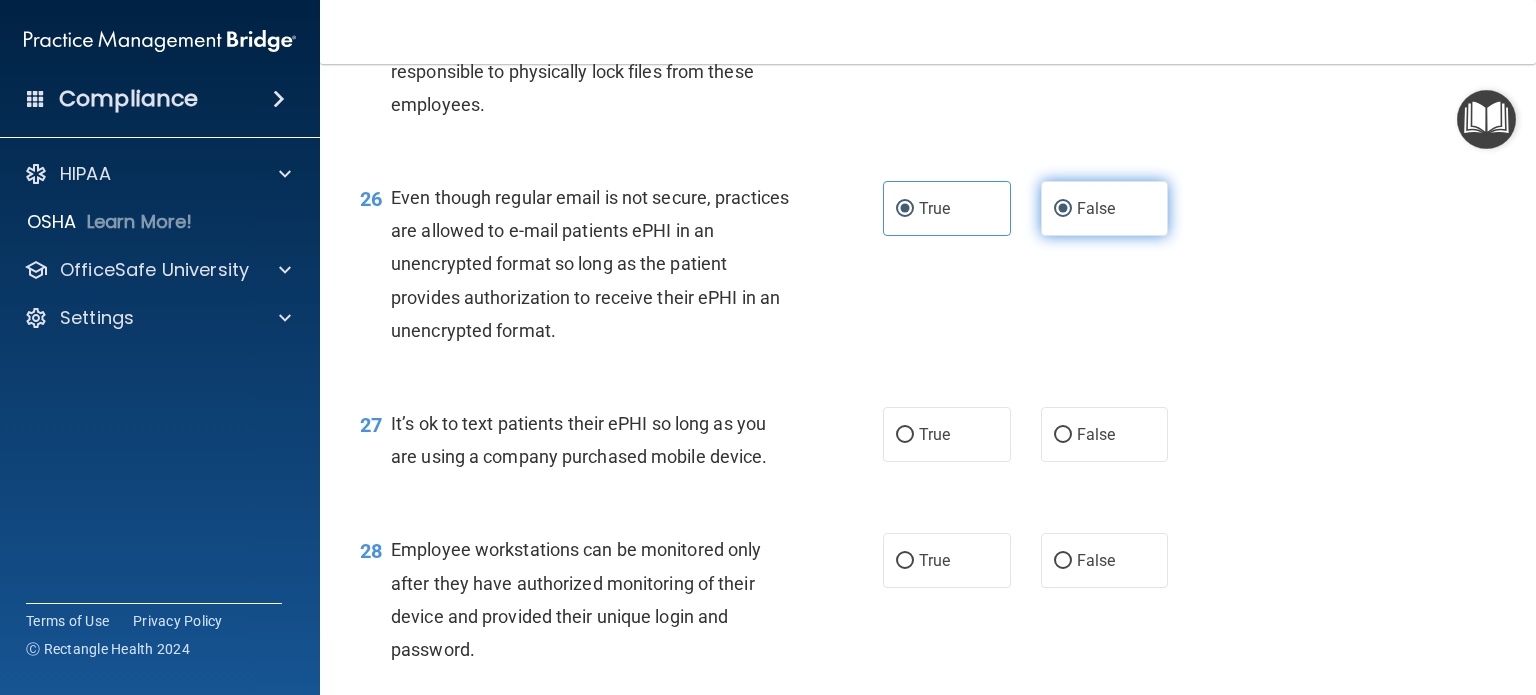 radio on "false" 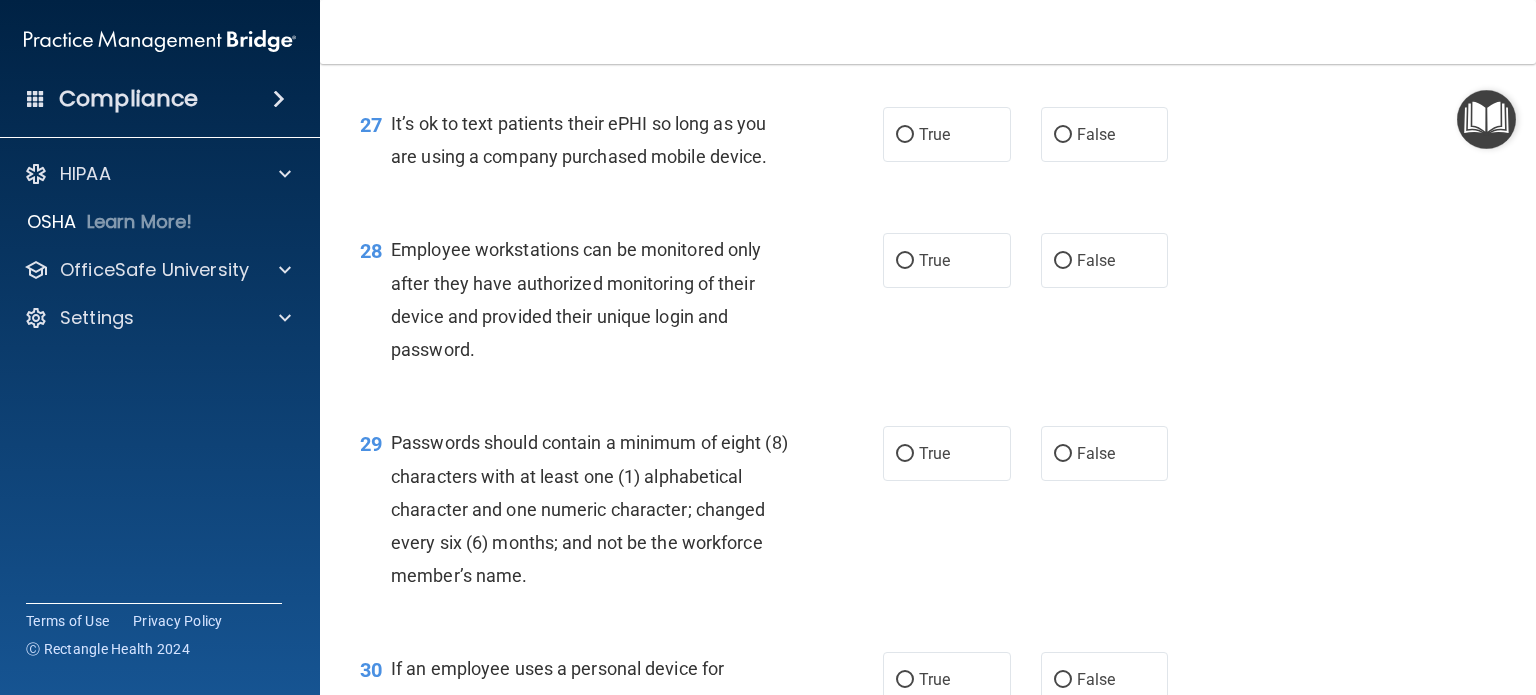 scroll, scrollTop: 5000, scrollLeft: 0, axis: vertical 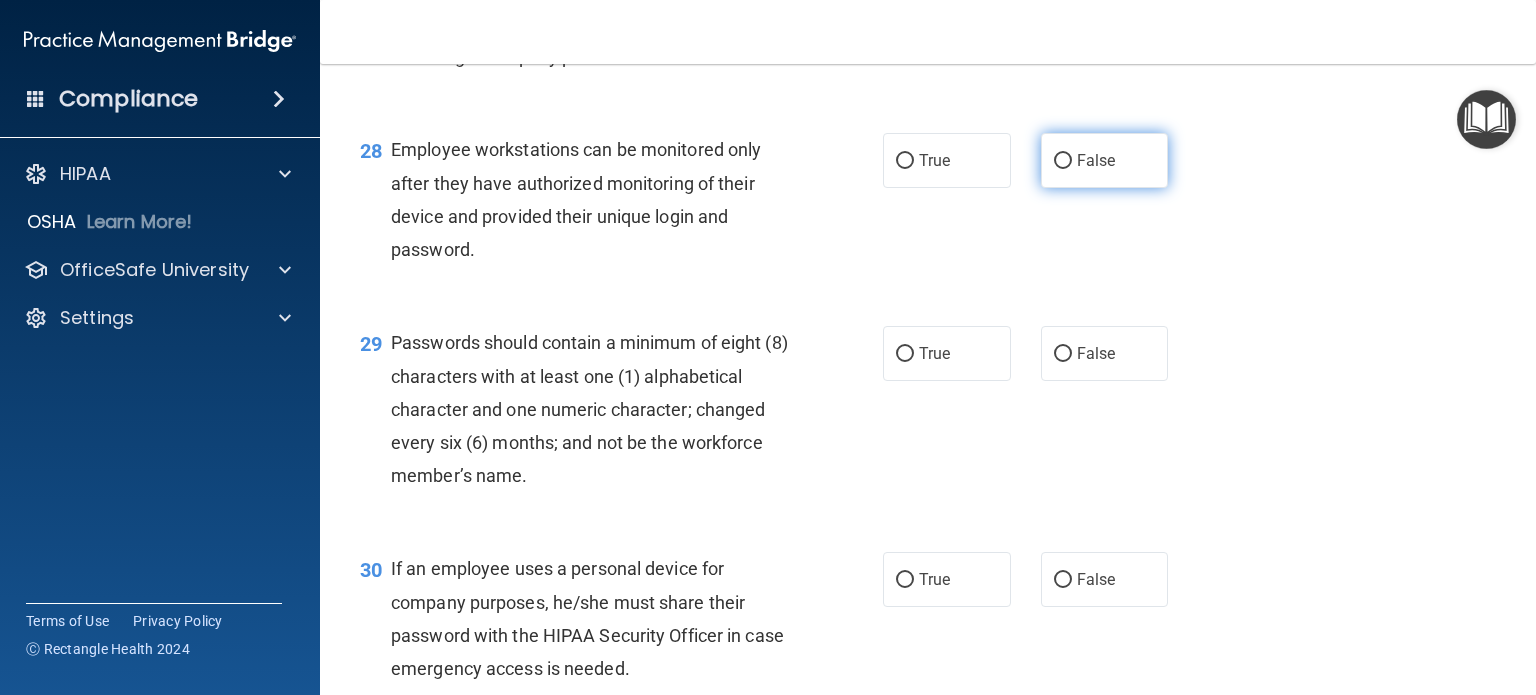 click on "False" at bounding box center (1105, 160) 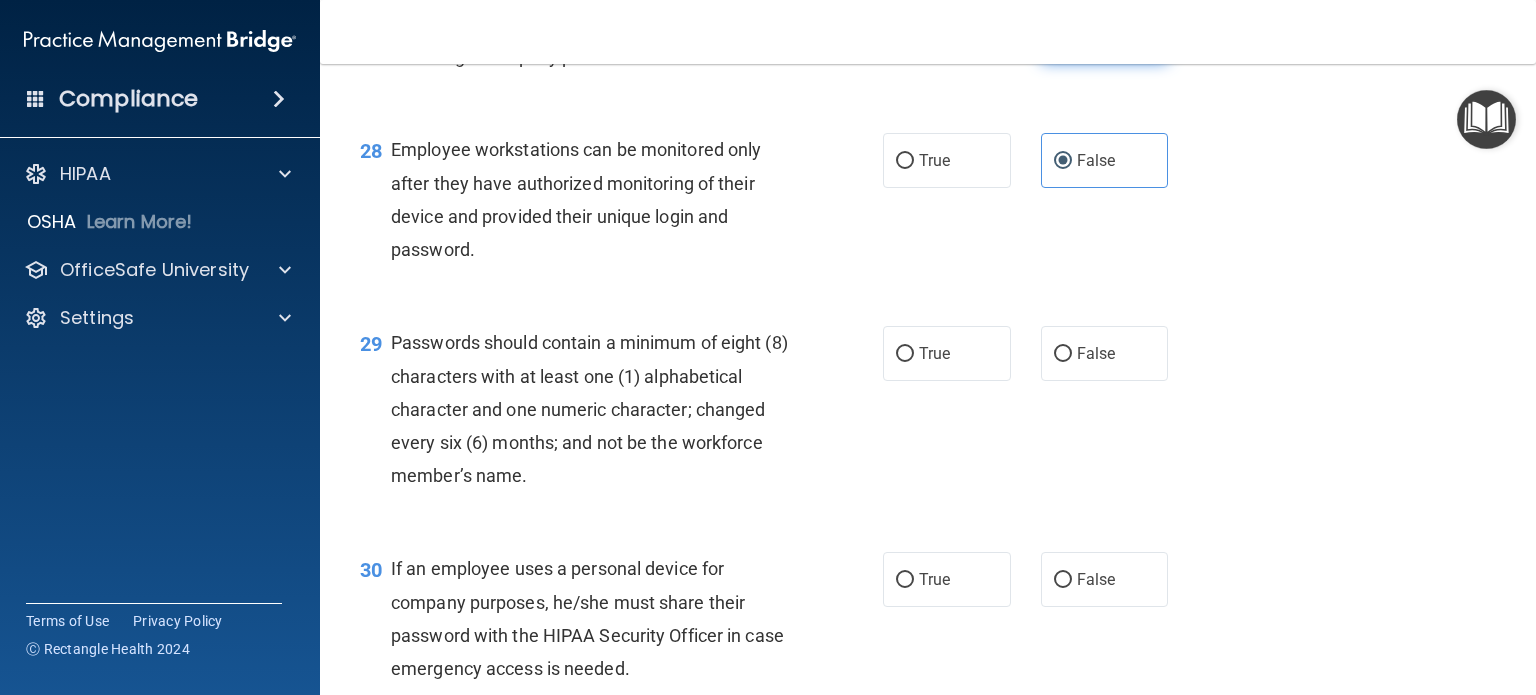 click on "False" at bounding box center (1096, 34) 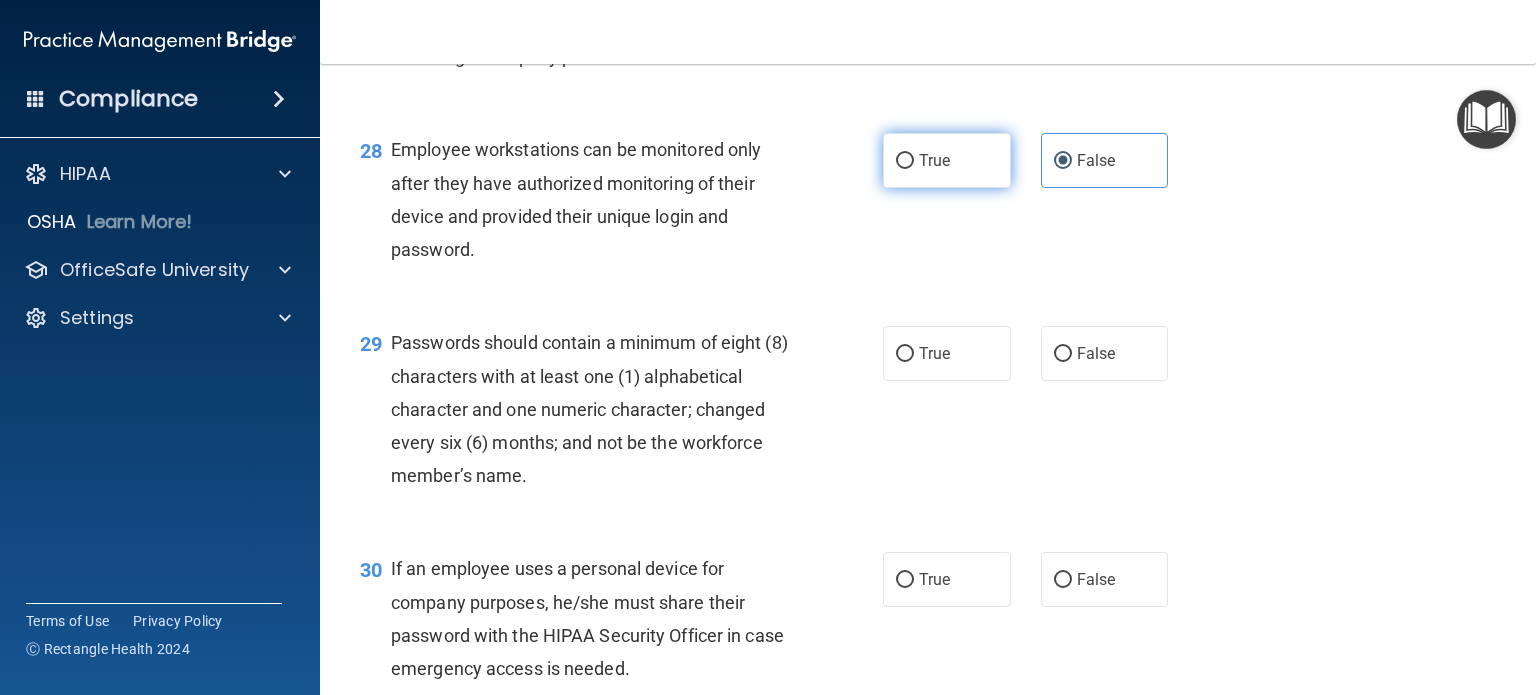 click on "True" at bounding box center (905, 161) 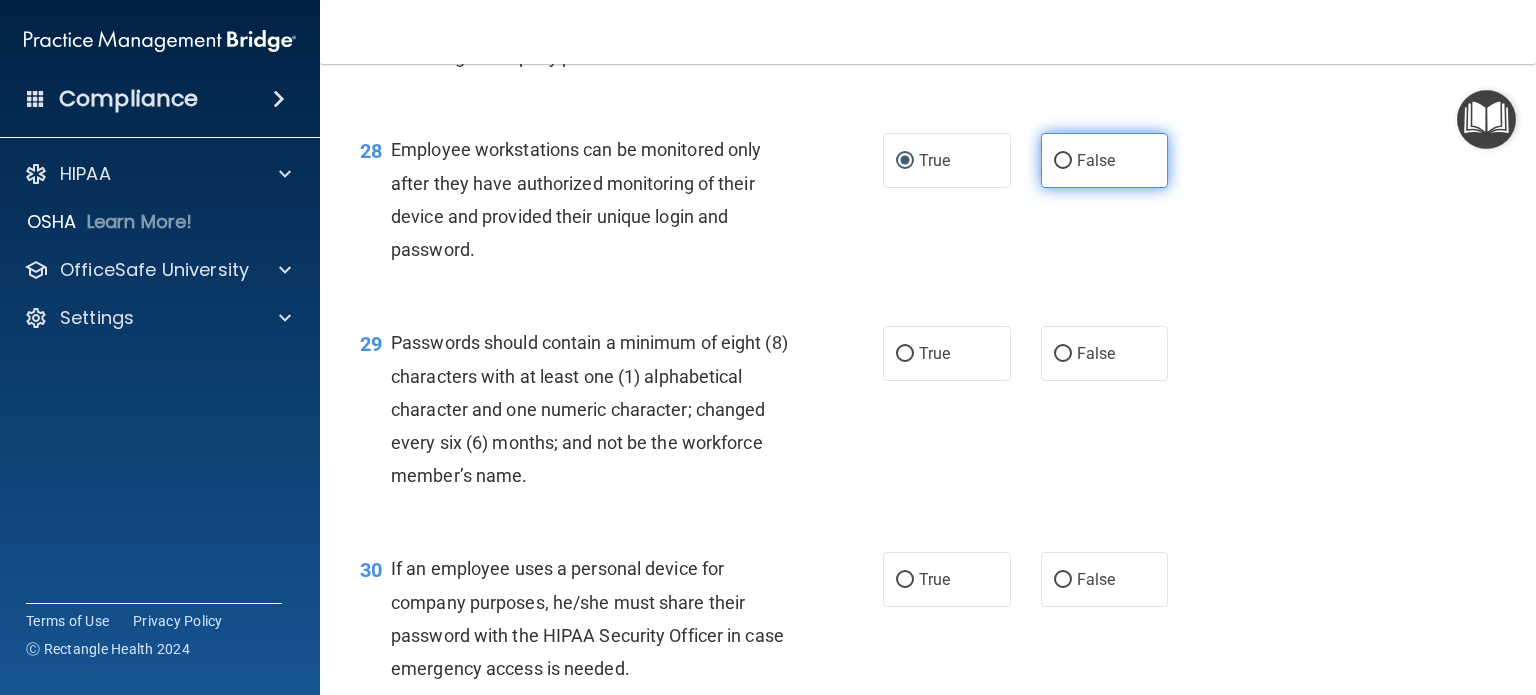 click on "False" at bounding box center [1096, 160] 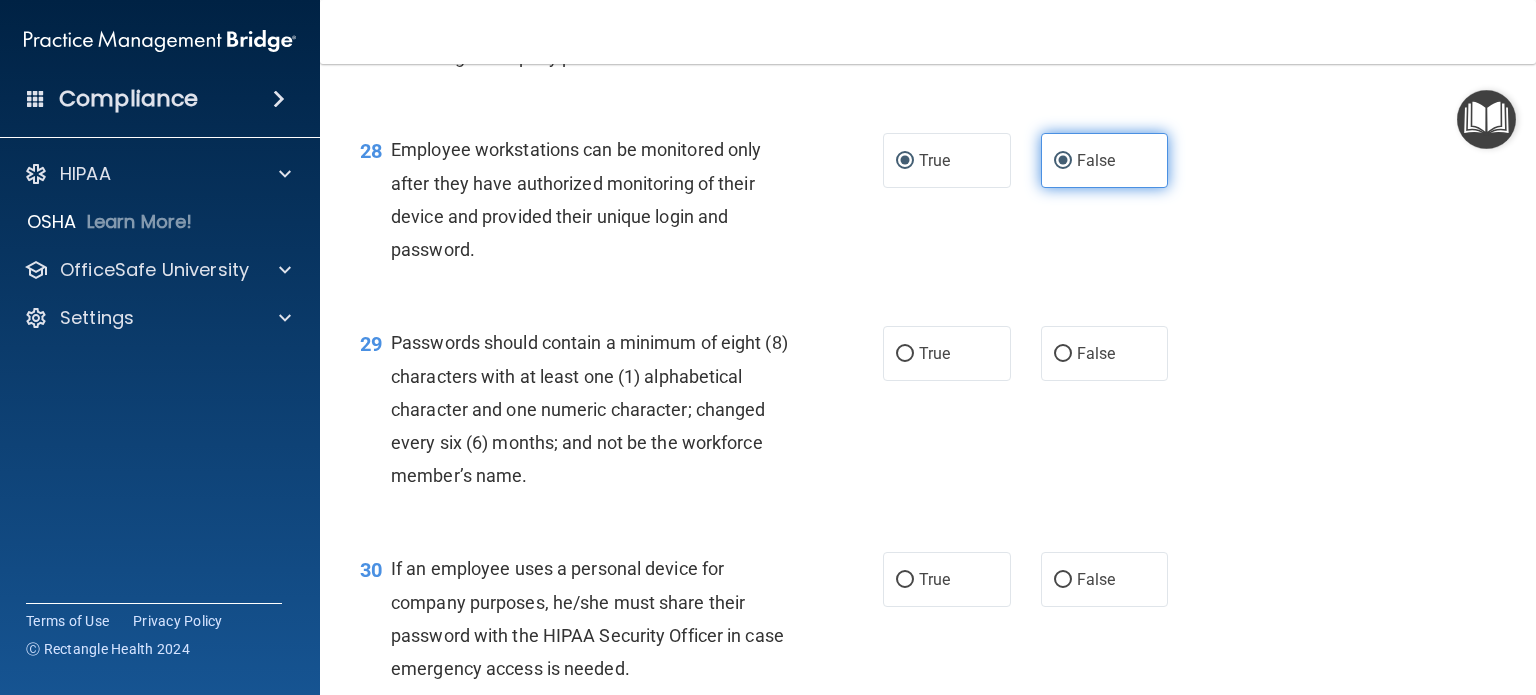 radio on "false" 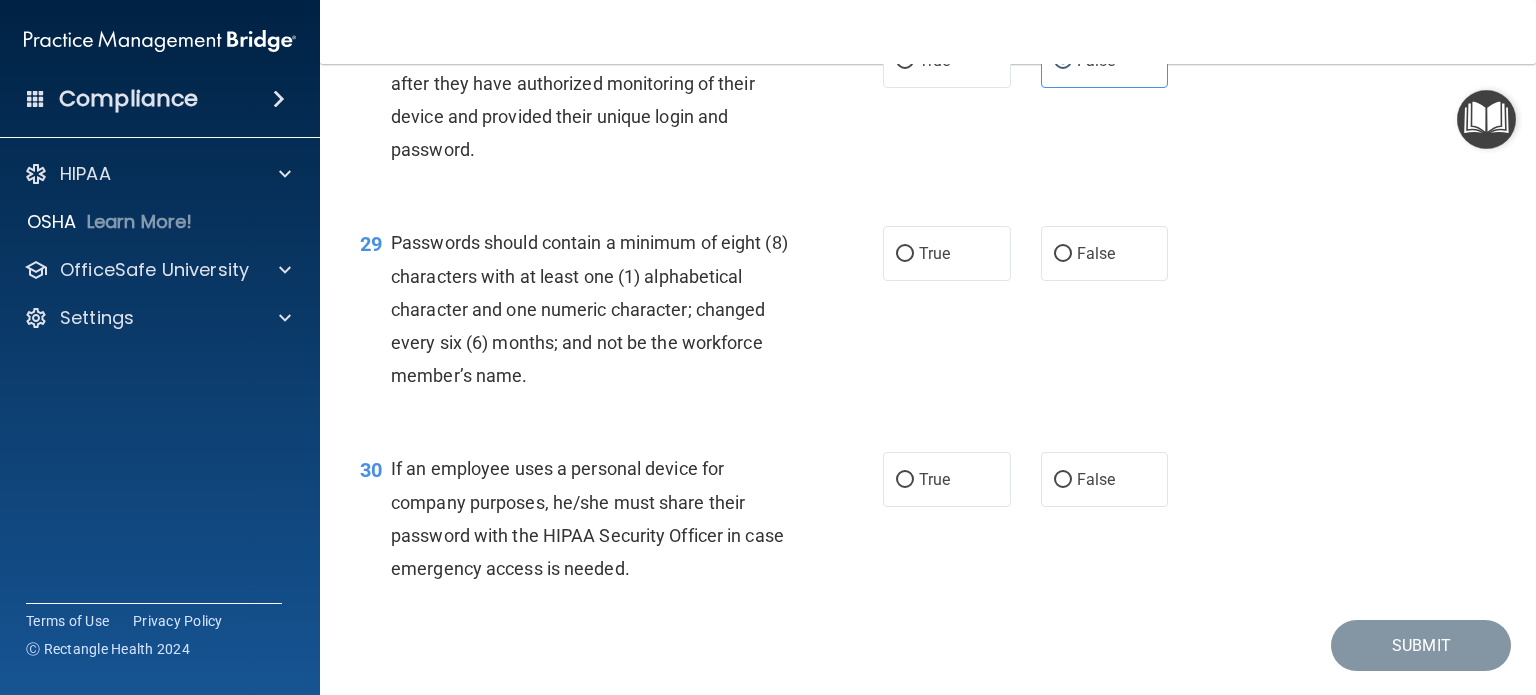 scroll, scrollTop: 5200, scrollLeft: 0, axis: vertical 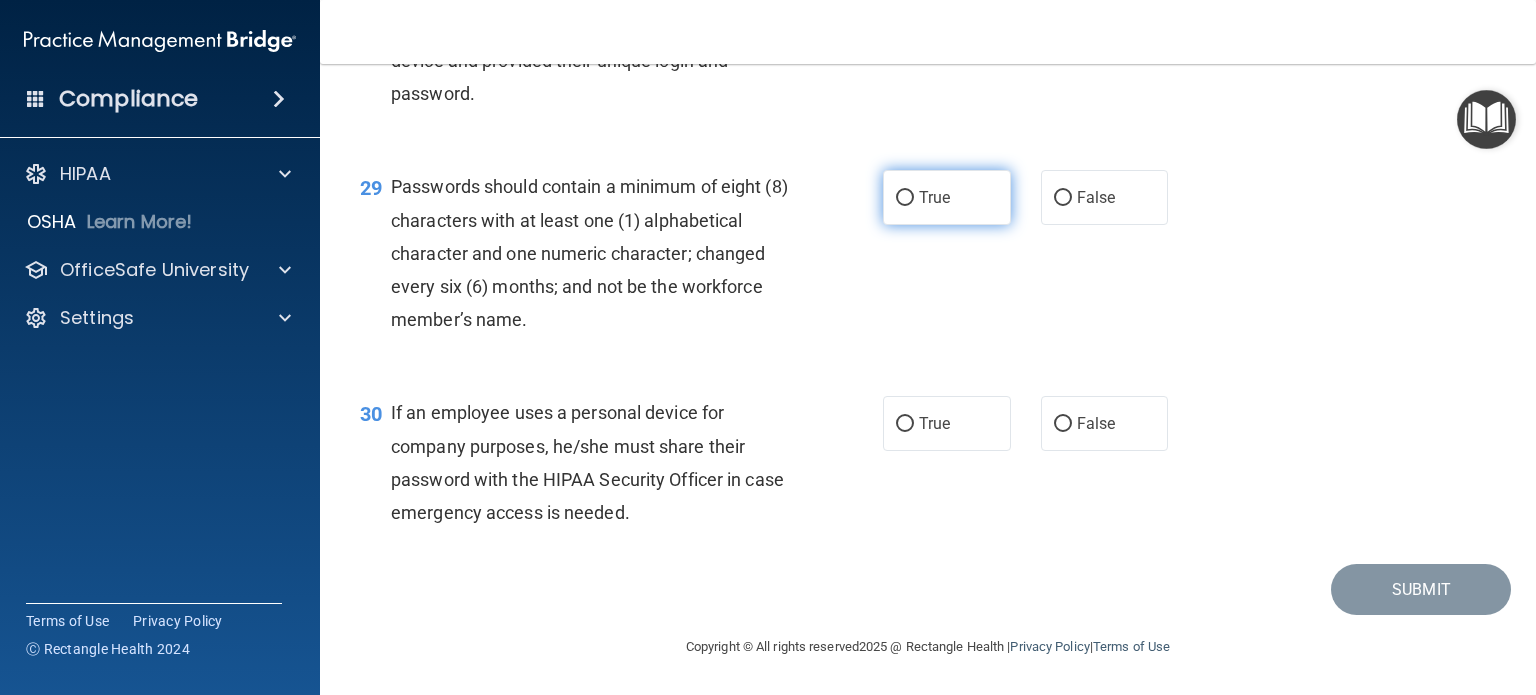 click on "True" at bounding box center (947, 197) 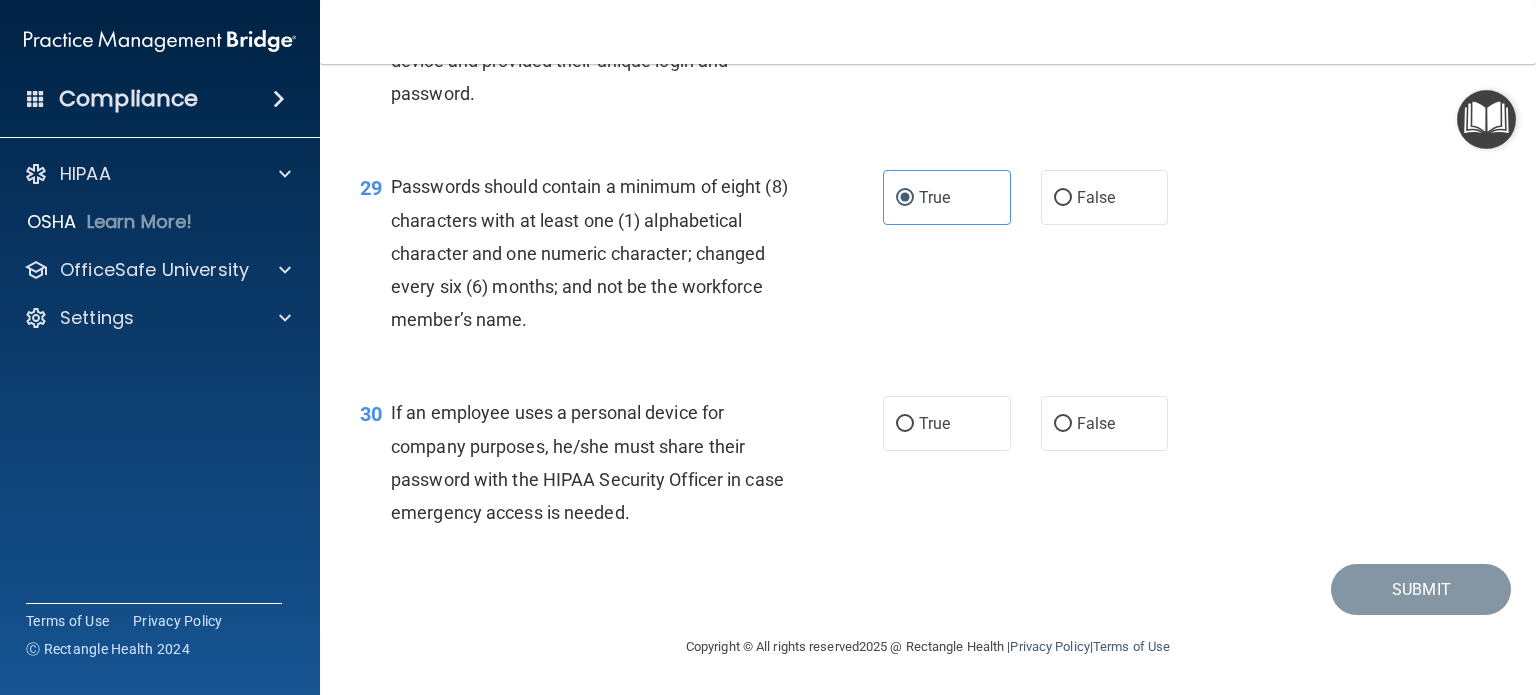 scroll, scrollTop: 5256, scrollLeft: 0, axis: vertical 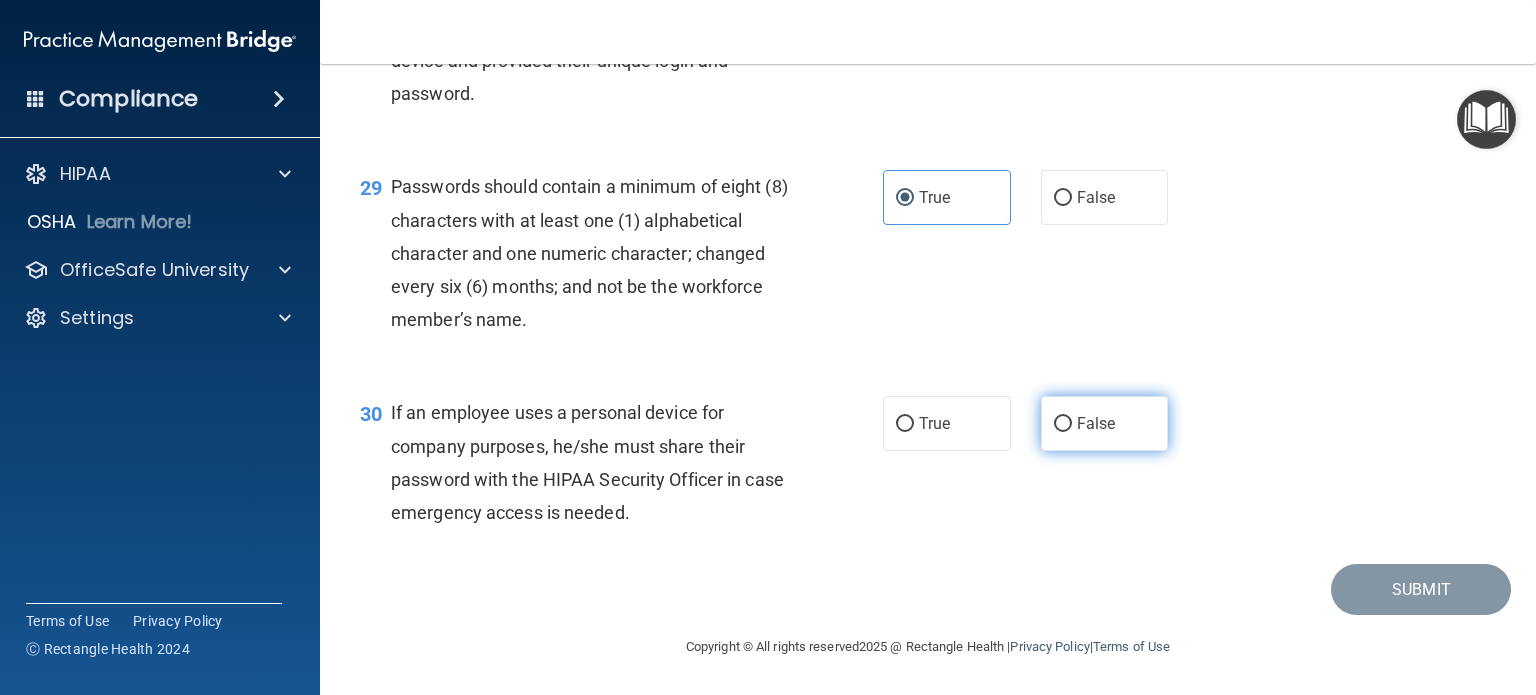 click on "False" at bounding box center (1105, 423) 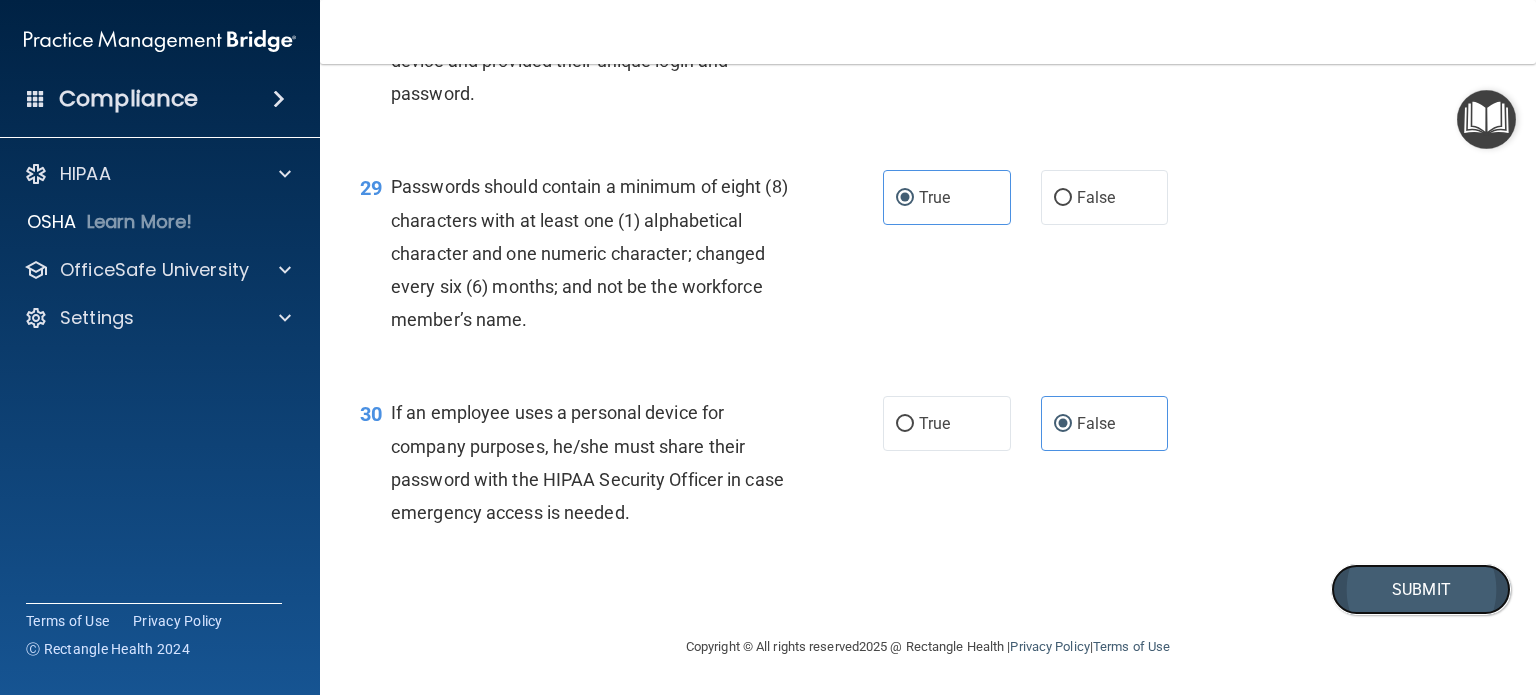click on "Submit" at bounding box center [1421, 589] 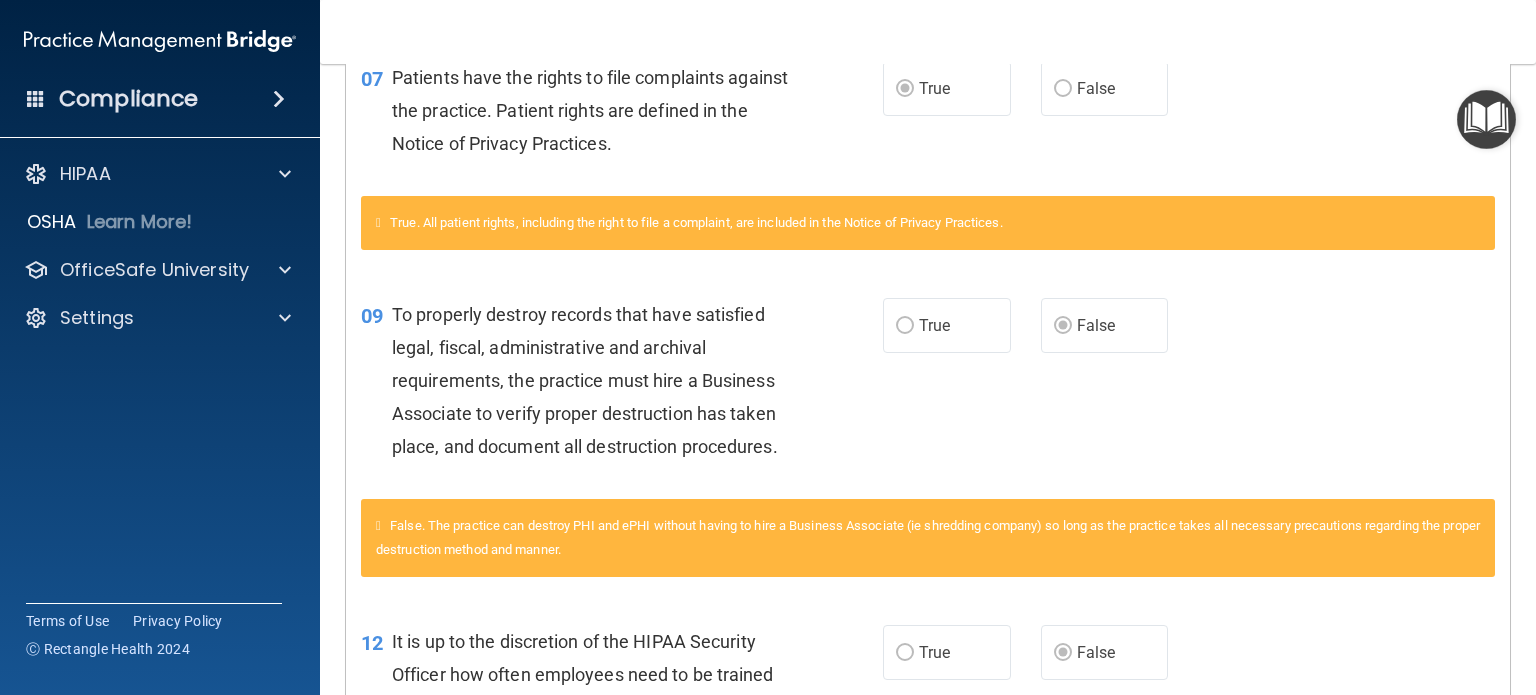 scroll, scrollTop: 0, scrollLeft: 0, axis: both 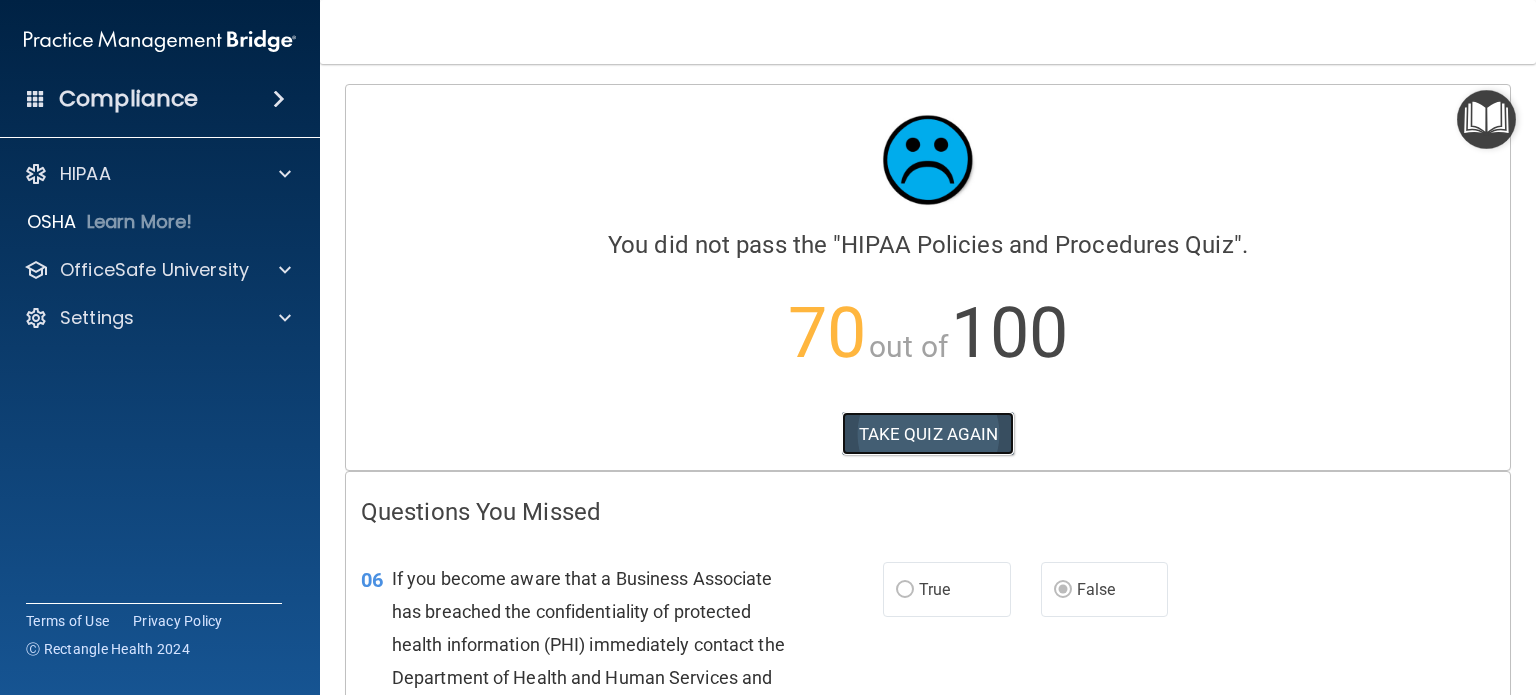 click on "TAKE QUIZ AGAIN" at bounding box center [928, 434] 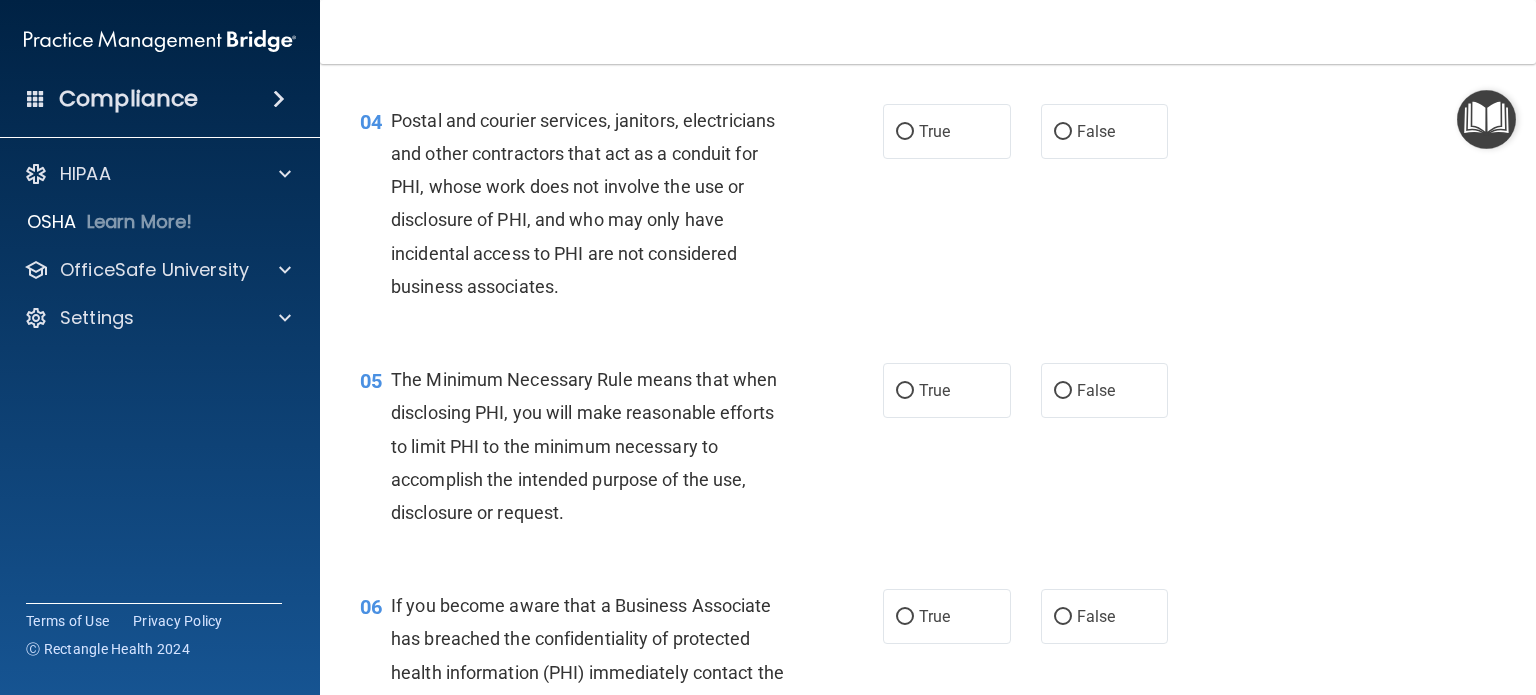 scroll, scrollTop: 800, scrollLeft: 0, axis: vertical 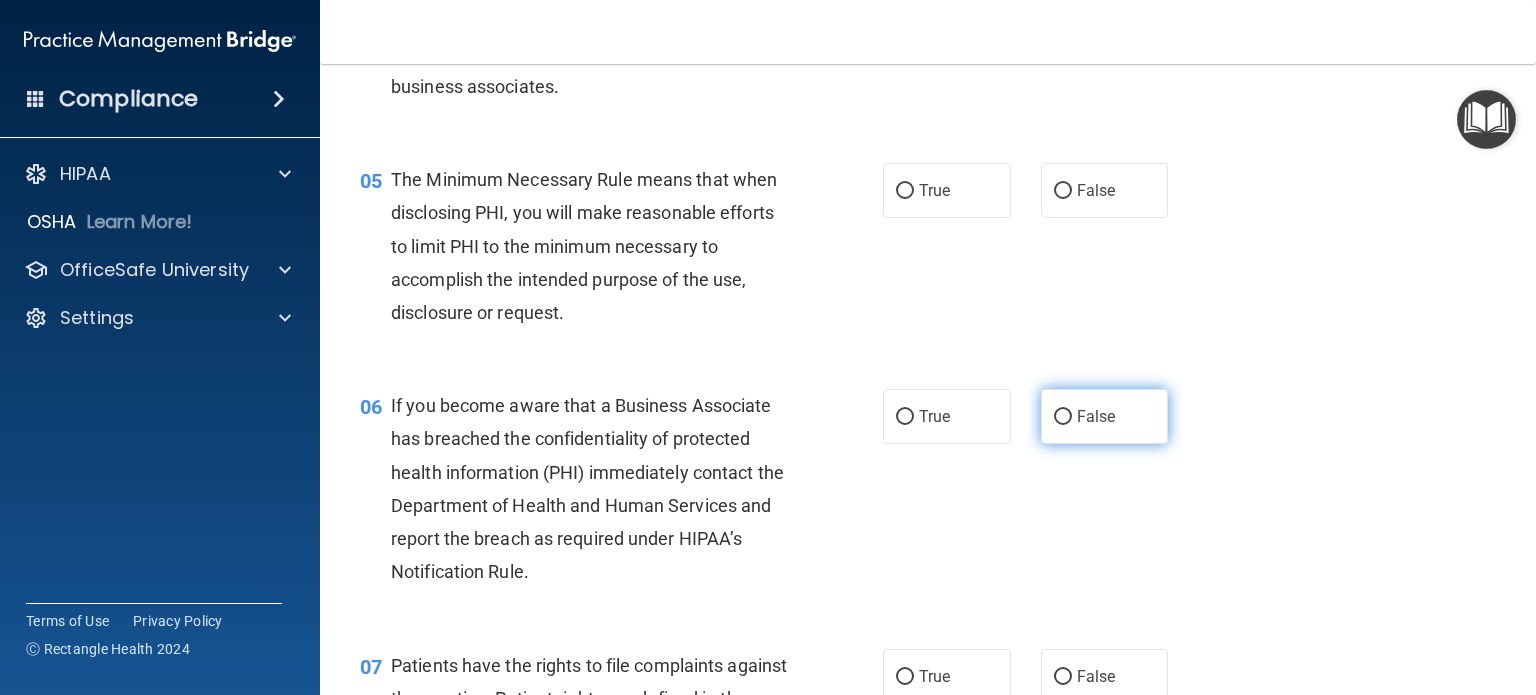 click on "False" at bounding box center [1063, 417] 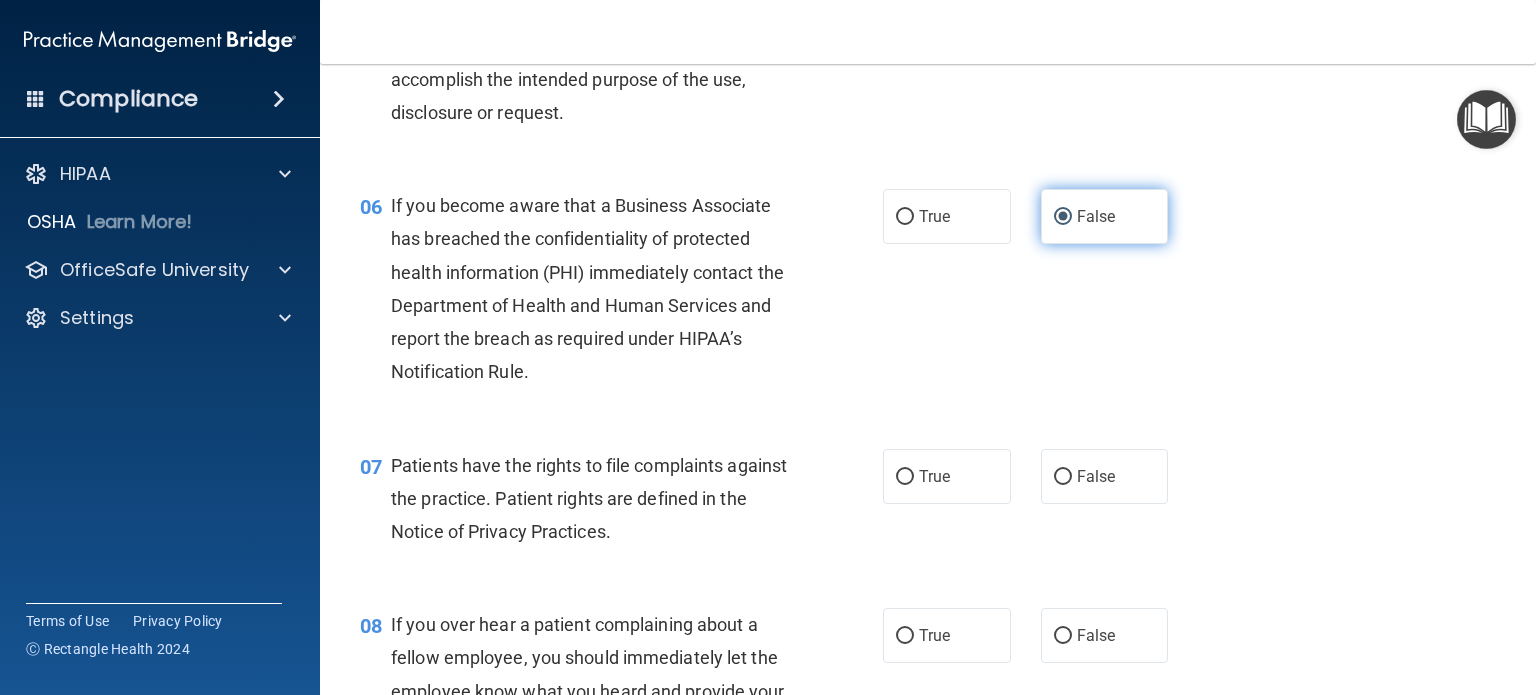 scroll, scrollTop: 1100, scrollLeft: 0, axis: vertical 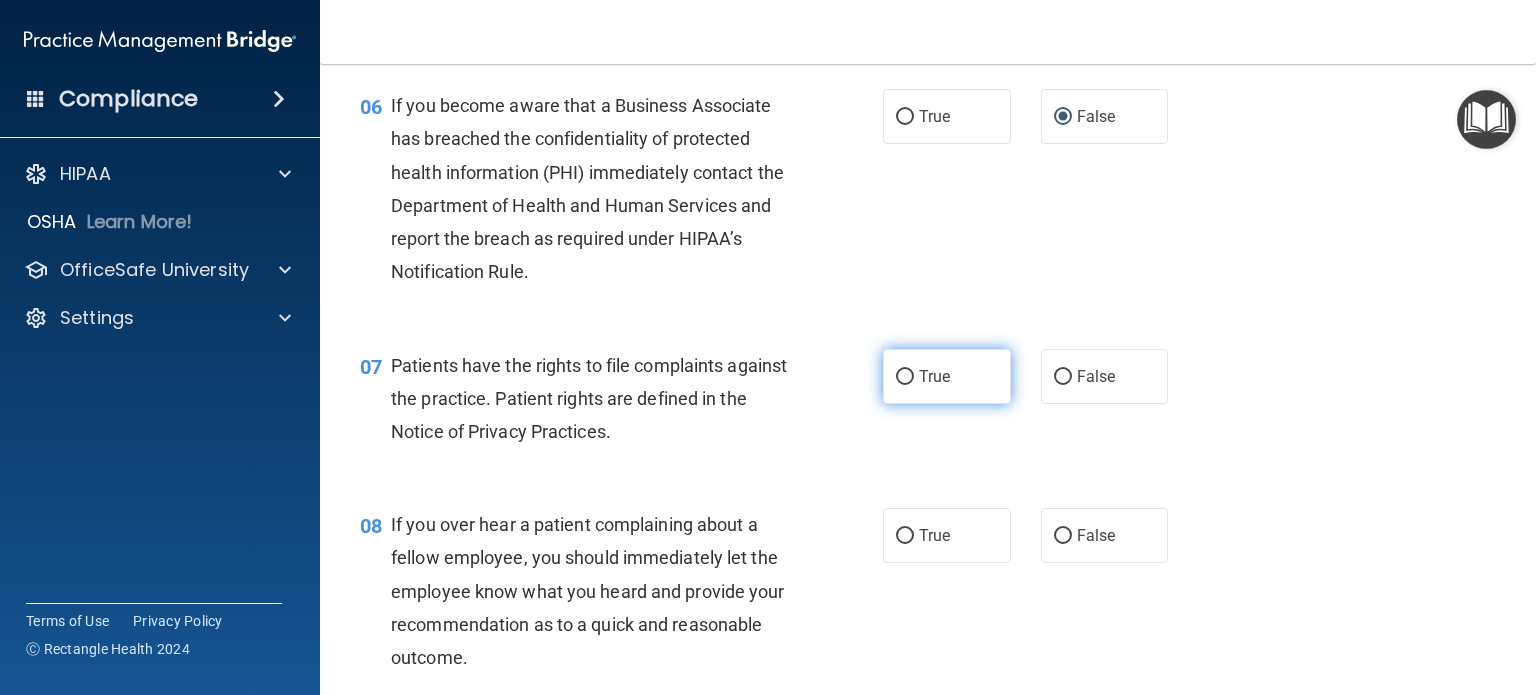 click on "True" at bounding box center (947, 376) 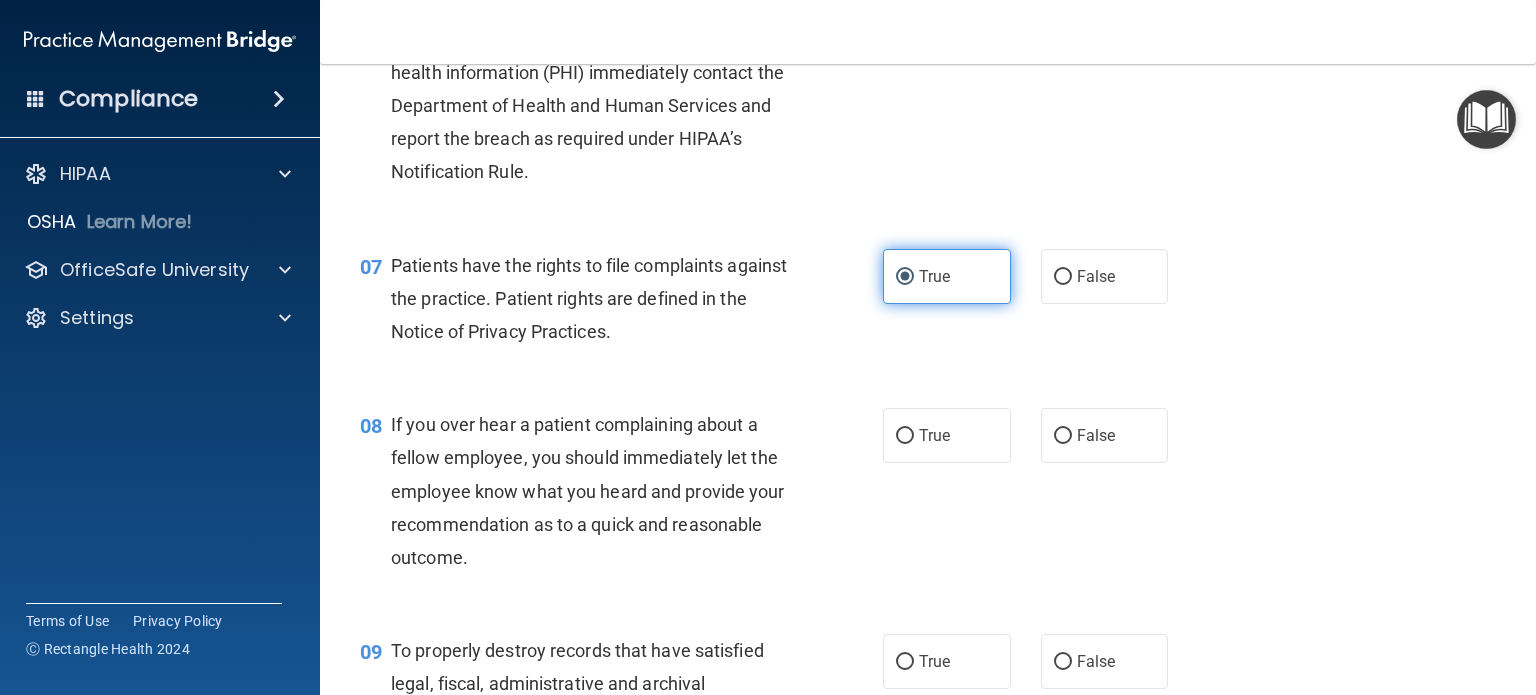 scroll, scrollTop: 1300, scrollLeft: 0, axis: vertical 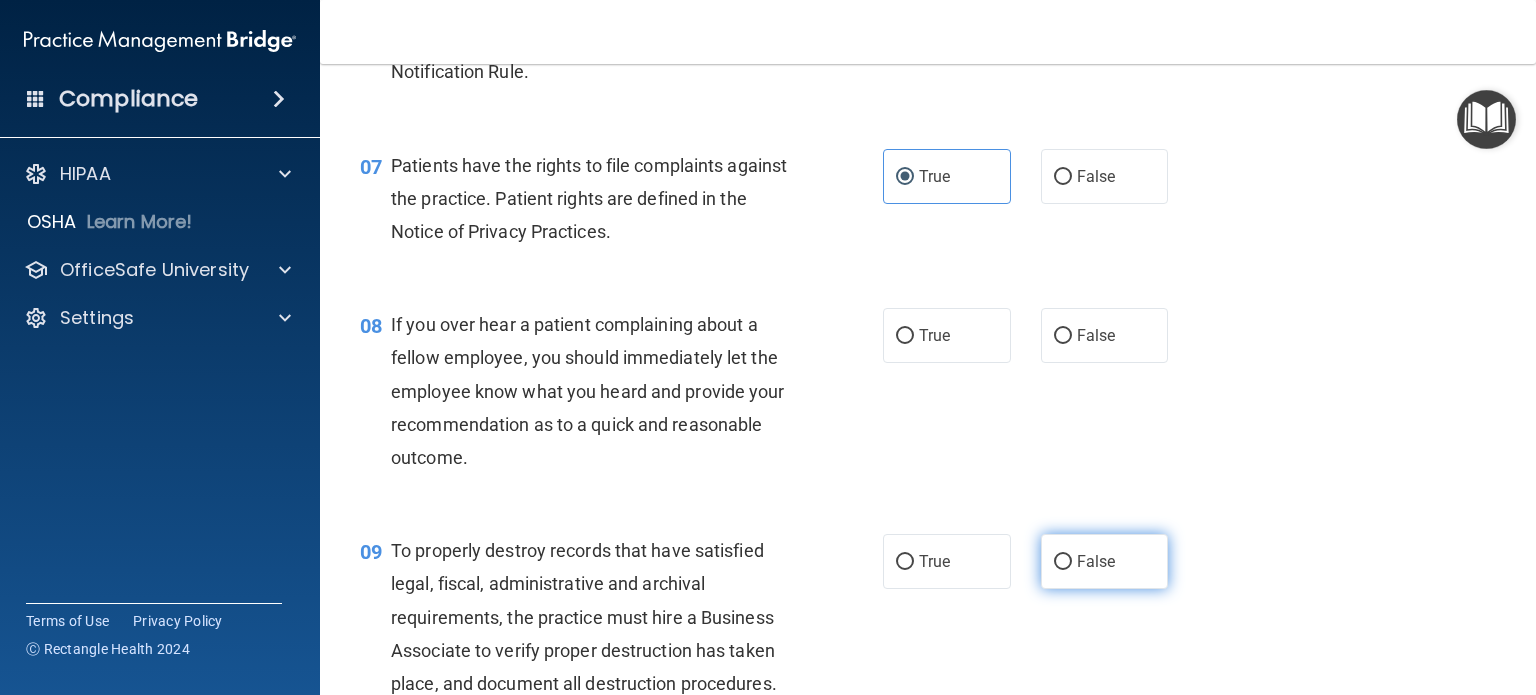 click on "False" at bounding box center [1105, 561] 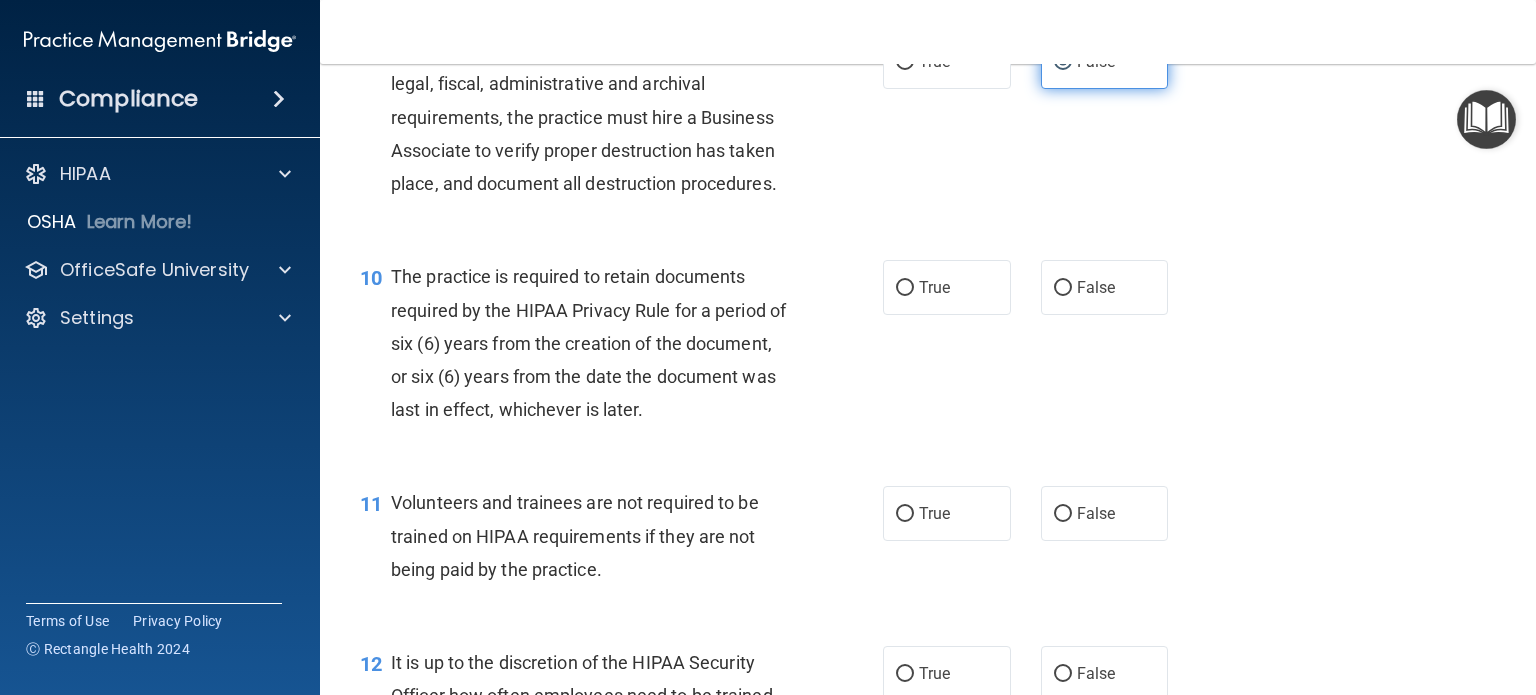 scroll, scrollTop: 2000, scrollLeft: 0, axis: vertical 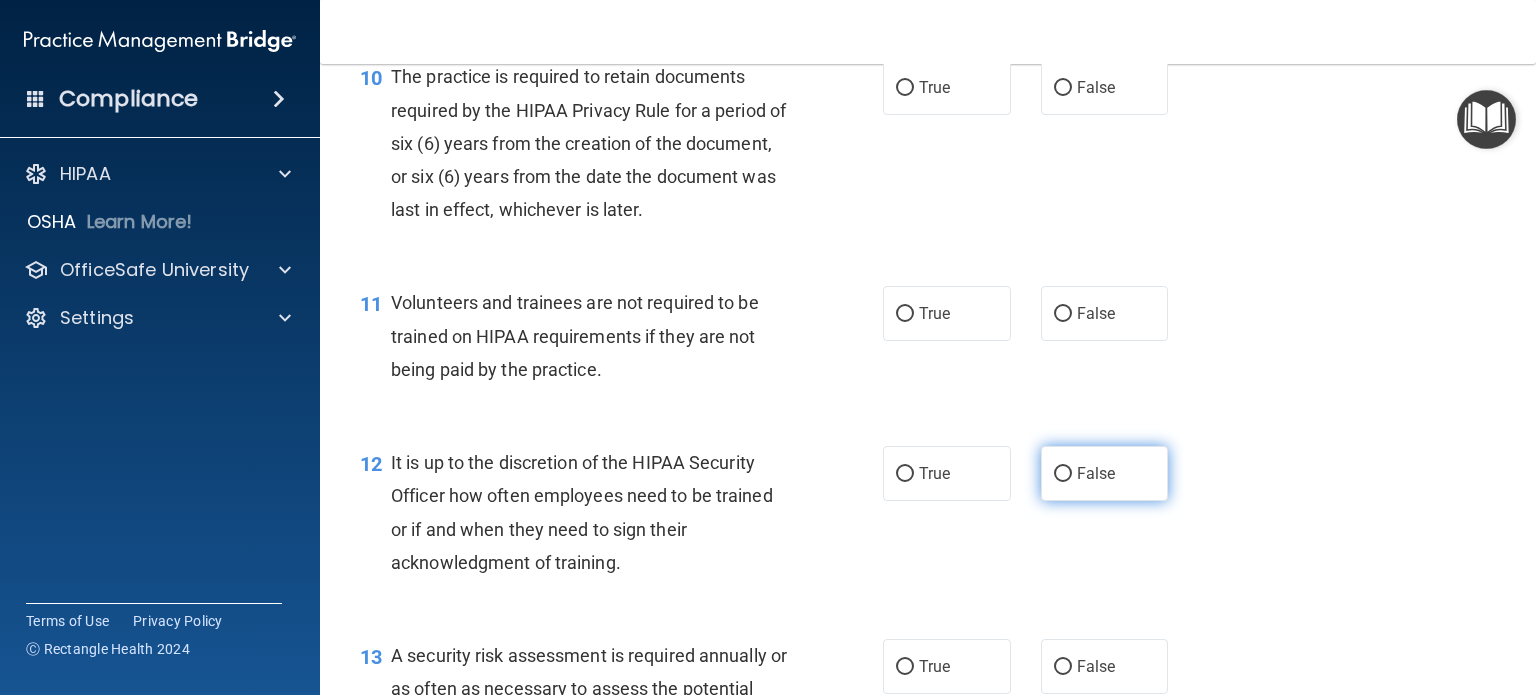 click on "False" at bounding box center [1096, 473] 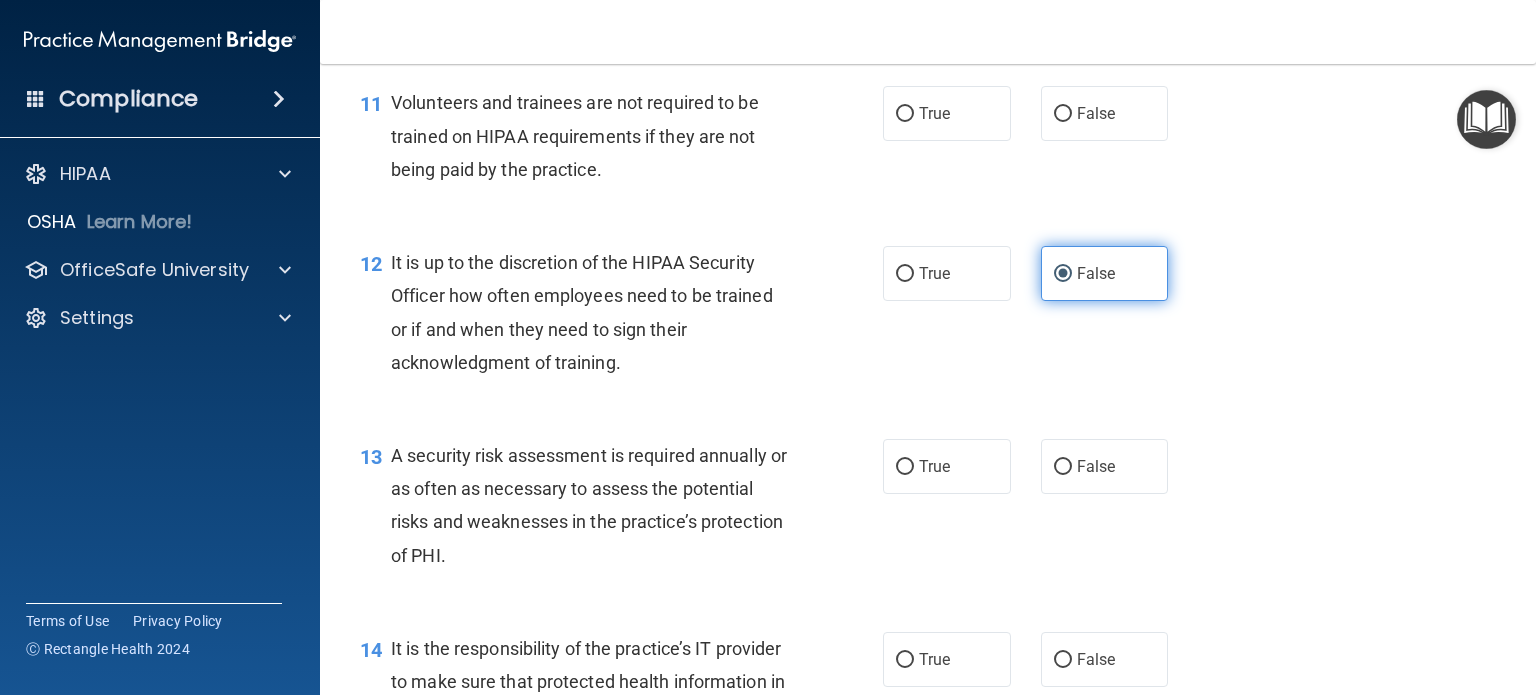 scroll, scrollTop: 2300, scrollLeft: 0, axis: vertical 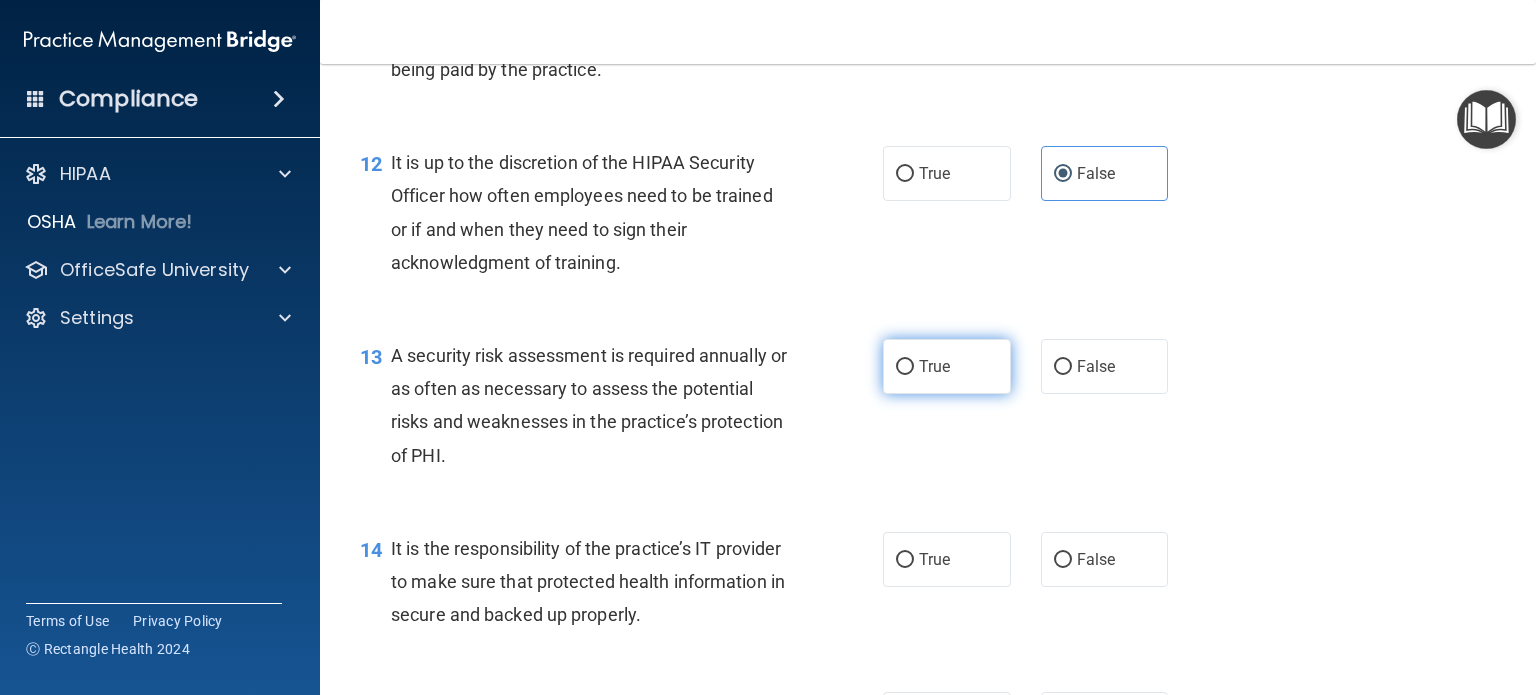 click on "True" at bounding box center (934, 366) 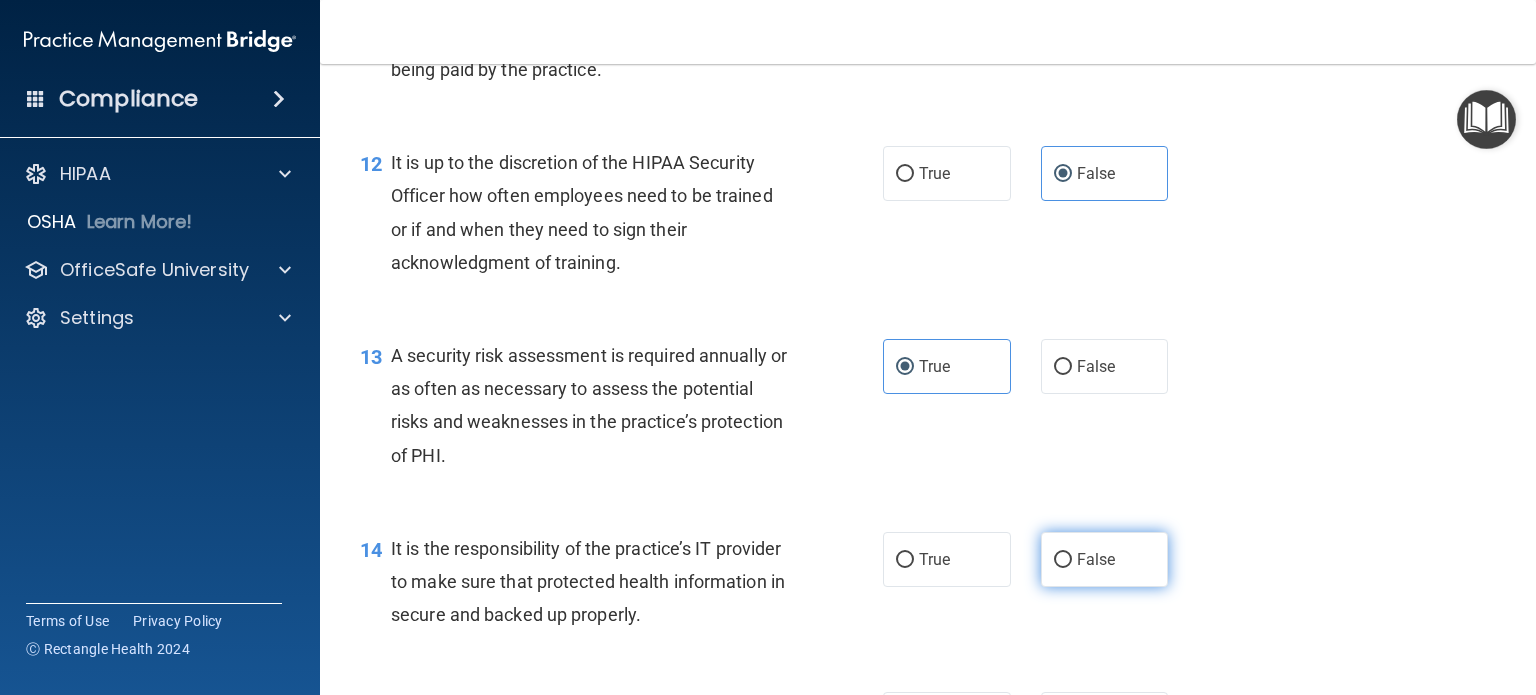 click on "False" at bounding box center [1105, 559] 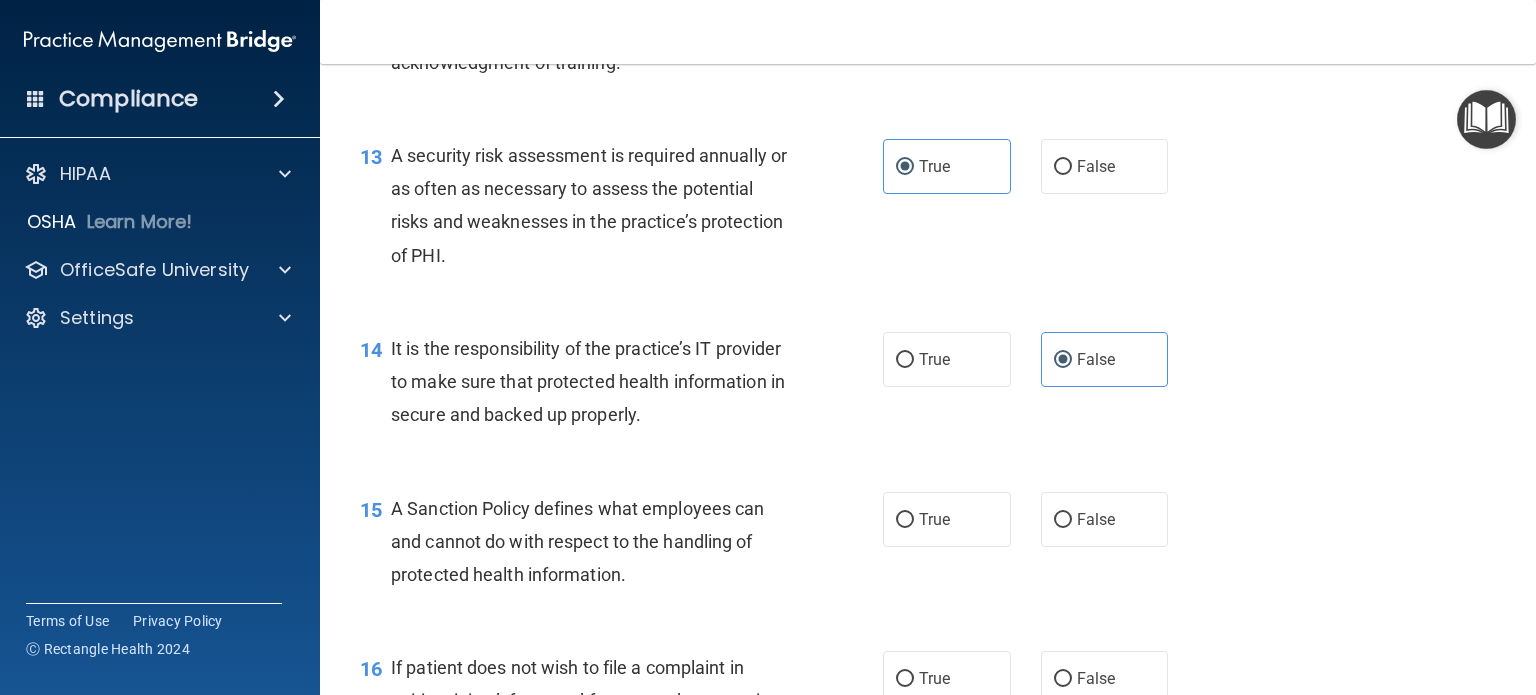 scroll, scrollTop: 2600, scrollLeft: 0, axis: vertical 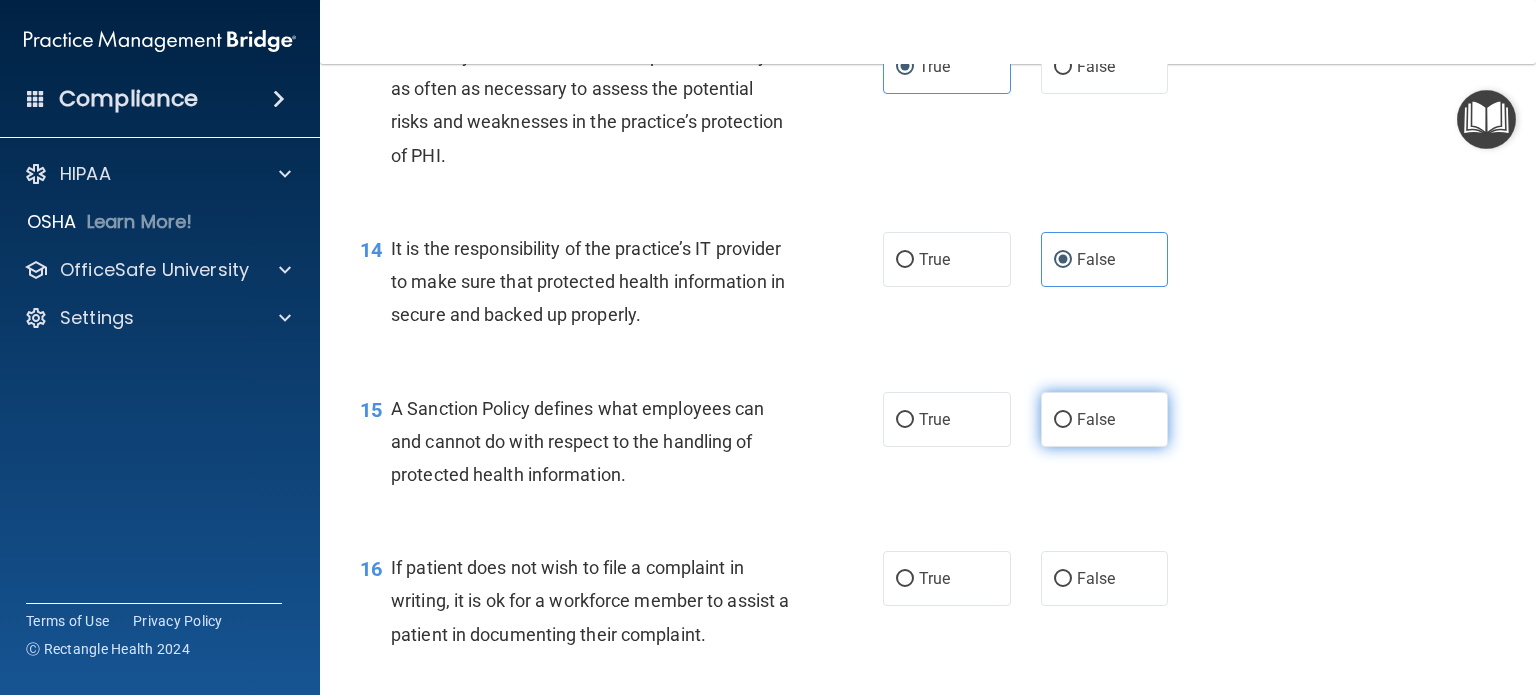 click on "False" at bounding box center [1096, 419] 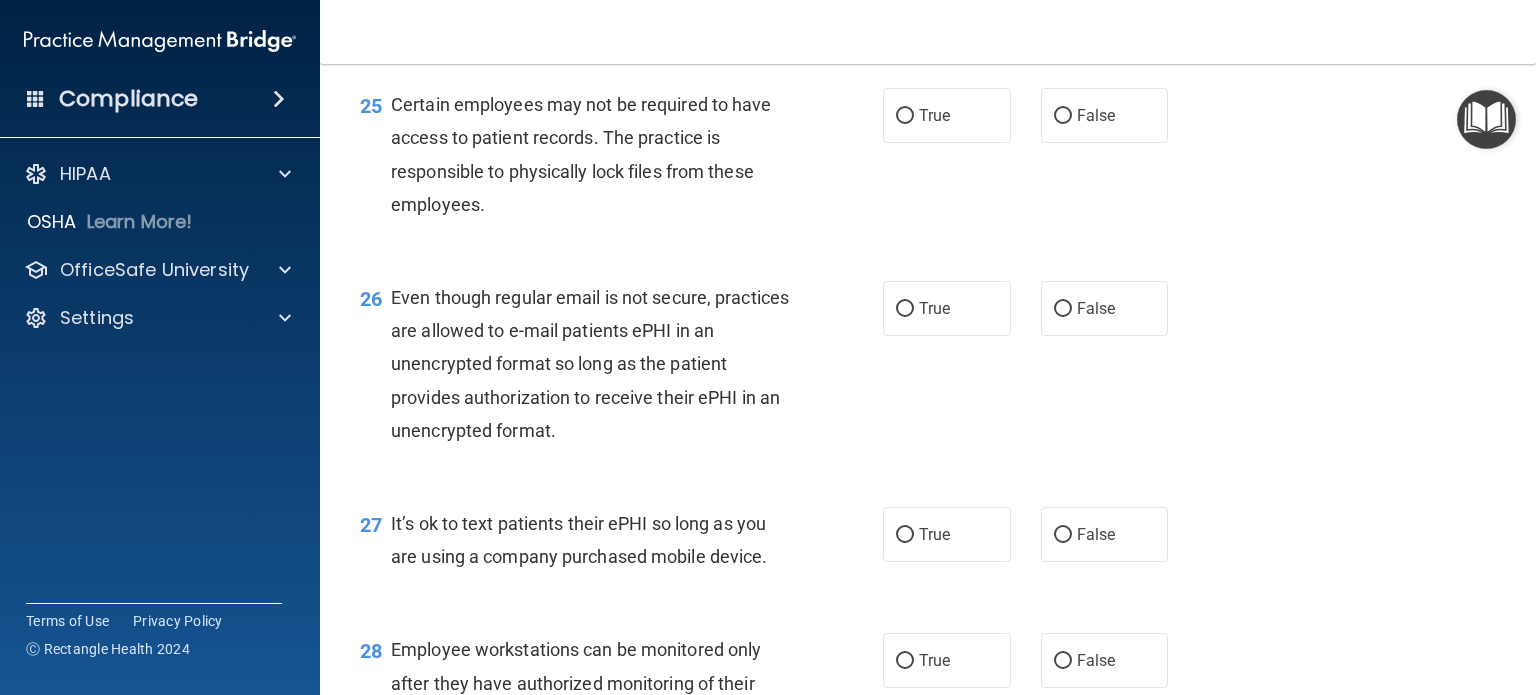 scroll, scrollTop: 4400, scrollLeft: 0, axis: vertical 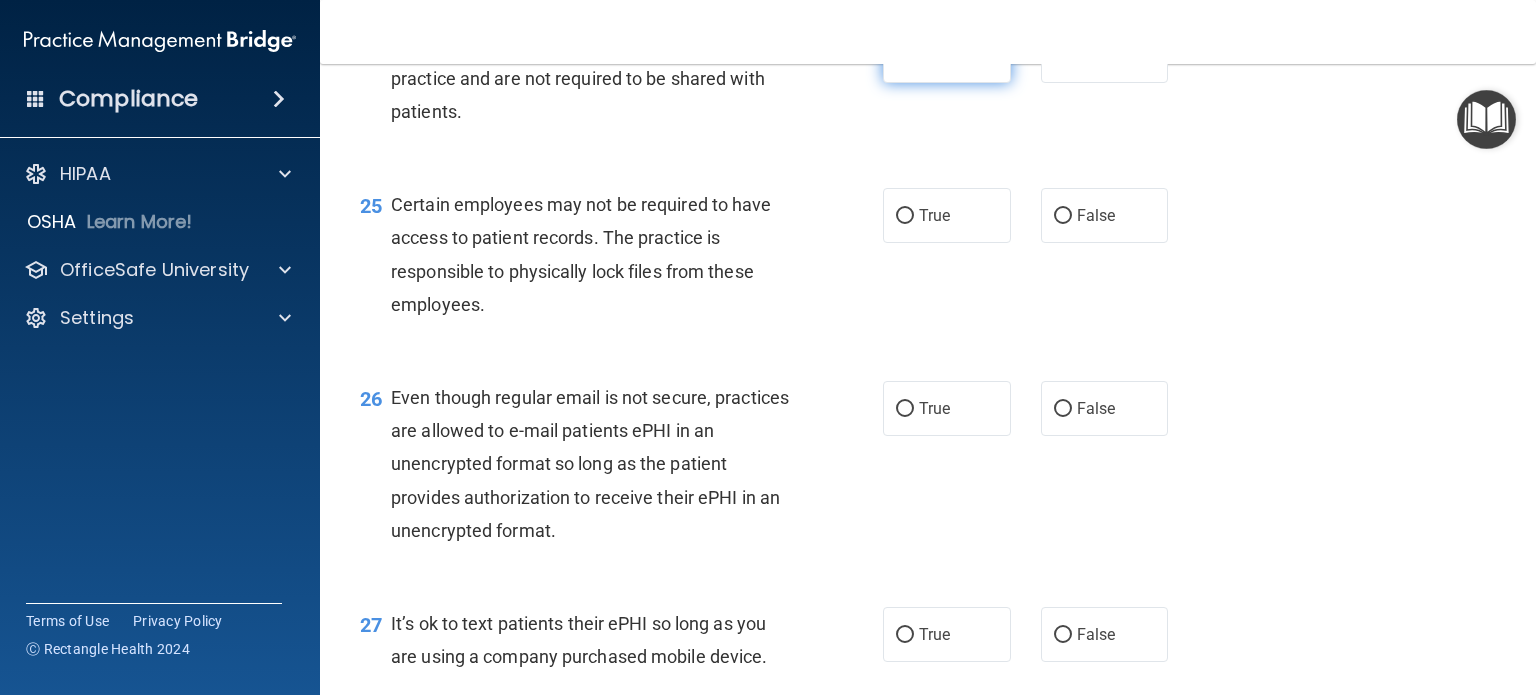 click on "True" at bounding box center (934, 55) 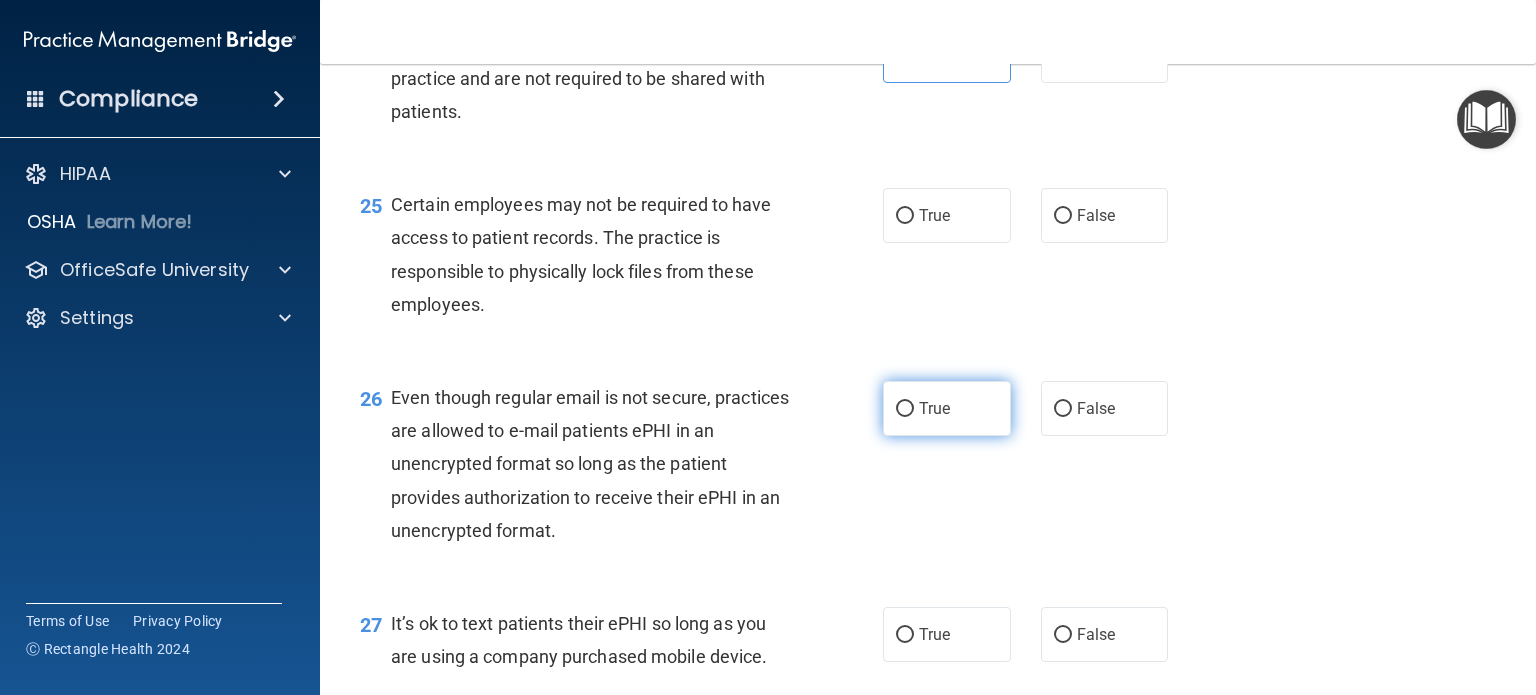 click on "True" at bounding box center (947, 408) 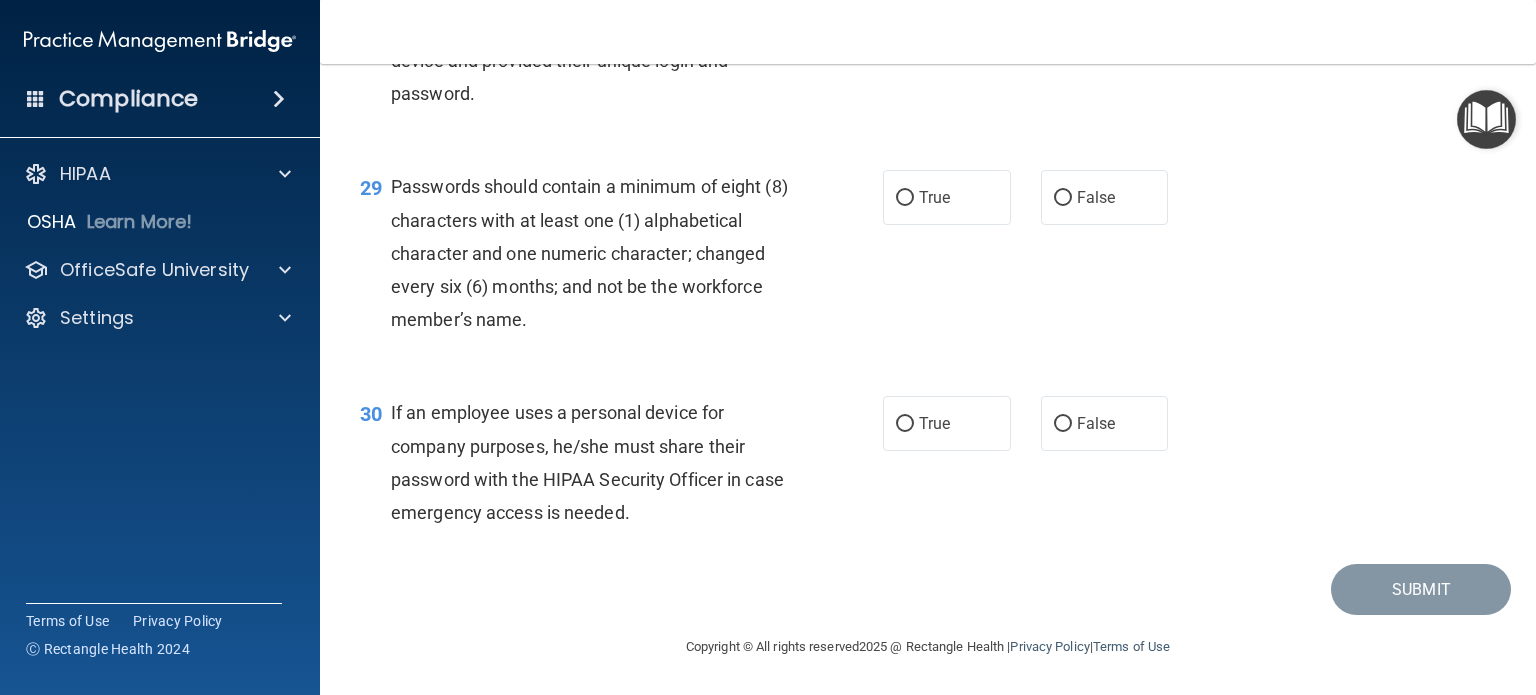 scroll, scrollTop: 5256, scrollLeft: 0, axis: vertical 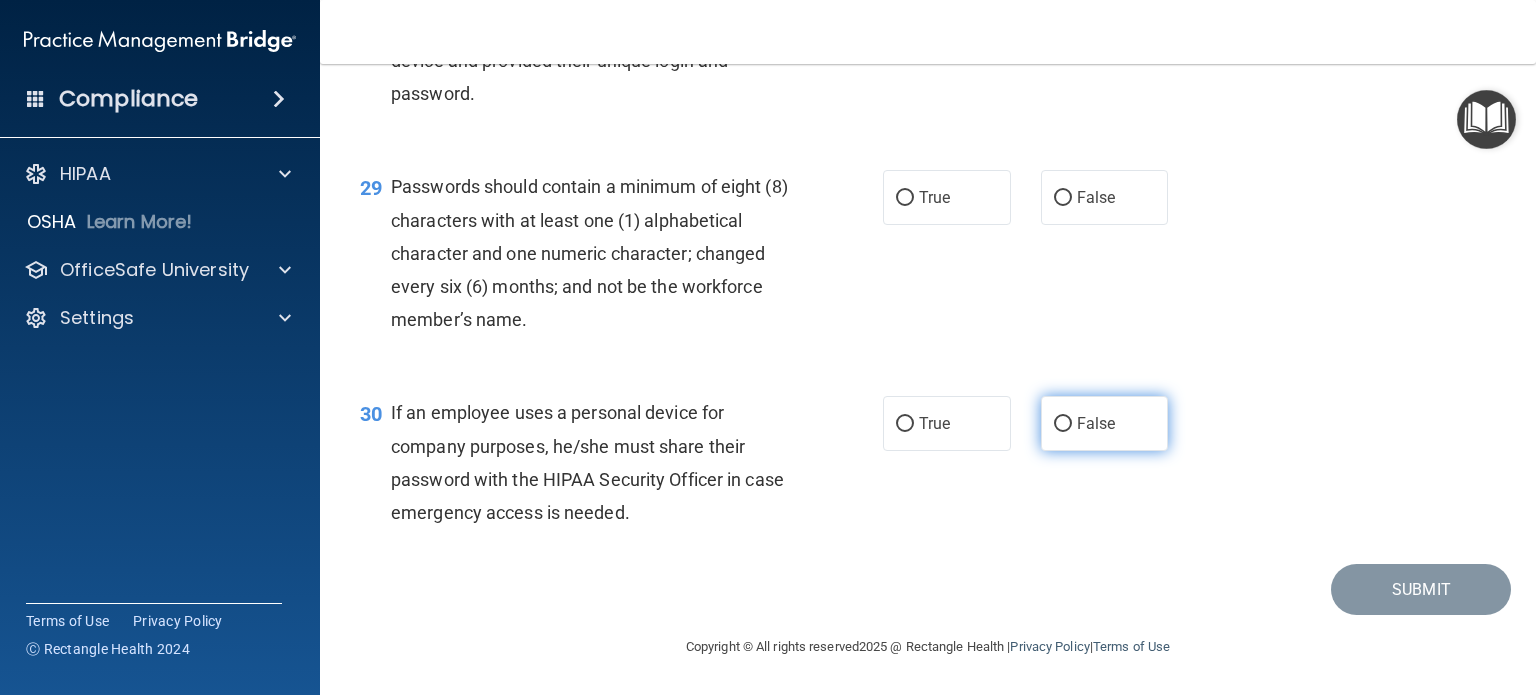 click on "False" at bounding box center [1096, 423] 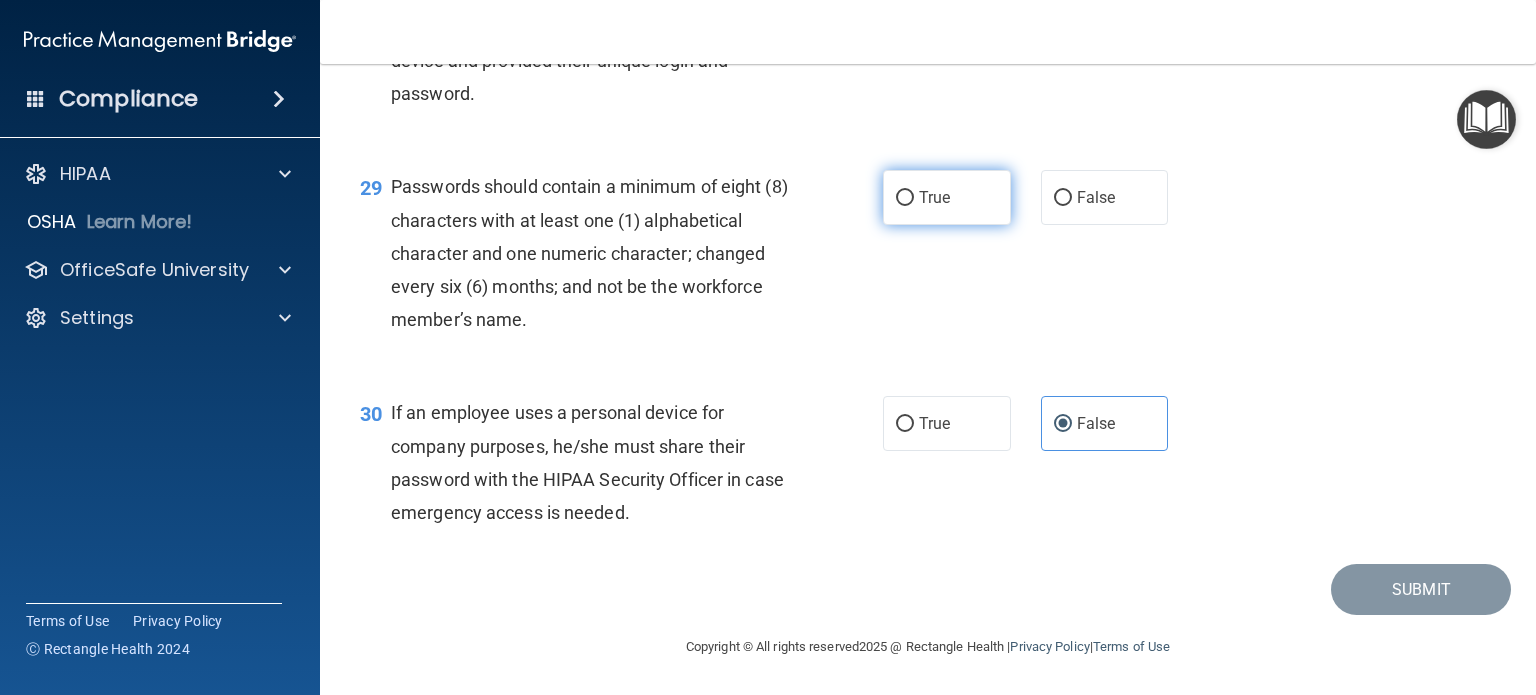 click on "True" at bounding box center [947, 197] 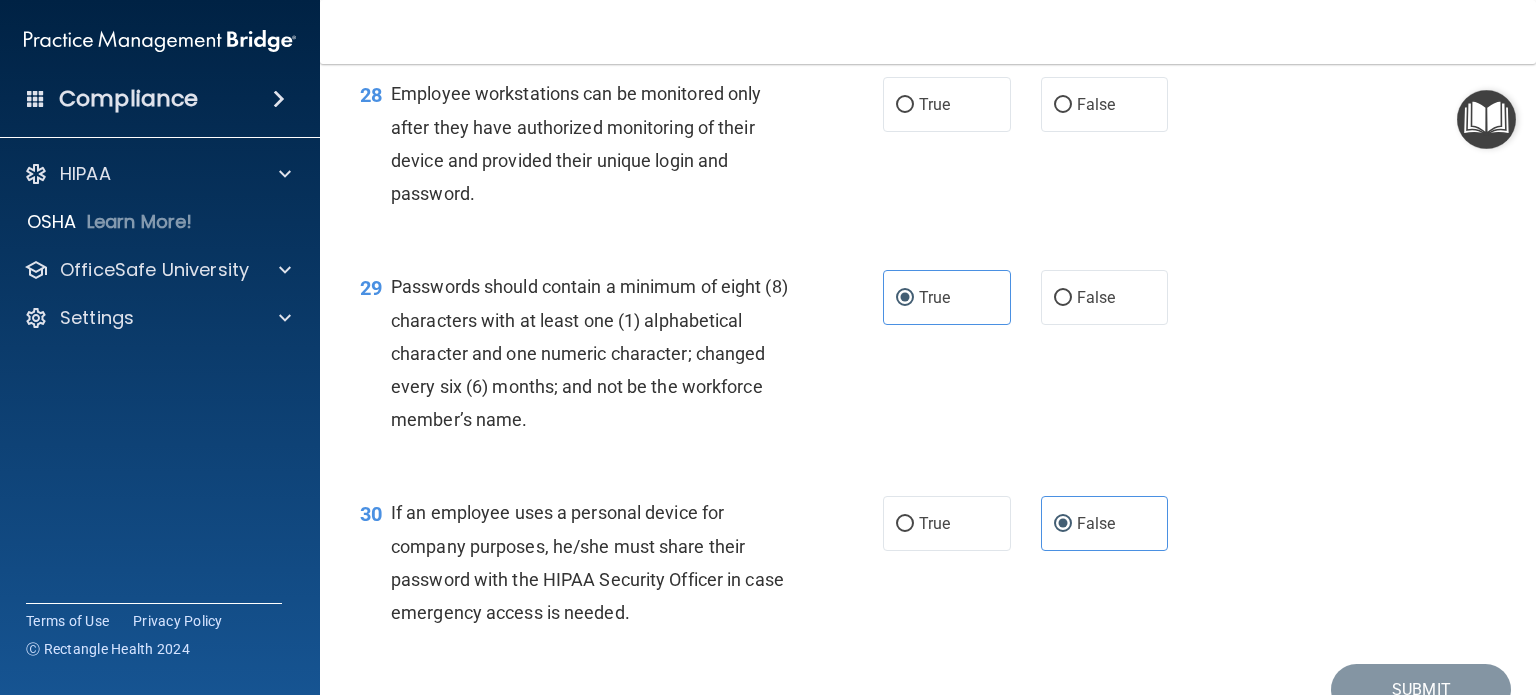 scroll, scrollTop: 4856, scrollLeft: 0, axis: vertical 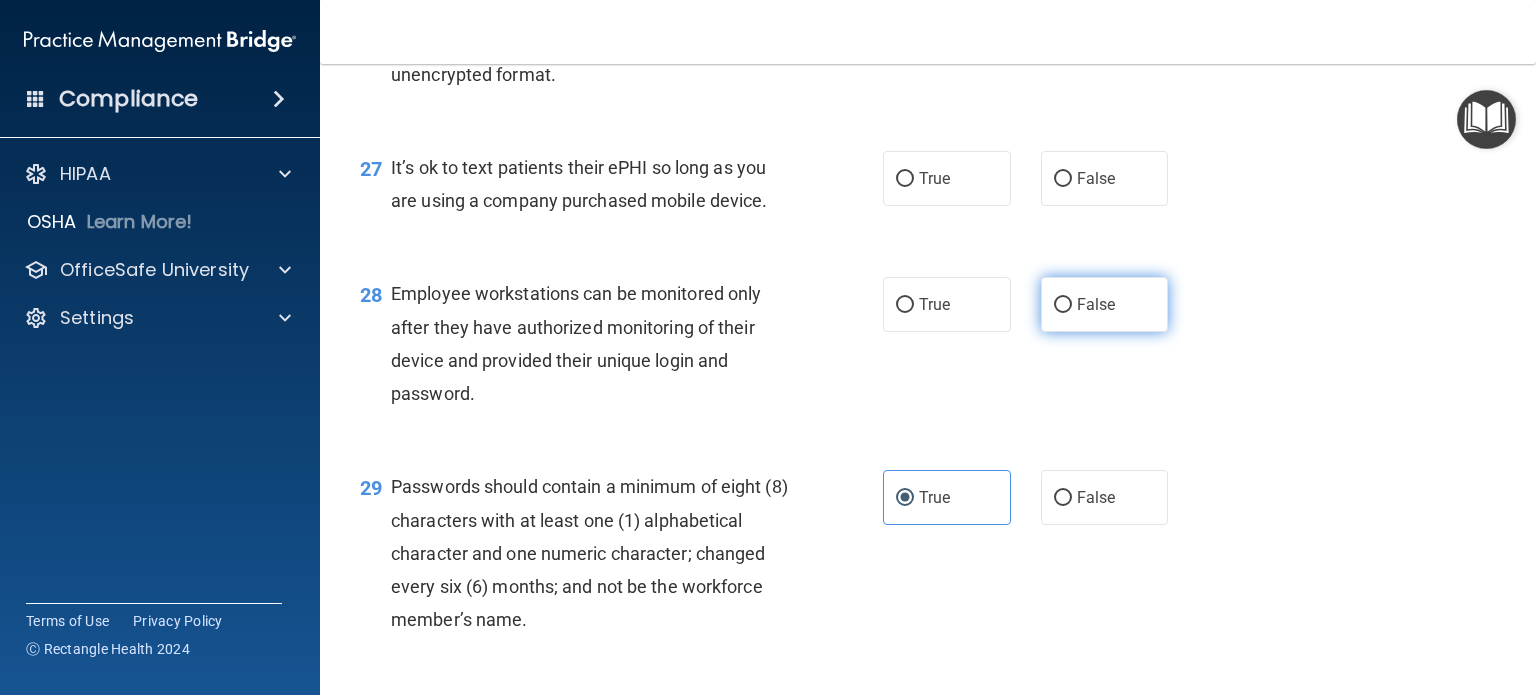 click on "False" at bounding box center (1105, 304) 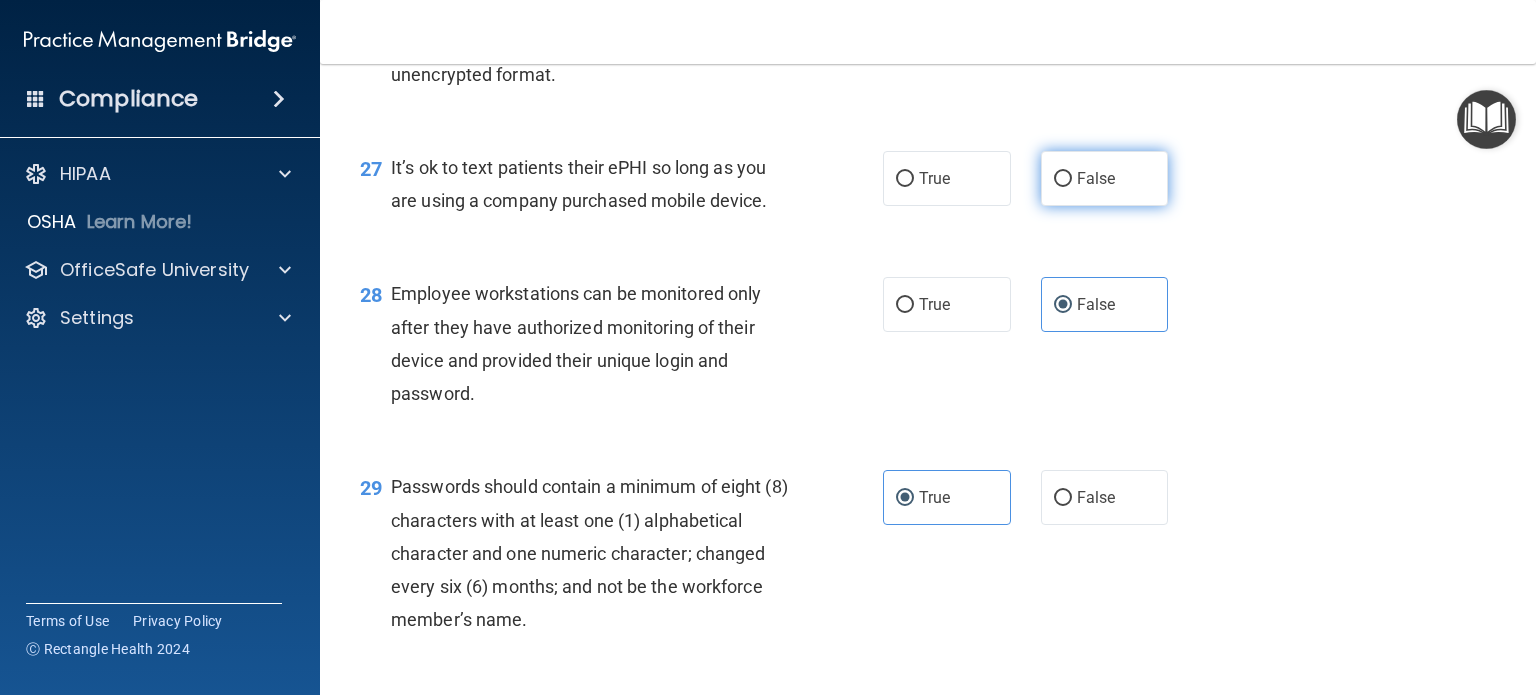 click on "False" at bounding box center [1105, 178] 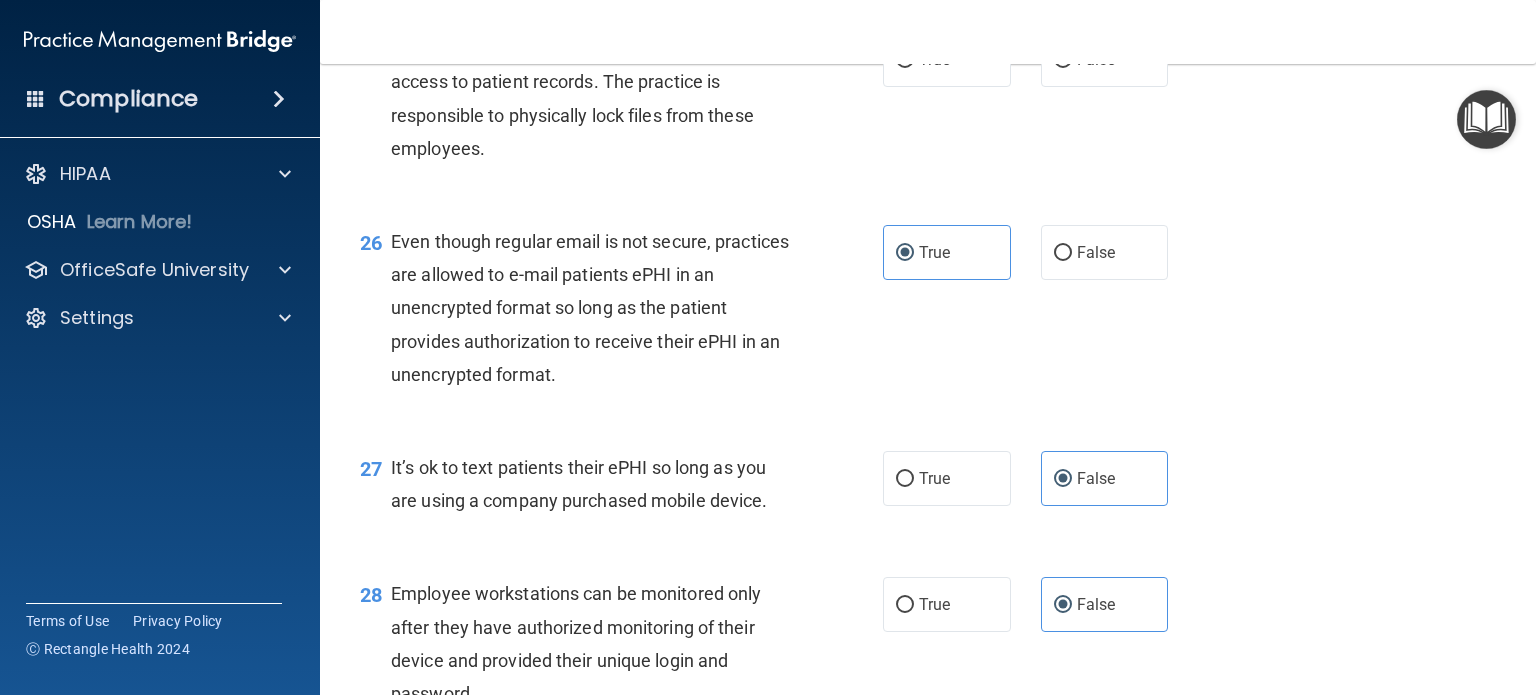 scroll, scrollTop: 4356, scrollLeft: 0, axis: vertical 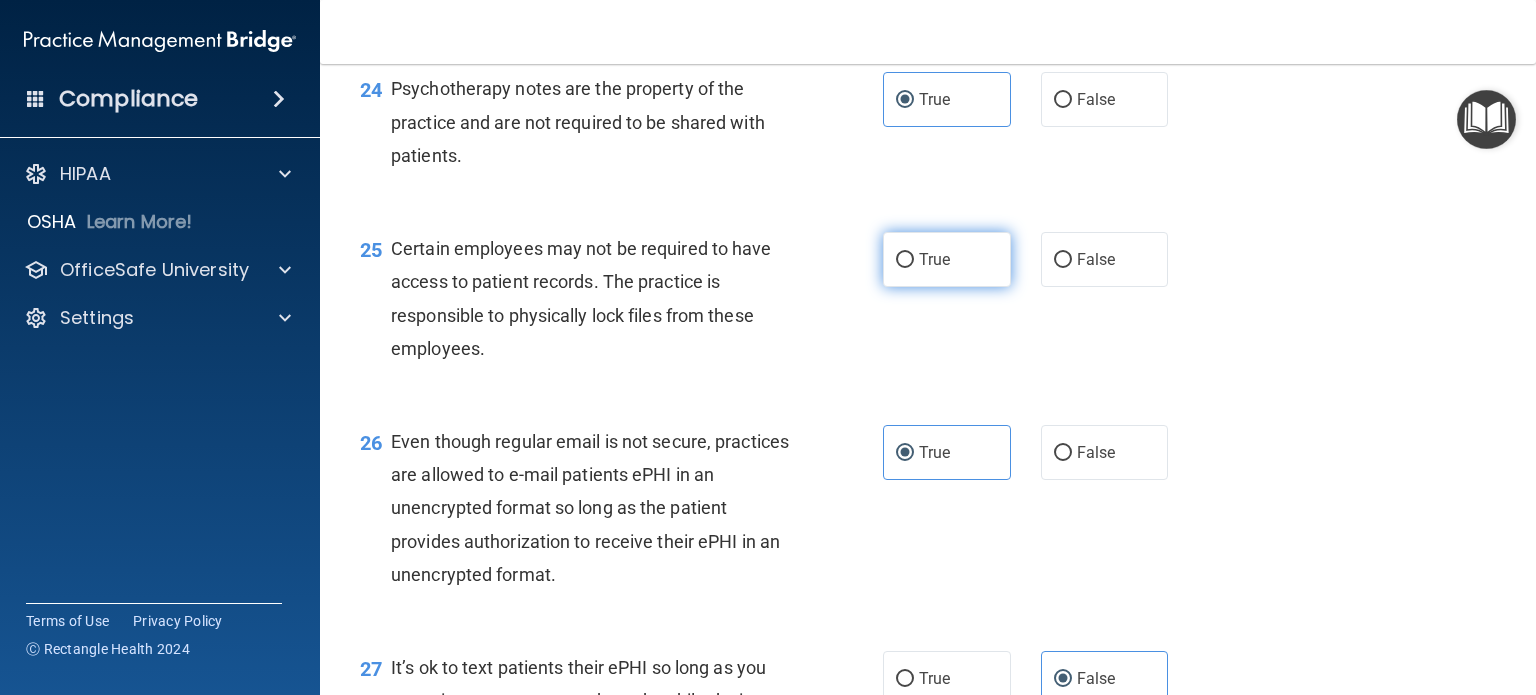 click on "True" at bounding box center [947, 259] 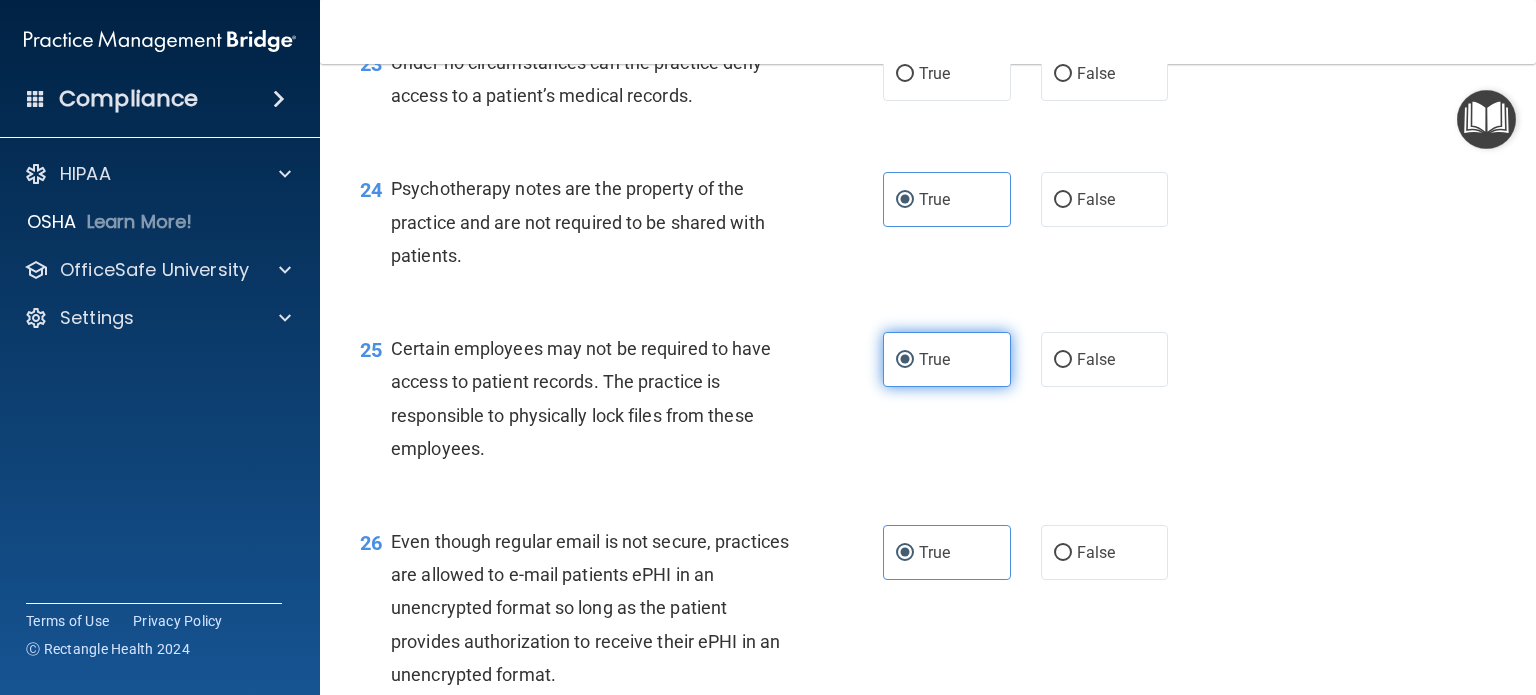scroll, scrollTop: 4156, scrollLeft: 0, axis: vertical 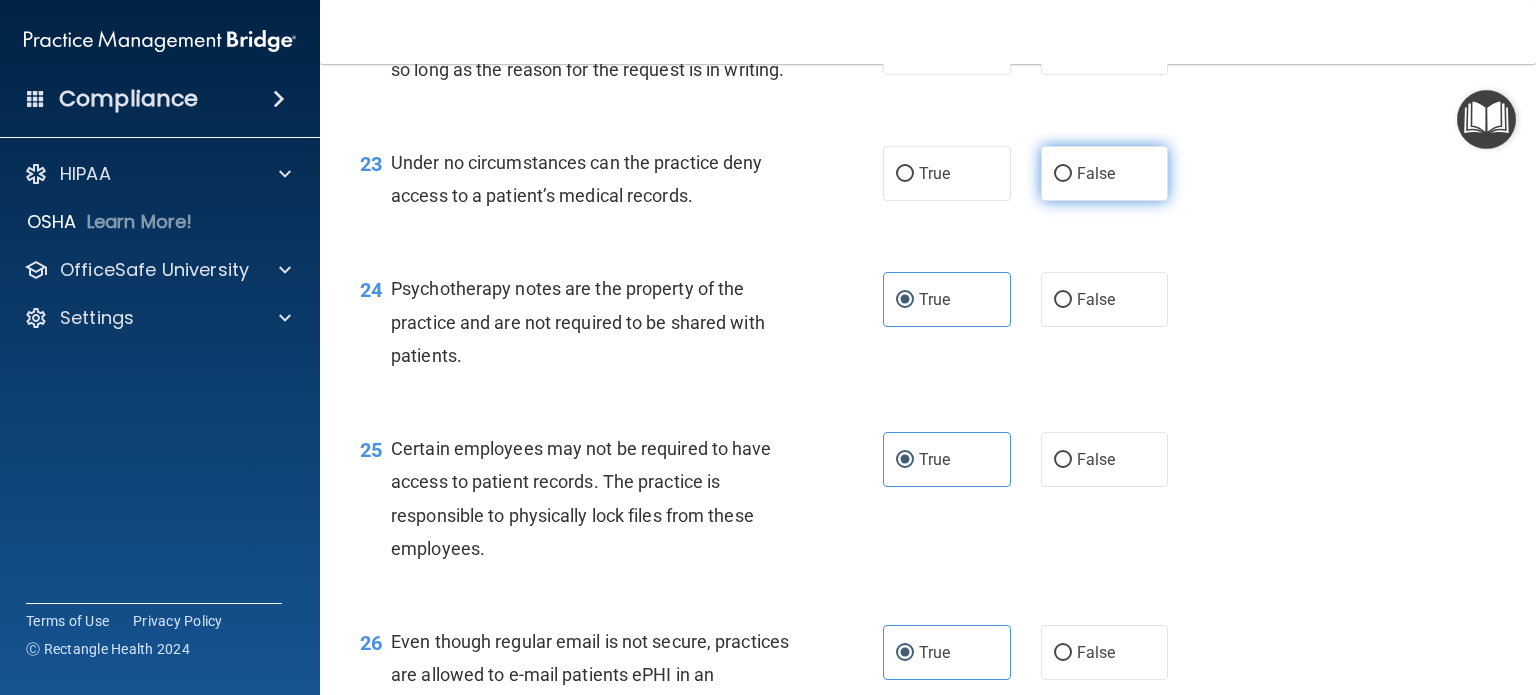 click on "False" at bounding box center (1105, 173) 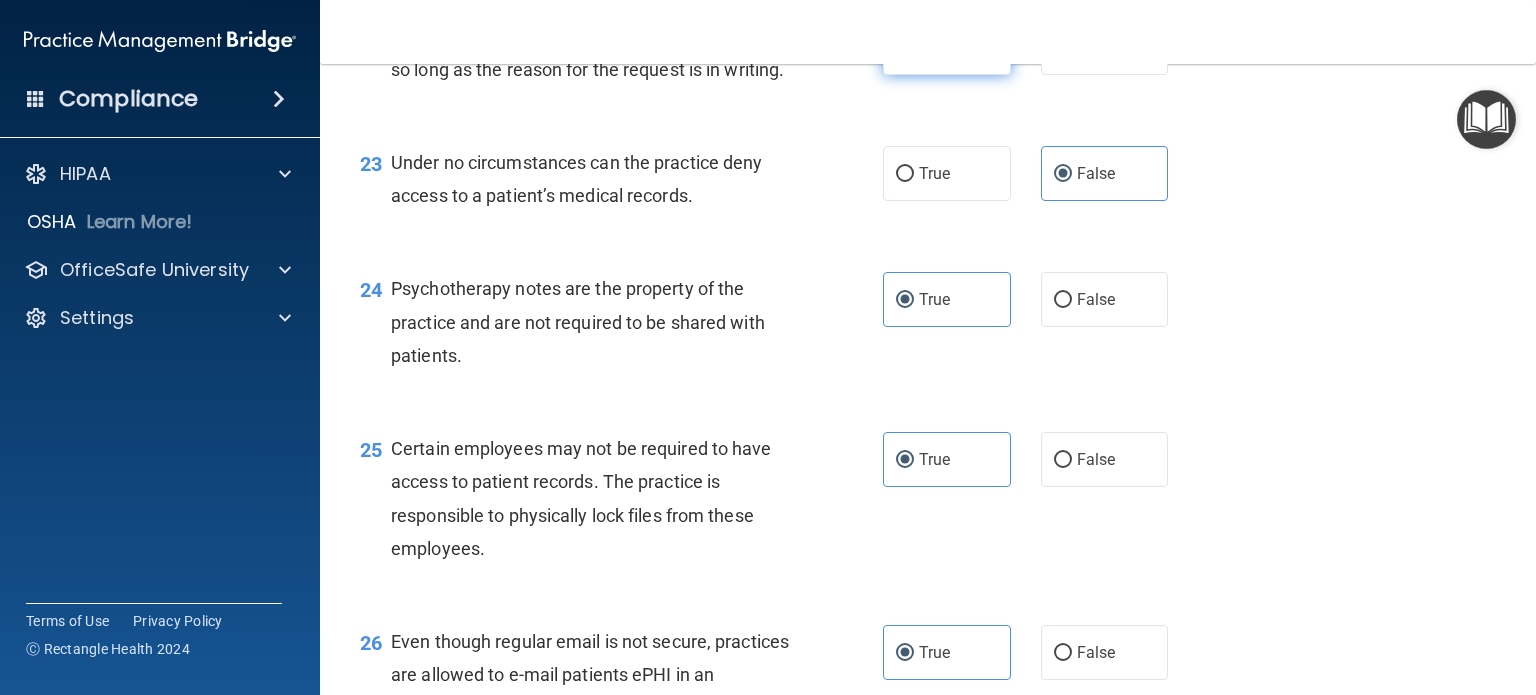 click on "True" at bounding box center [947, 47] 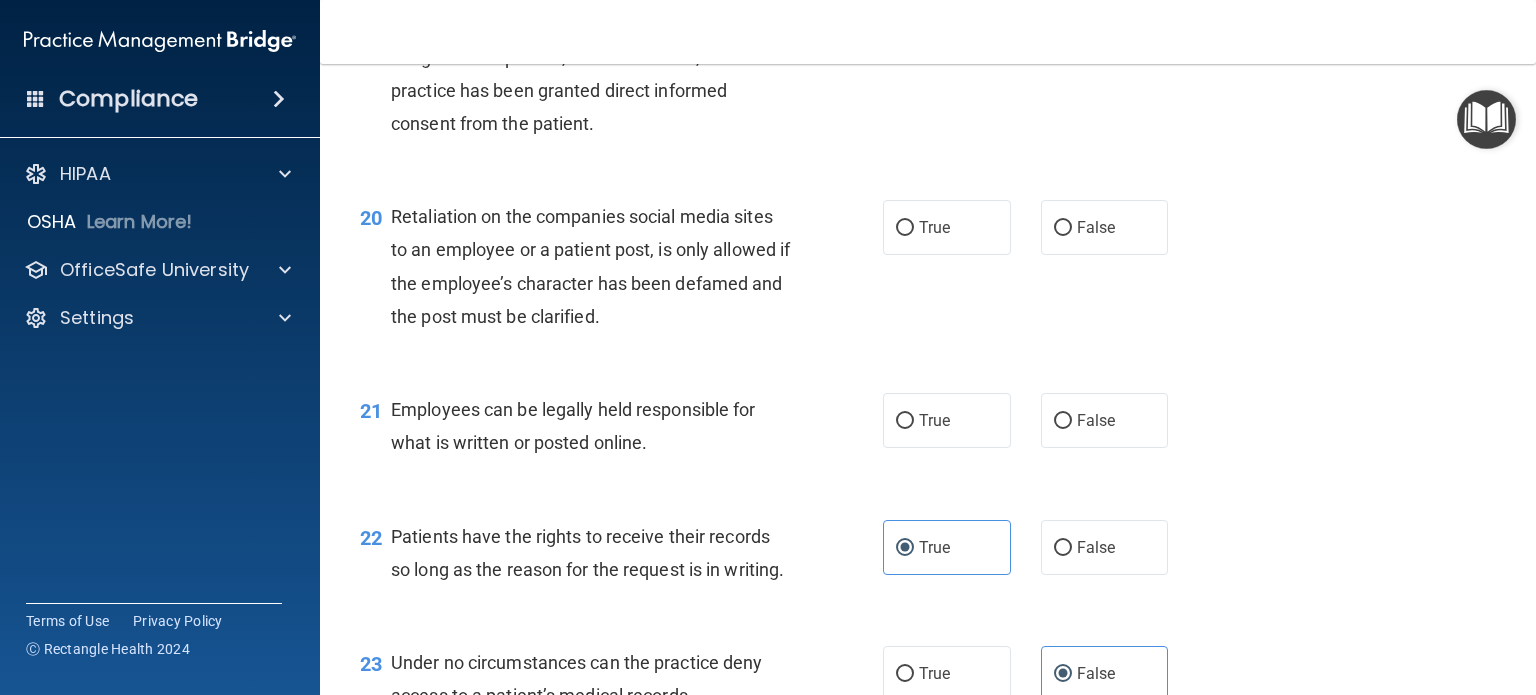 scroll, scrollTop: 3556, scrollLeft: 0, axis: vertical 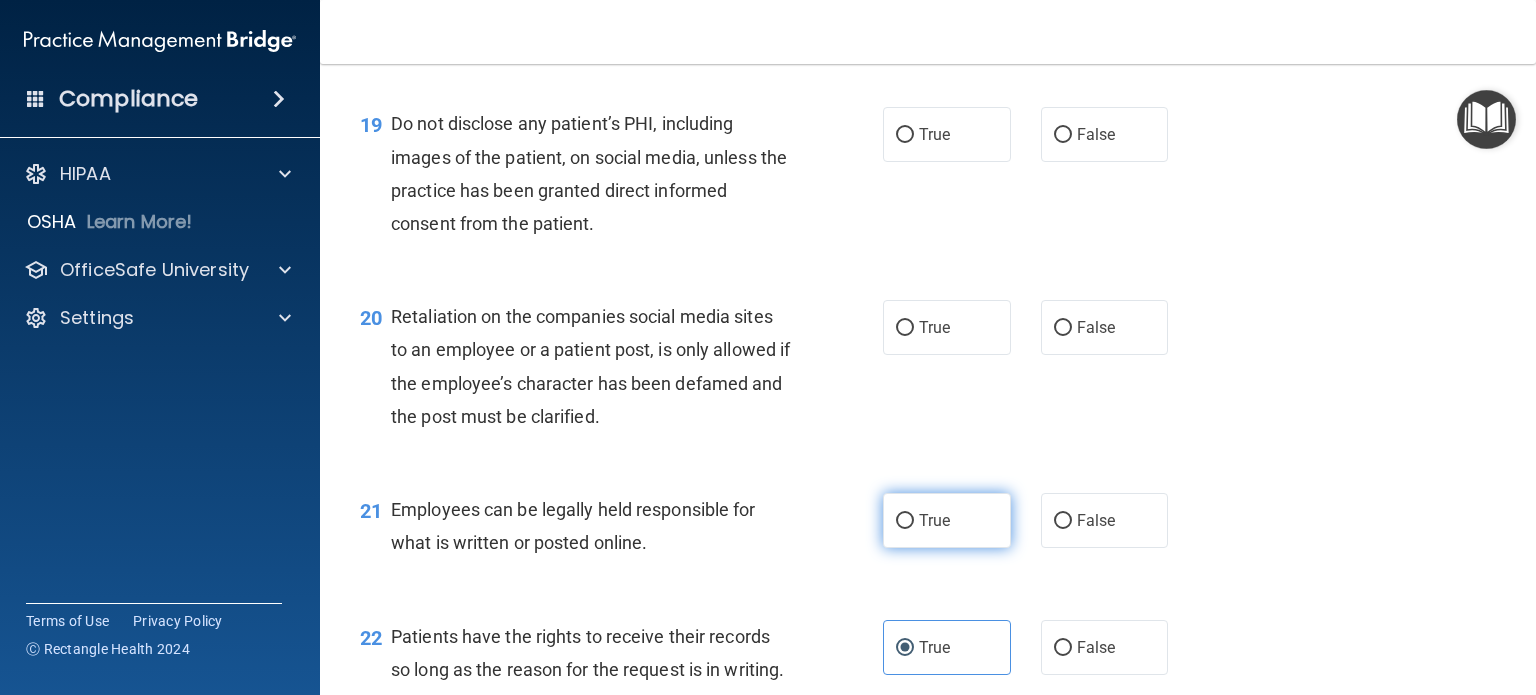 click on "True" at bounding box center [947, 520] 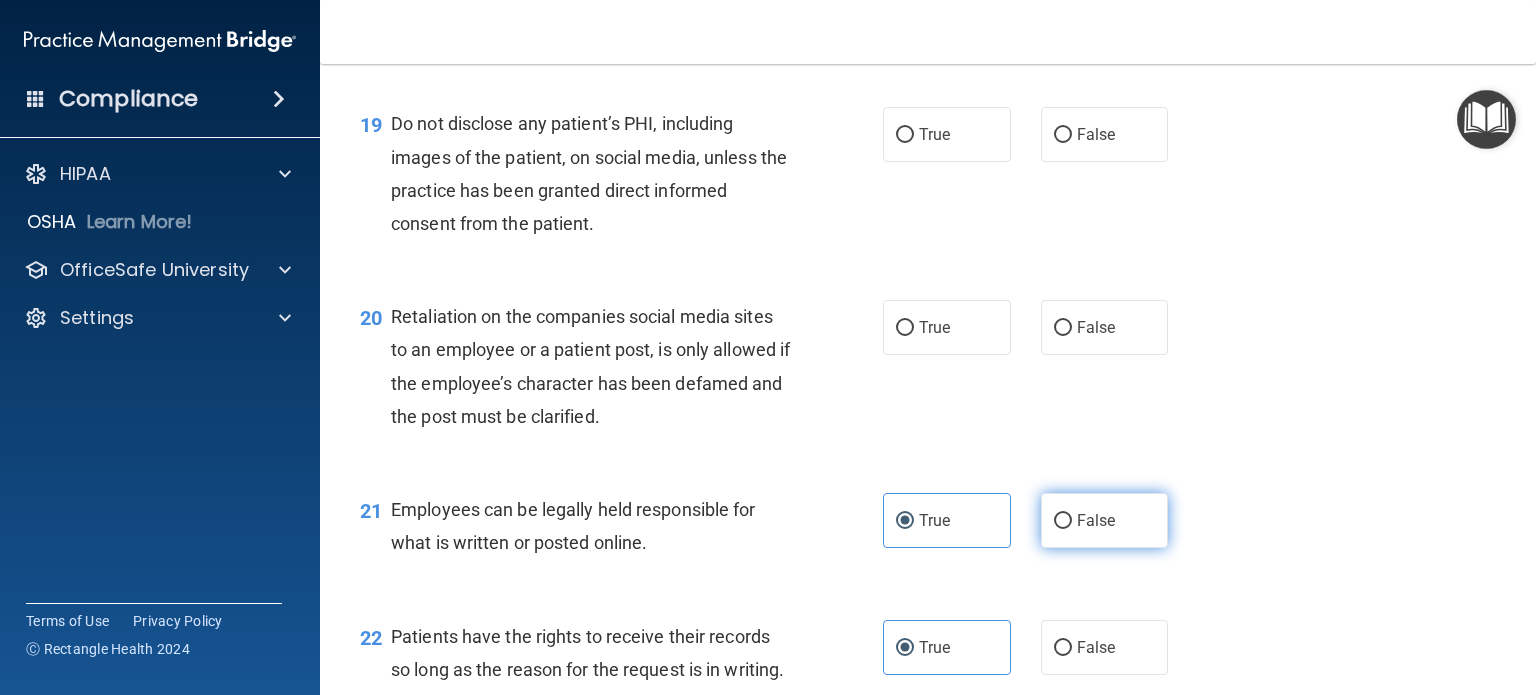 click on "False" at bounding box center [1105, 520] 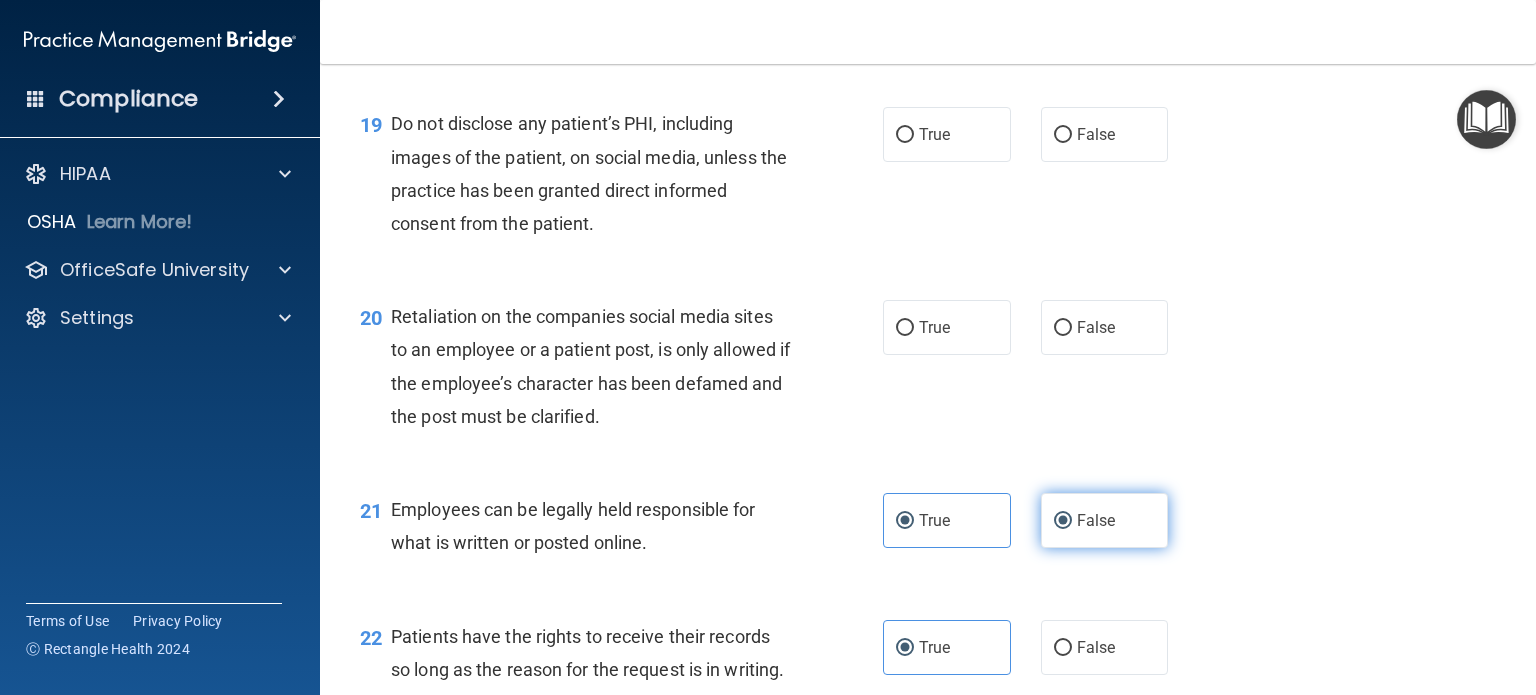 radio on "false" 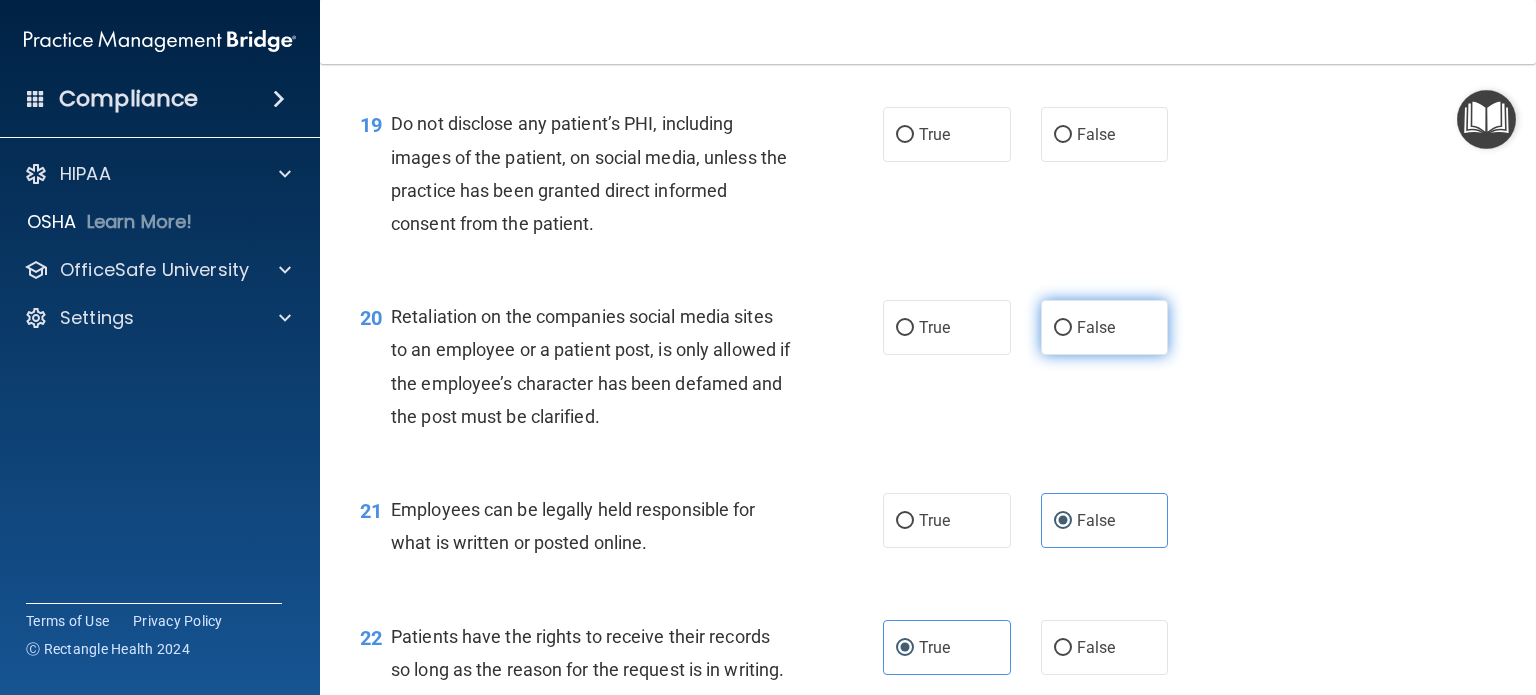 click on "False" at bounding box center (1105, 327) 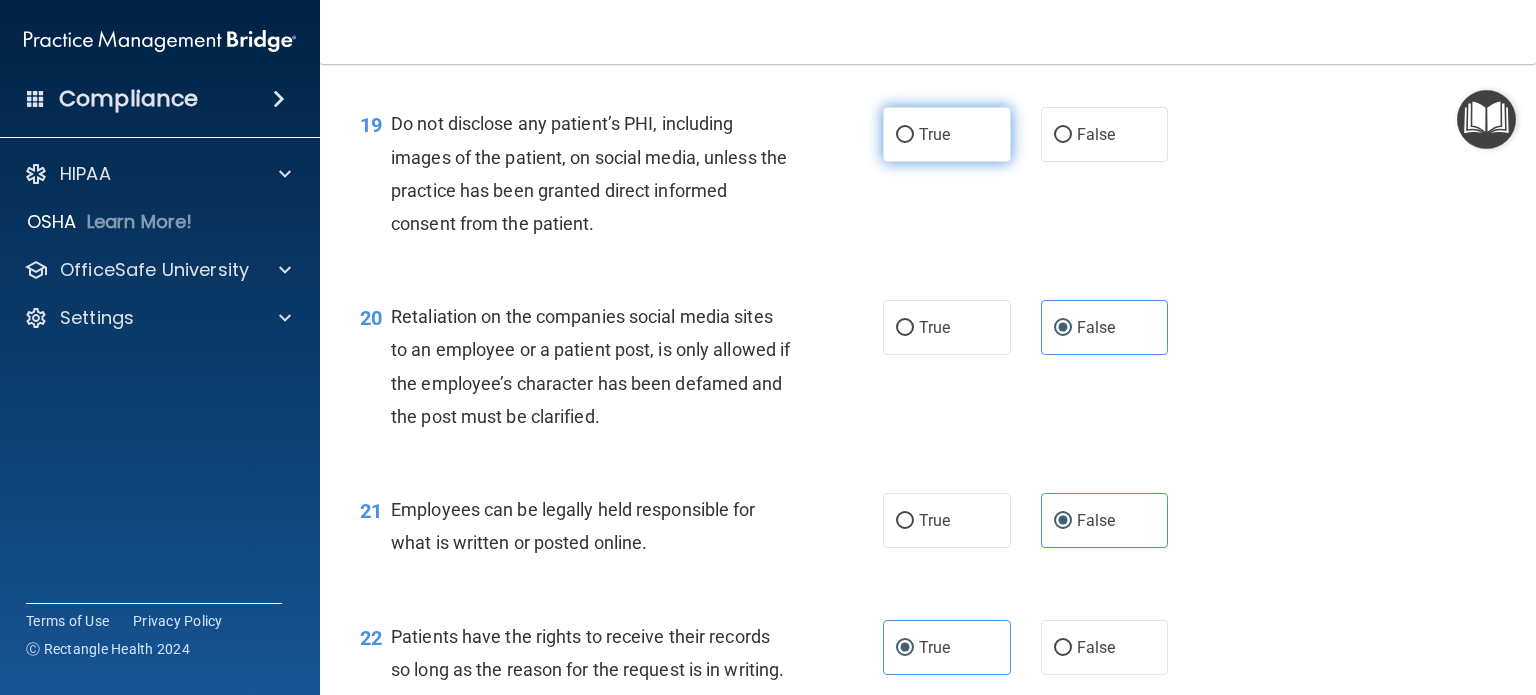 click on "True" at bounding box center (905, 135) 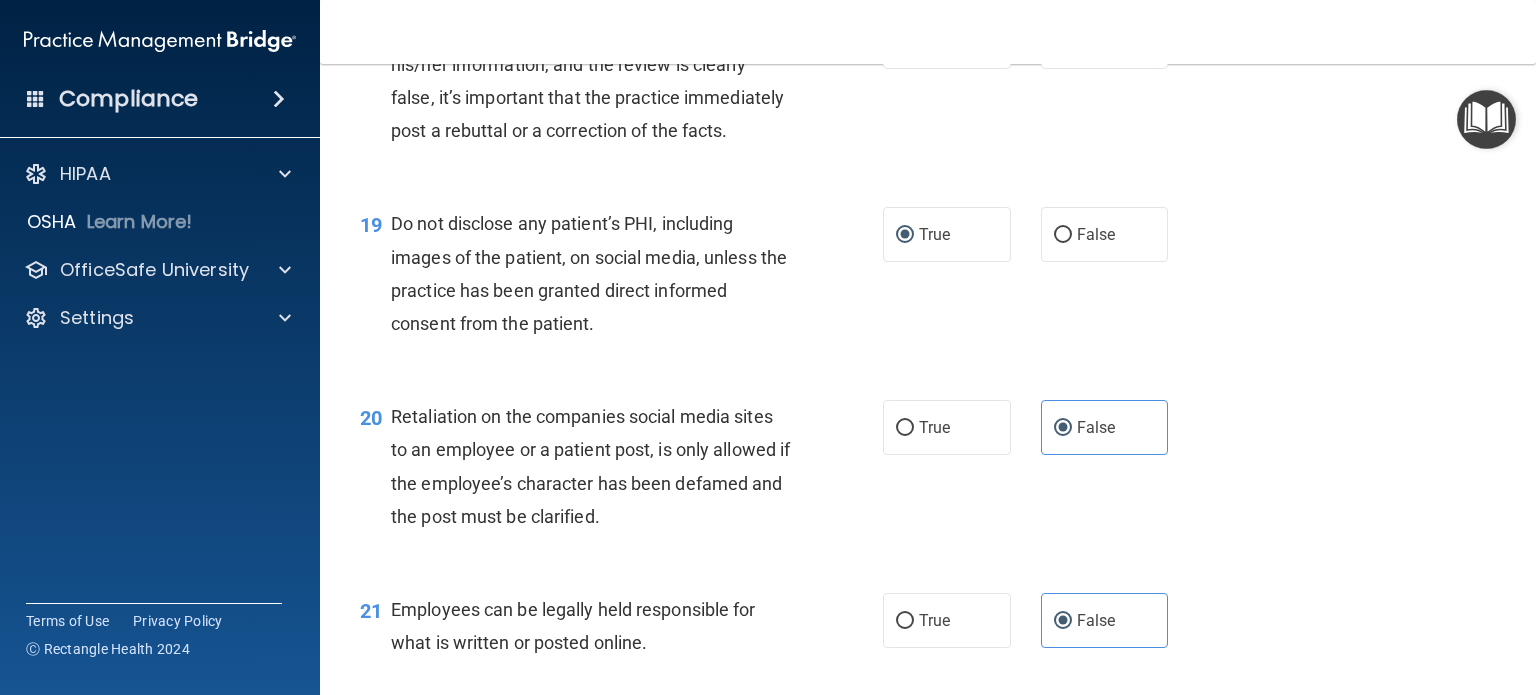 scroll, scrollTop: 3256, scrollLeft: 0, axis: vertical 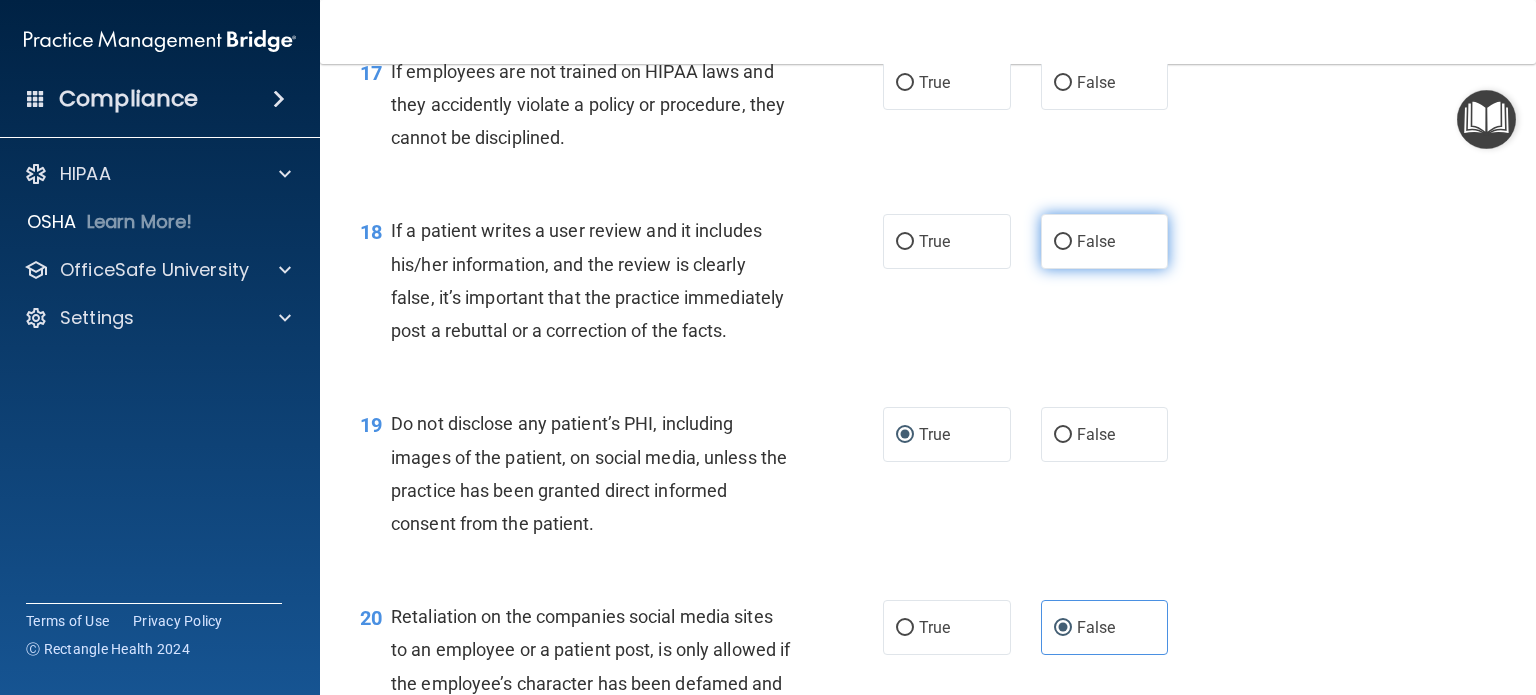 click on "False" at bounding box center [1105, 241] 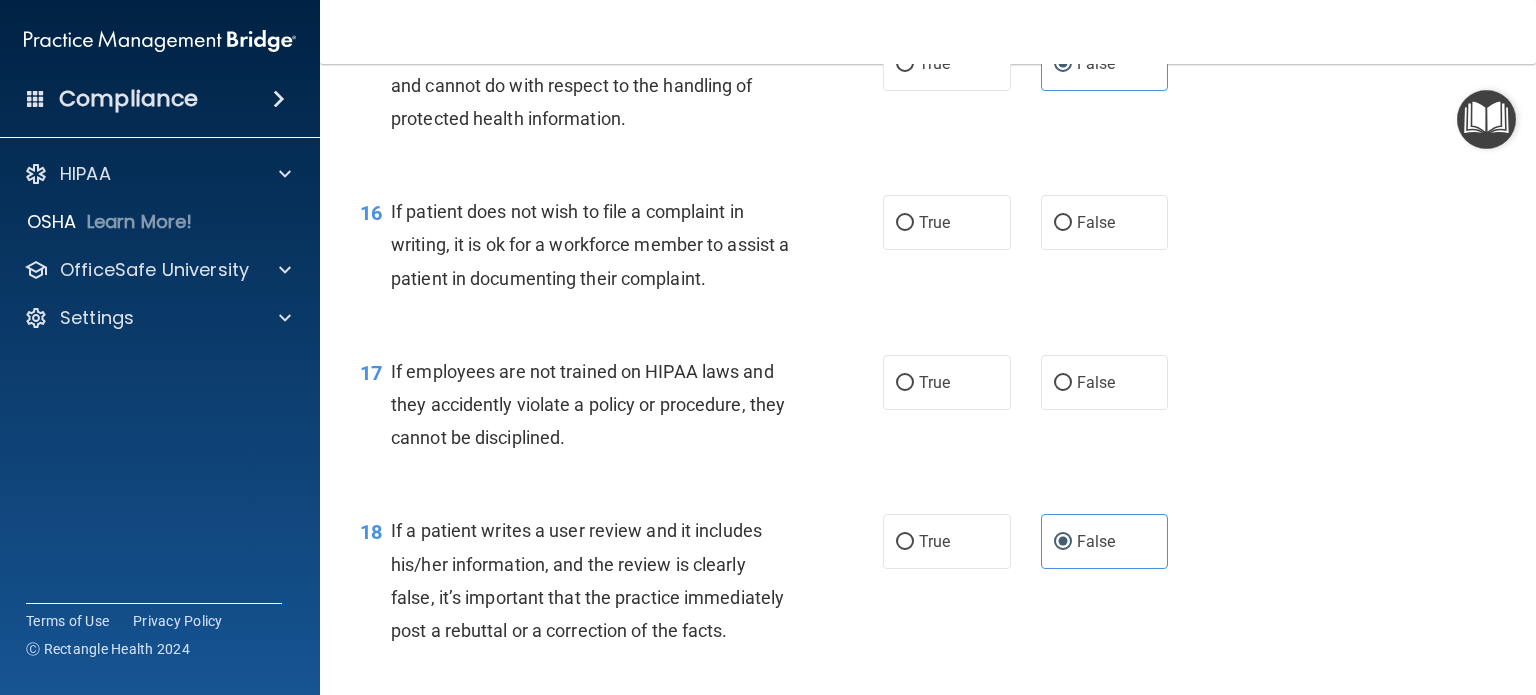 scroll, scrollTop: 2856, scrollLeft: 0, axis: vertical 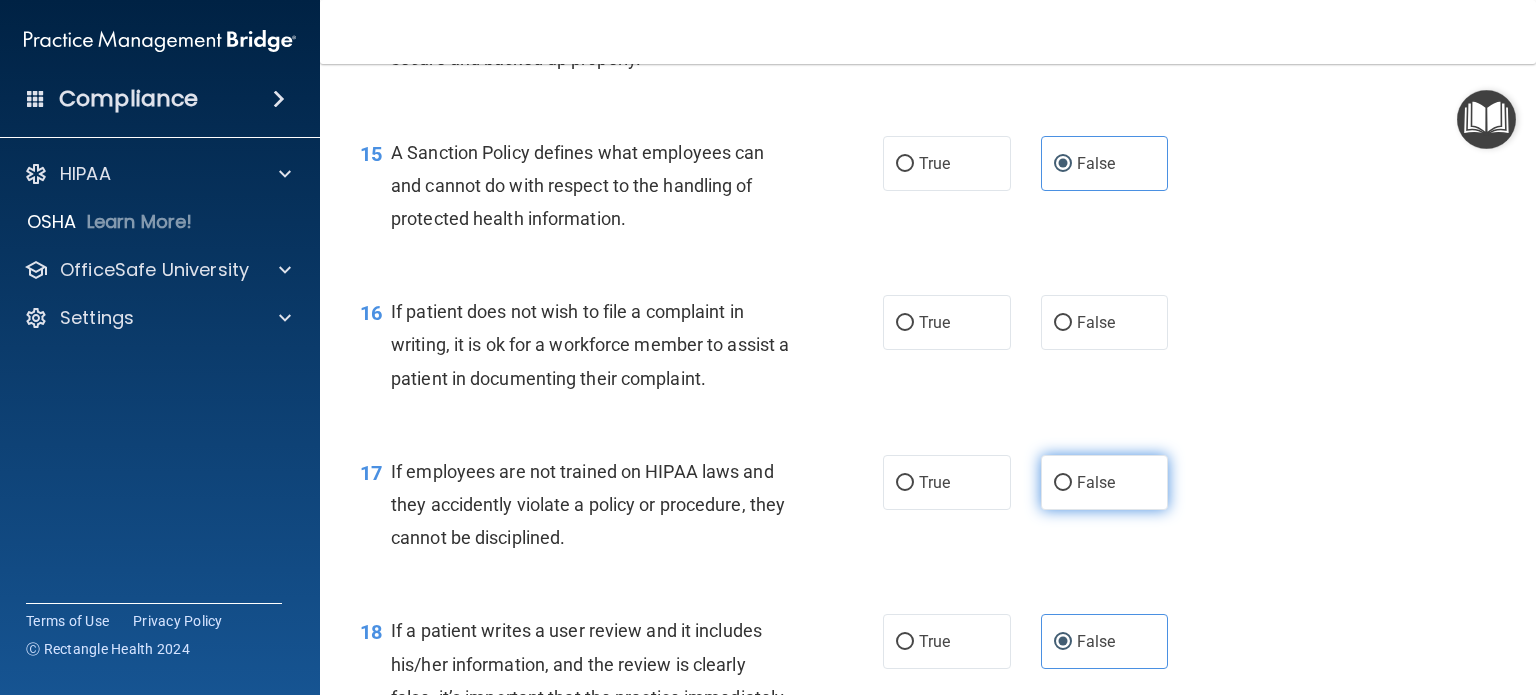 click on "False" at bounding box center (1105, 482) 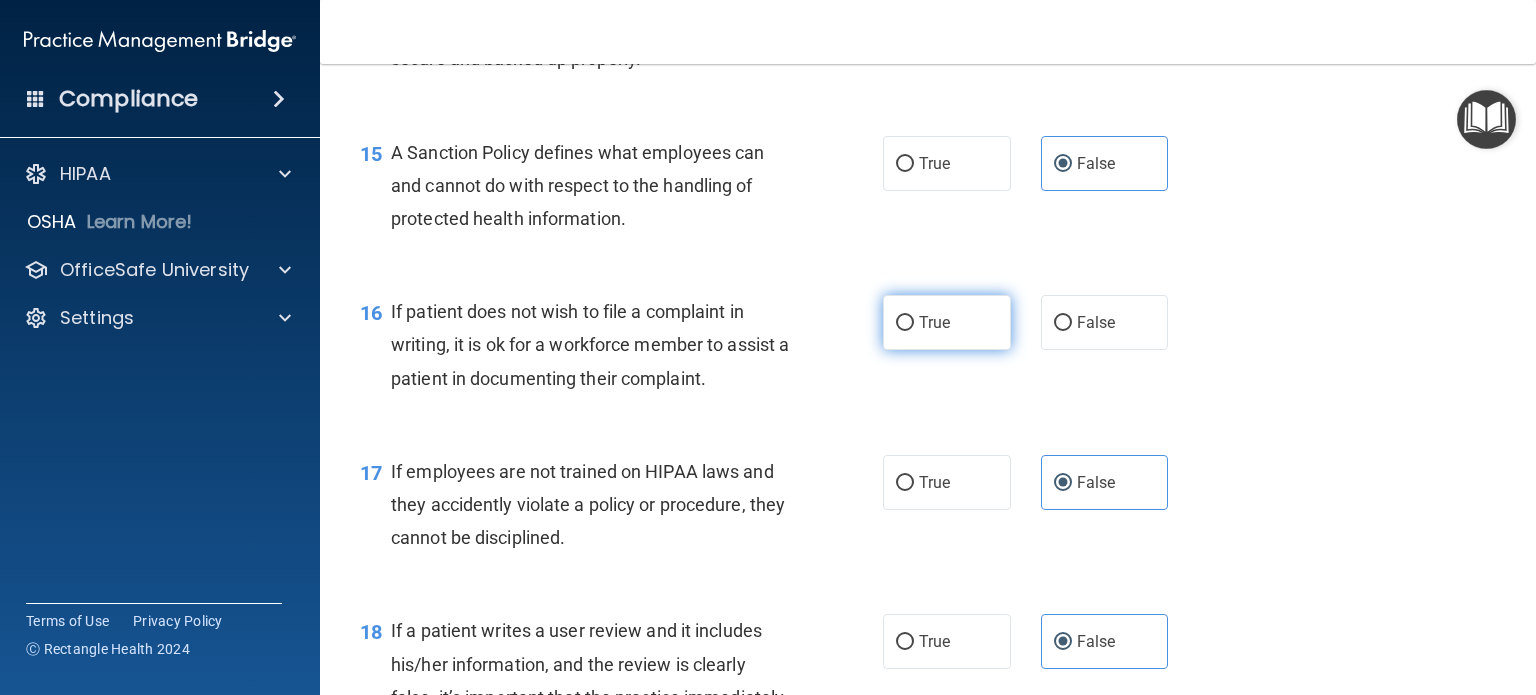 click on "True" at bounding box center [947, 322] 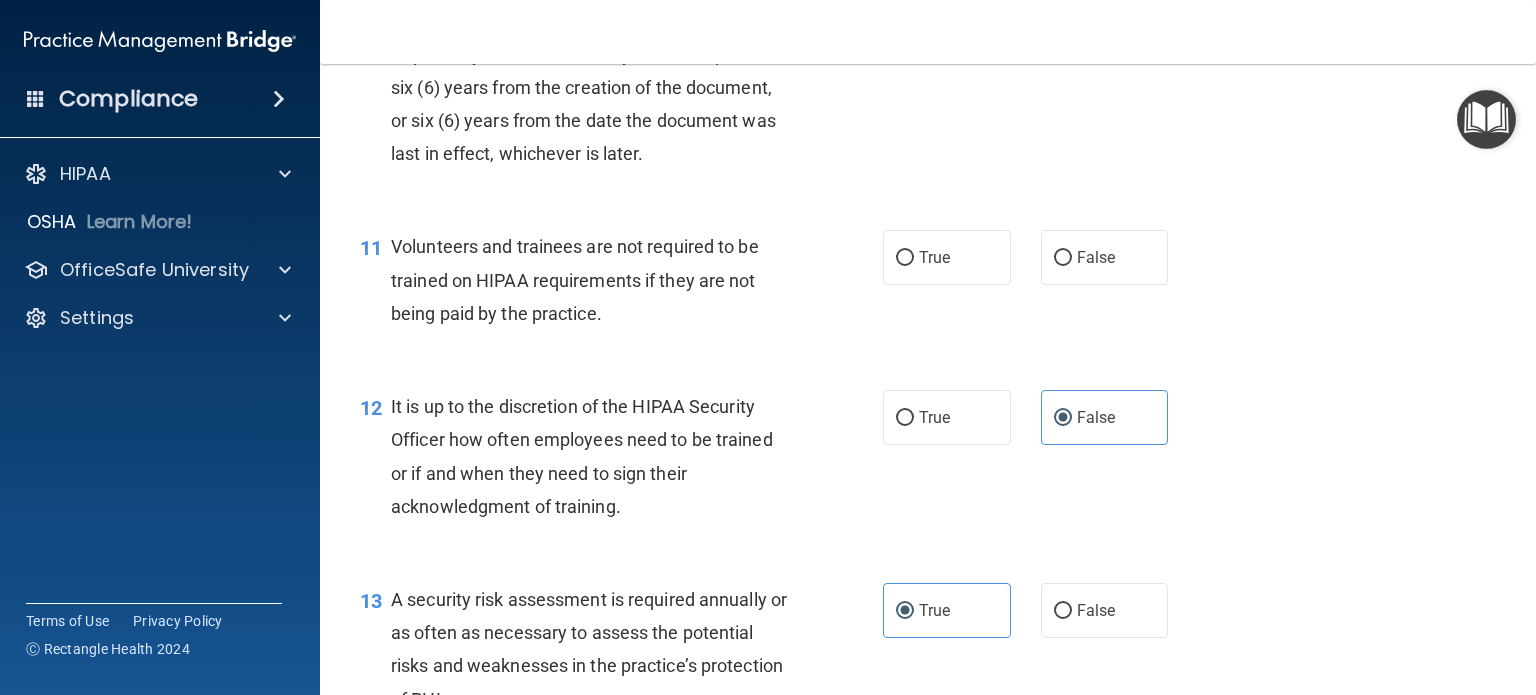 scroll, scrollTop: 1856, scrollLeft: 0, axis: vertical 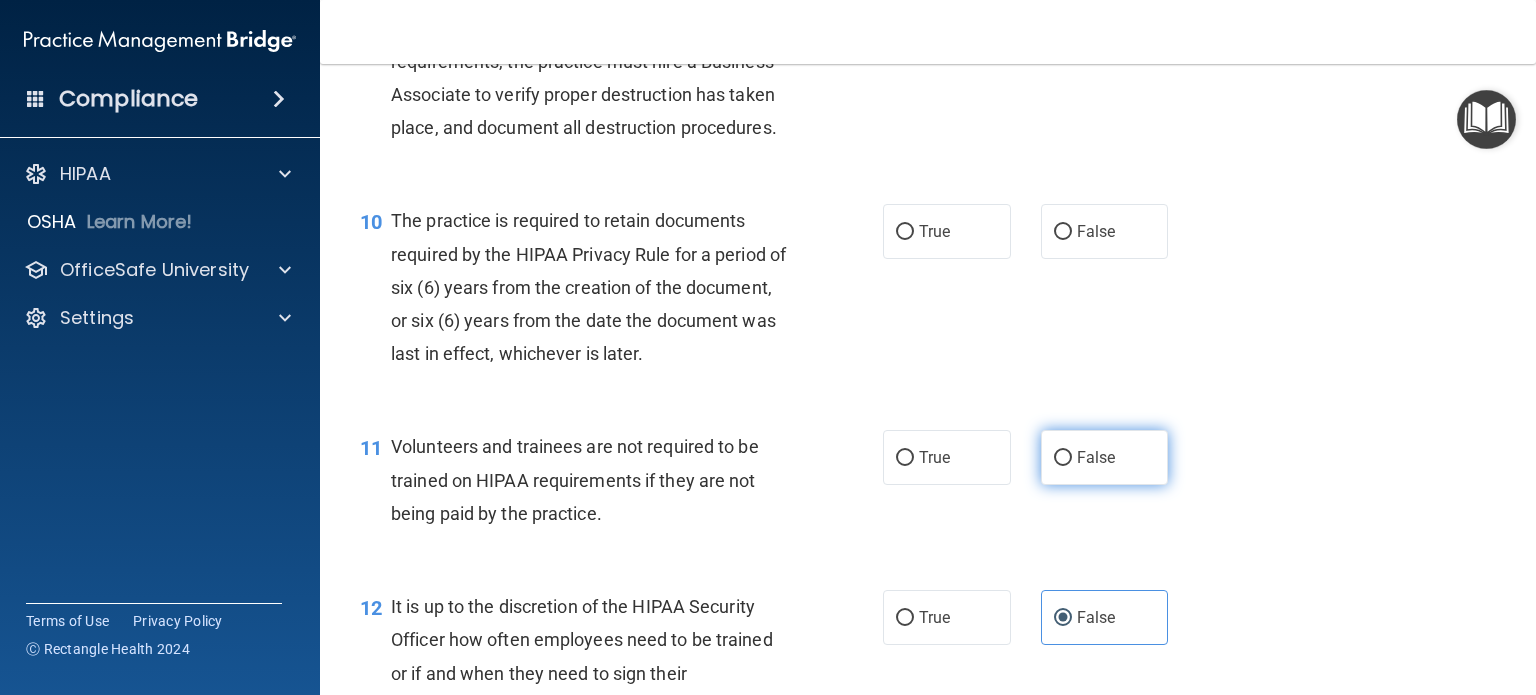 click on "False" at bounding box center [1096, 457] 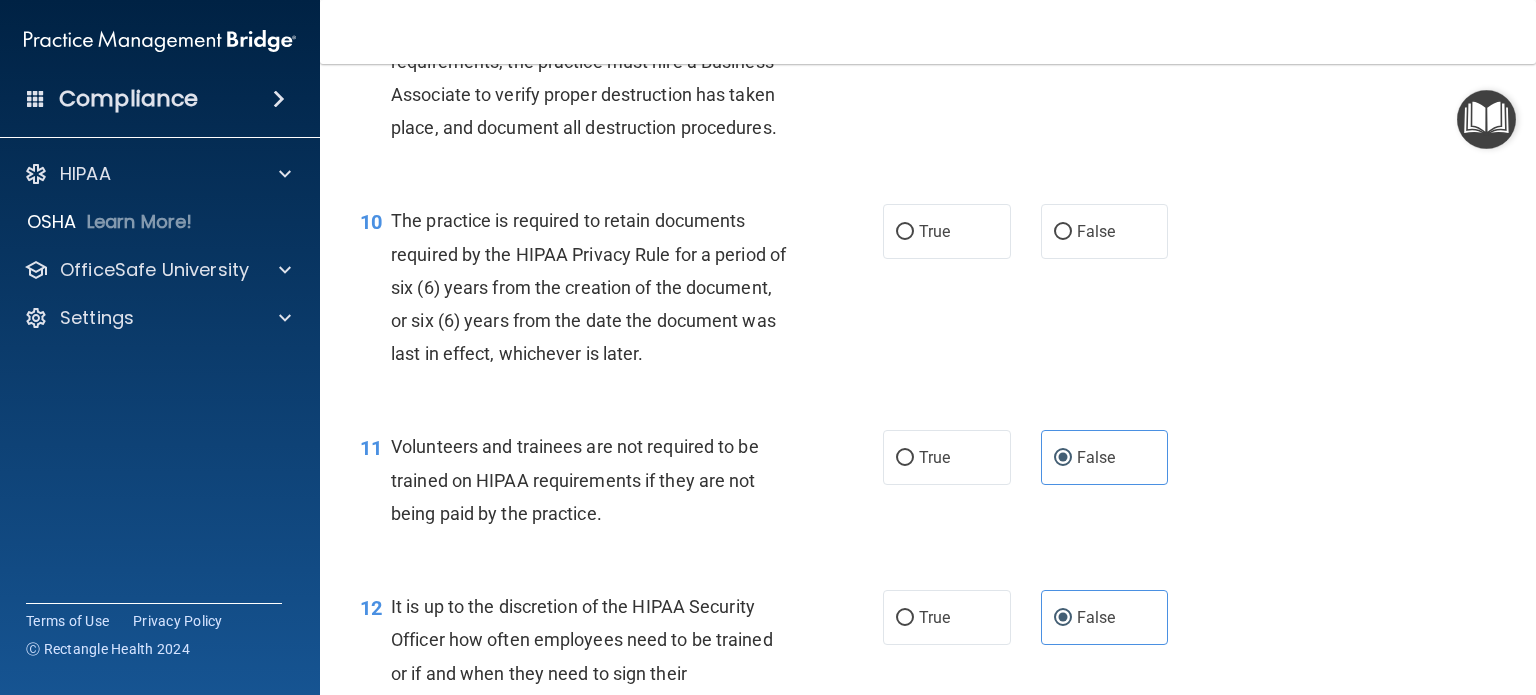 scroll, scrollTop: 1756, scrollLeft: 0, axis: vertical 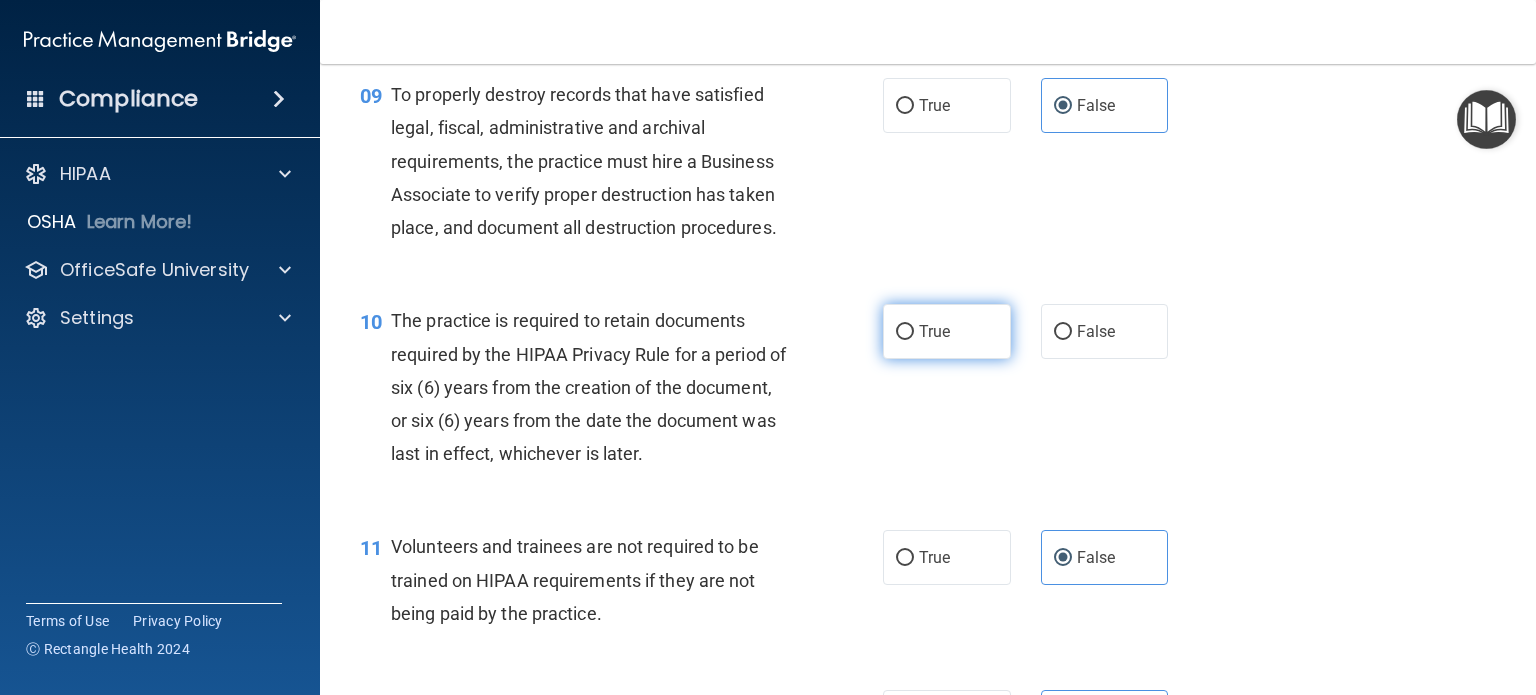 click on "True" at bounding box center [947, 331] 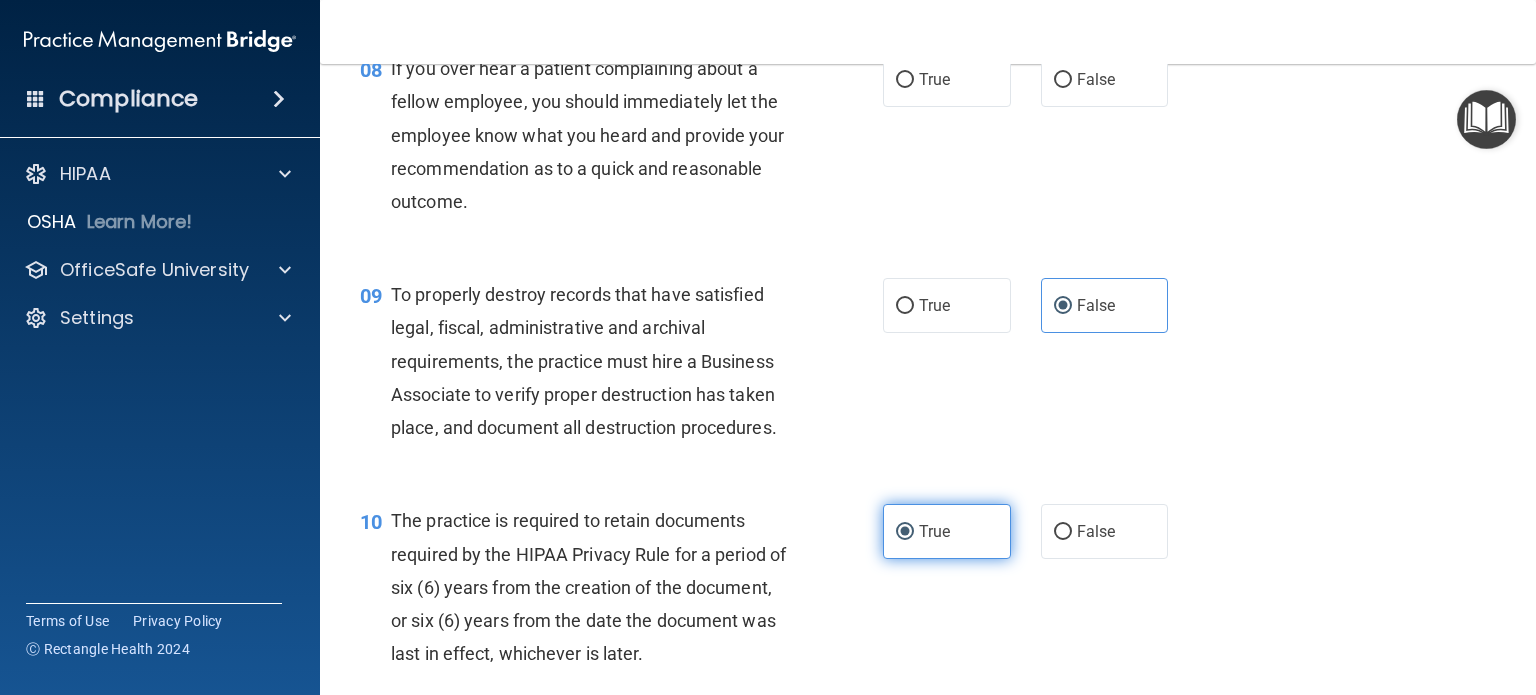 scroll, scrollTop: 1356, scrollLeft: 0, axis: vertical 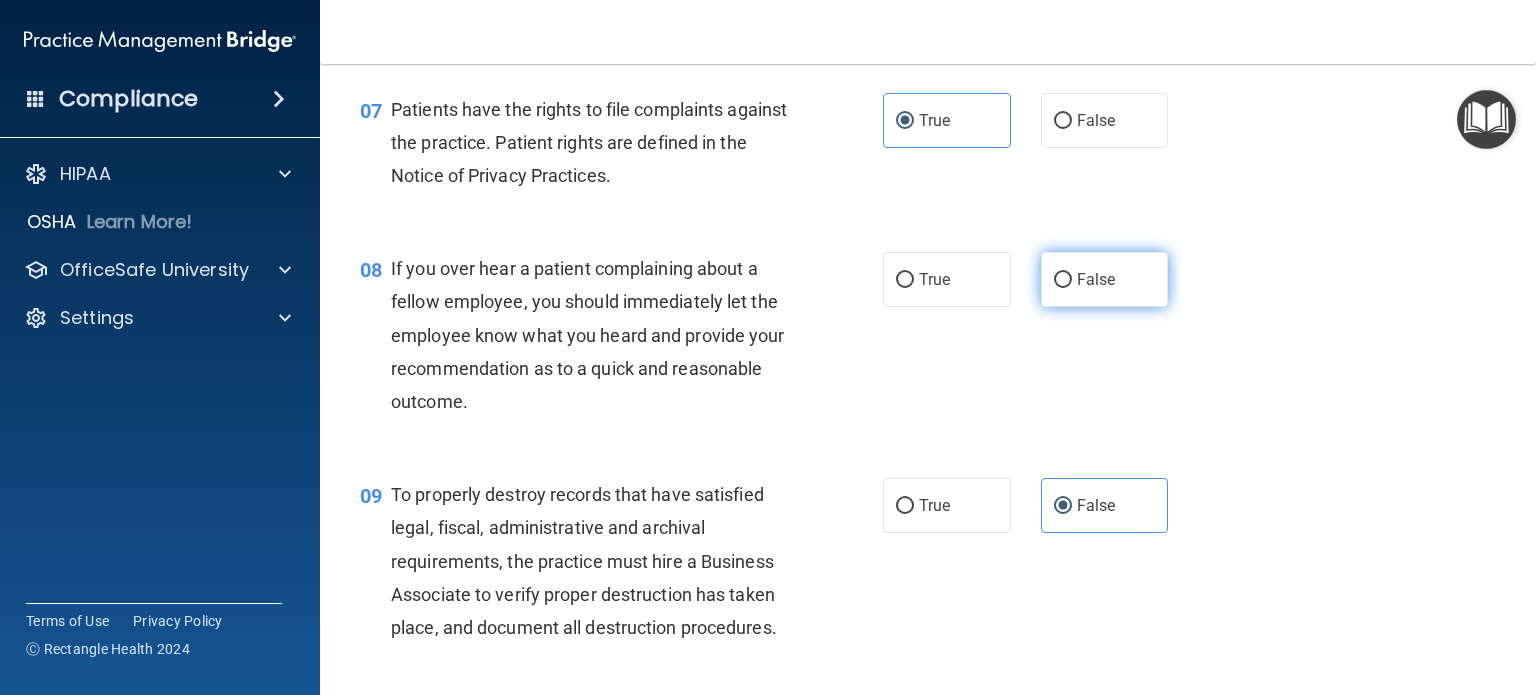 click on "False" at bounding box center (1096, 279) 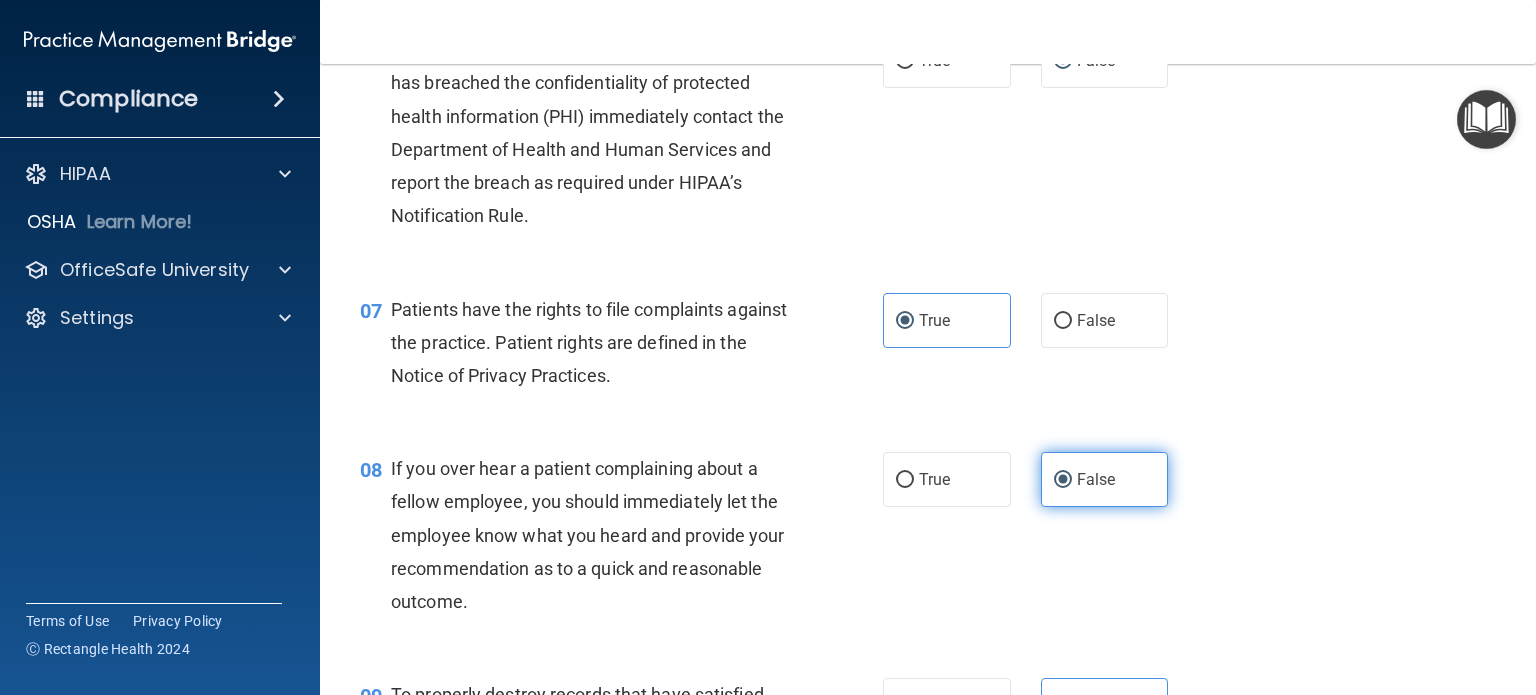 scroll, scrollTop: 1056, scrollLeft: 0, axis: vertical 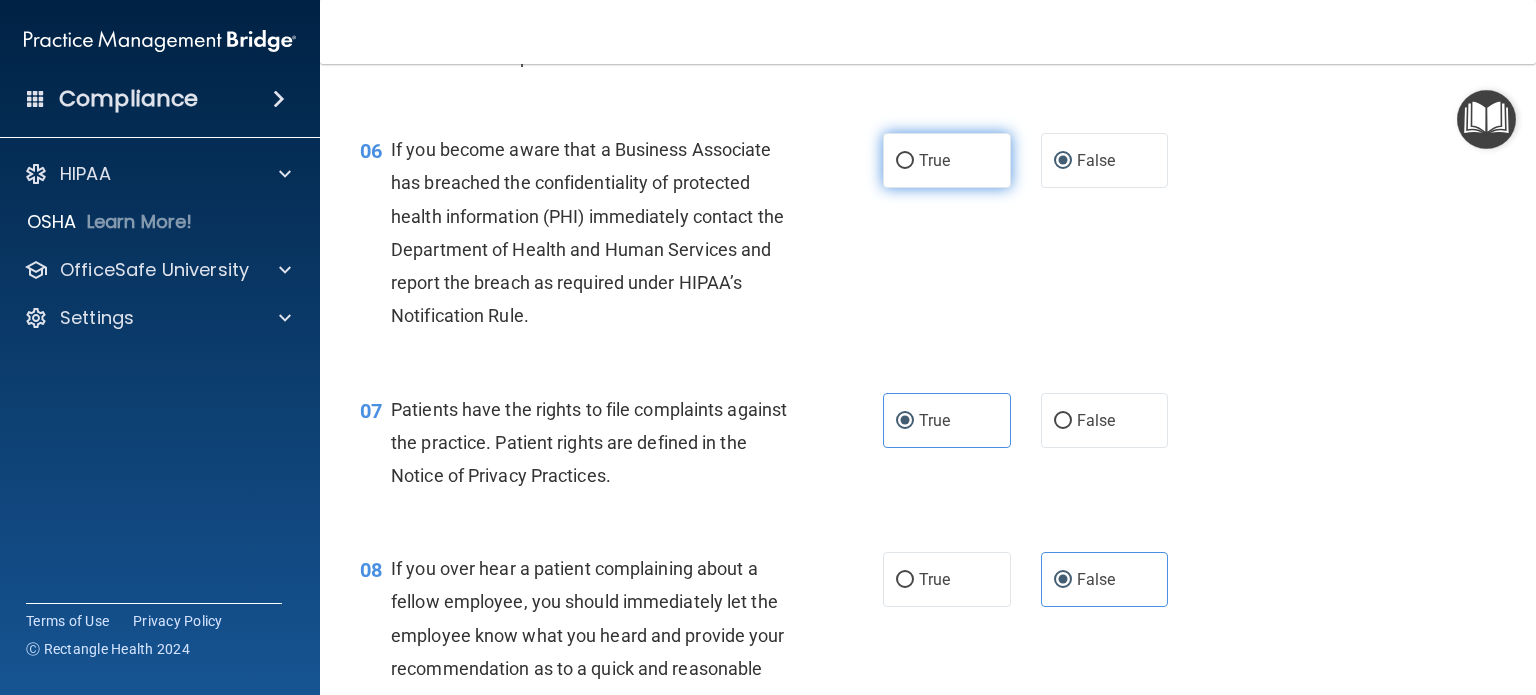 click on "True" at bounding box center [947, 160] 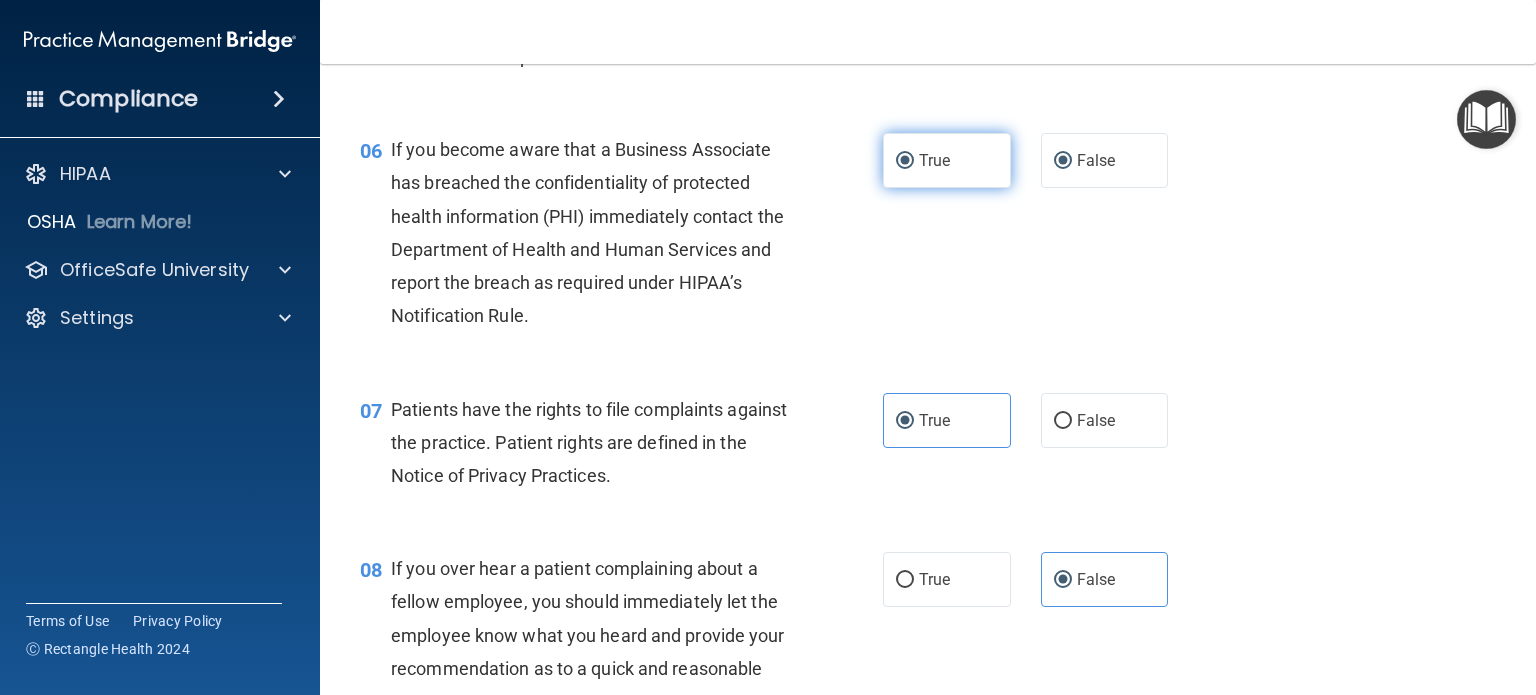 radio on "false" 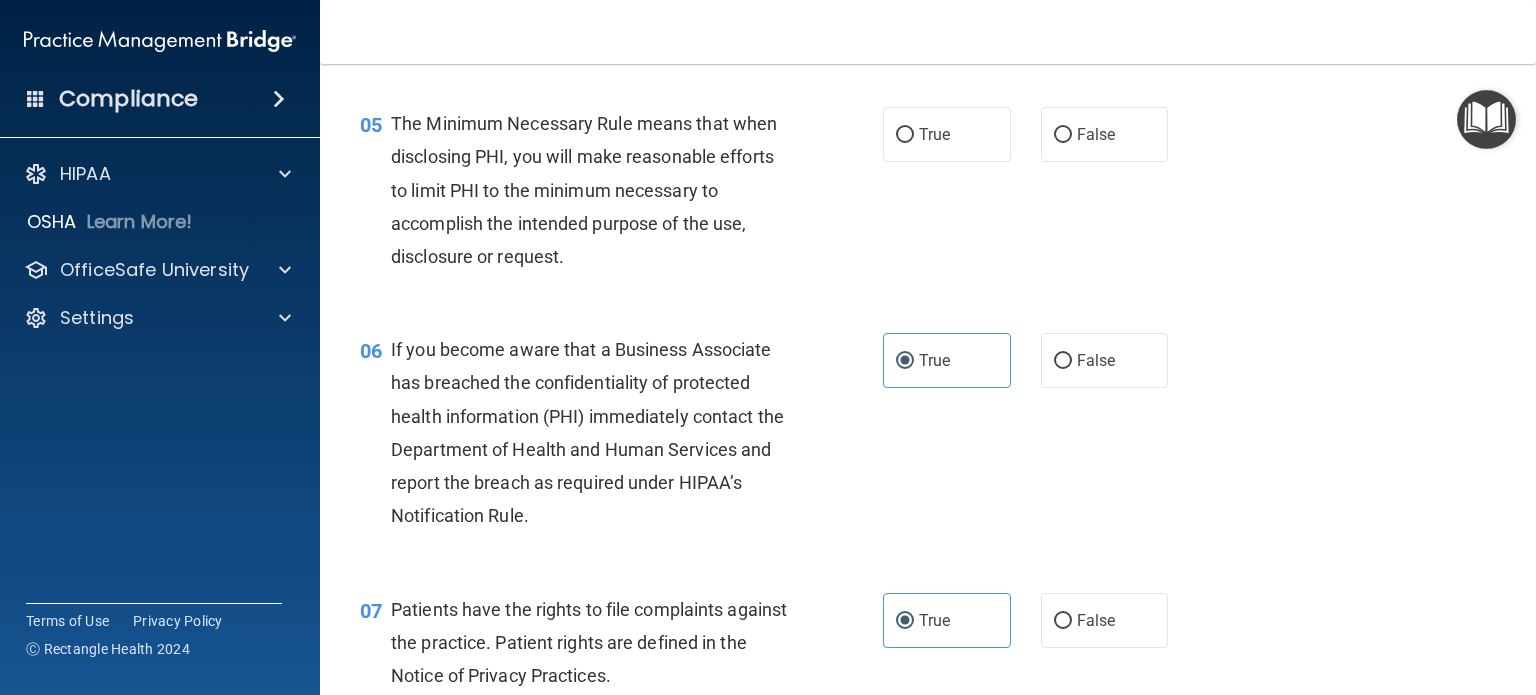 scroll, scrollTop: 756, scrollLeft: 0, axis: vertical 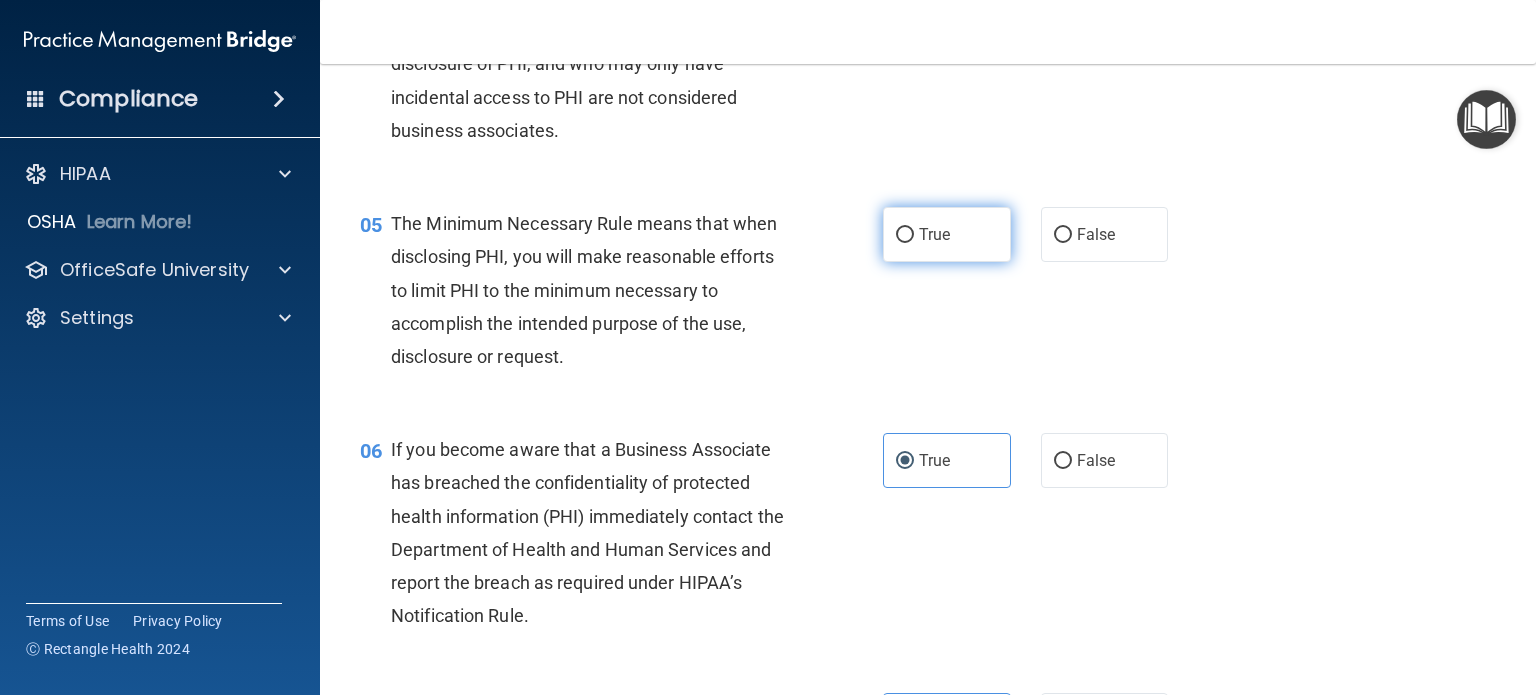 click on "True" at bounding box center [947, 234] 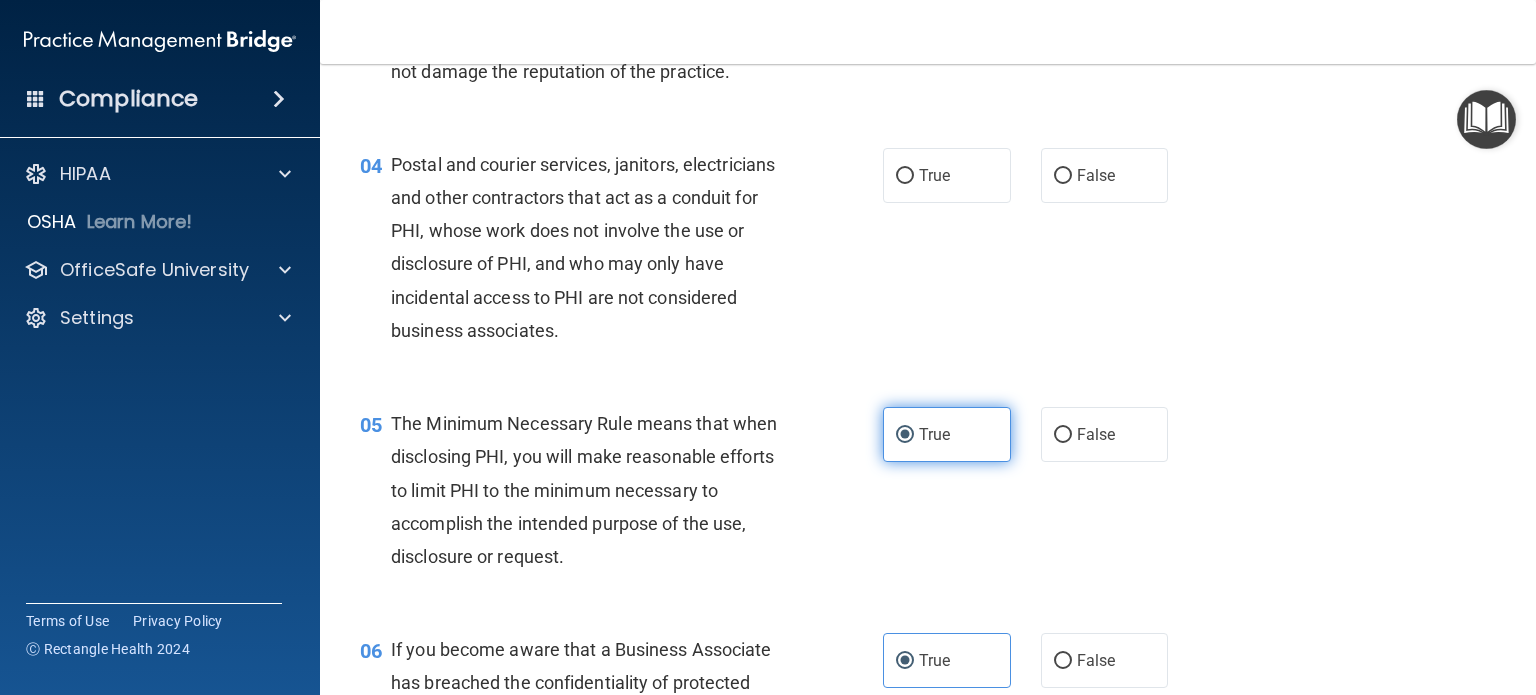 scroll, scrollTop: 456, scrollLeft: 0, axis: vertical 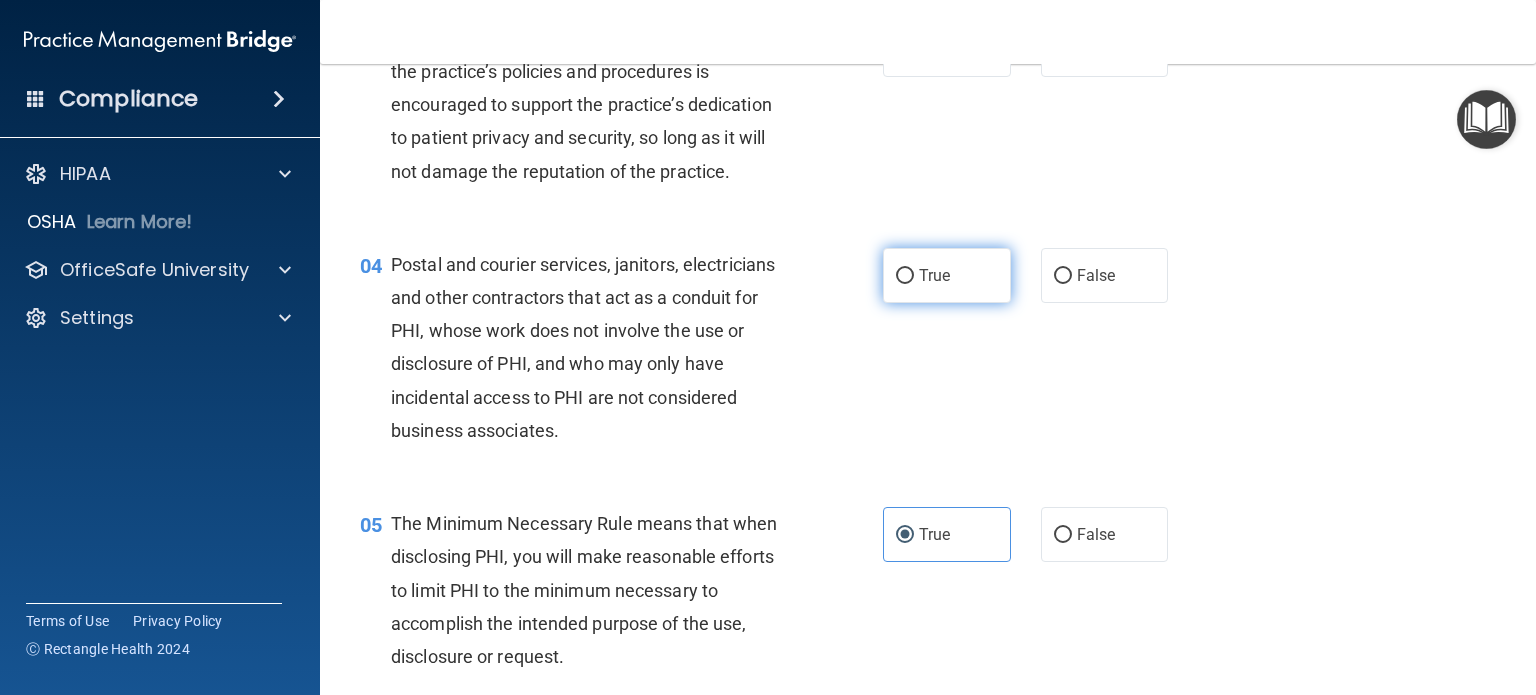 click on "True" at bounding box center (947, 275) 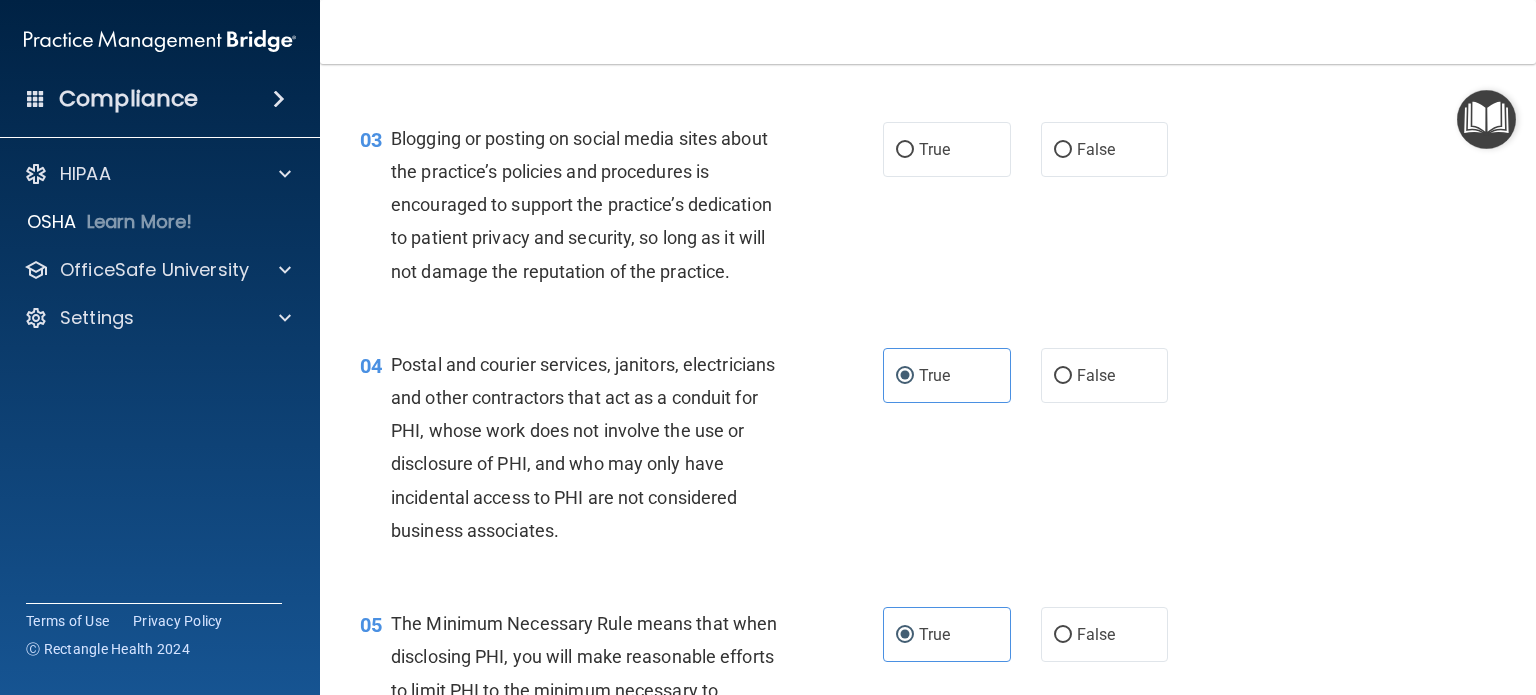 scroll, scrollTop: 256, scrollLeft: 0, axis: vertical 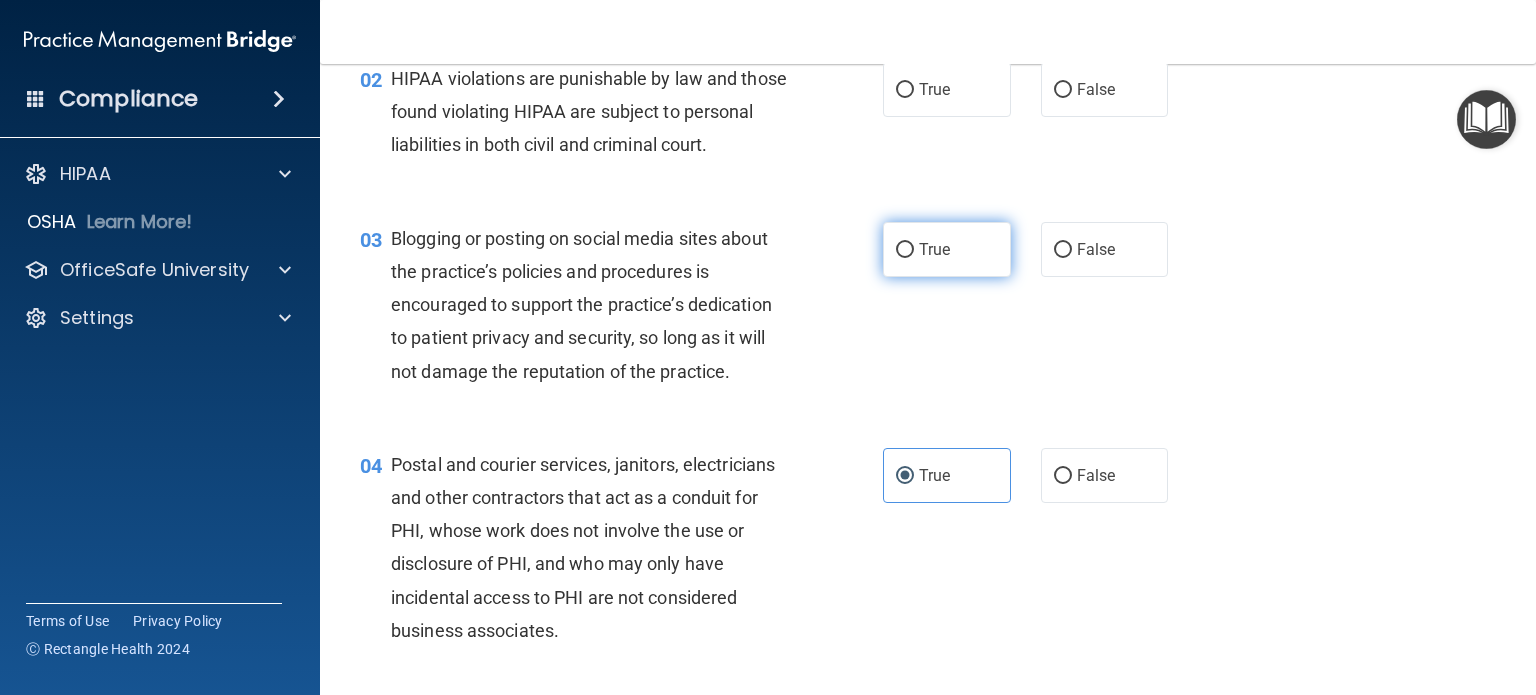 click on "True" at bounding box center (947, 249) 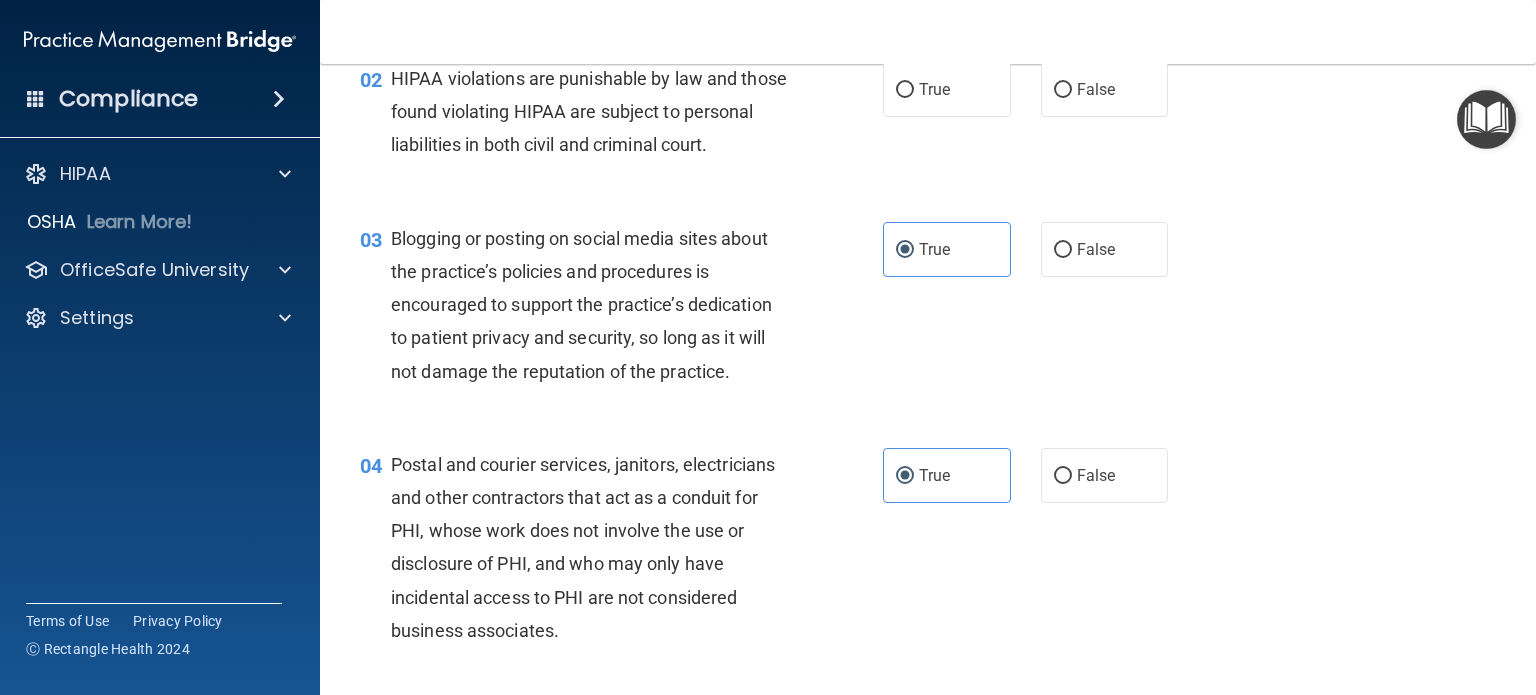 click on "03       Blogging or posting on social media sites about the practice’s policies and procedures is encouraged to support the practice’s dedication to patient privacy and security, so long as it will not damage the reputation of the practice.                  True           False" at bounding box center [928, 310] 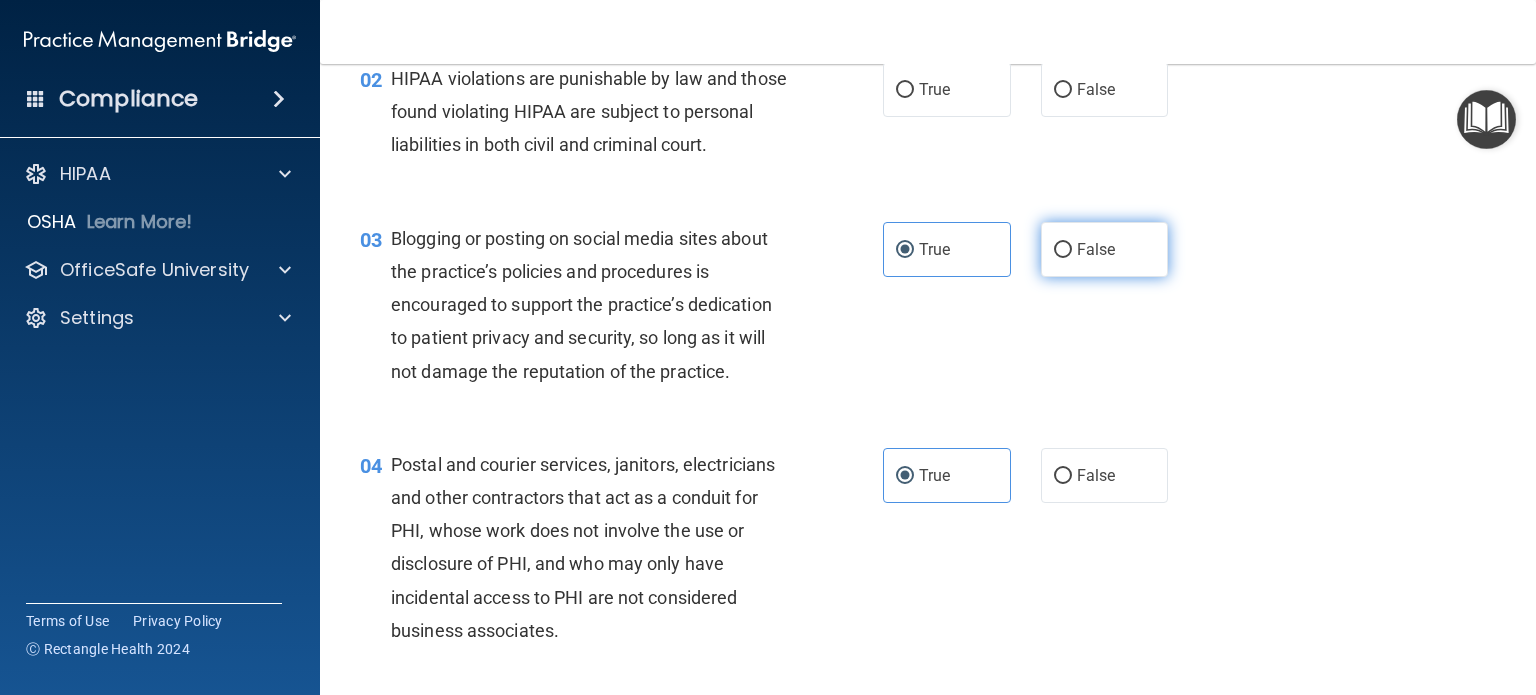 click on "False" at bounding box center [1096, 249] 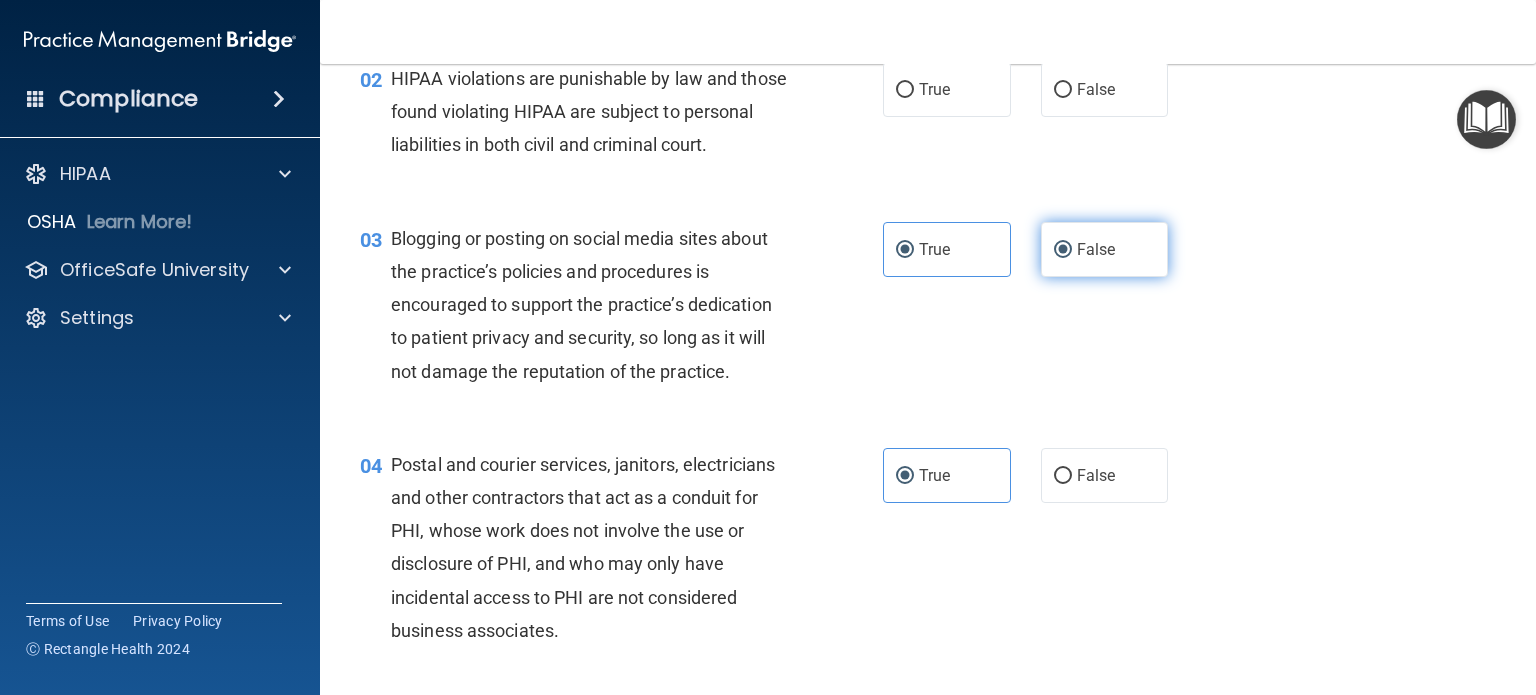 radio on "false" 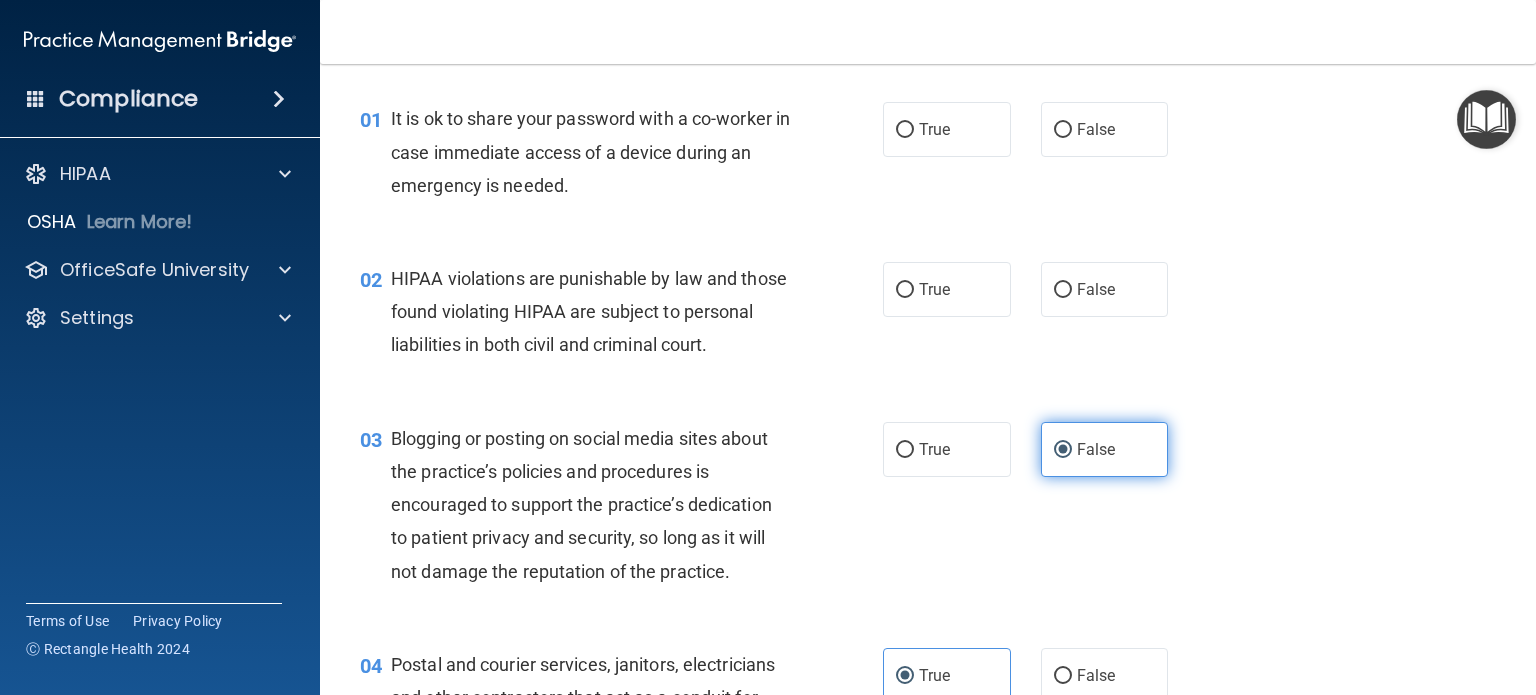 scroll, scrollTop: 0, scrollLeft: 0, axis: both 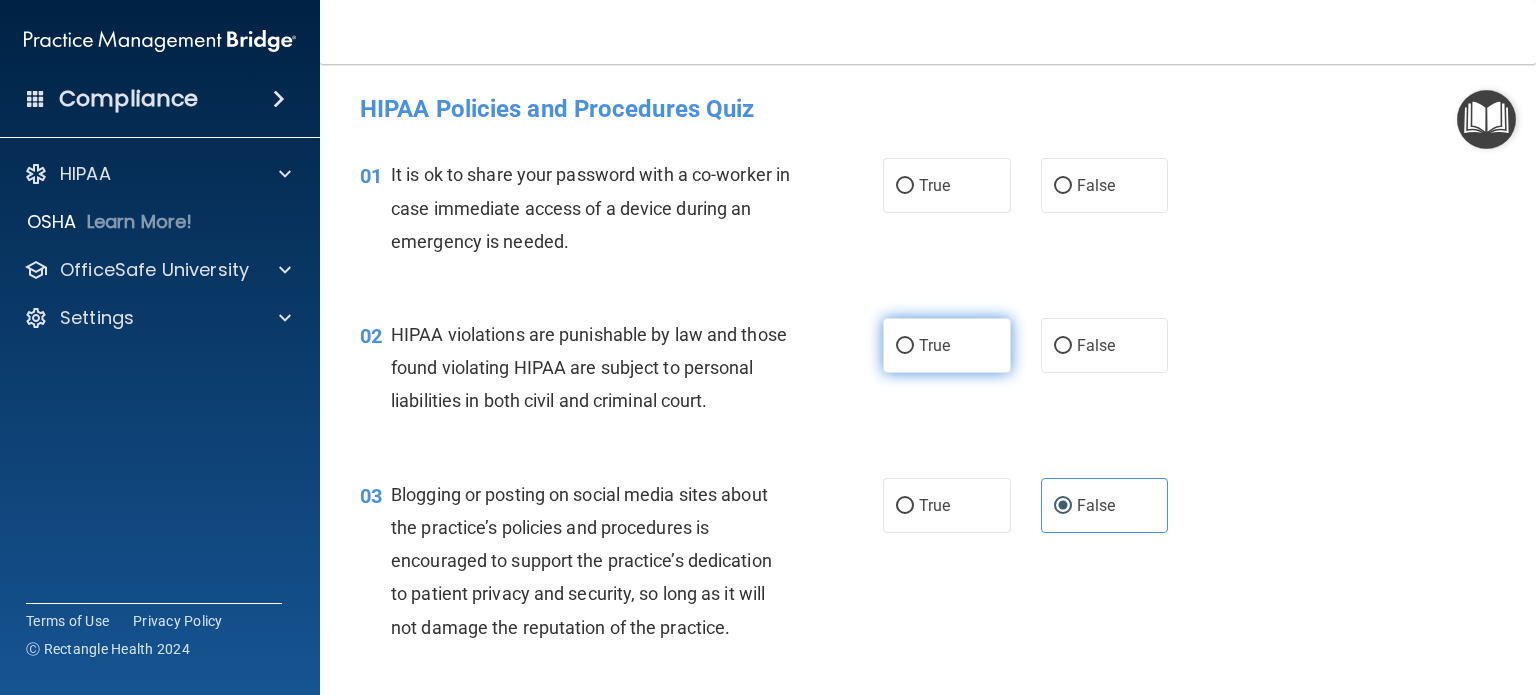 click on "True" at bounding box center [947, 345] 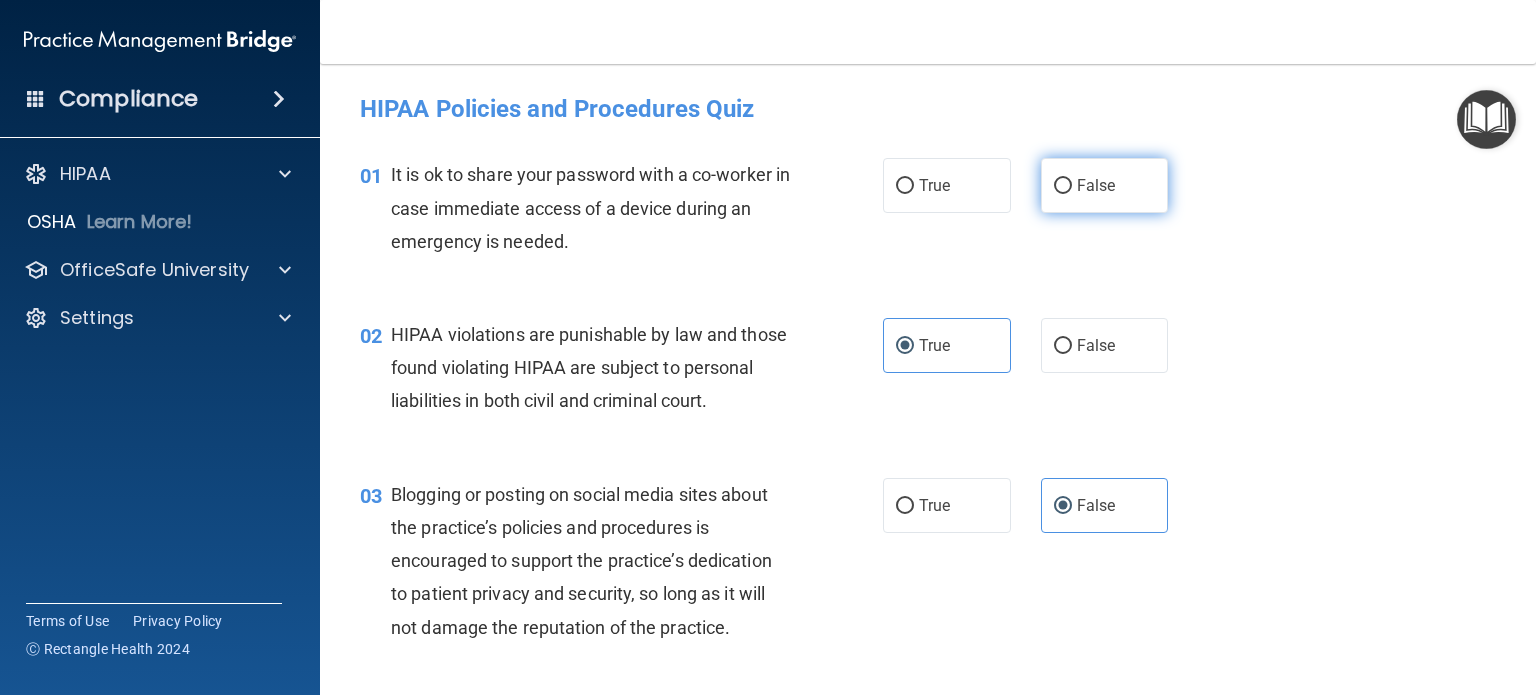 click on "False" at bounding box center [1096, 185] 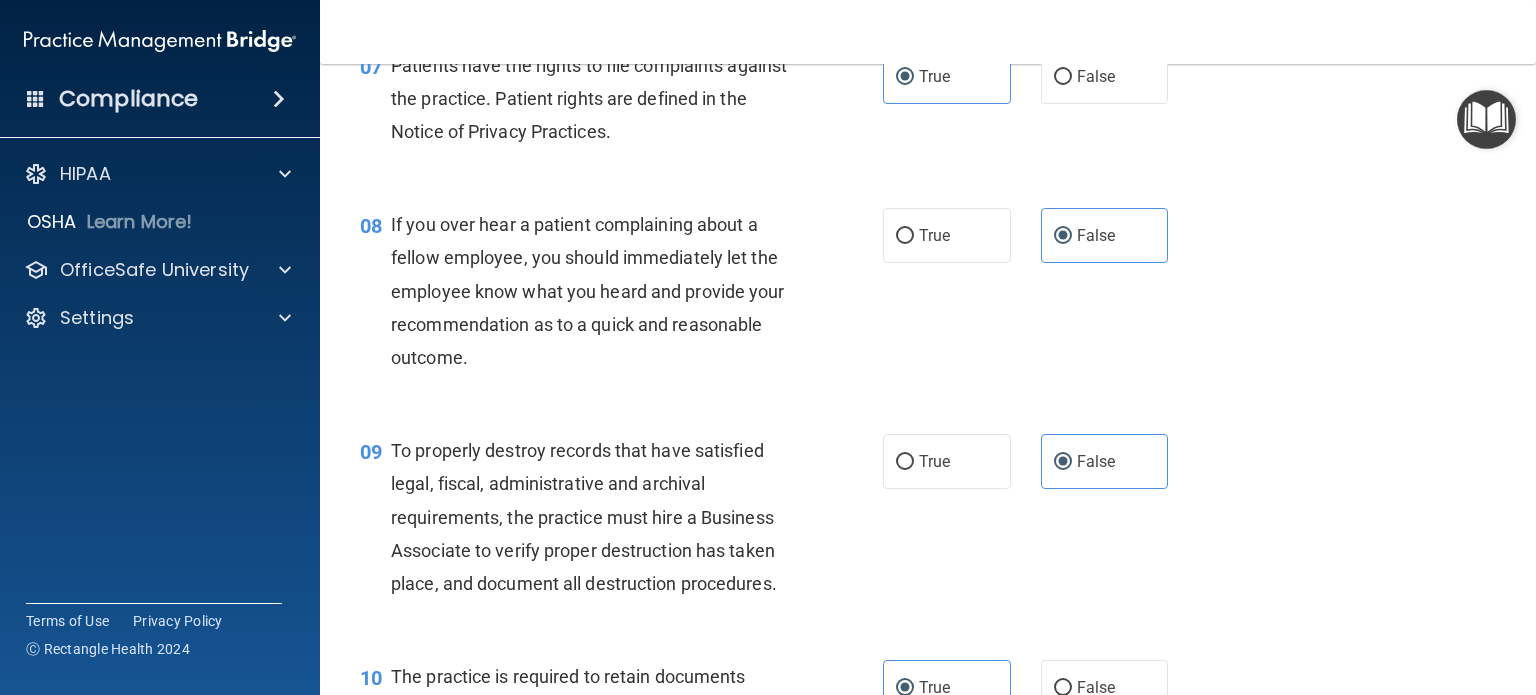 scroll, scrollTop: 1900, scrollLeft: 0, axis: vertical 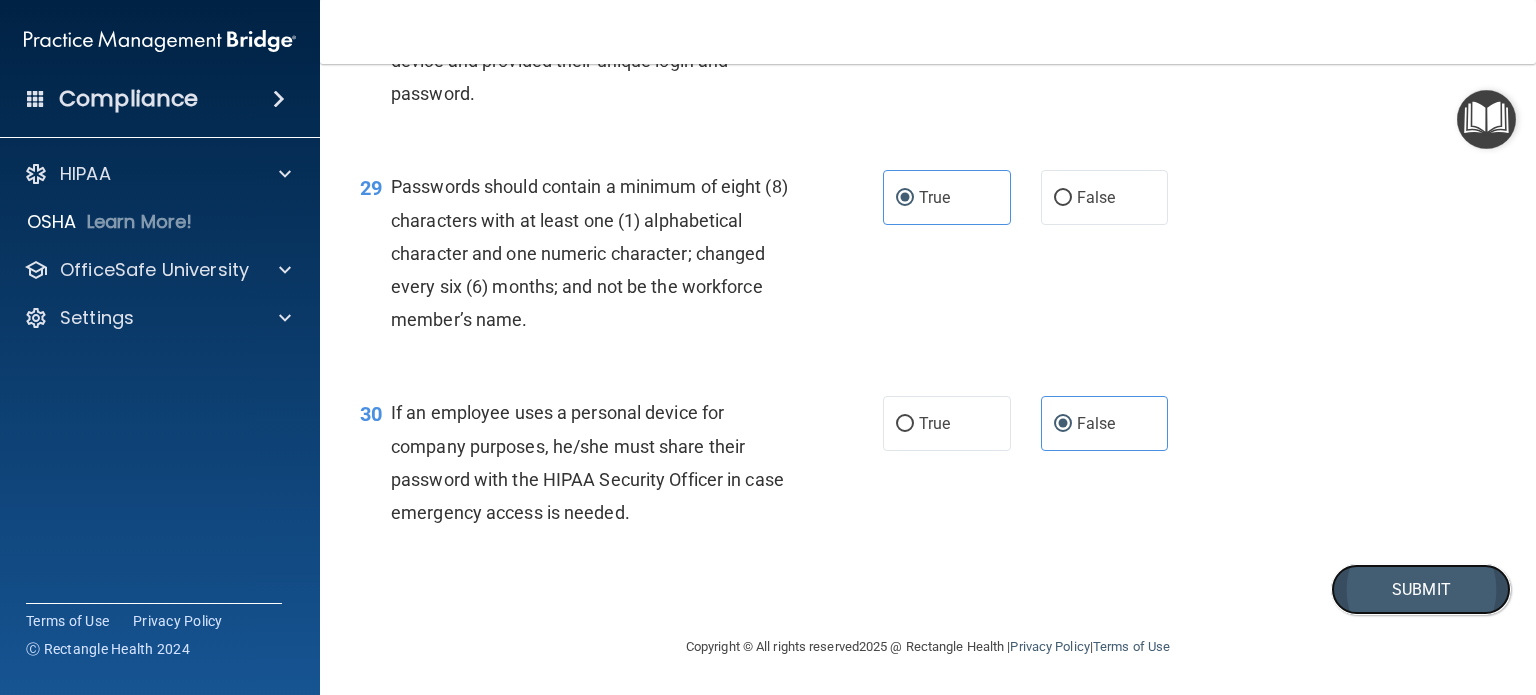 click on "Submit" at bounding box center [1421, 589] 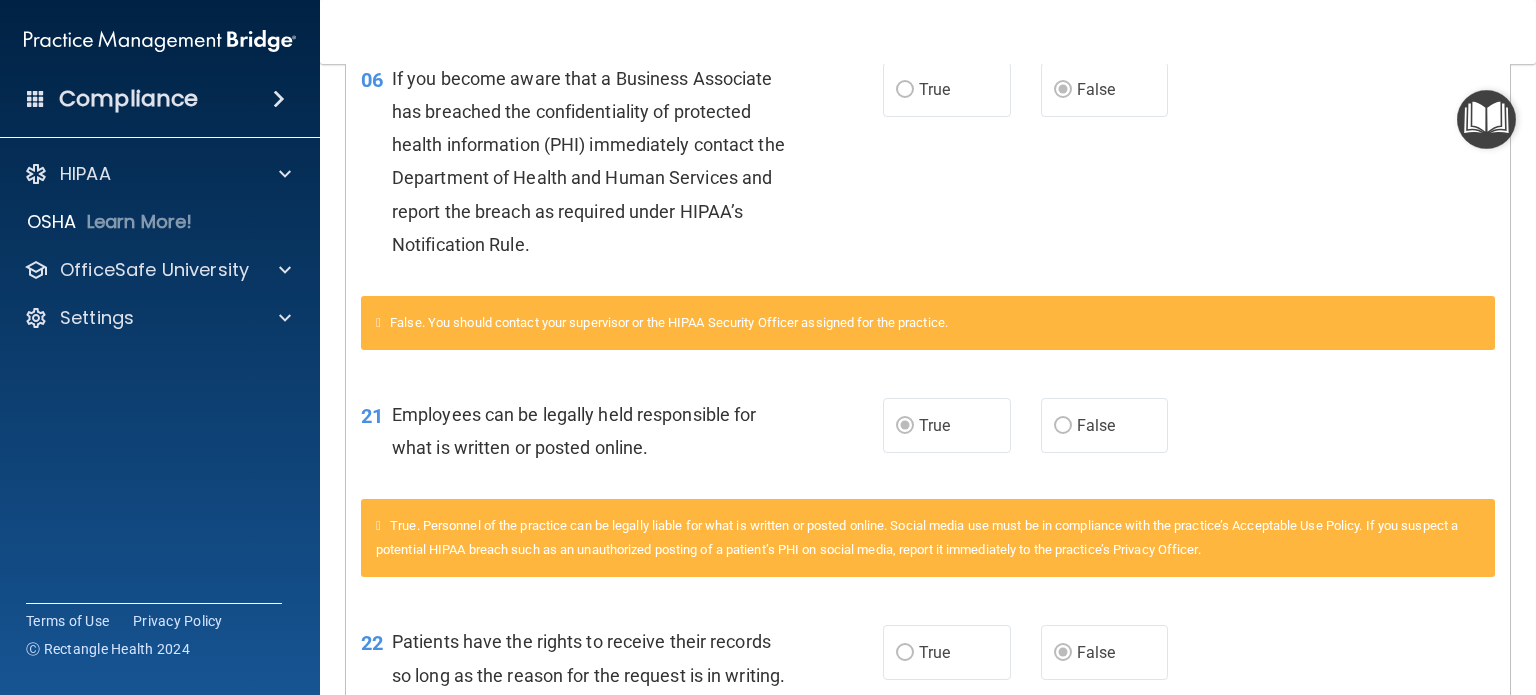scroll, scrollTop: 736, scrollLeft: 0, axis: vertical 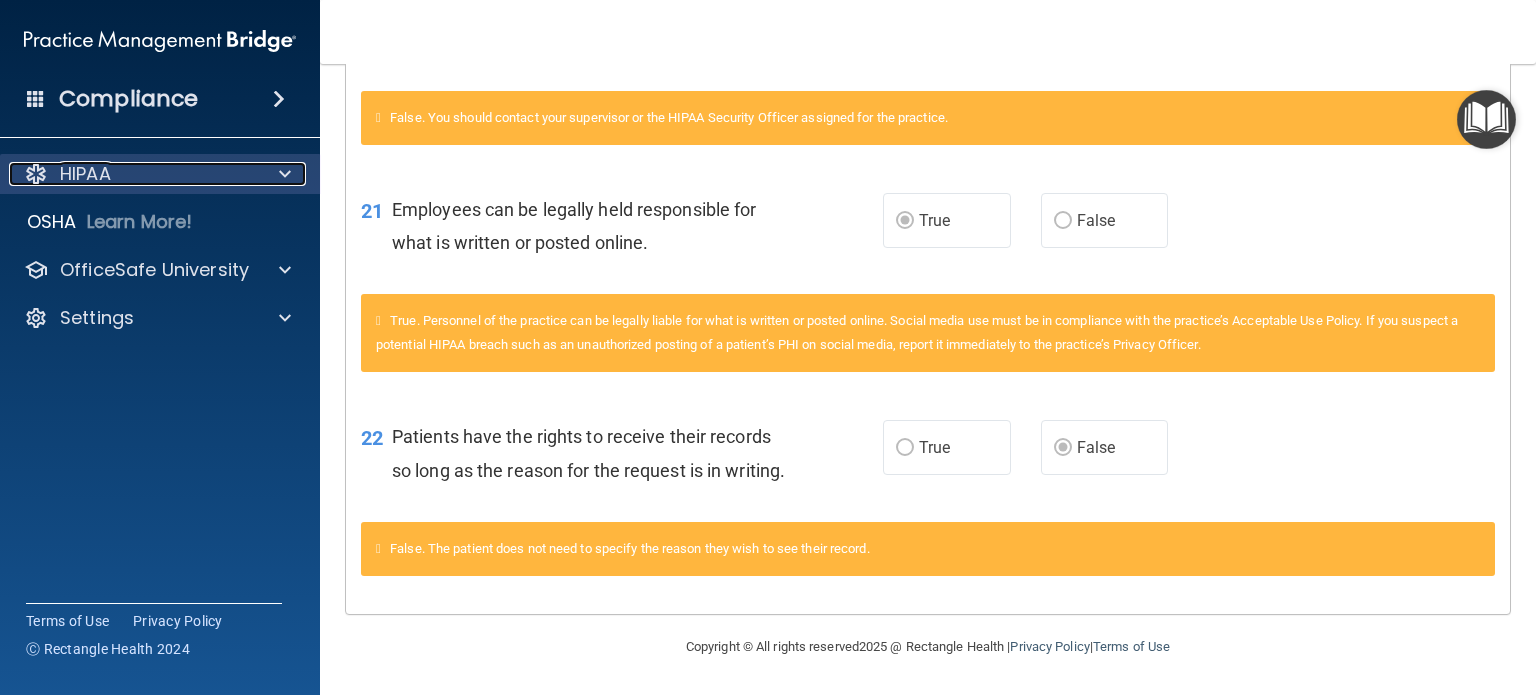 click on "HIPAA" at bounding box center [85, 174] 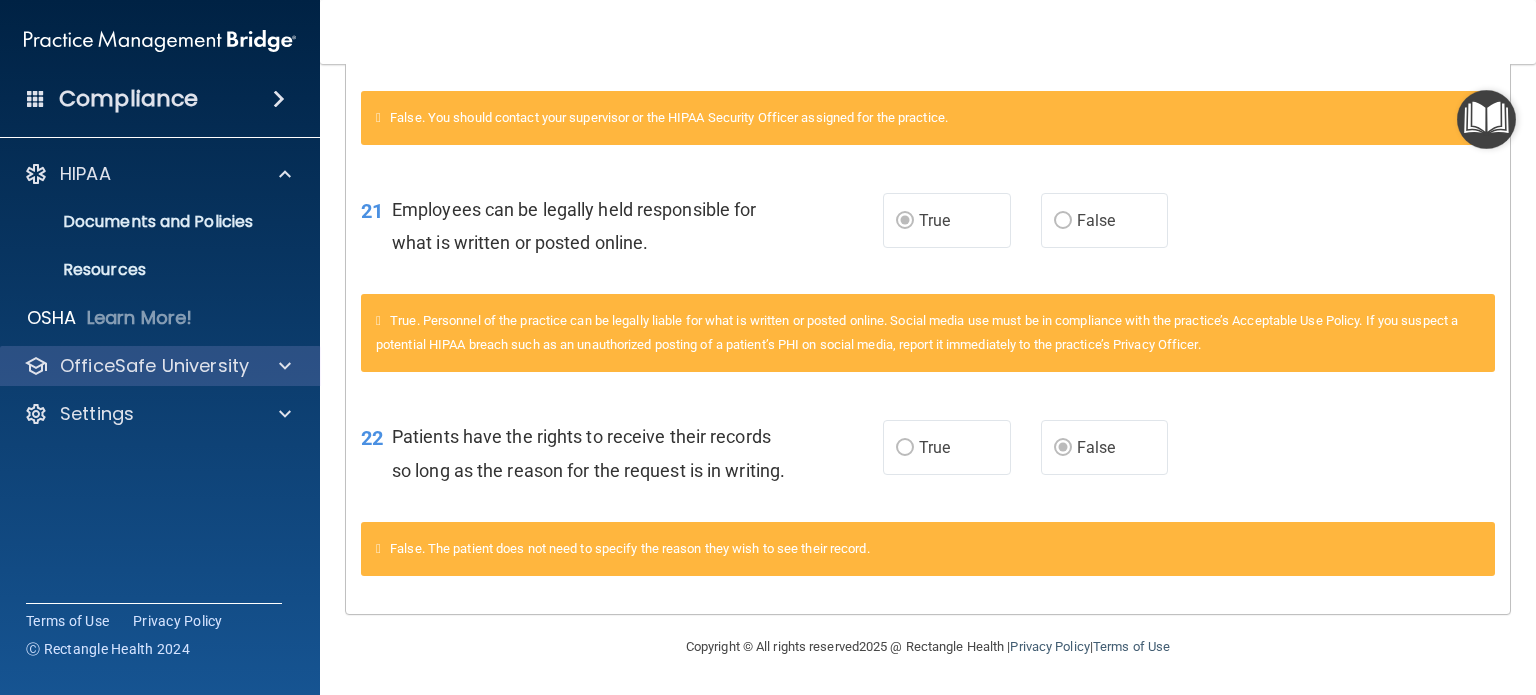 click on "OfficeSafe University" at bounding box center [160, 366] 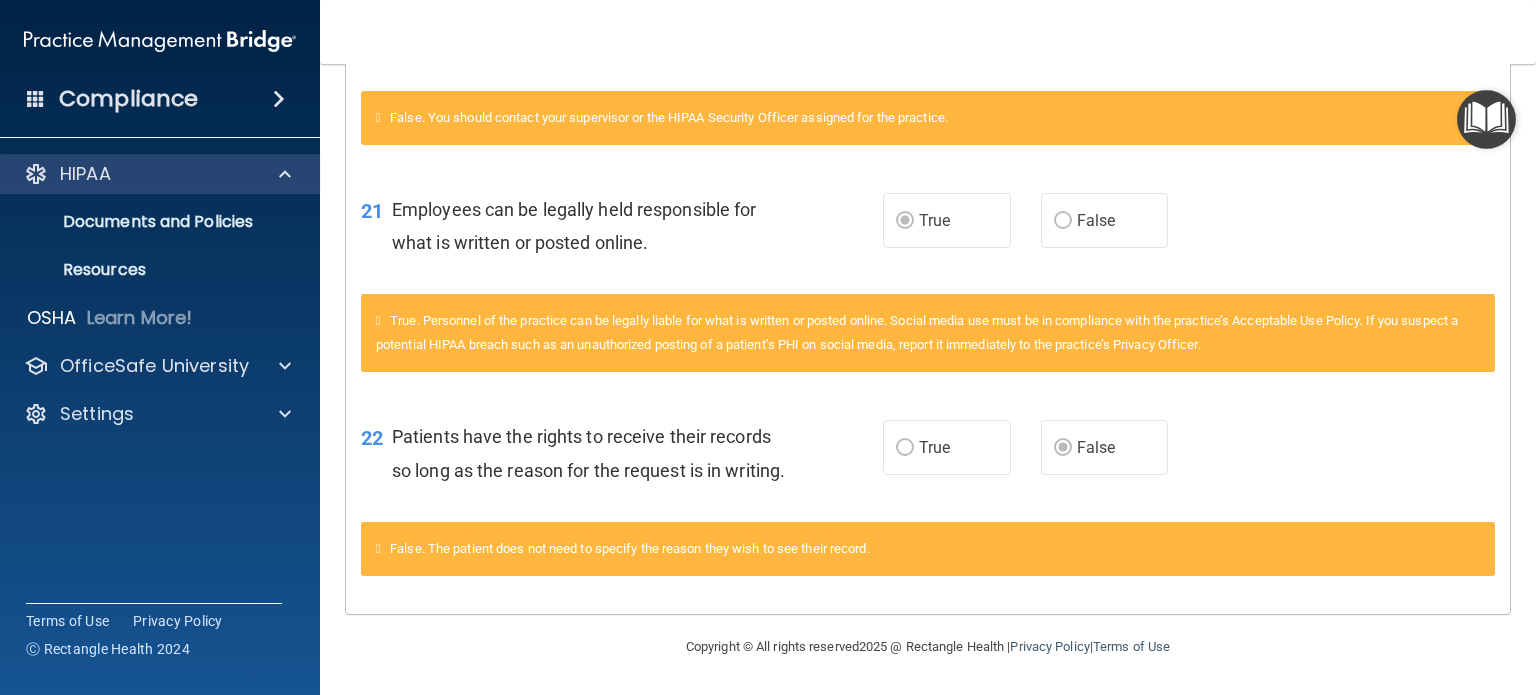 click on "HIPAA" at bounding box center [160, 174] 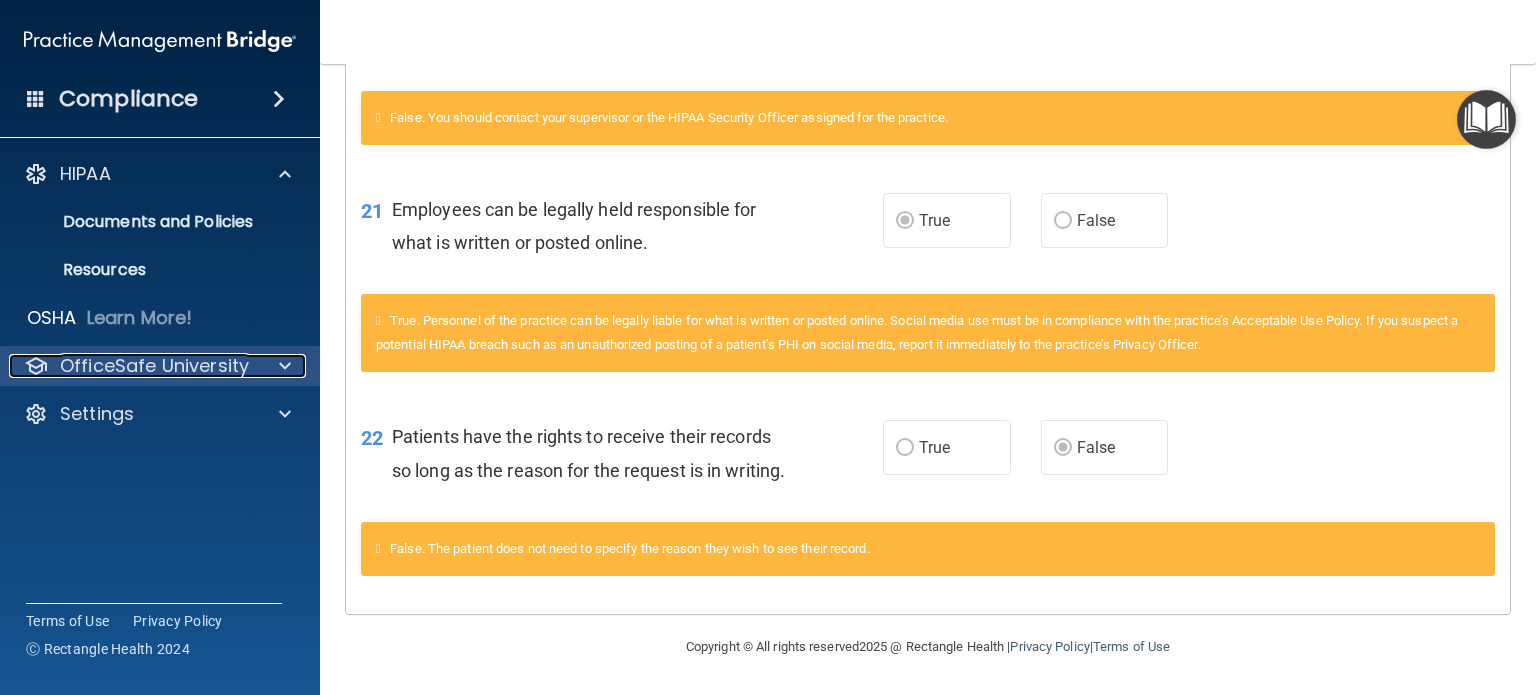 click on "OfficeSafe University" at bounding box center (154, 366) 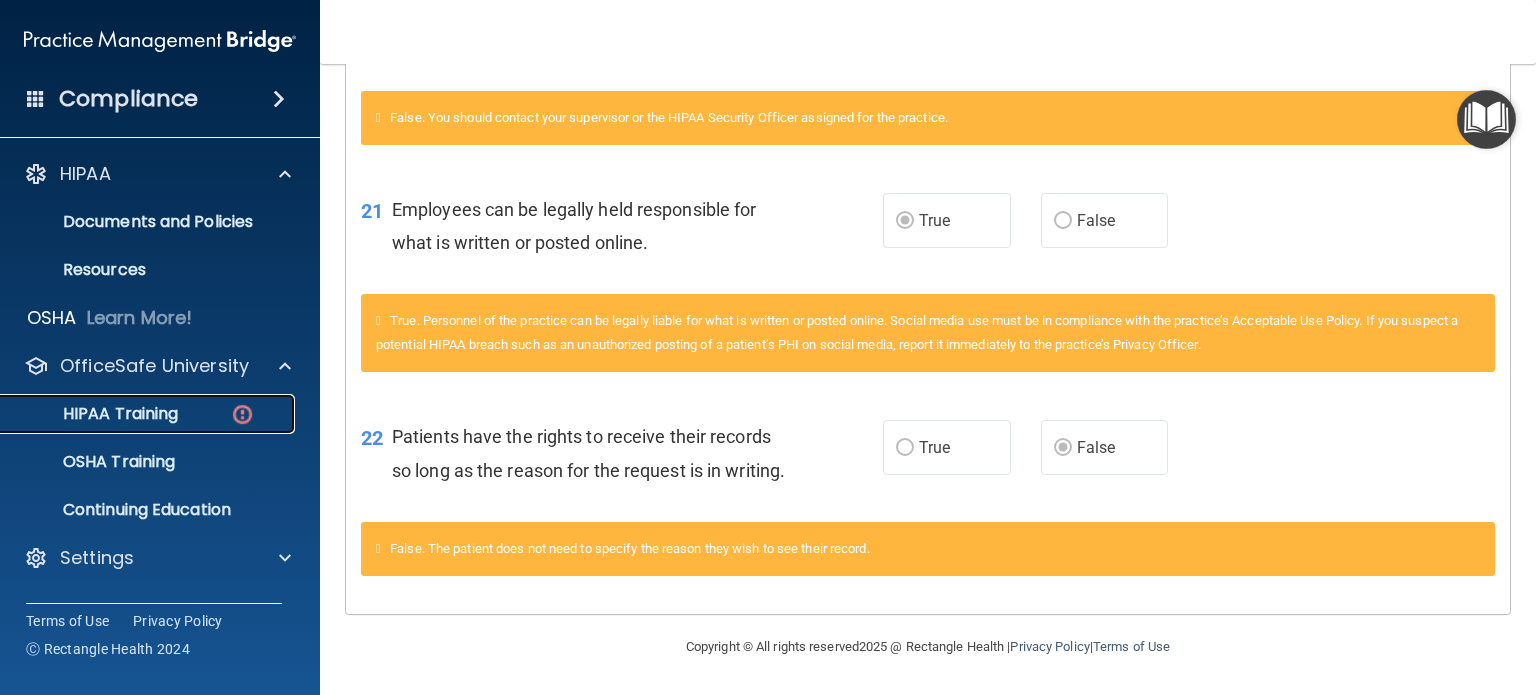 click on "HIPAA Training" at bounding box center (95, 414) 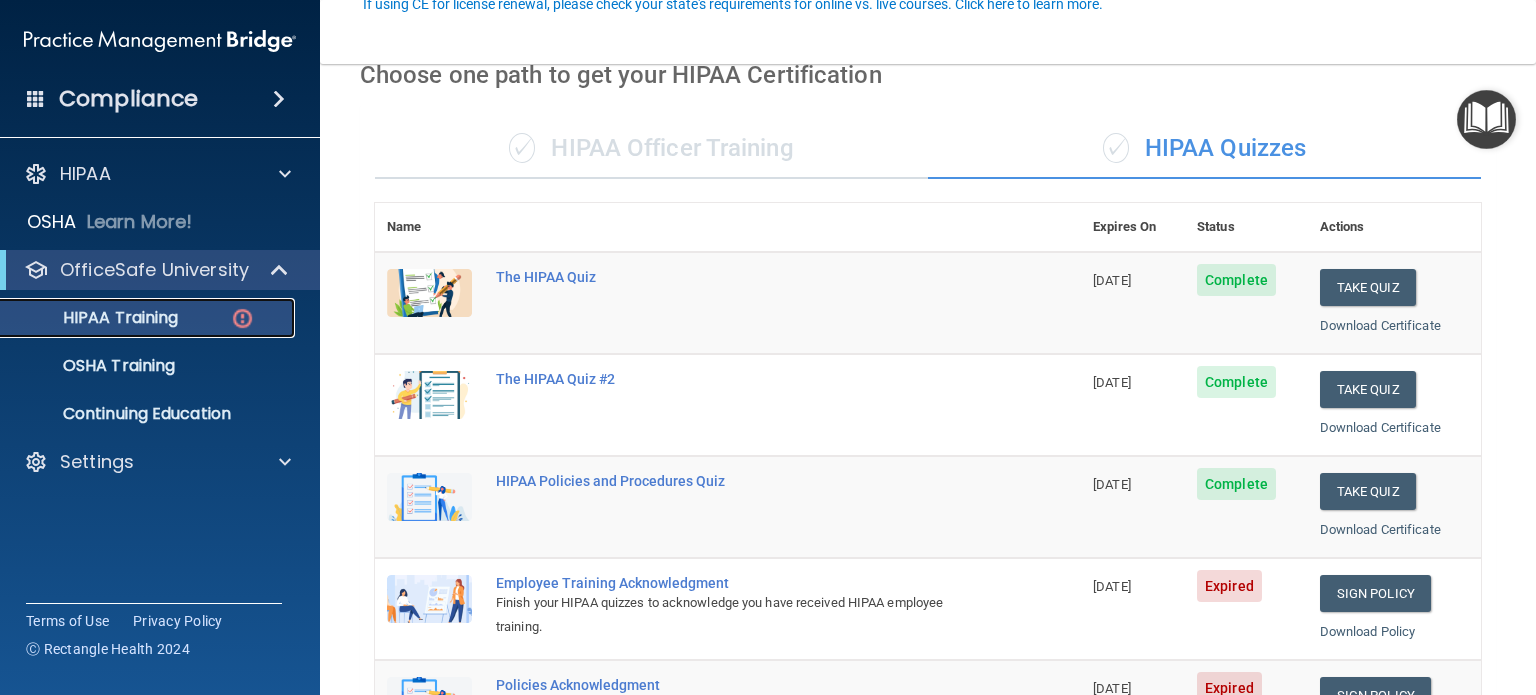 scroll, scrollTop: 200, scrollLeft: 0, axis: vertical 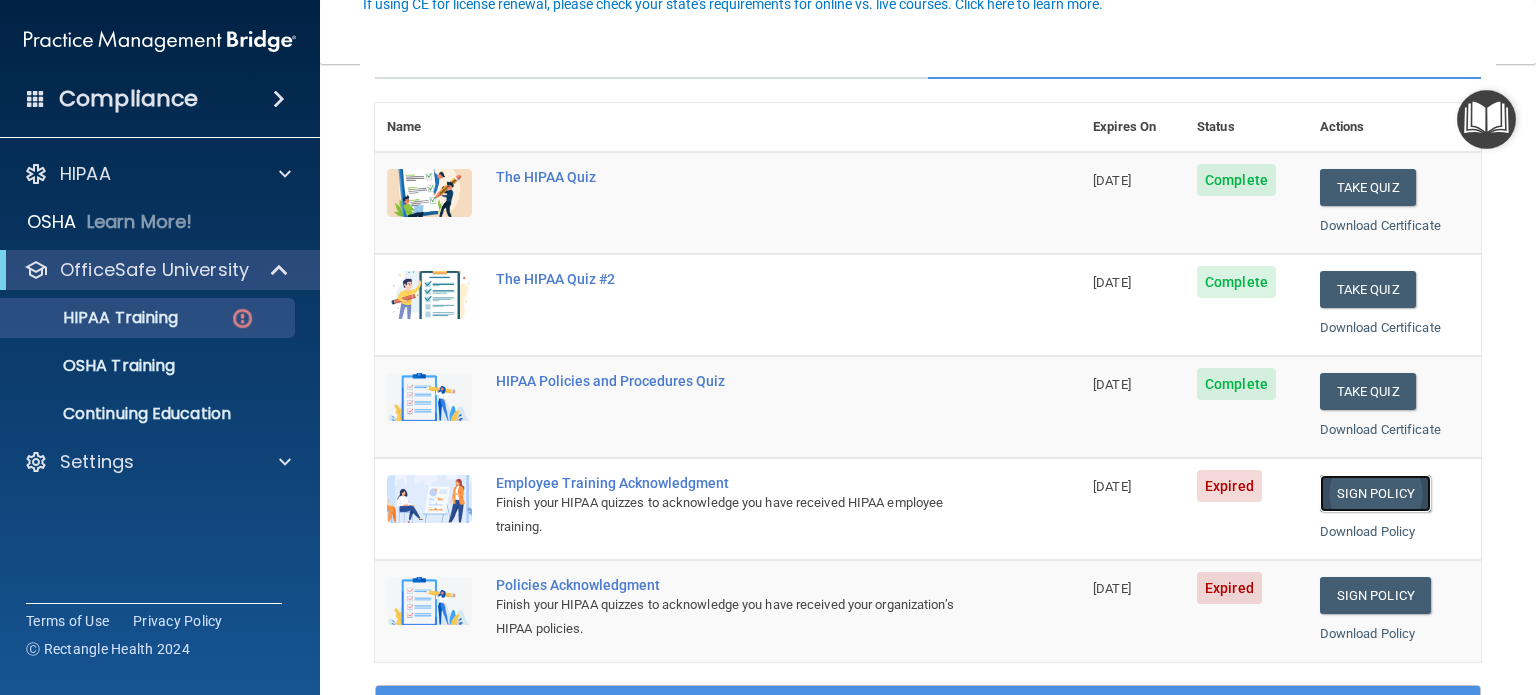 click on "Sign Policy" at bounding box center [1375, 493] 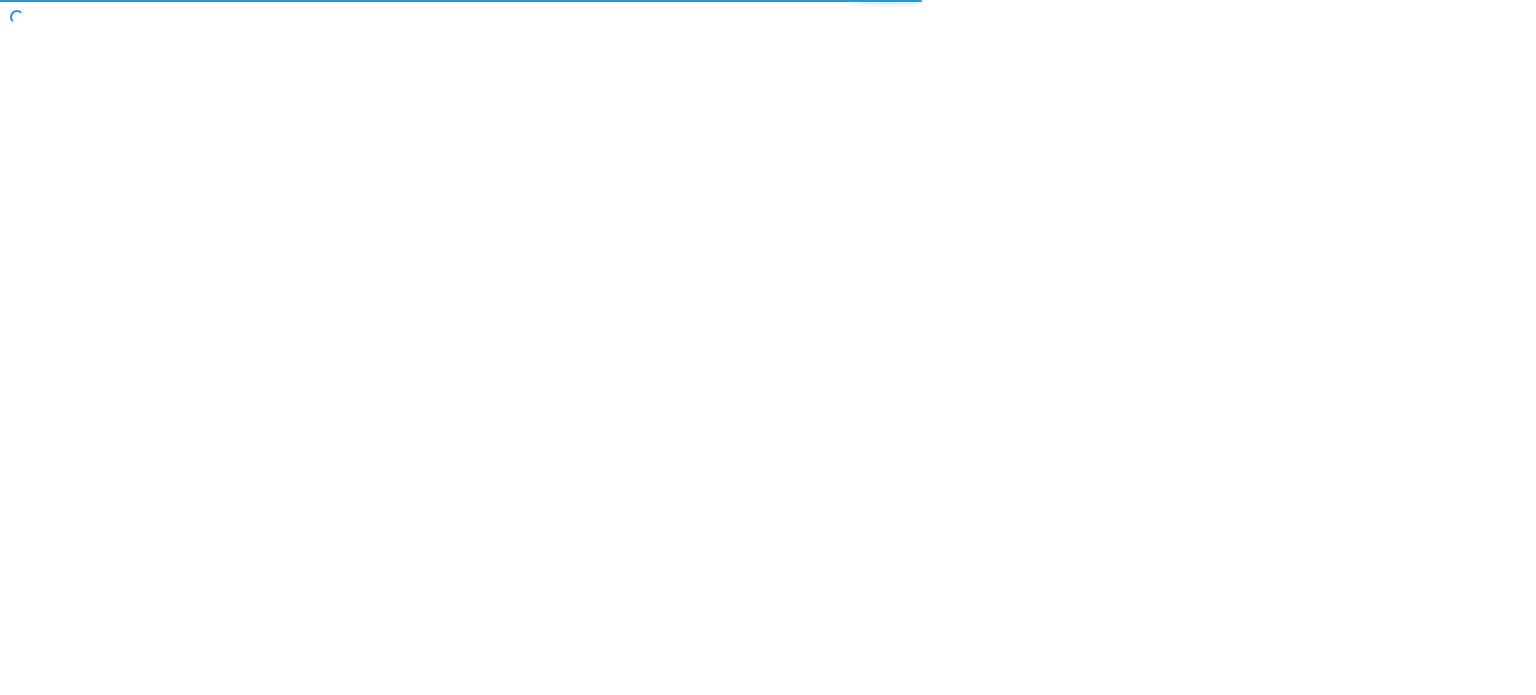 scroll, scrollTop: 0, scrollLeft: 0, axis: both 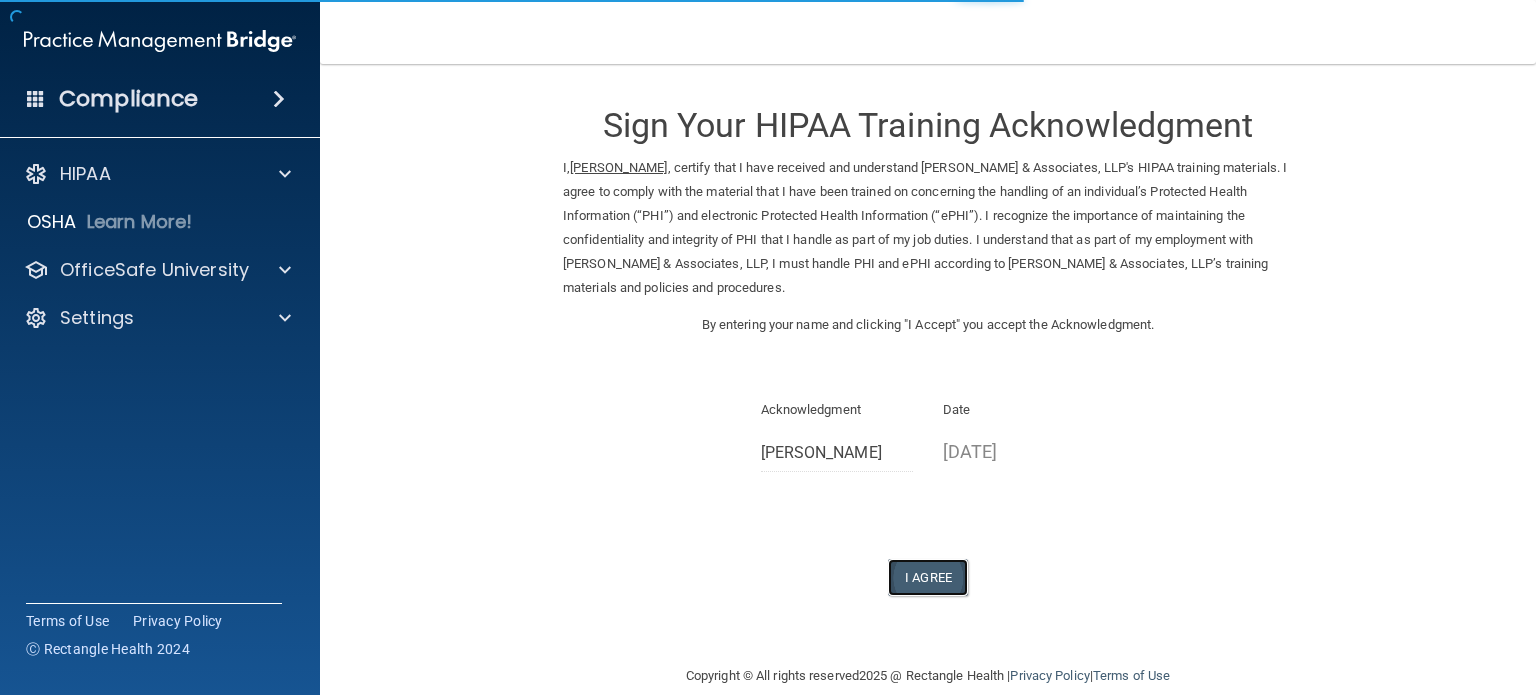 click on "I Agree" at bounding box center [928, 577] 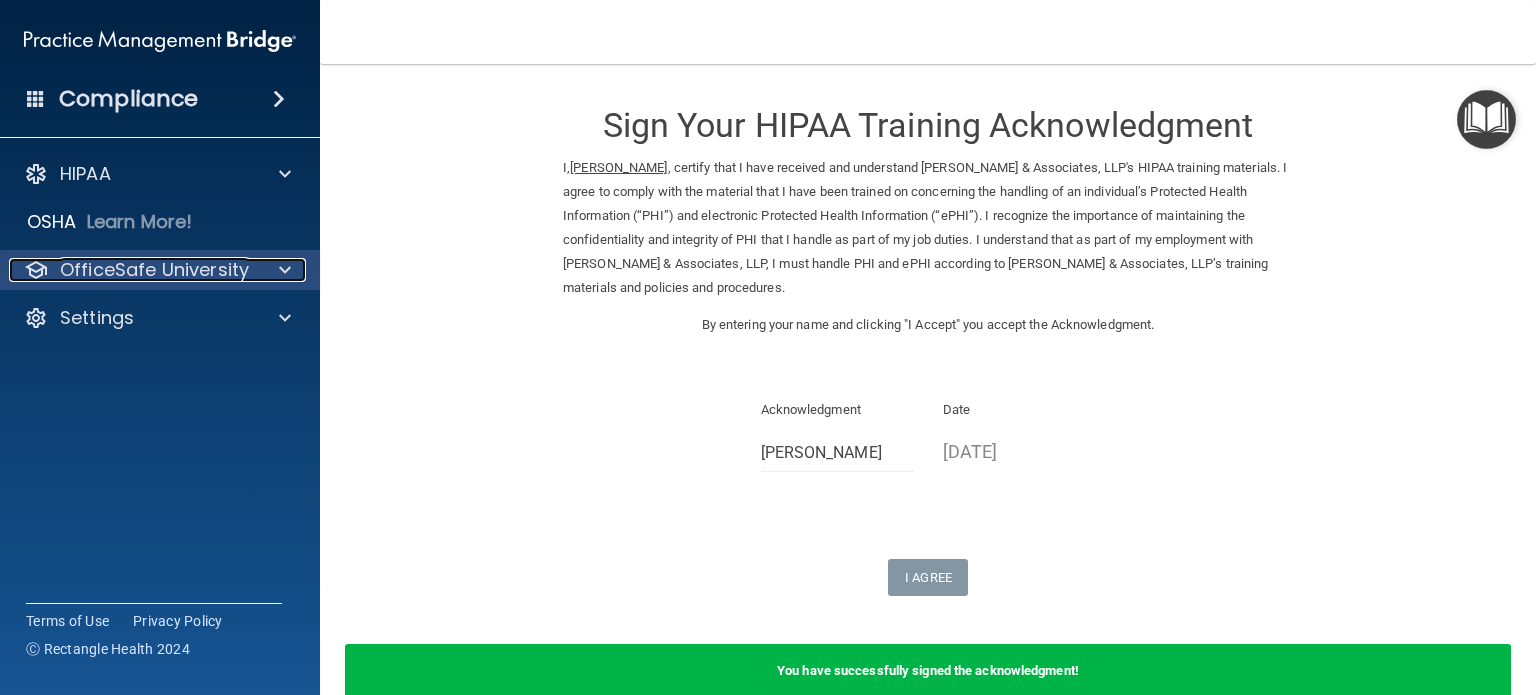 click on "OfficeSafe University" at bounding box center [154, 270] 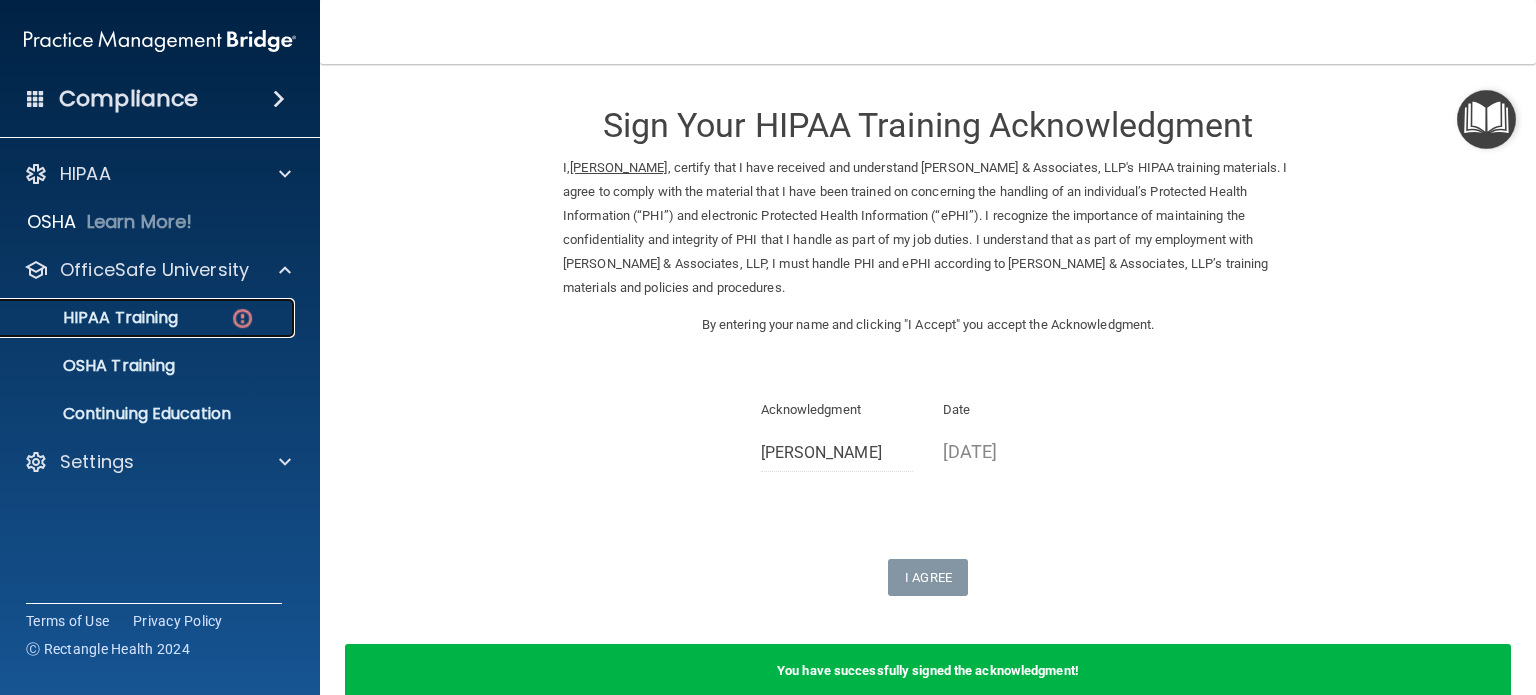 click on "HIPAA Training" at bounding box center [95, 318] 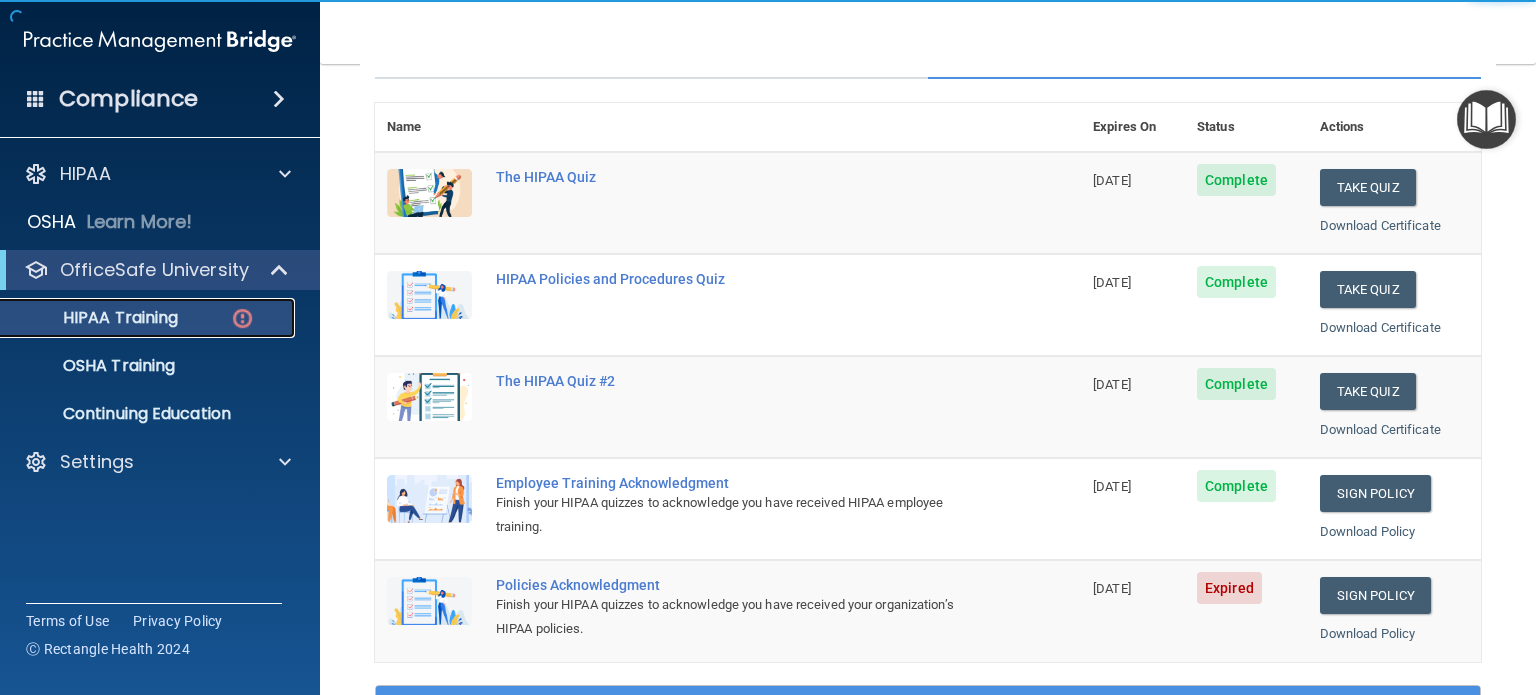 scroll, scrollTop: 400, scrollLeft: 0, axis: vertical 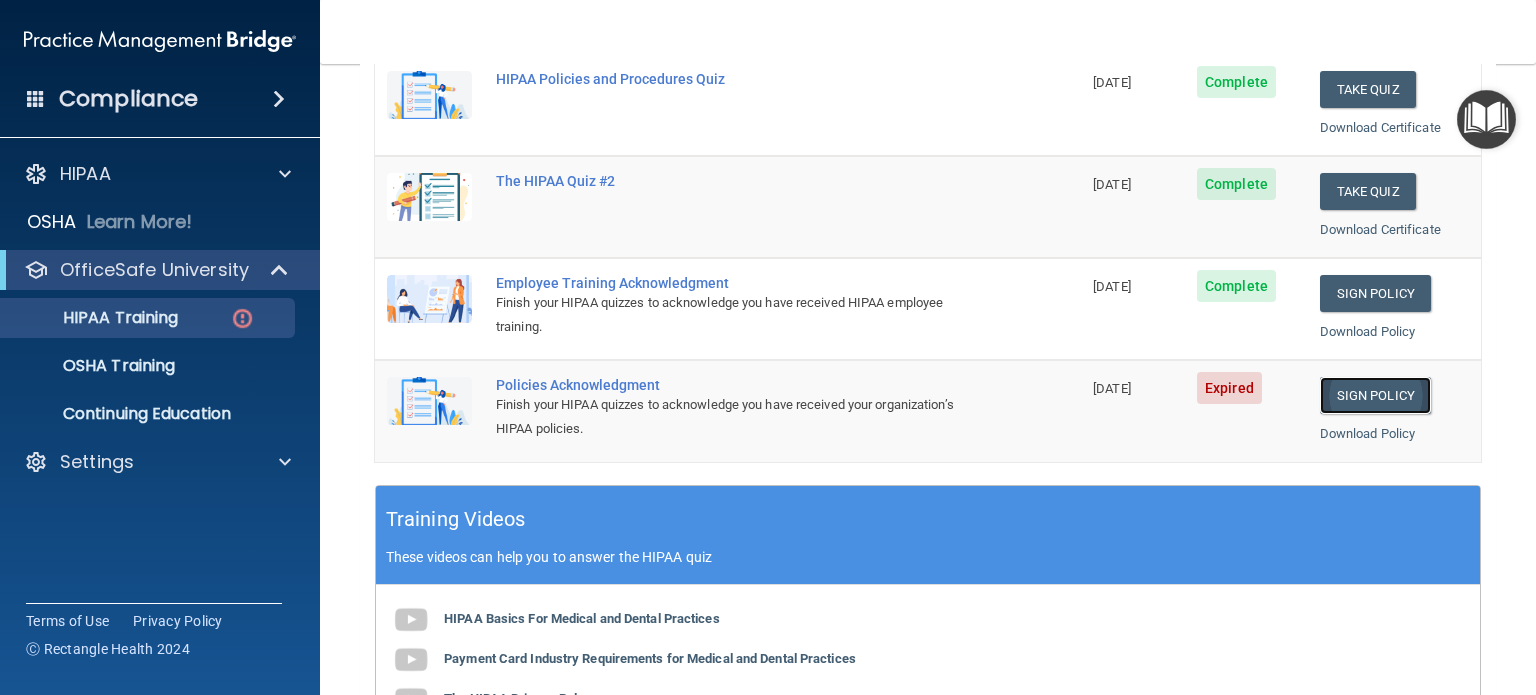 click on "Sign Policy" at bounding box center (1375, 395) 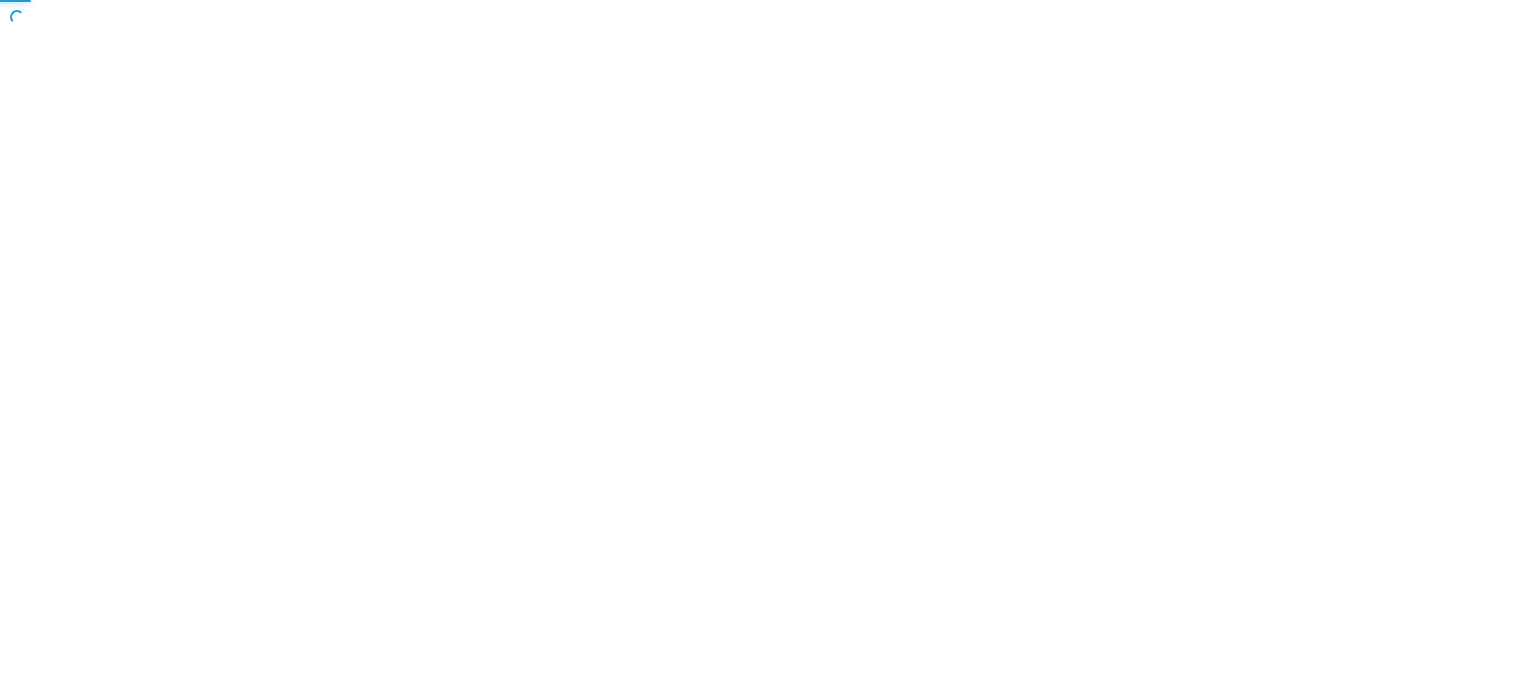 scroll, scrollTop: 0, scrollLeft: 0, axis: both 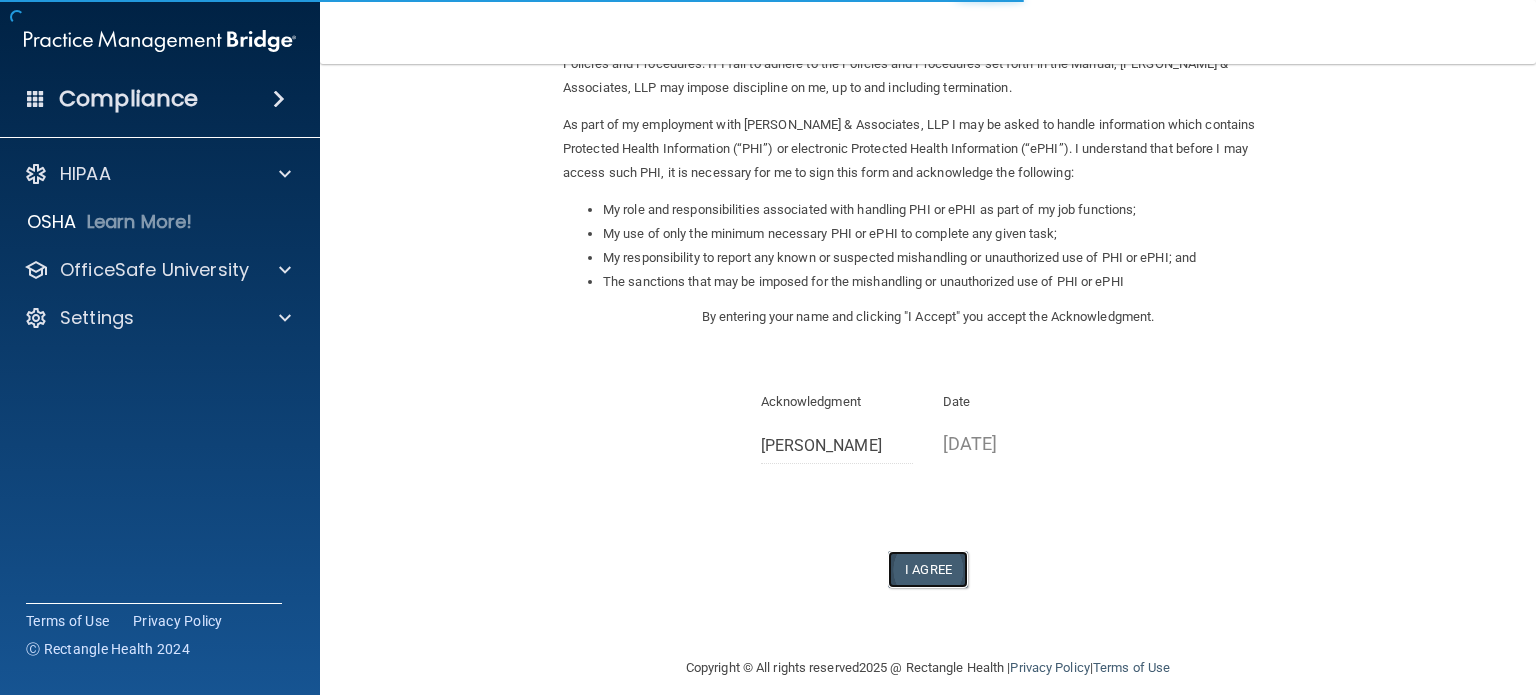 click on "I Agree" at bounding box center (928, 569) 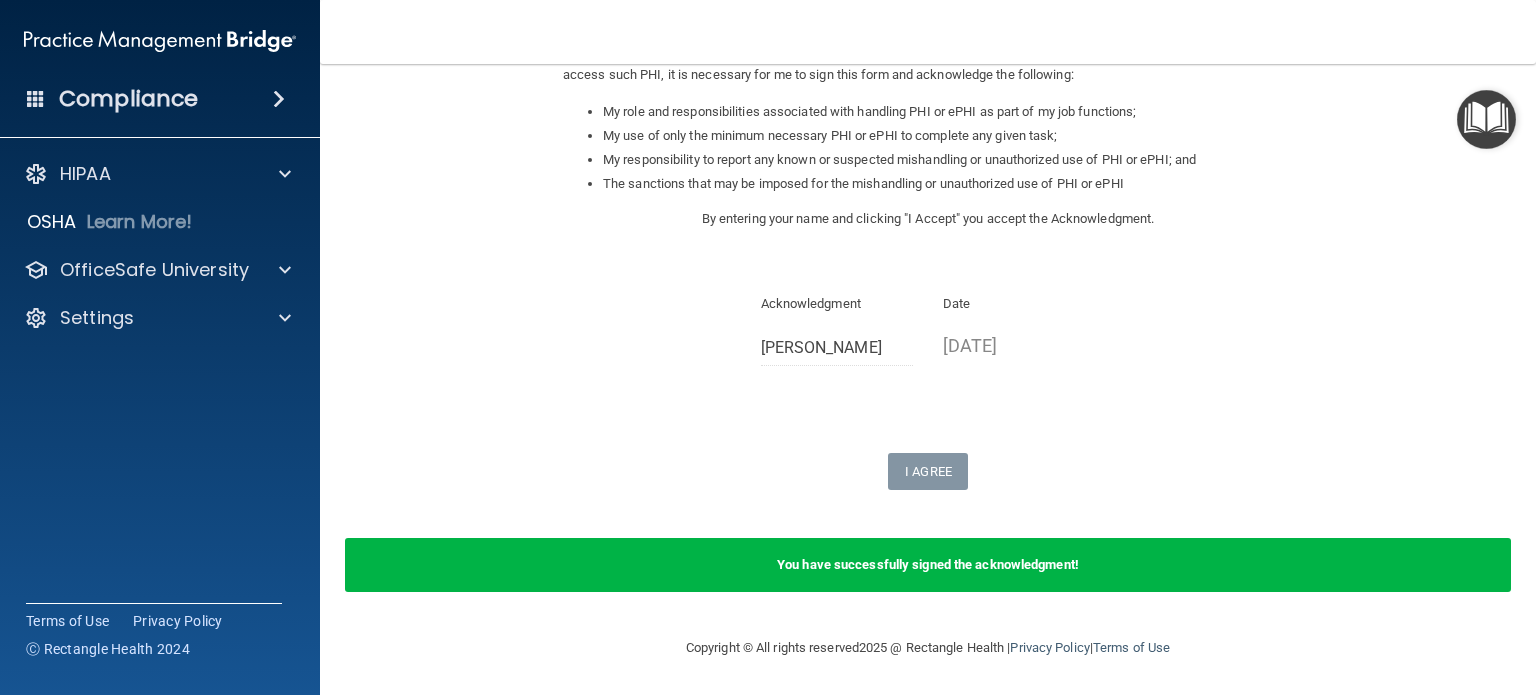 scroll, scrollTop: 98, scrollLeft: 0, axis: vertical 